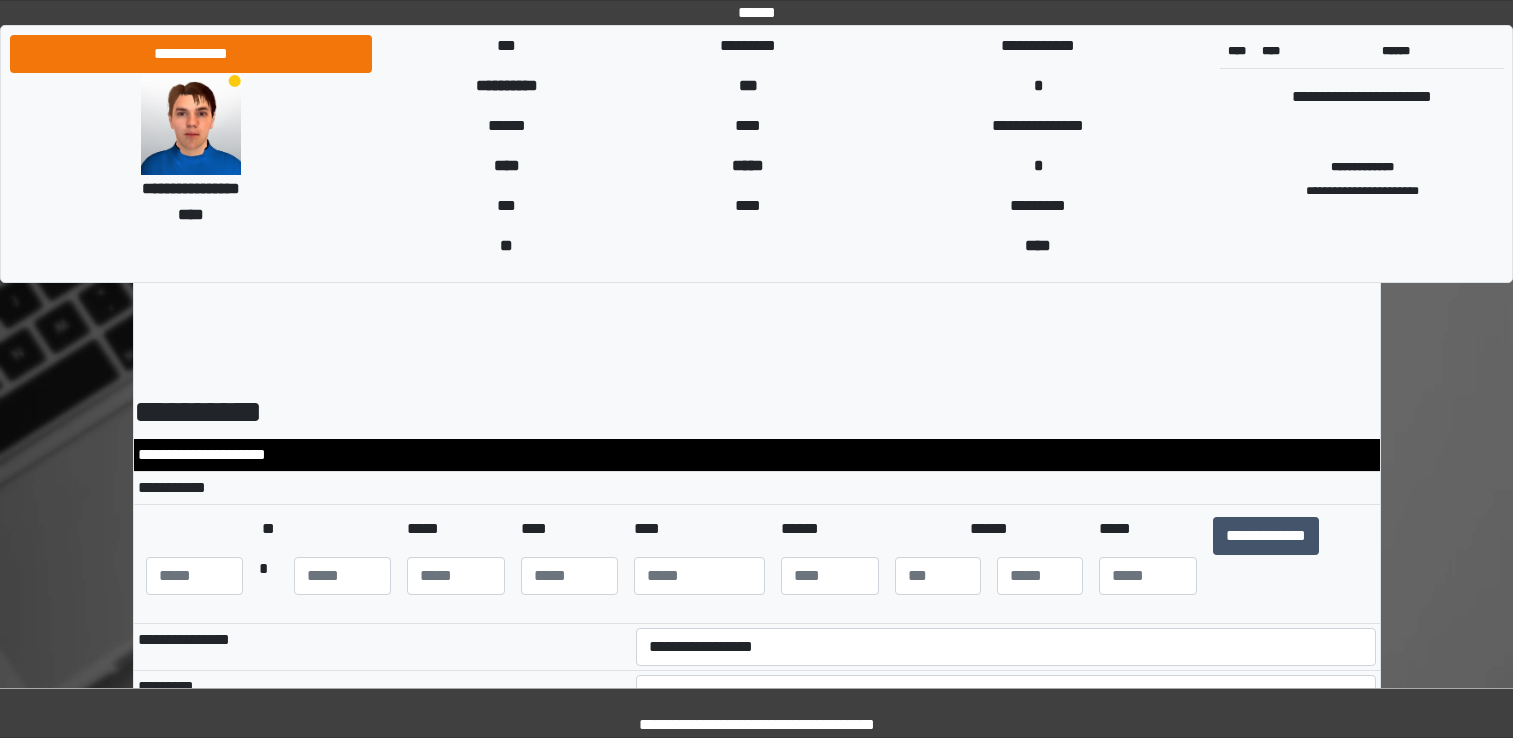select on "***" 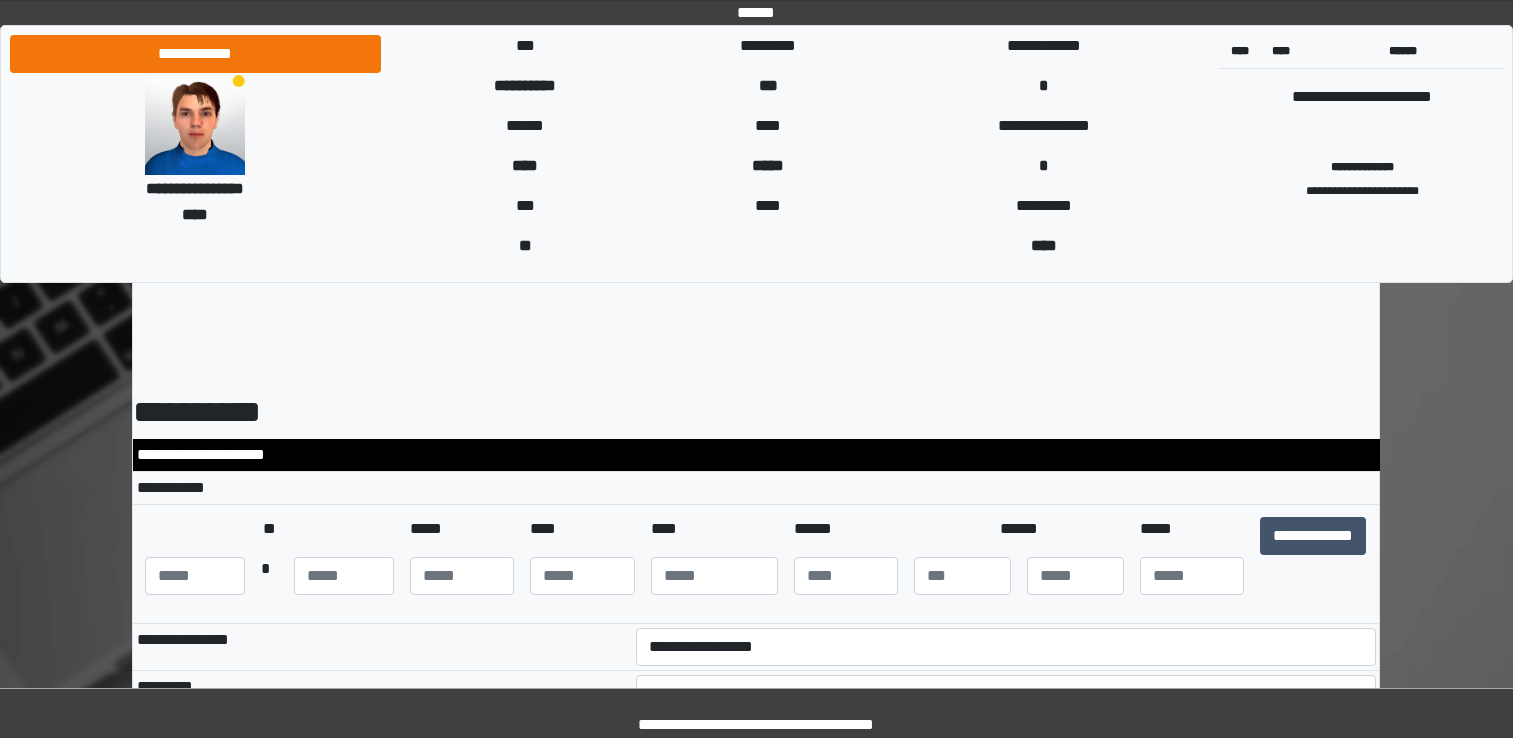 scroll, scrollTop: 637, scrollLeft: 0, axis: vertical 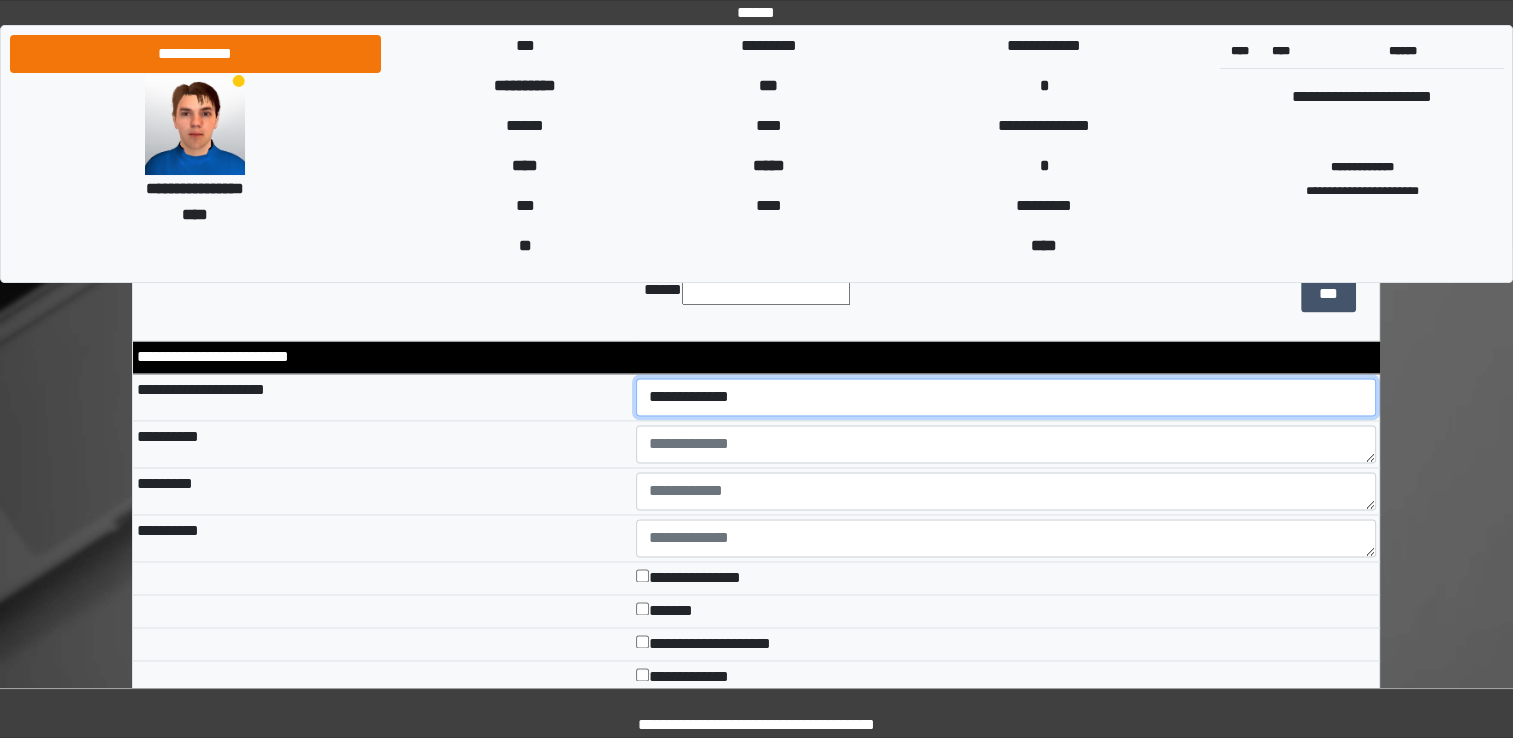 click on "**********" at bounding box center [1006, 397] 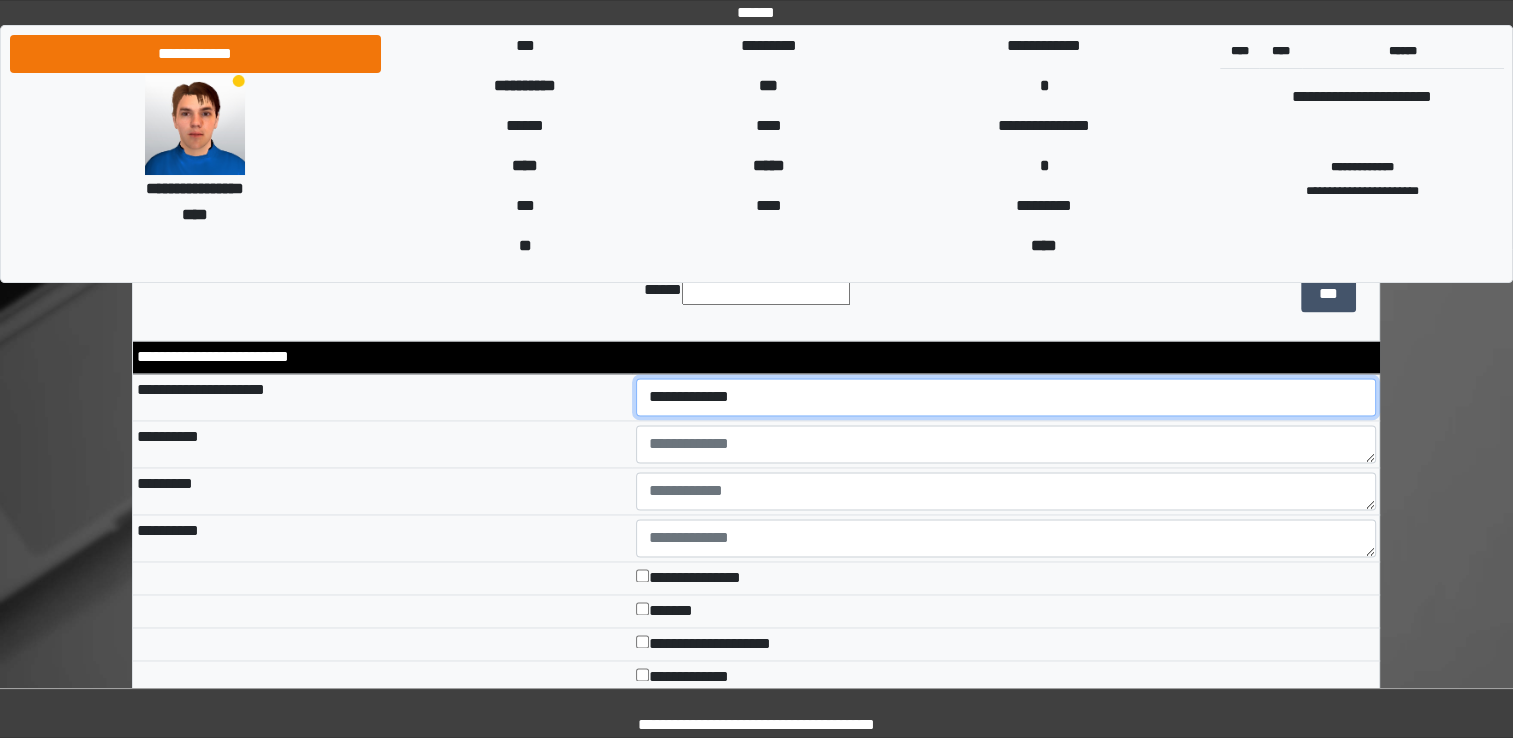 select on "*" 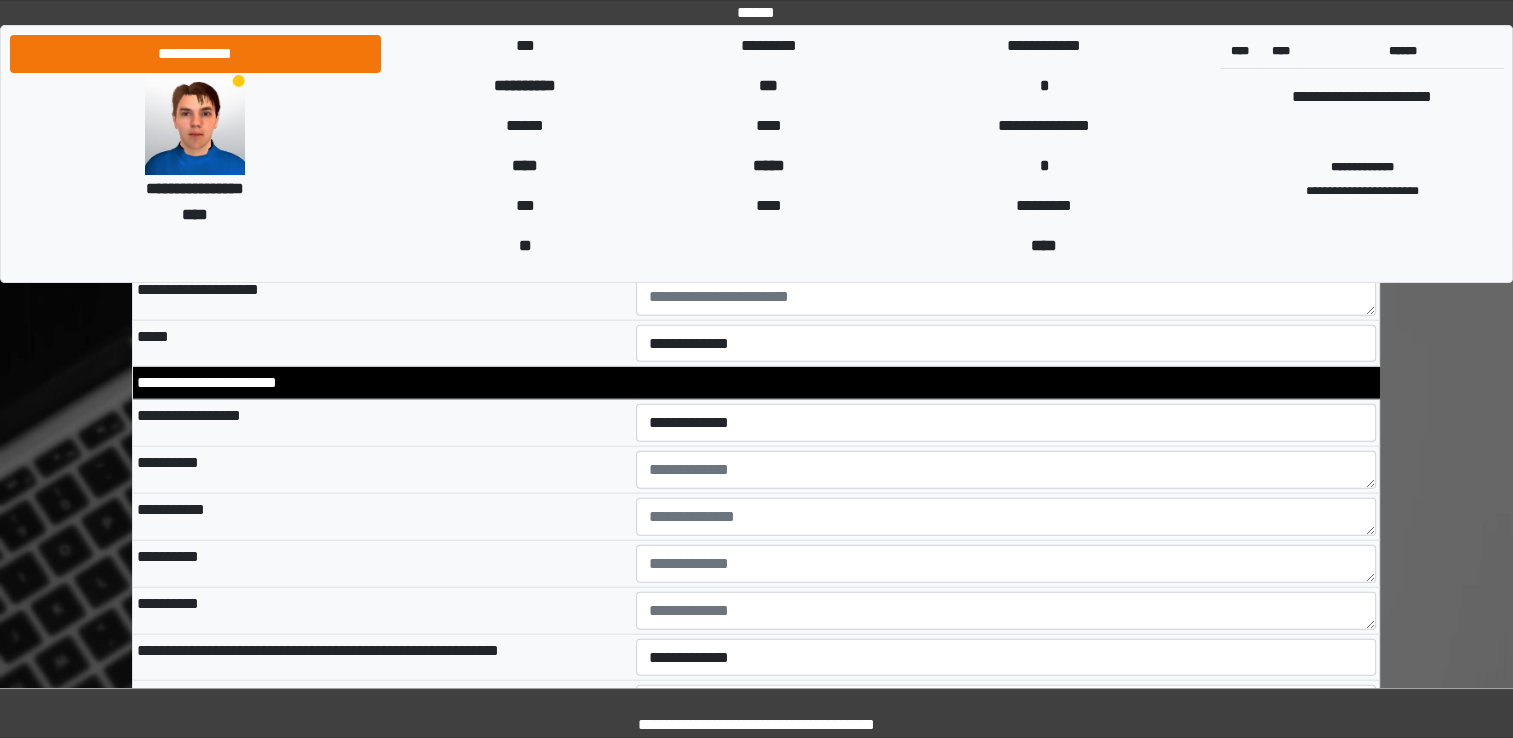 scroll, scrollTop: 4508, scrollLeft: 0, axis: vertical 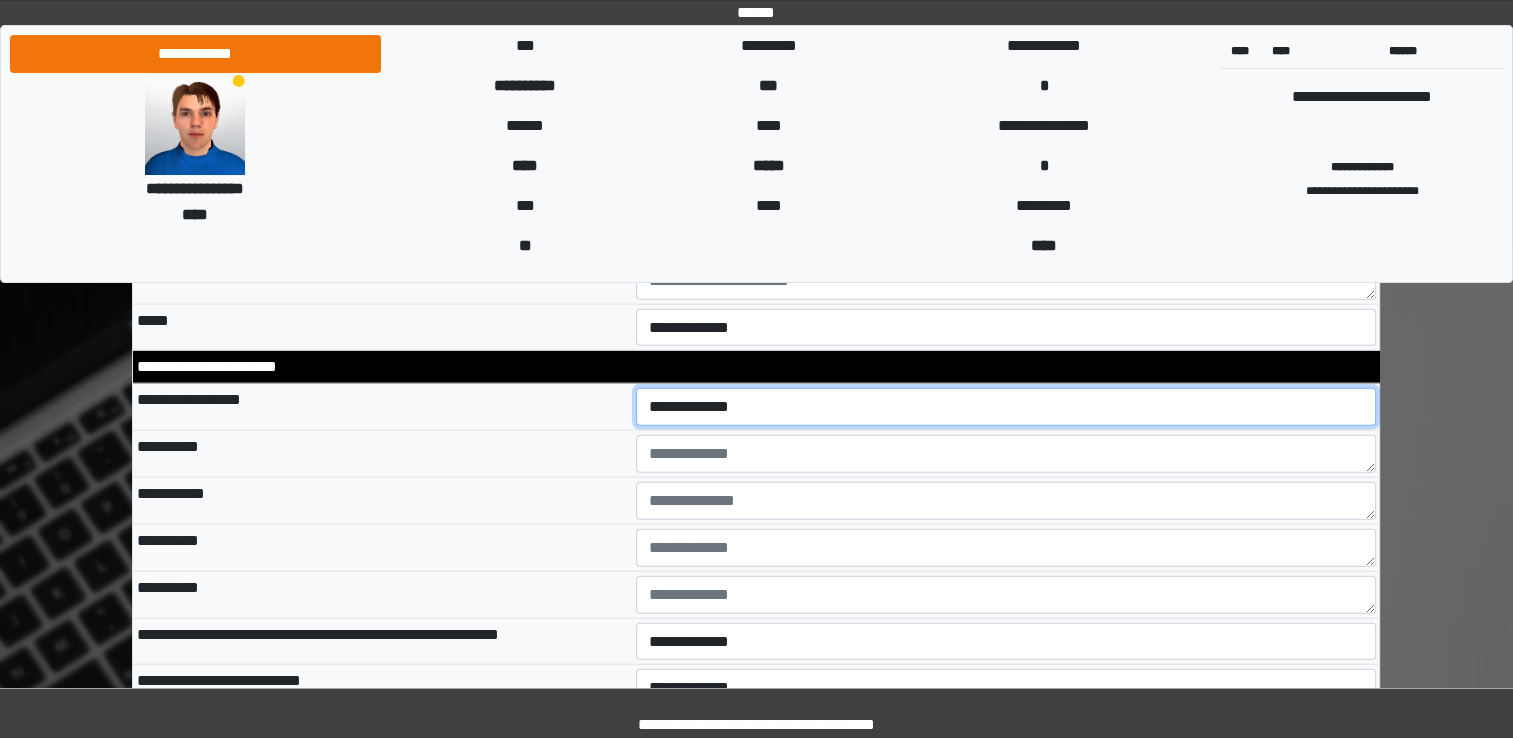 click on "**********" at bounding box center (1006, 407) 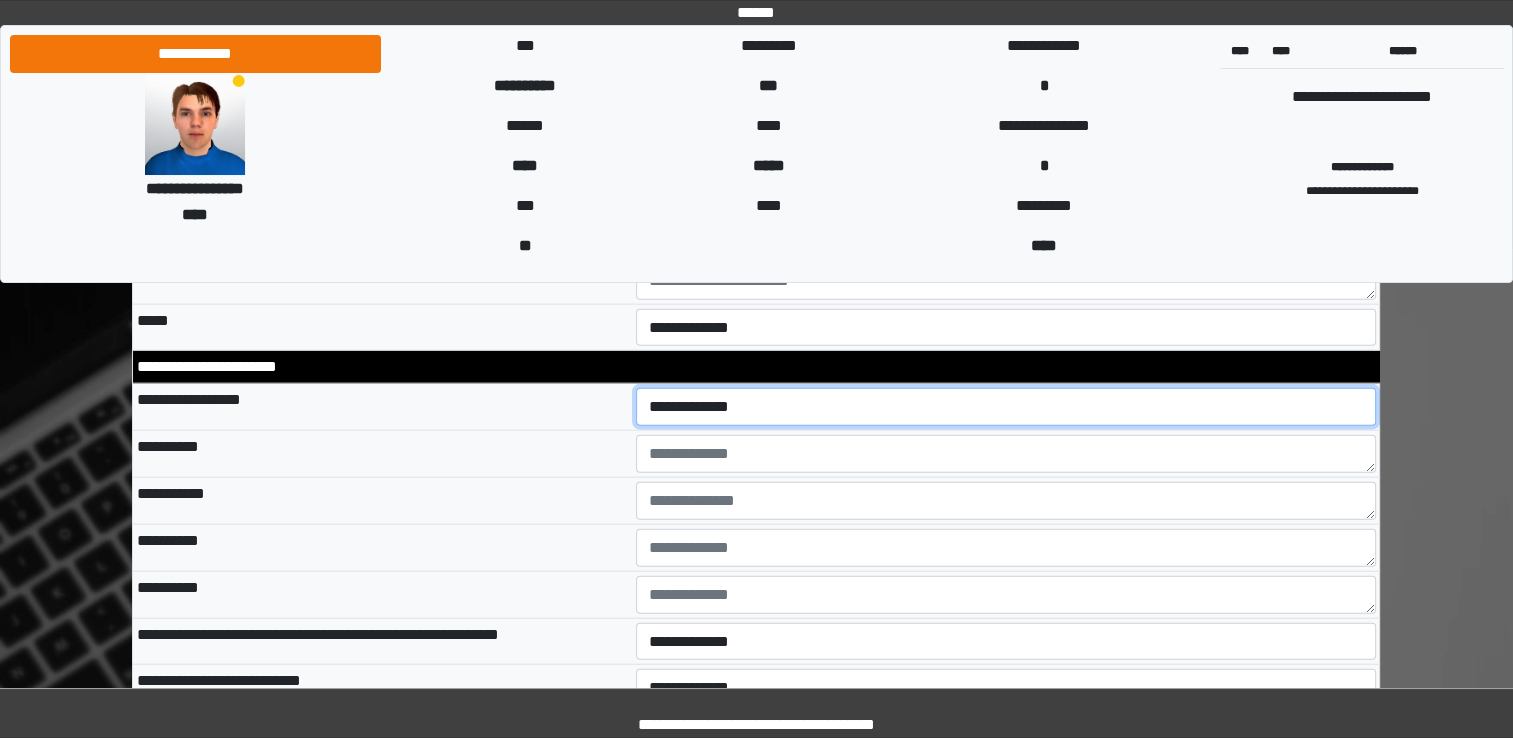 select on "*" 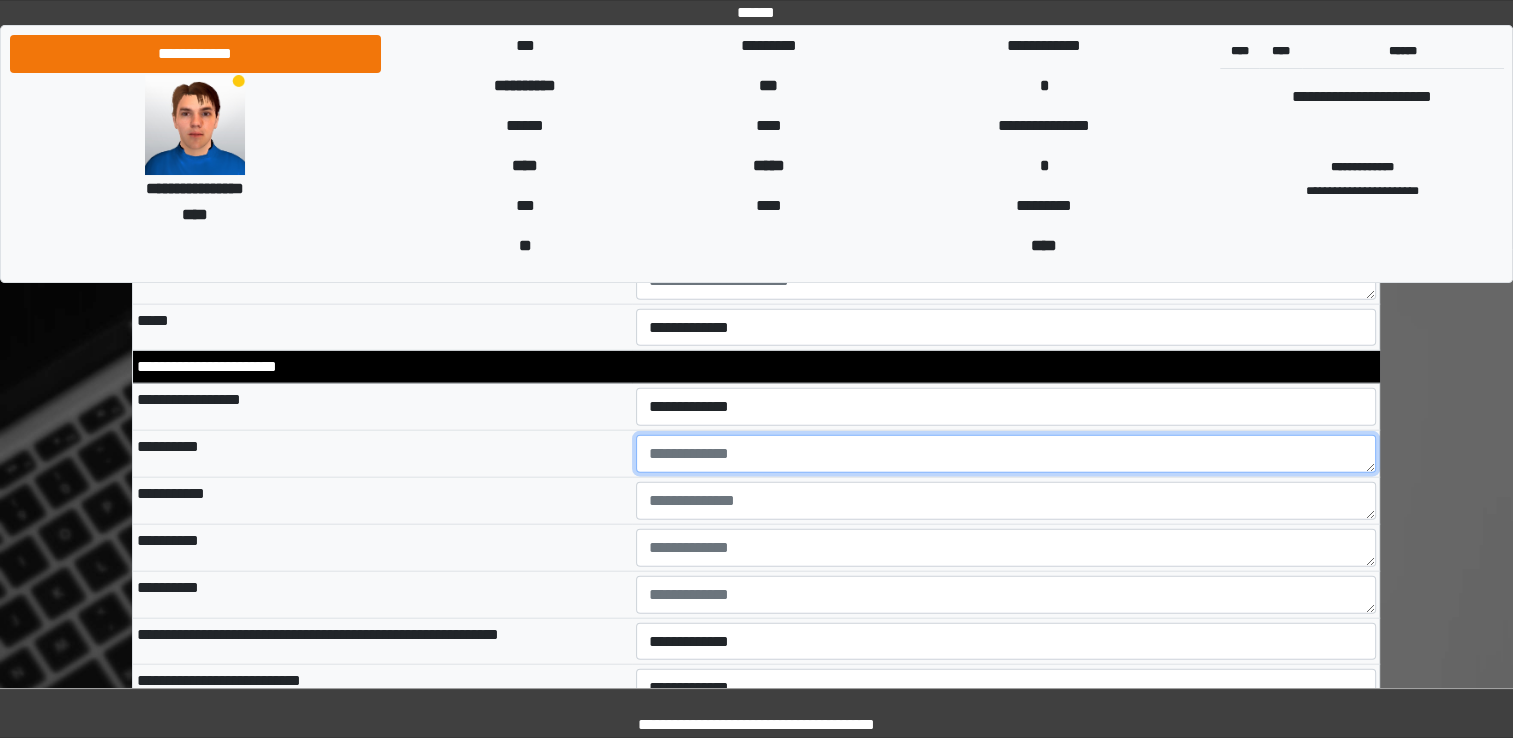 click at bounding box center (1006, 454) 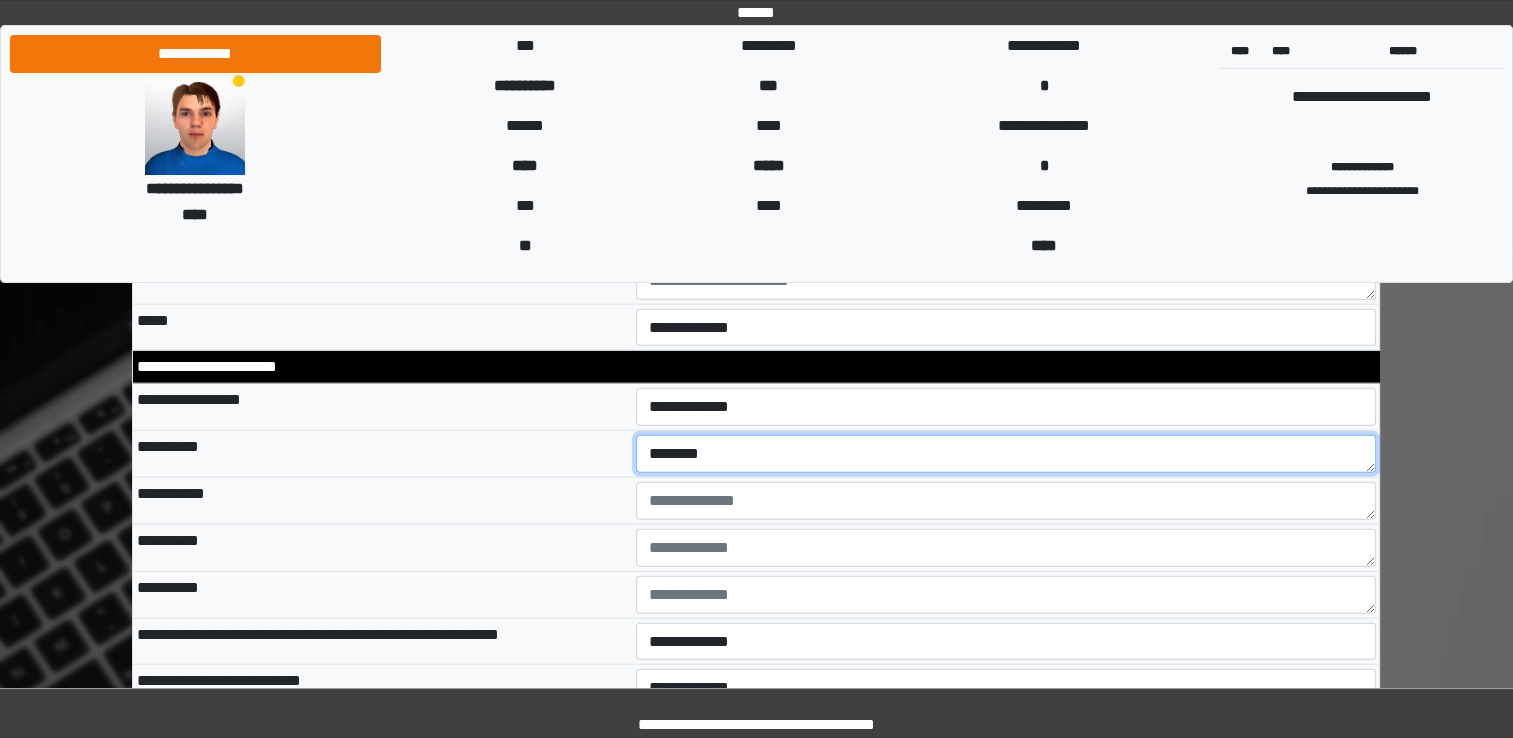 type on "********" 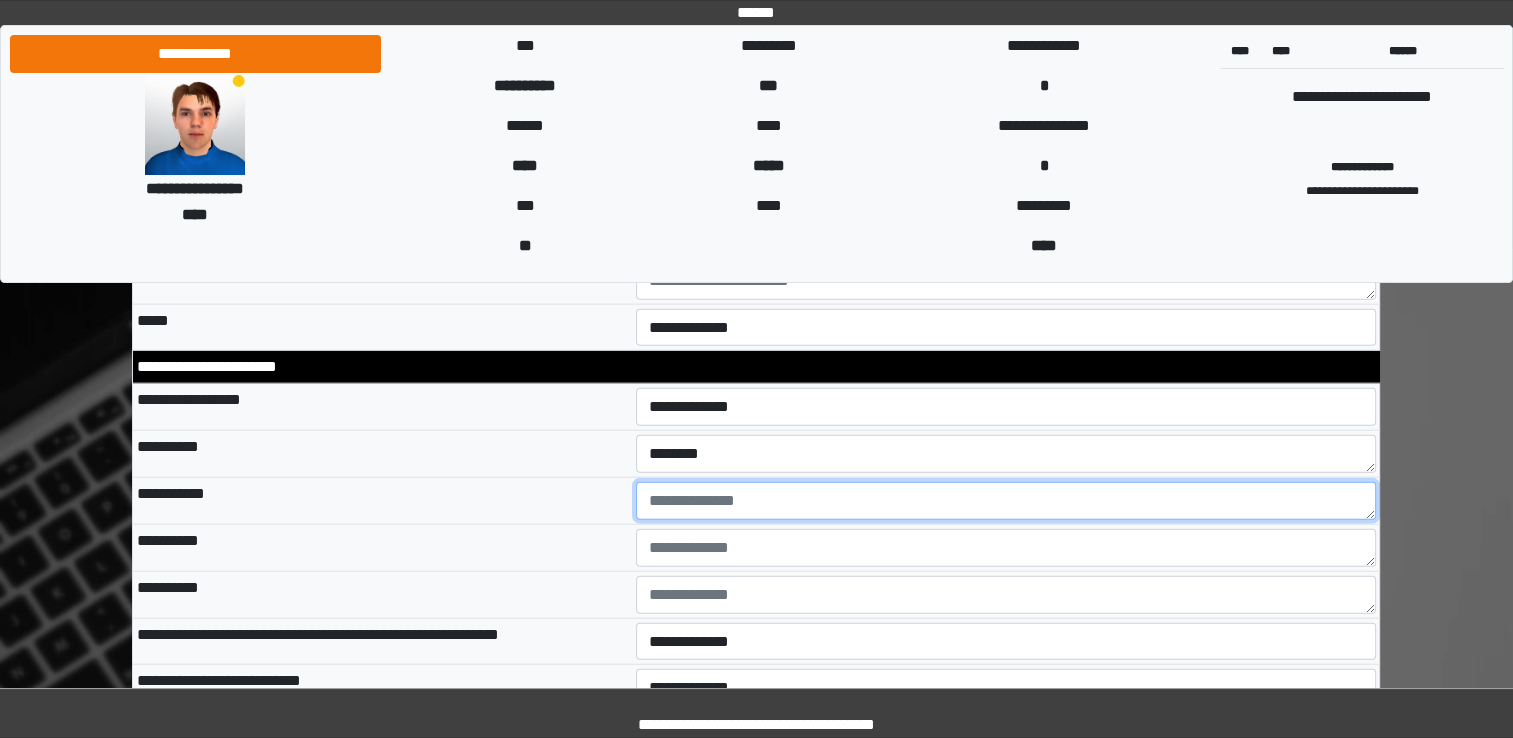 click at bounding box center (1006, 501) 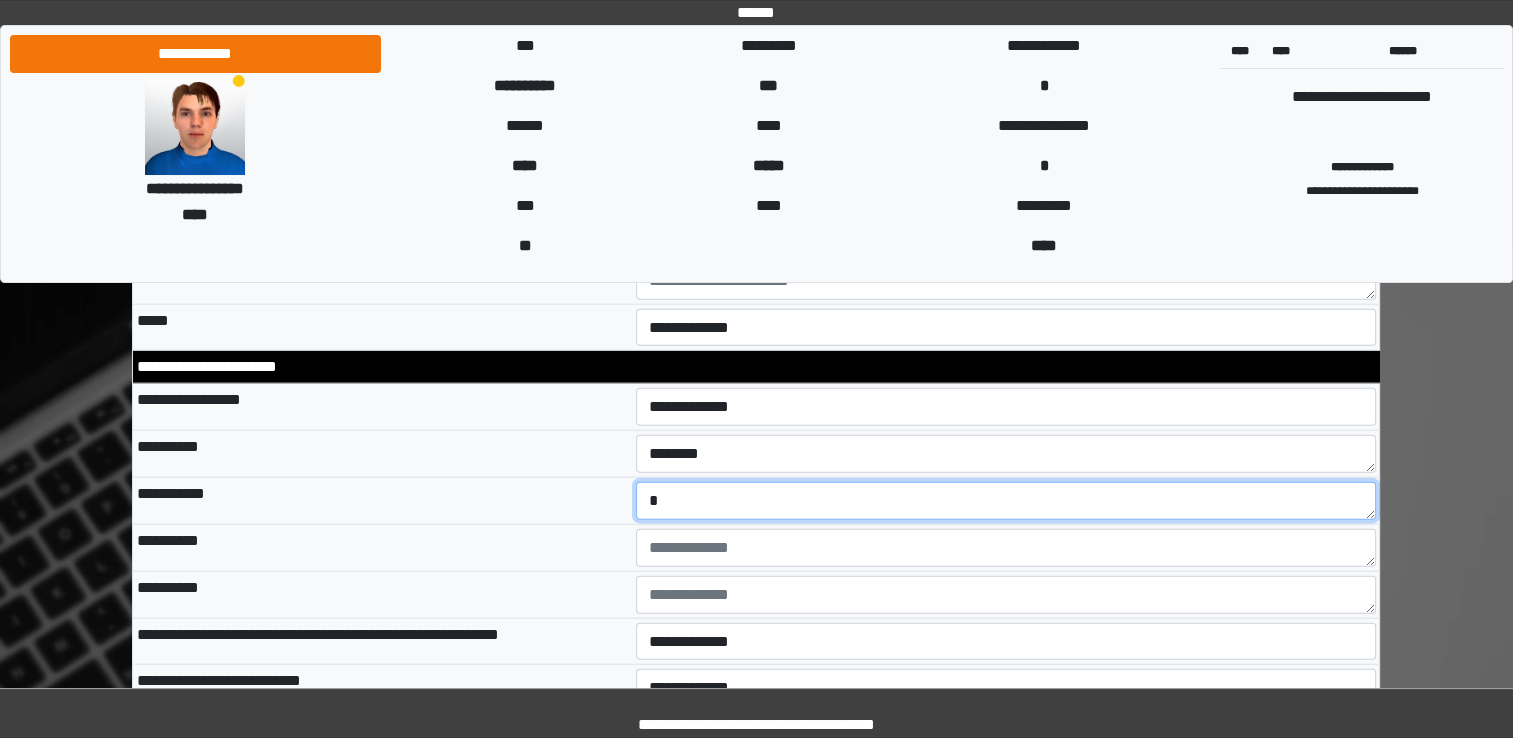 type 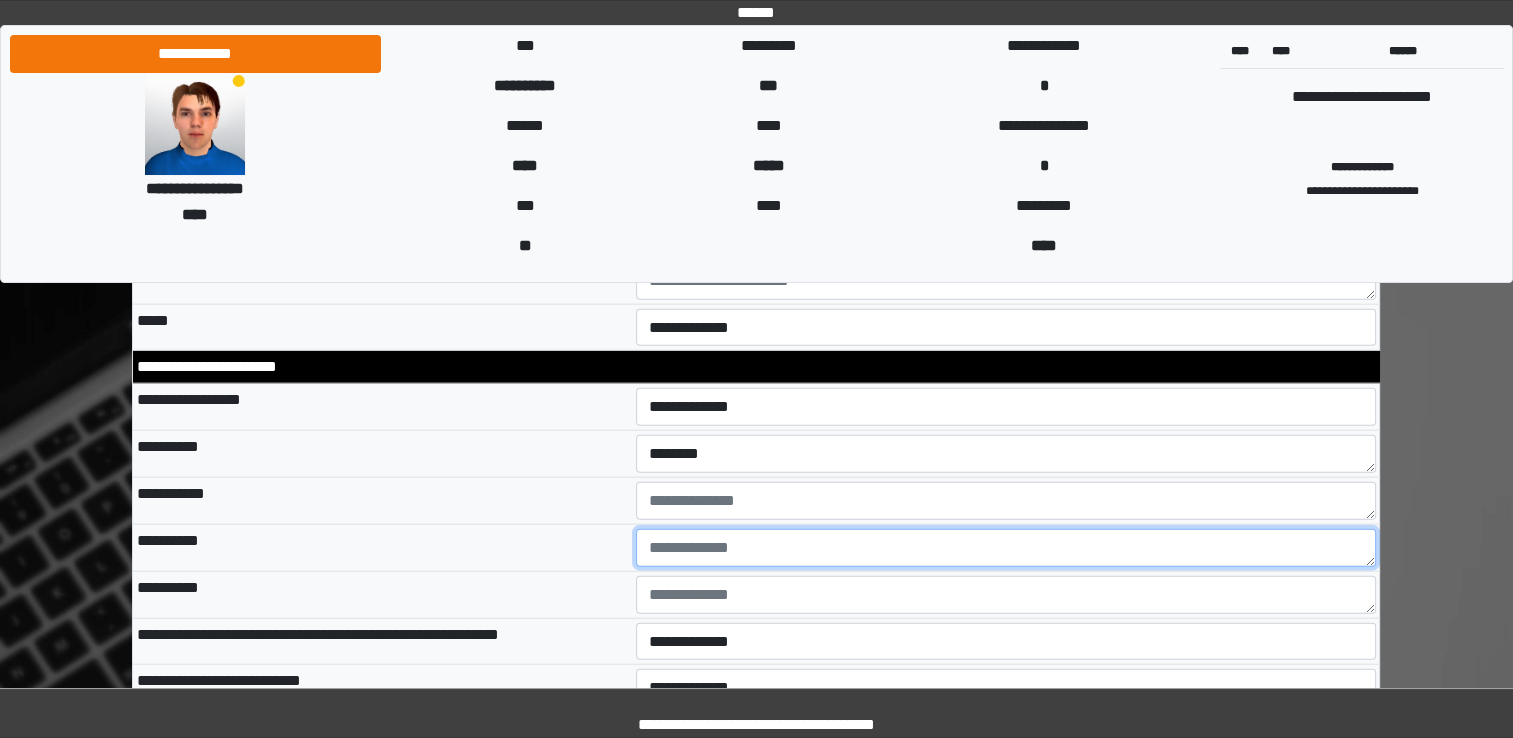 click at bounding box center [1006, 548] 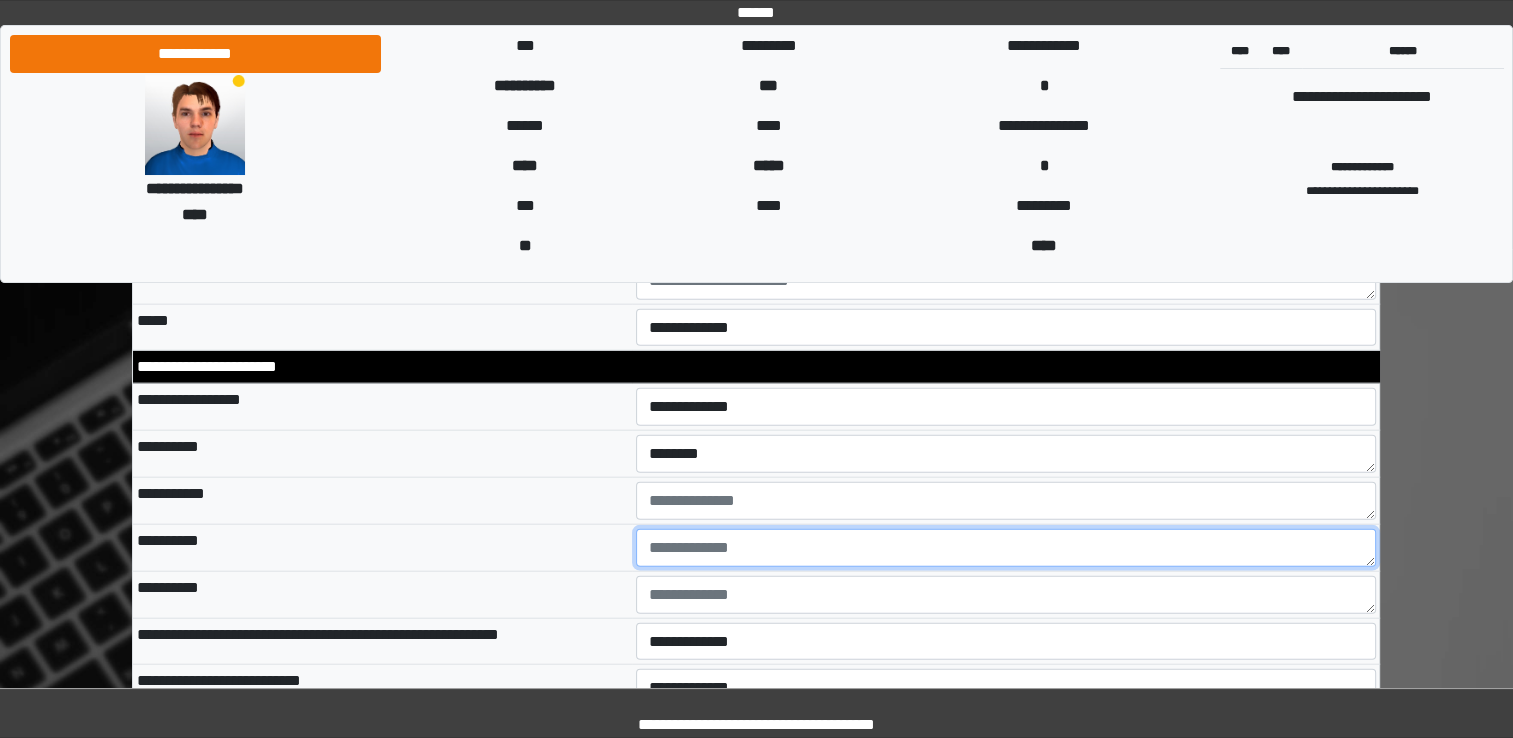 type on "*" 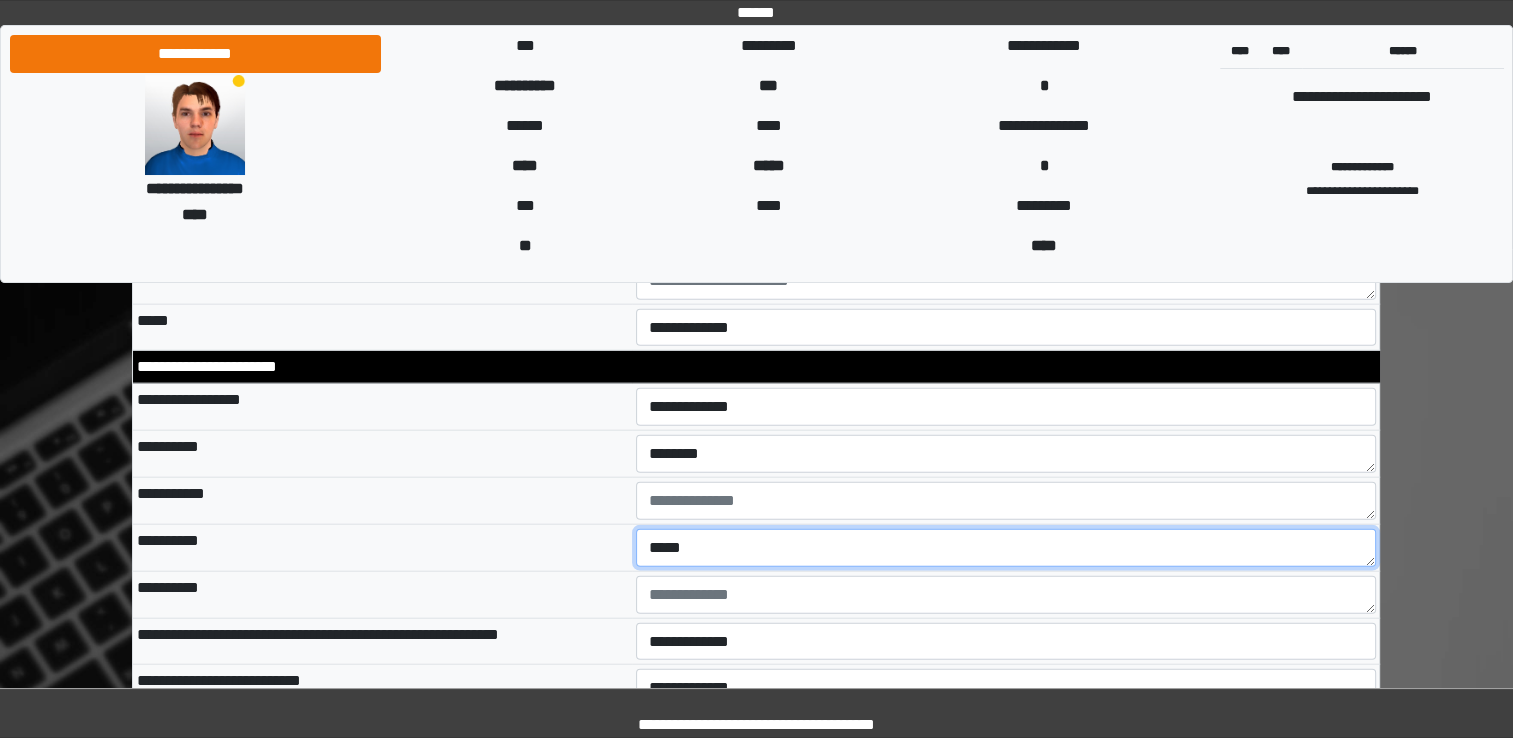 type on "*****" 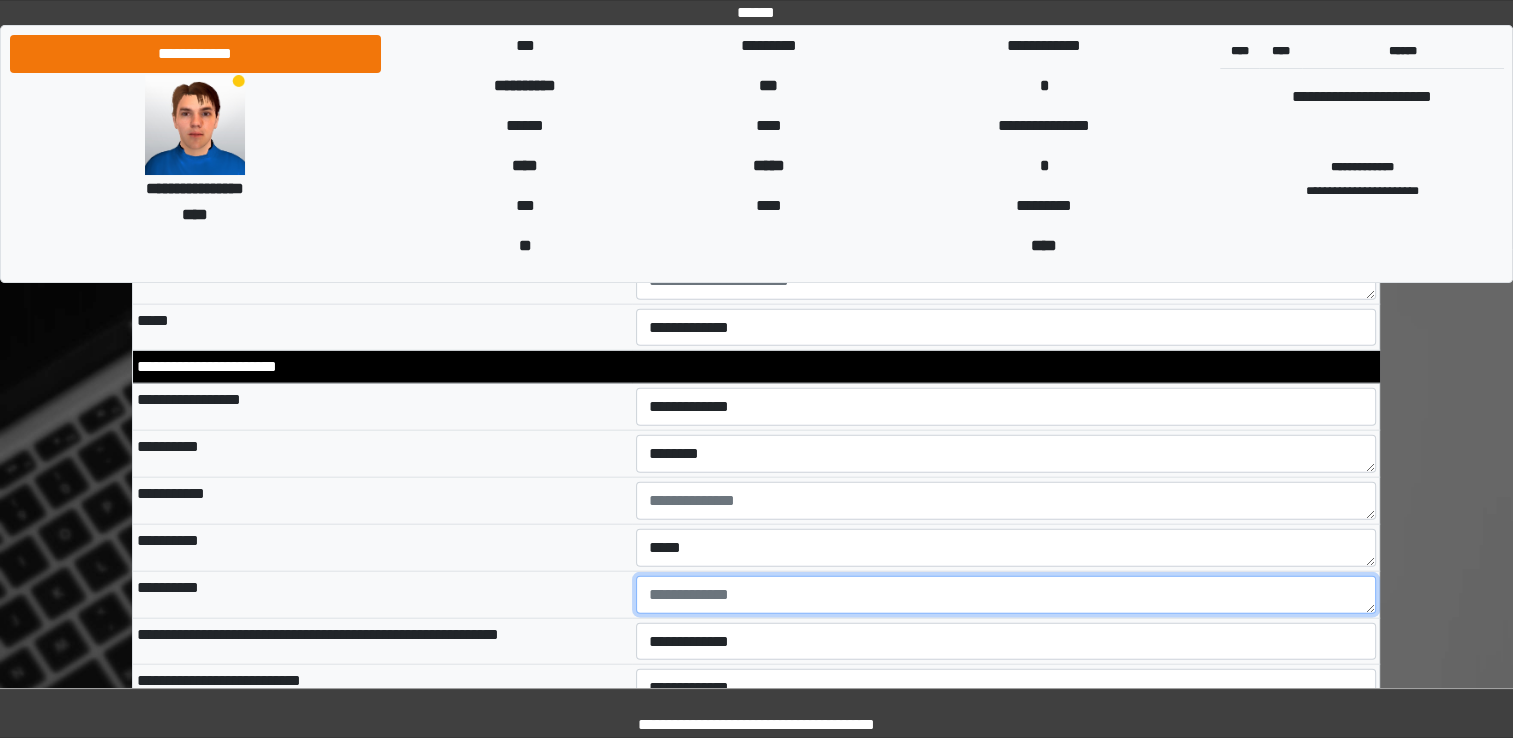 click at bounding box center [1006, 595] 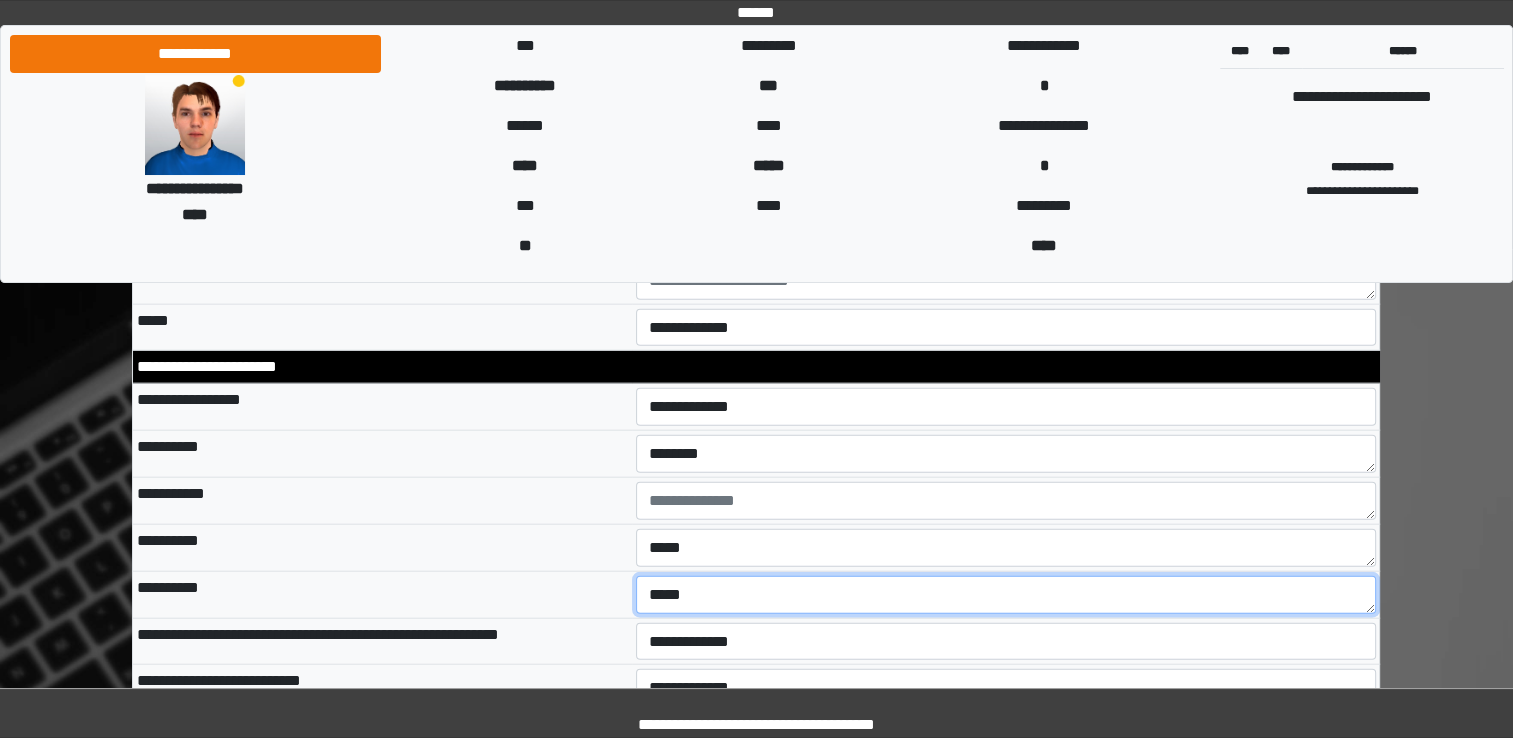type on "*****" 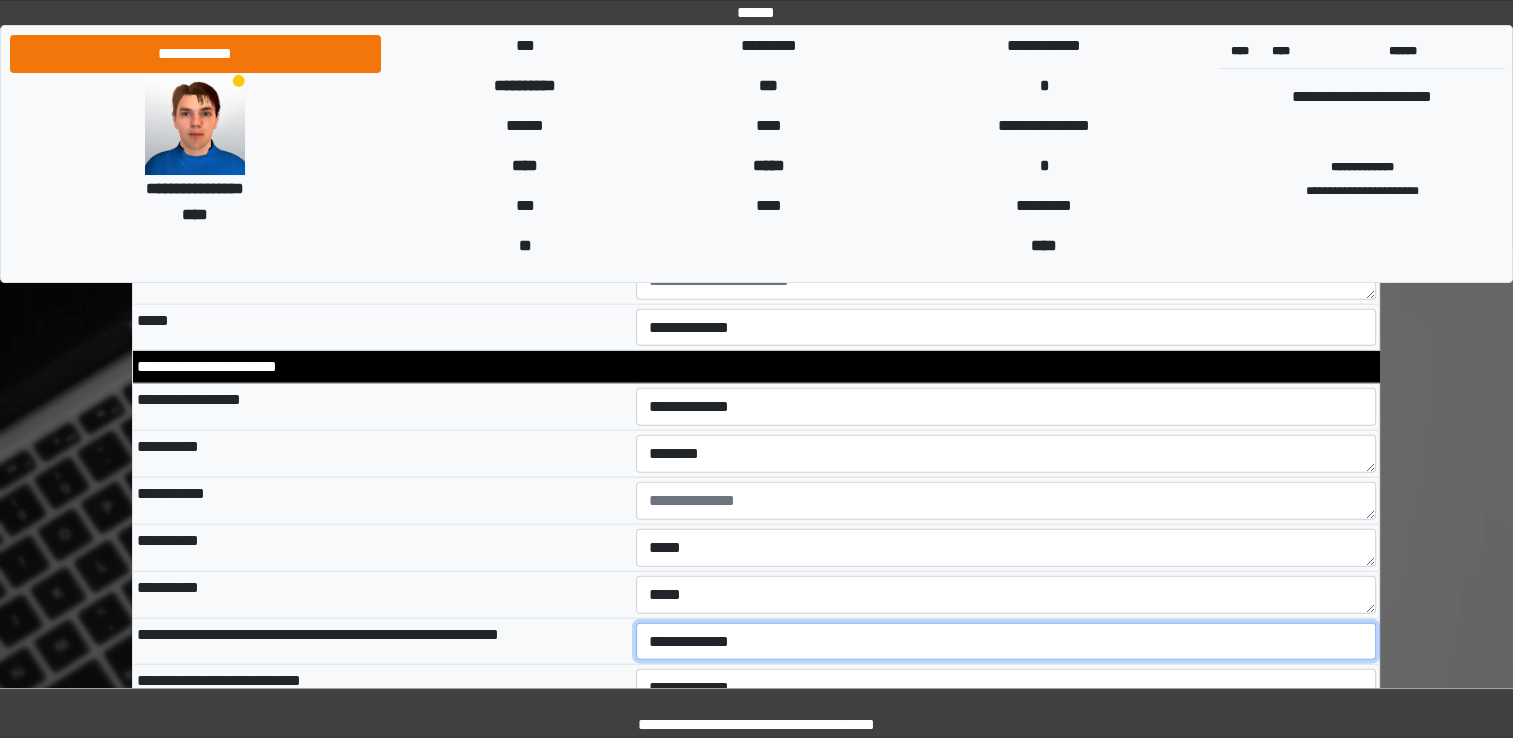 click on "**********" at bounding box center (1006, 642) 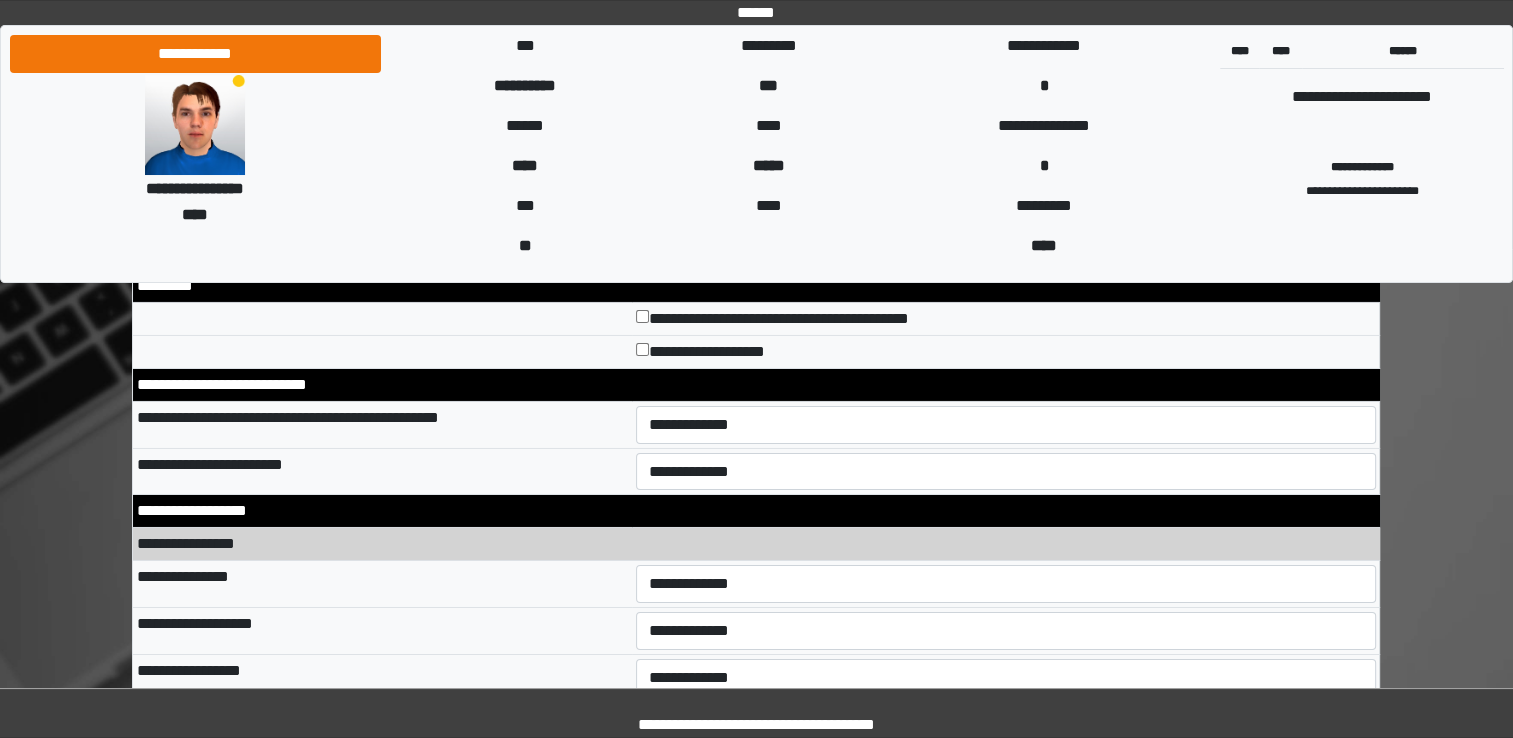 scroll, scrollTop: 6769, scrollLeft: 0, axis: vertical 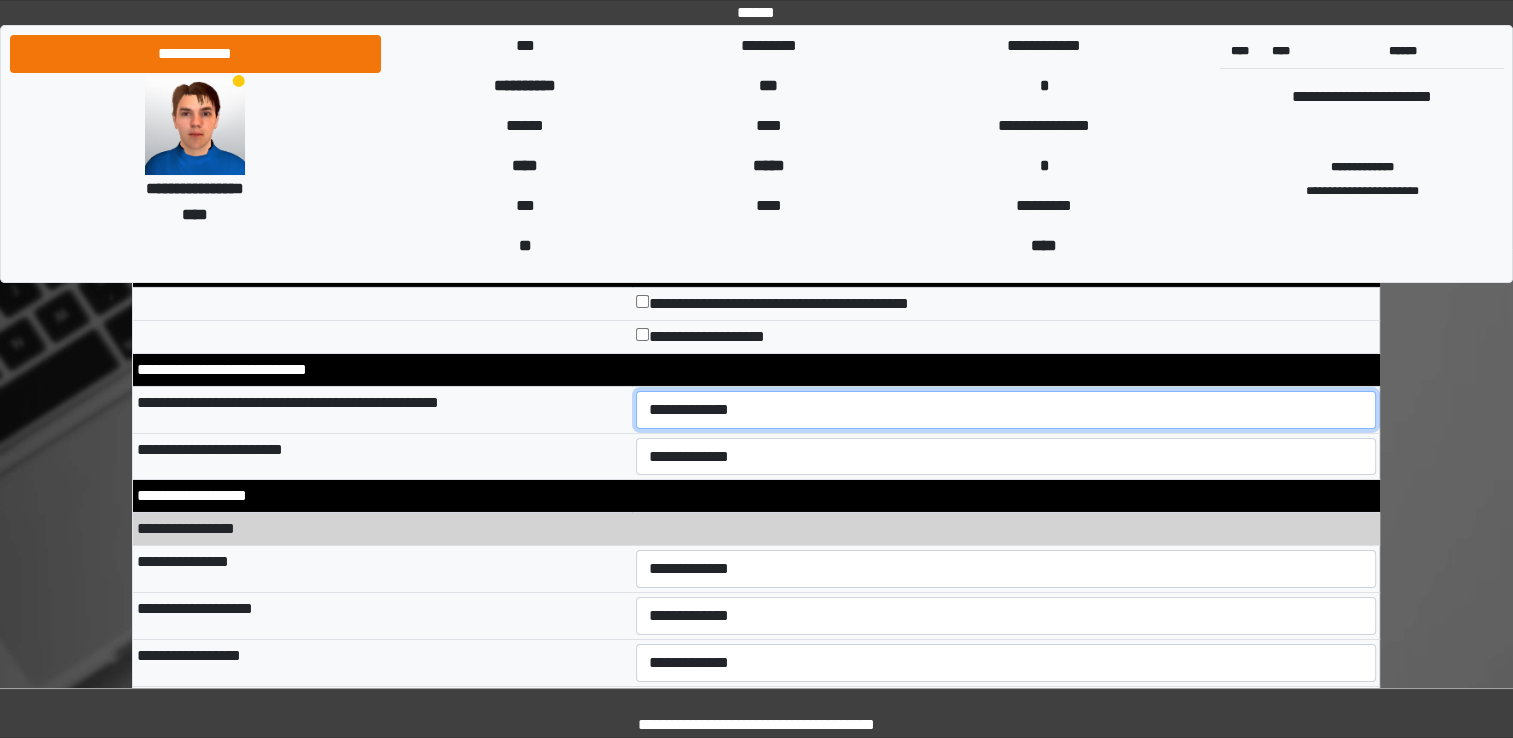 click on "**********" at bounding box center (1006, 410) 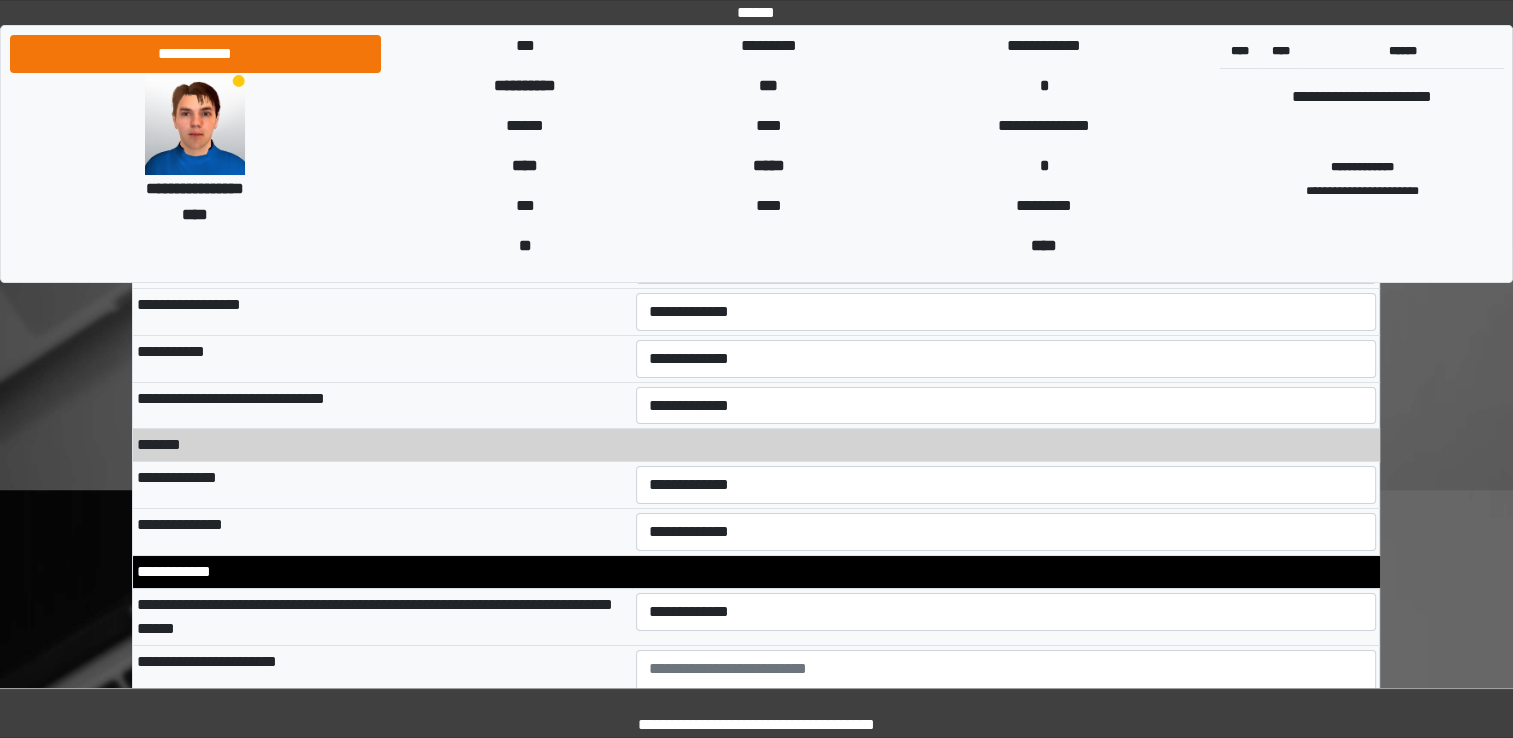 scroll, scrollTop: 7181, scrollLeft: 0, axis: vertical 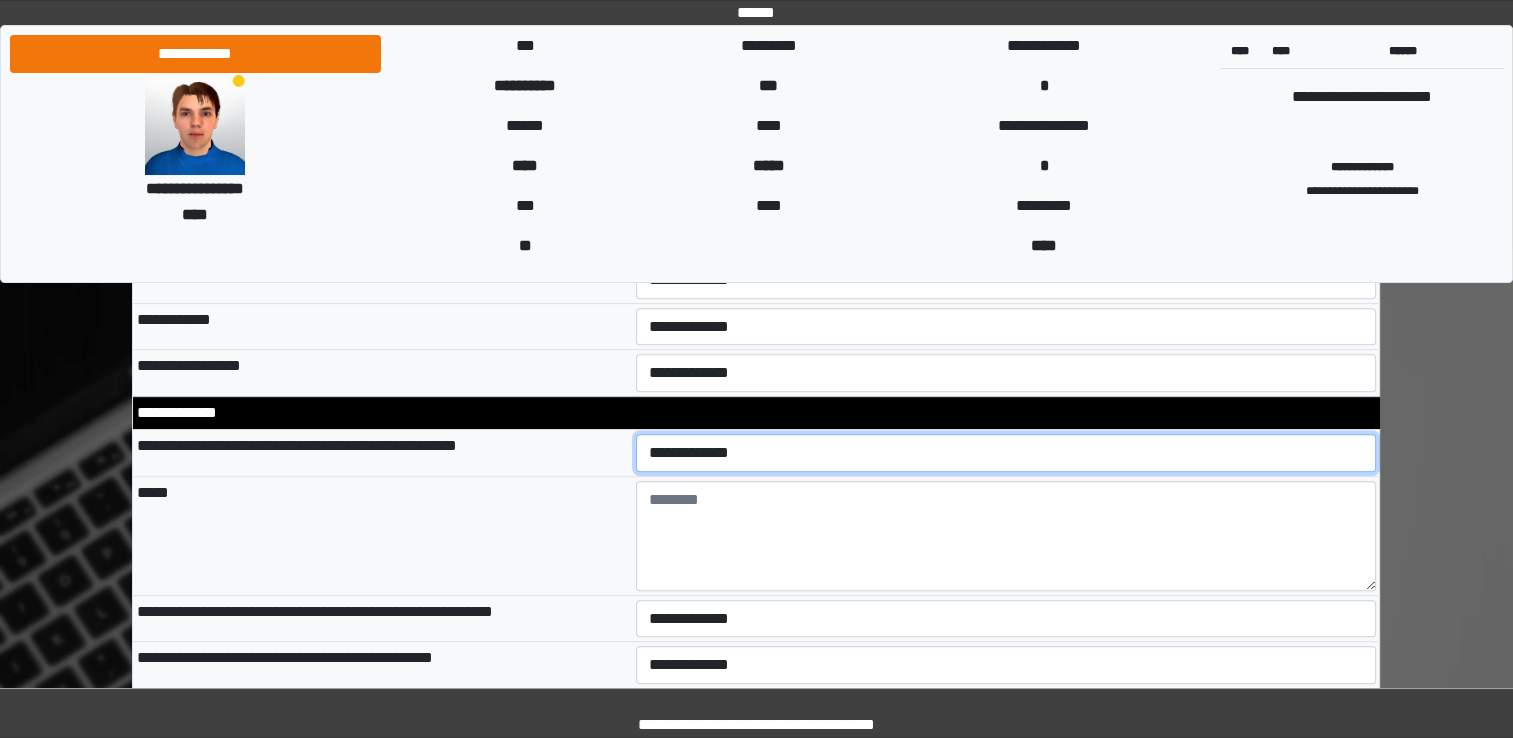 click on "**********" at bounding box center [1006, 453] 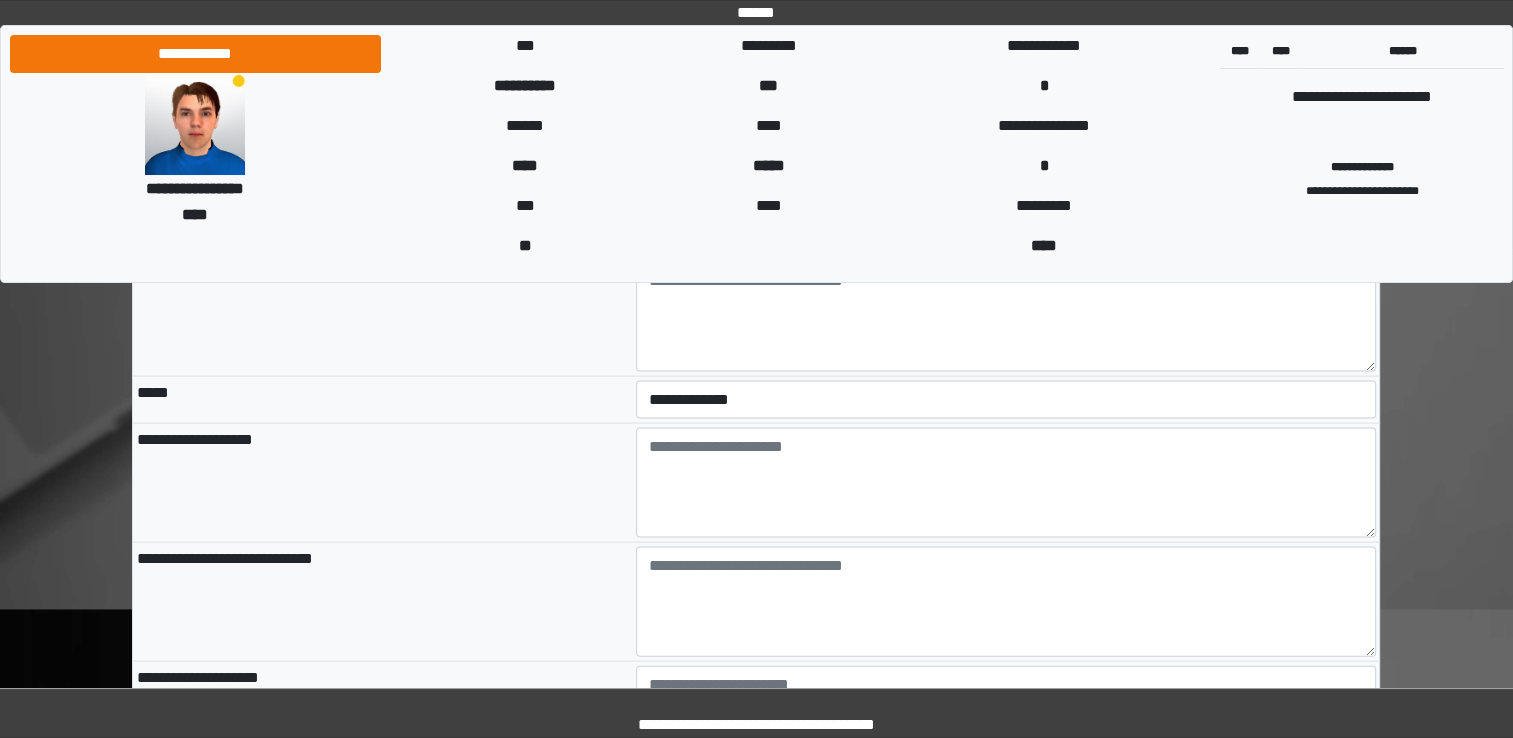 scroll, scrollTop: 3761, scrollLeft: 0, axis: vertical 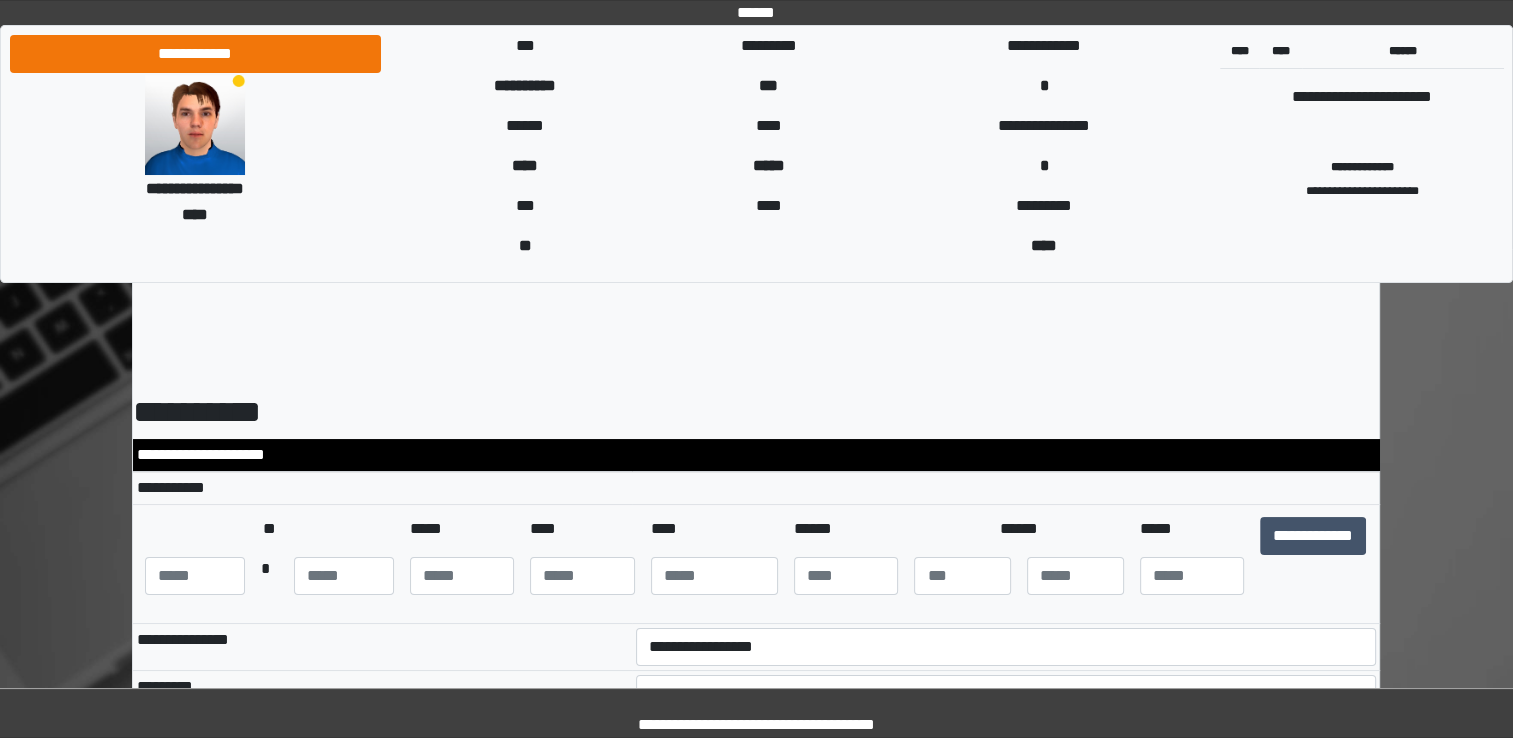 drag, startPoint x: 342, startPoint y: 61, endPoint x: 293, endPoint y: 222, distance: 168.29141 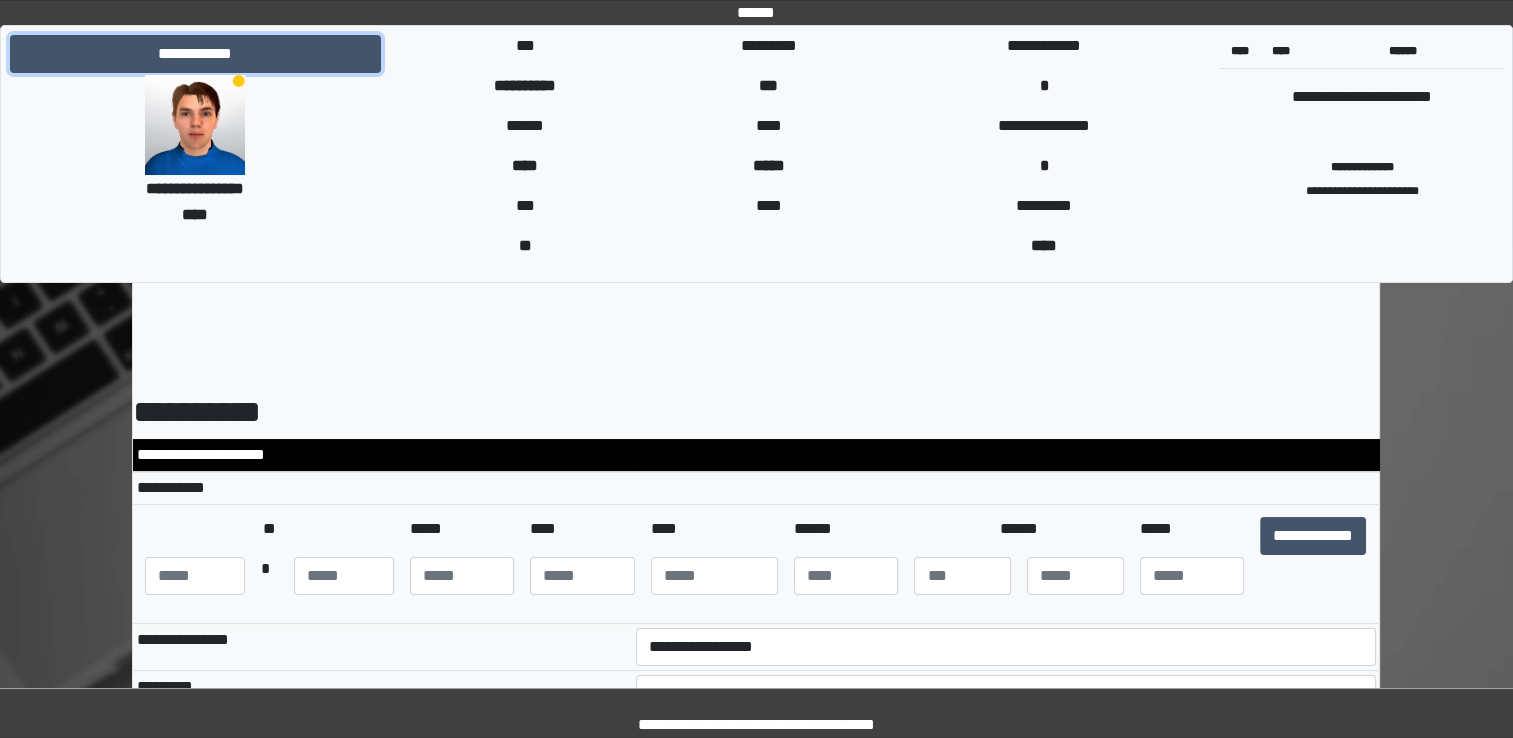 click on "**********" at bounding box center (195, 54) 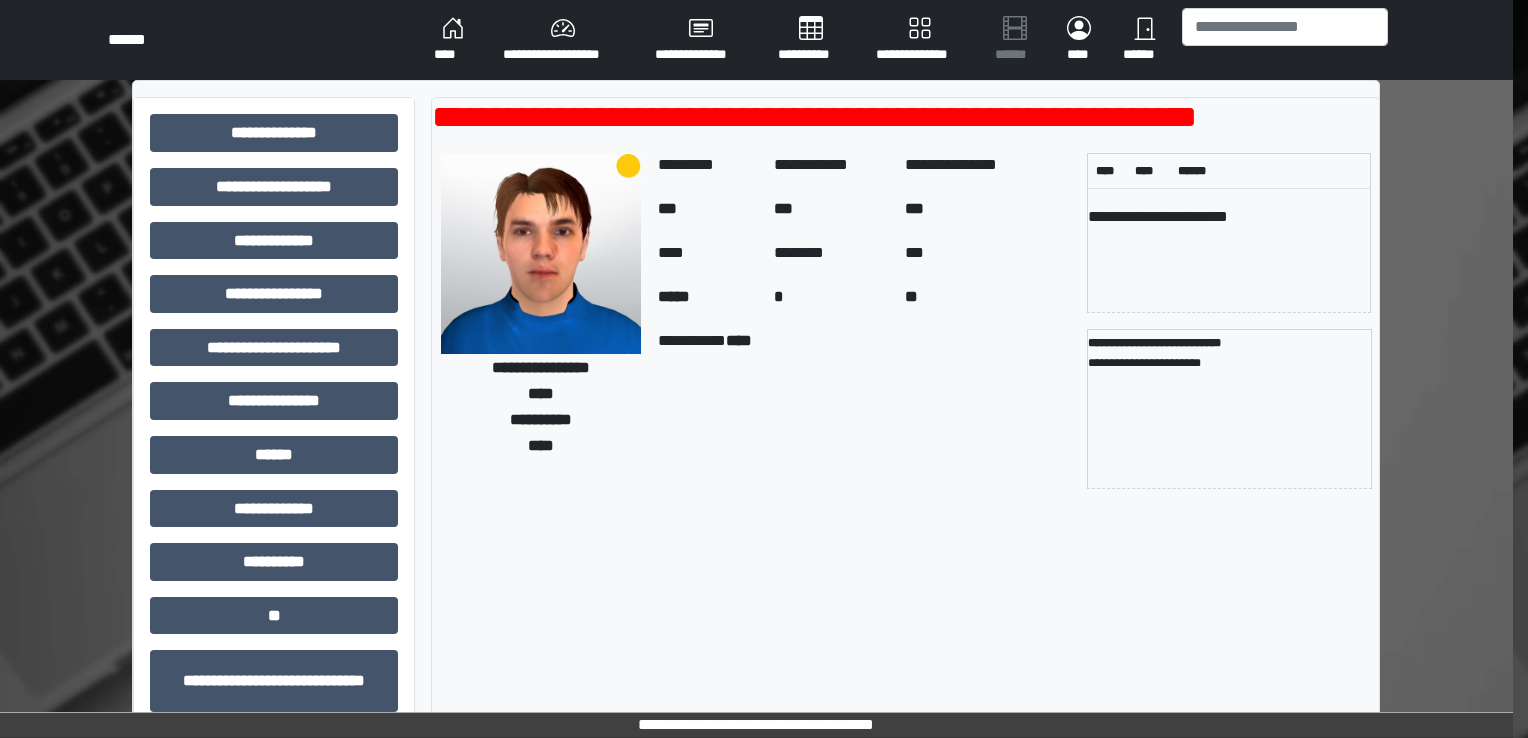 scroll, scrollTop: 0, scrollLeft: 0, axis: both 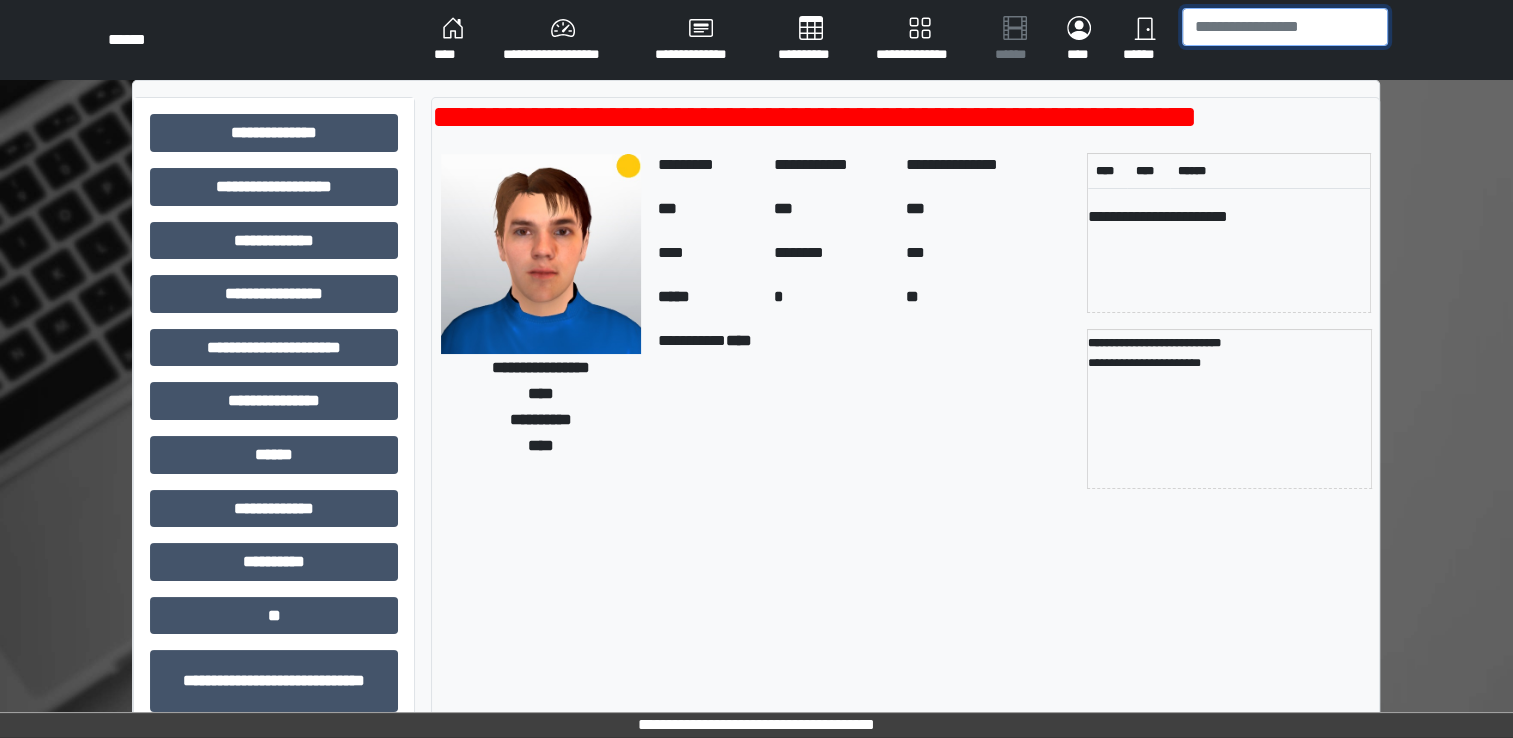 click at bounding box center (1285, 27) 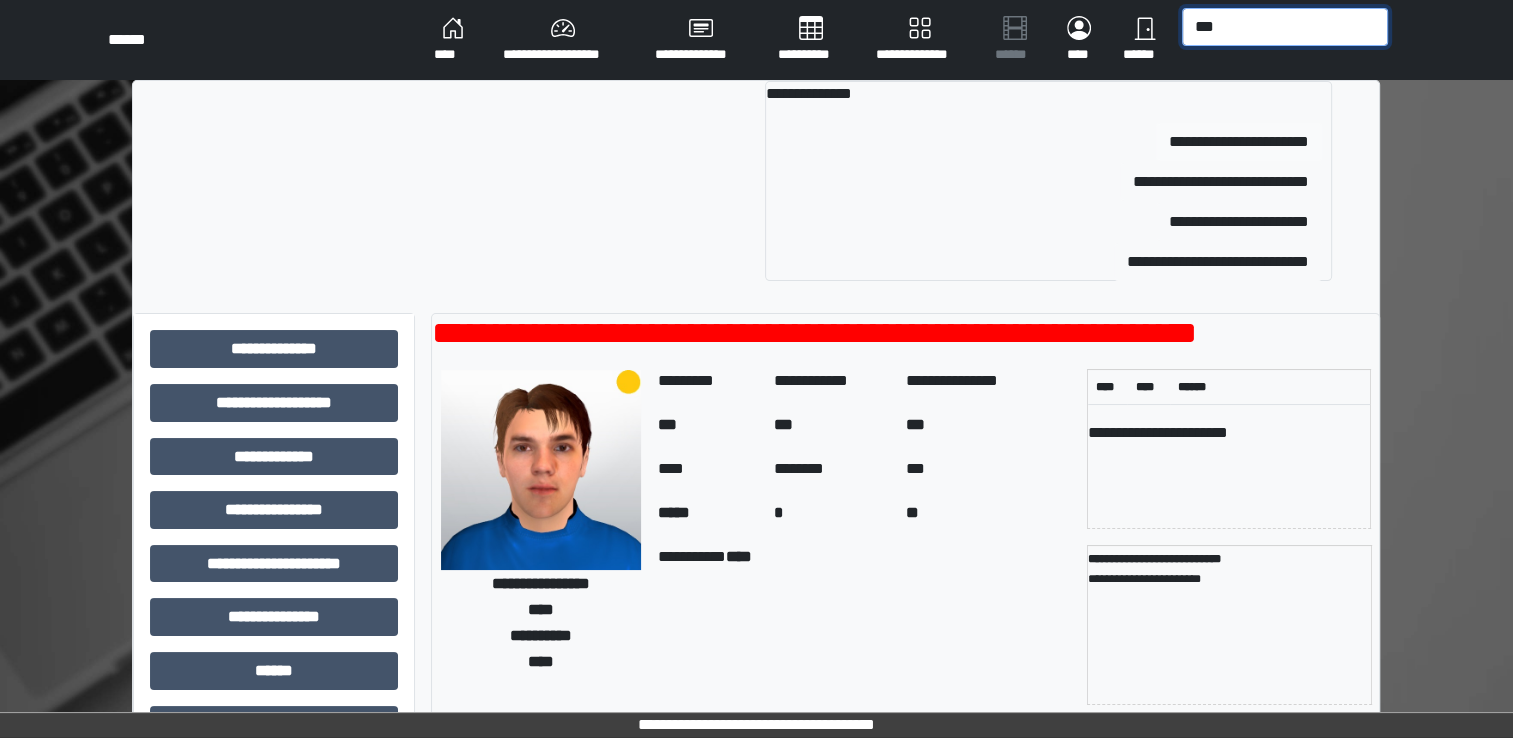 type on "***" 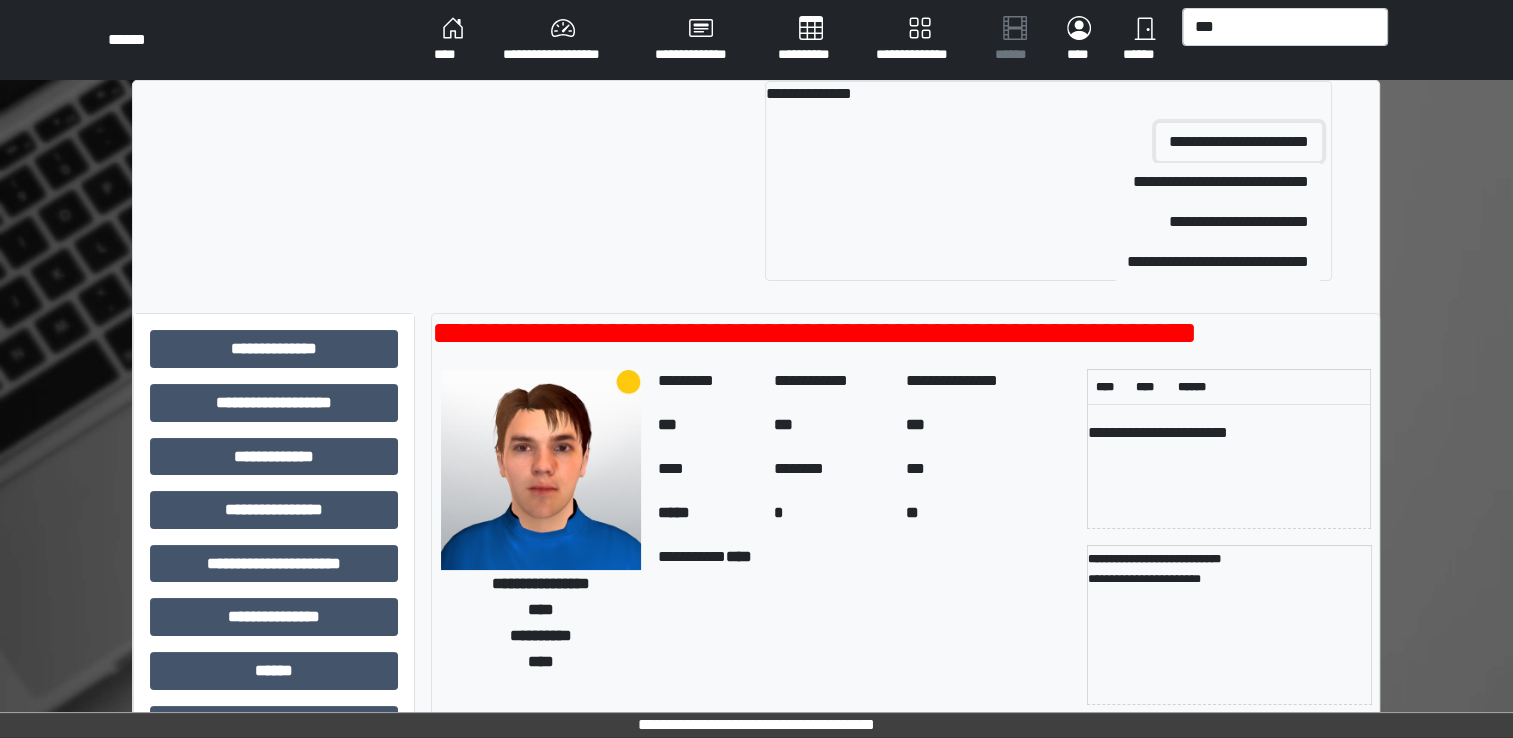 click on "**********" at bounding box center [1239, 142] 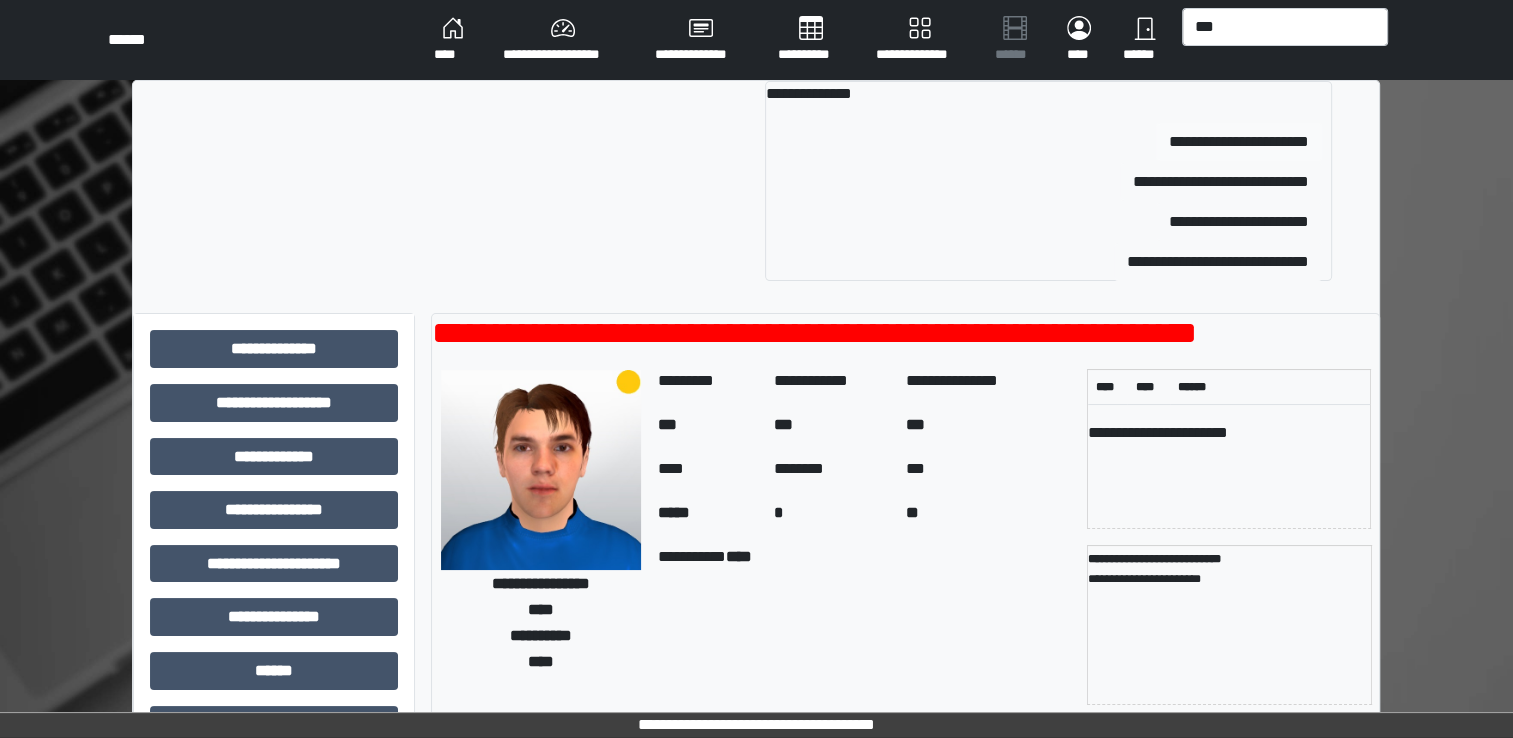 type 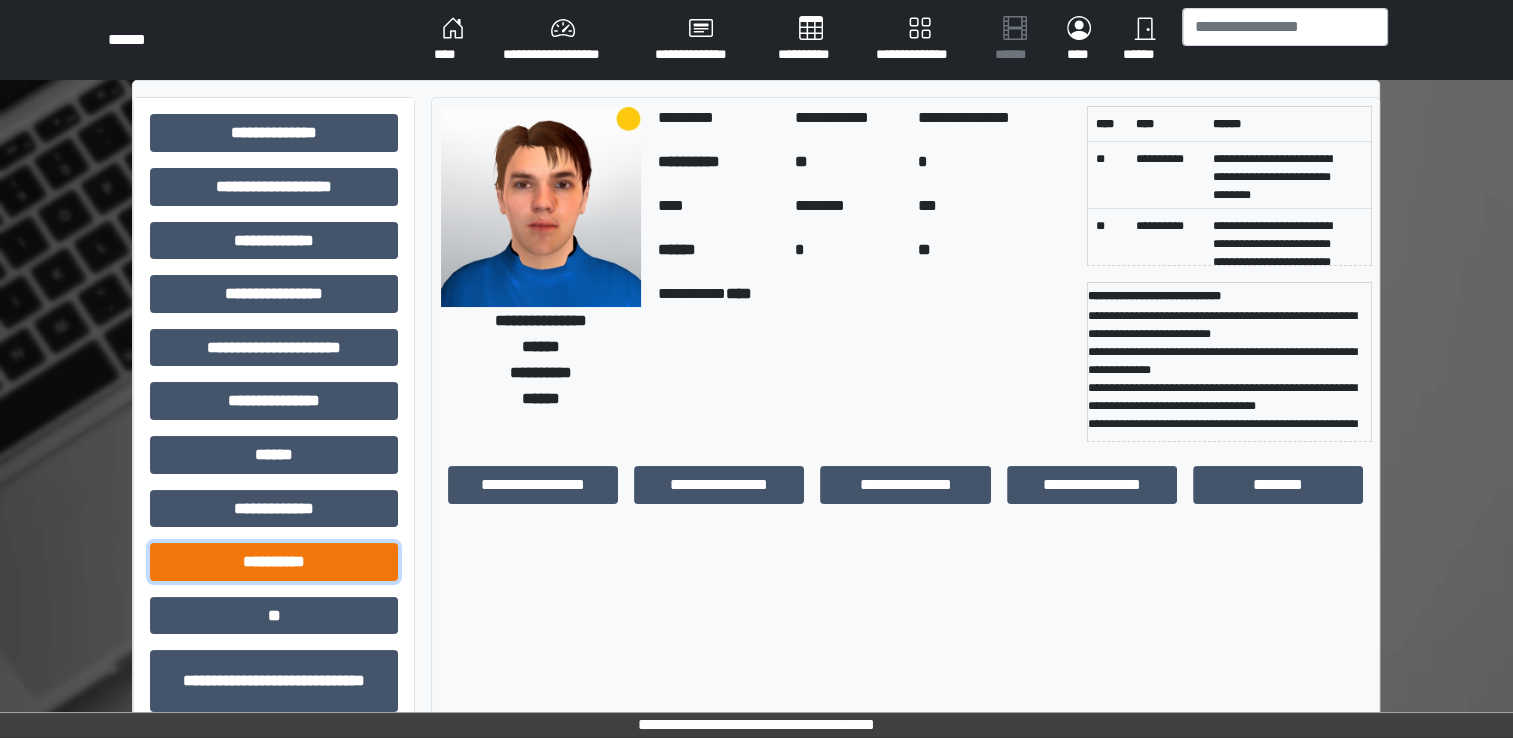 click on "**********" at bounding box center [274, 562] 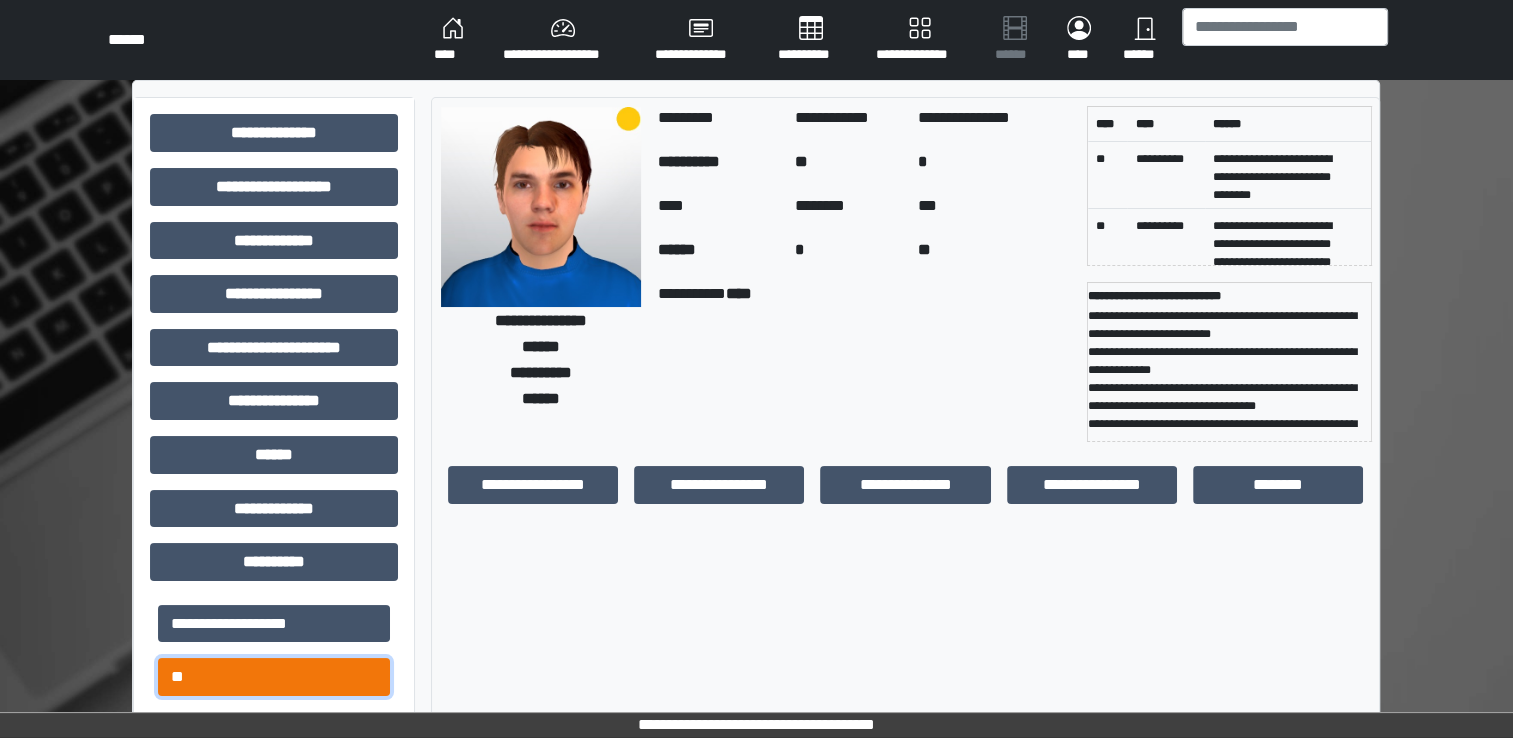 click on "**" at bounding box center [274, 677] 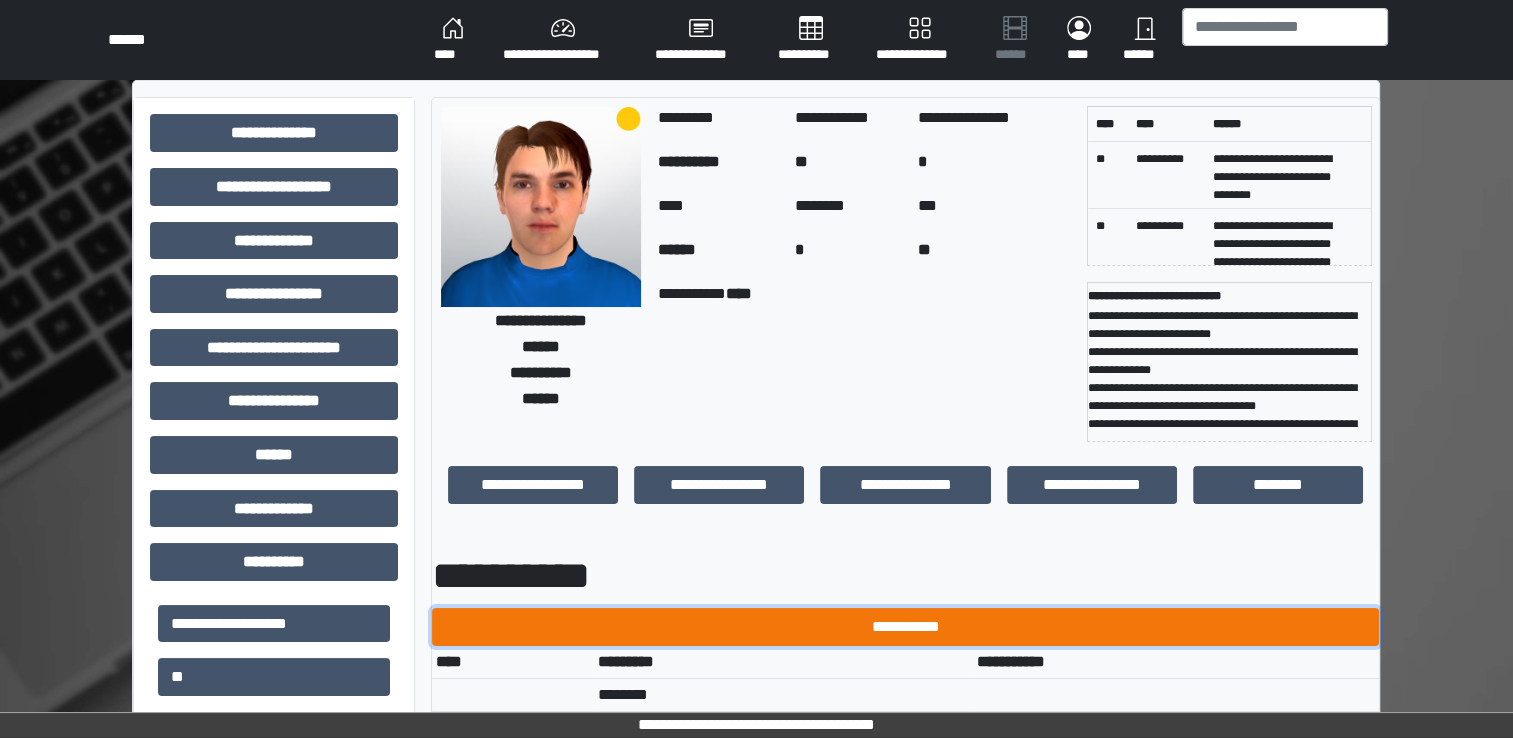 click on "**********" at bounding box center (905, 627) 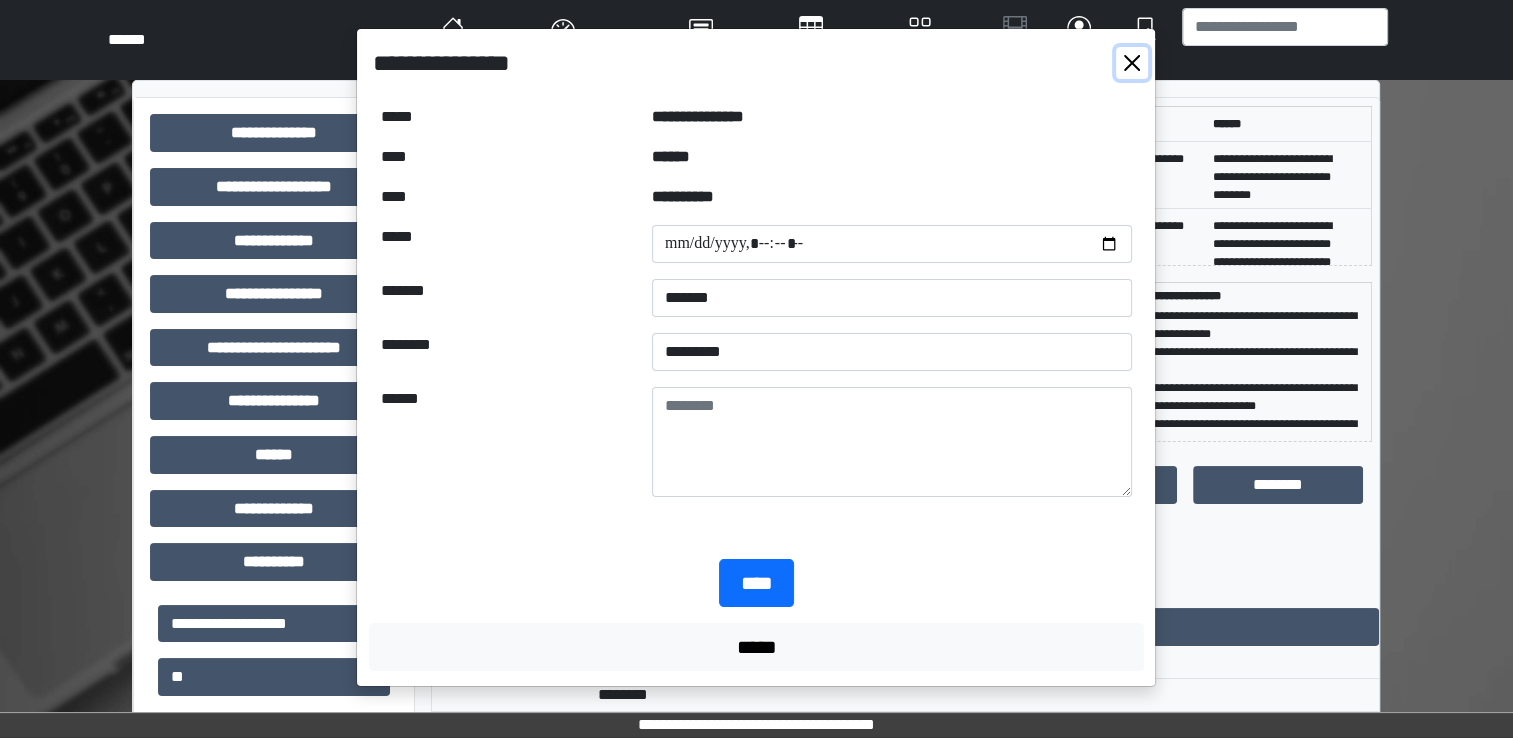 click at bounding box center [1132, 63] 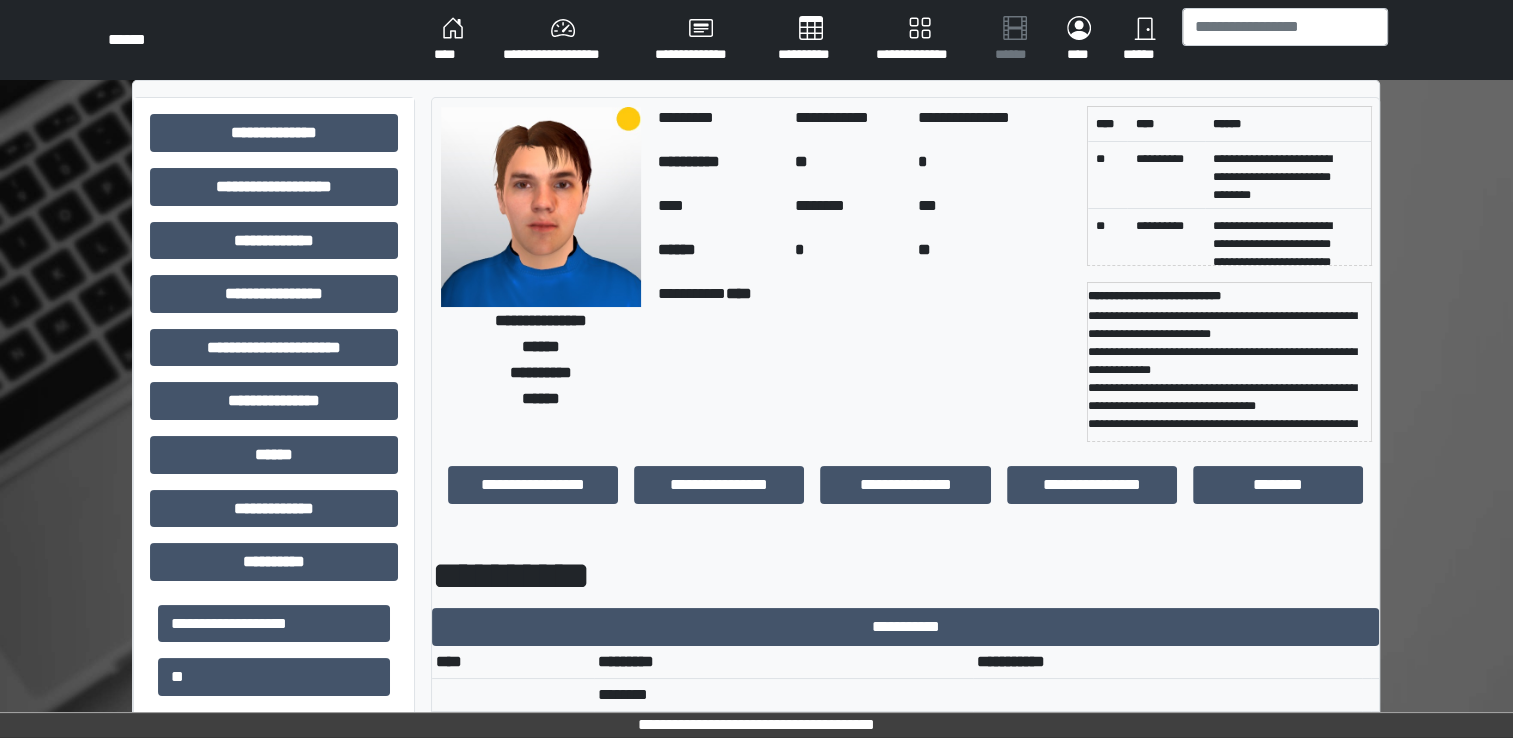 click on "**********" at bounding box center [563, 40] 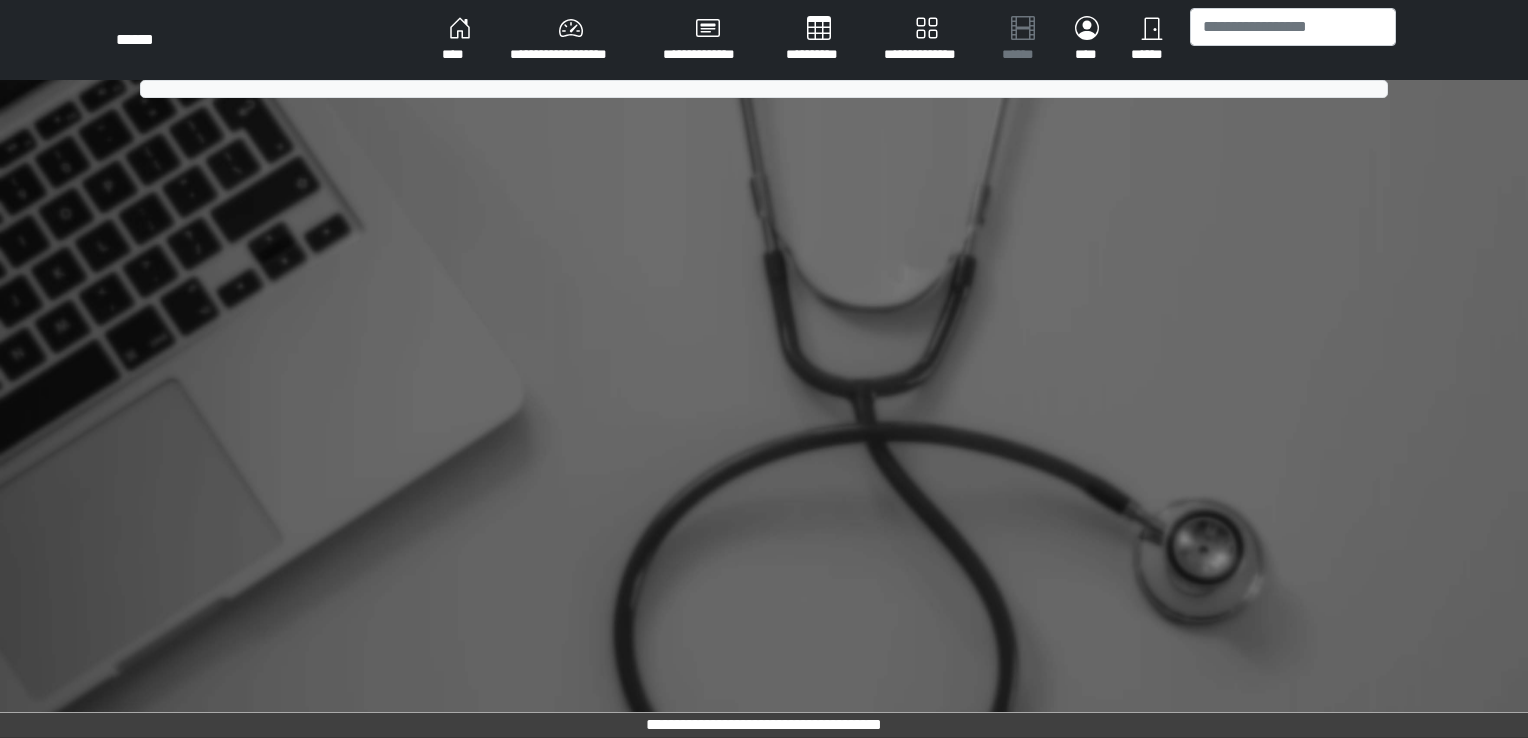 click on "**********" at bounding box center [570, 40] 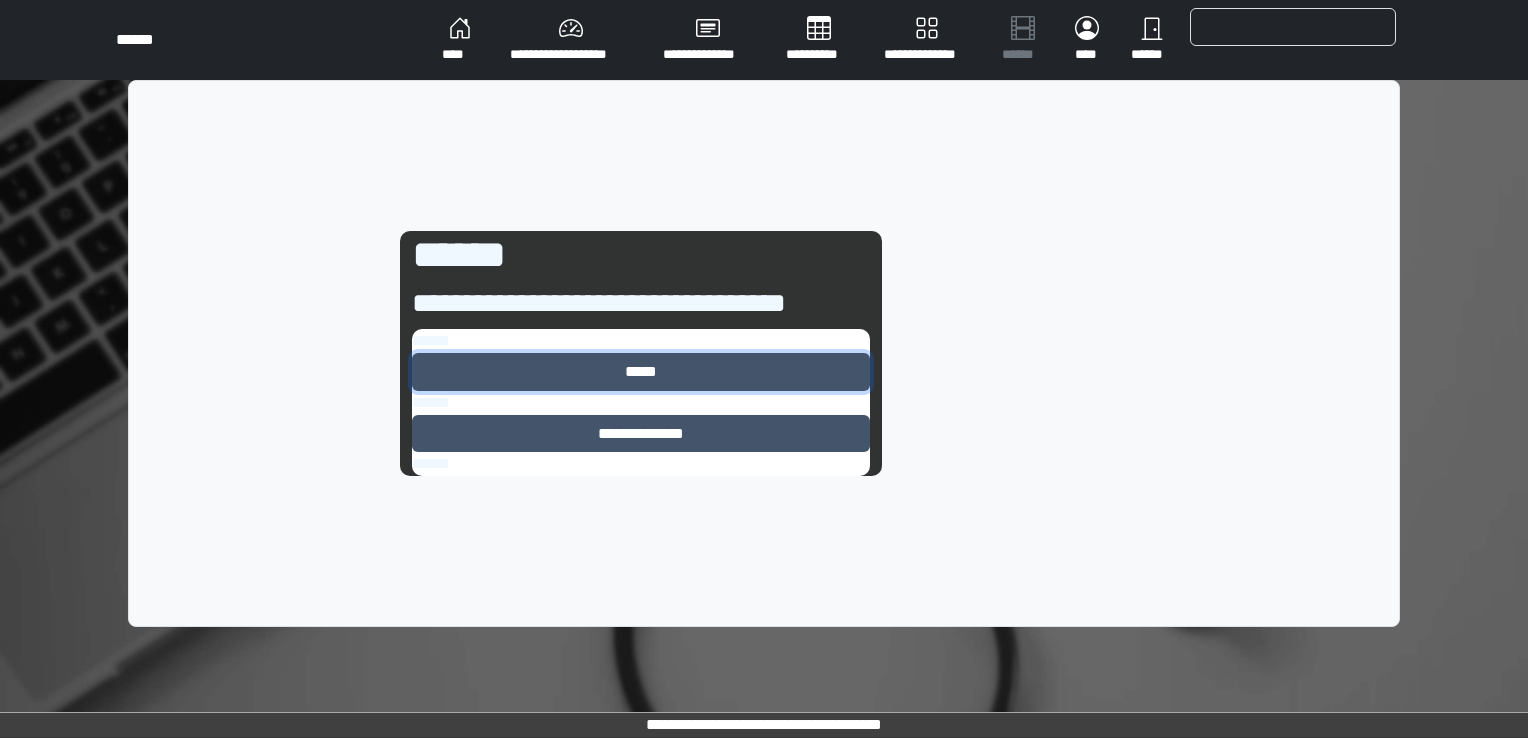 click on "*****" at bounding box center [641, 372] 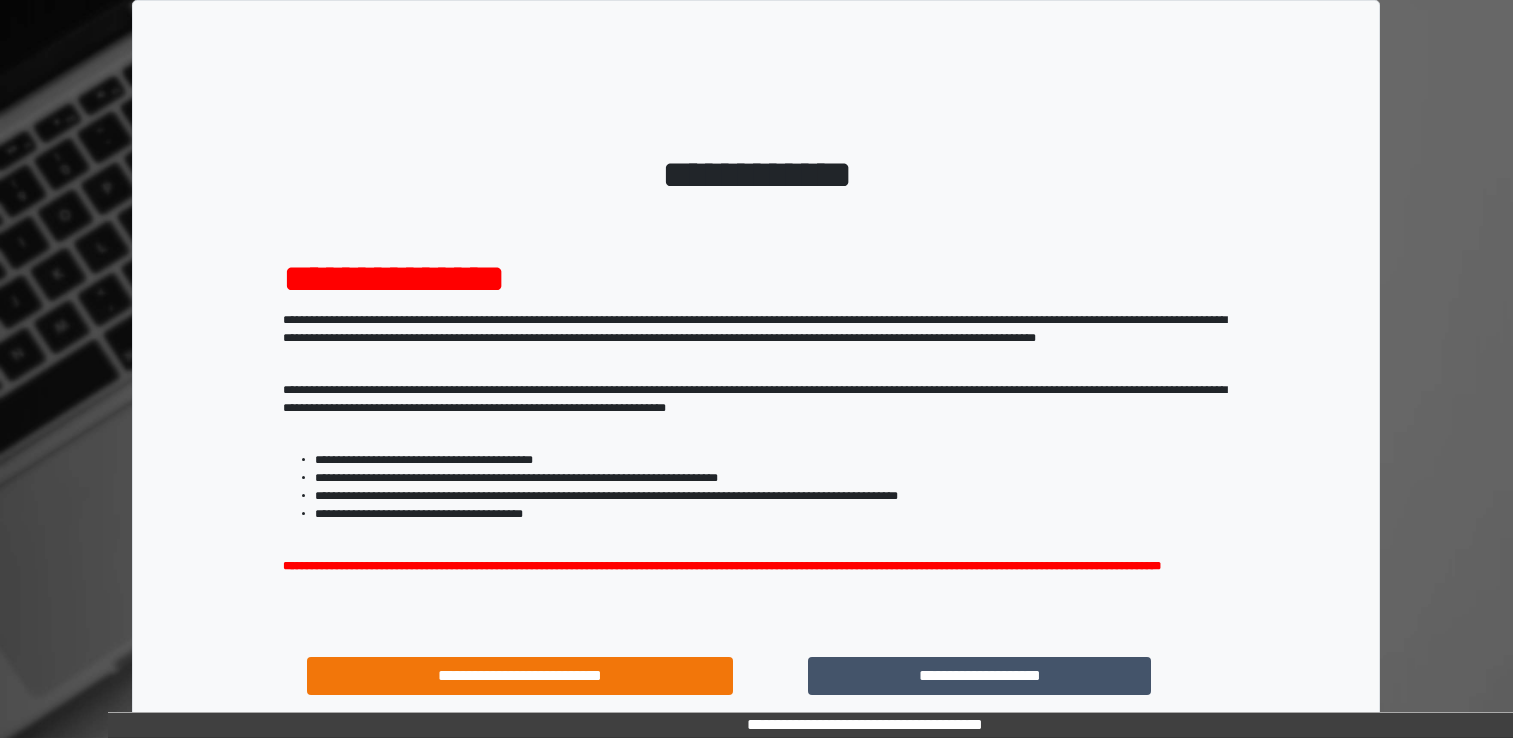 scroll, scrollTop: 0, scrollLeft: 0, axis: both 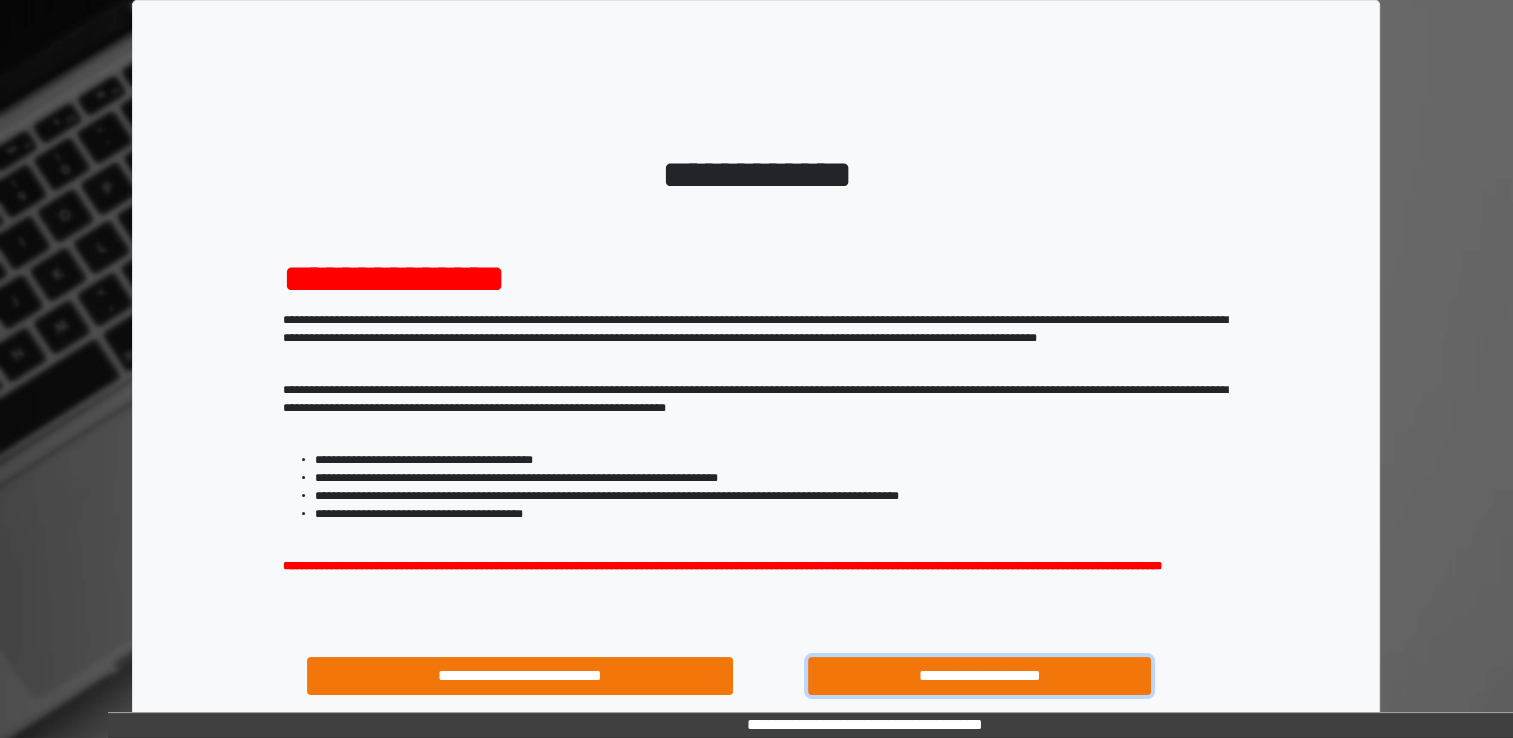 click on "**********" at bounding box center [980, 676] 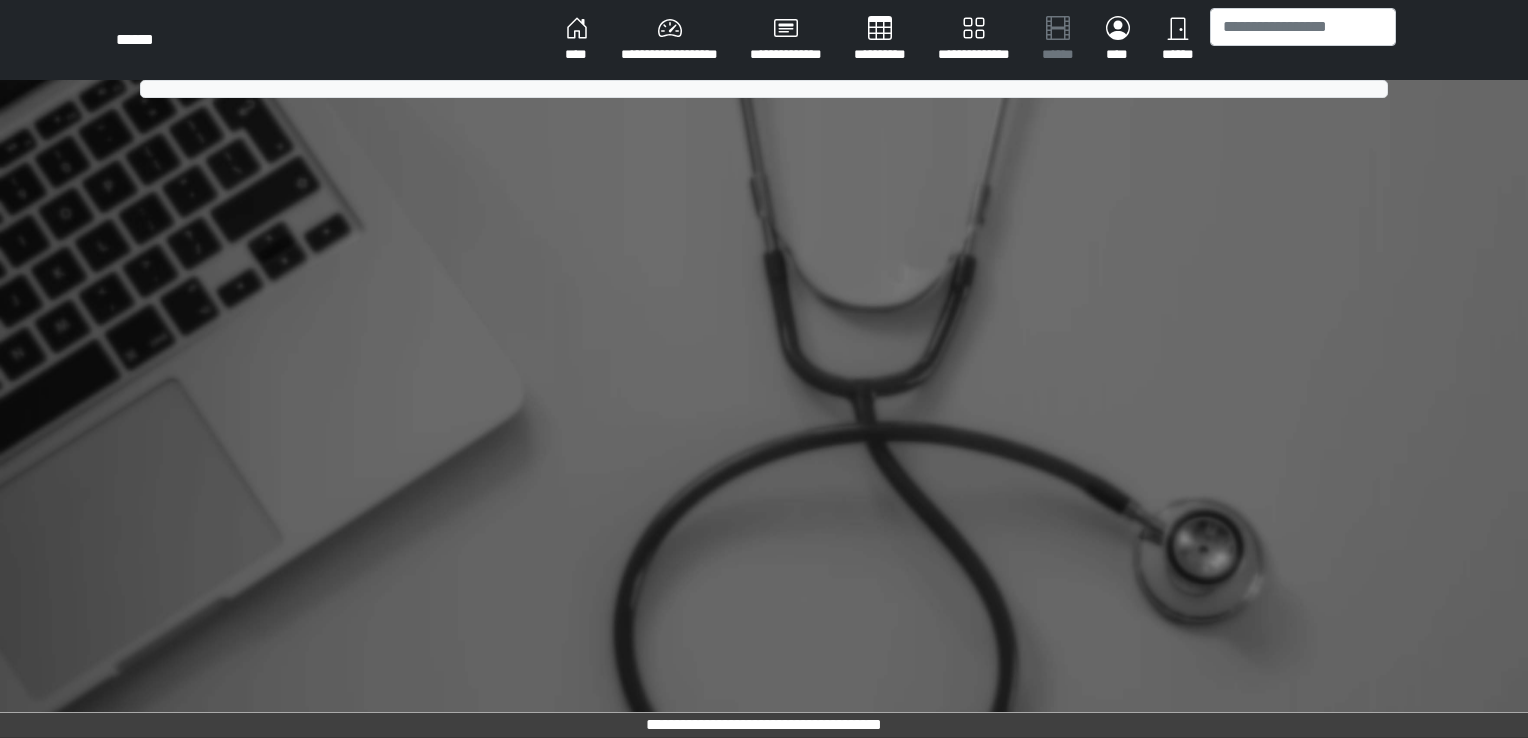 scroll, scrollTop: 0, scrollLeft: 0, axis: both 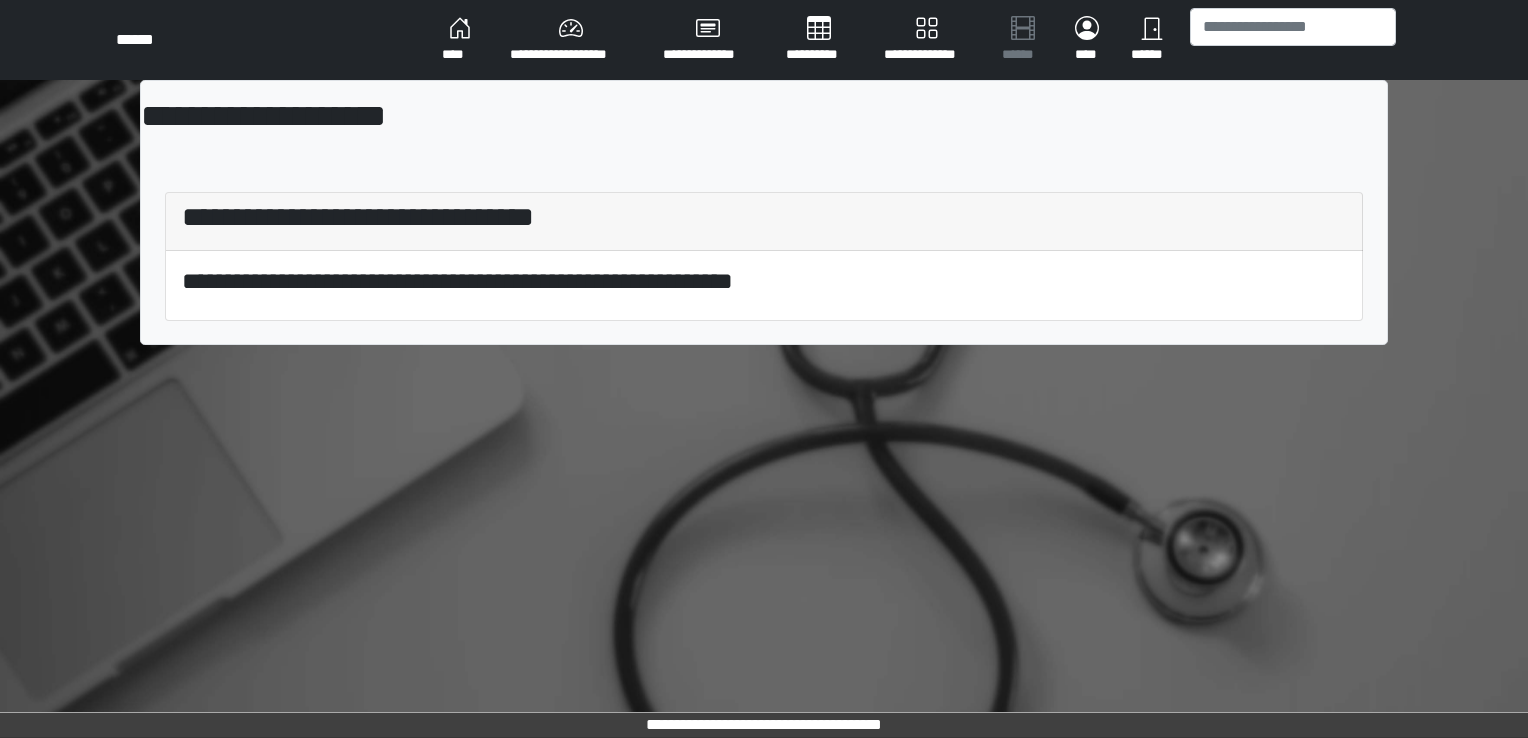 click on "**********" at bounding box center [570, 40] 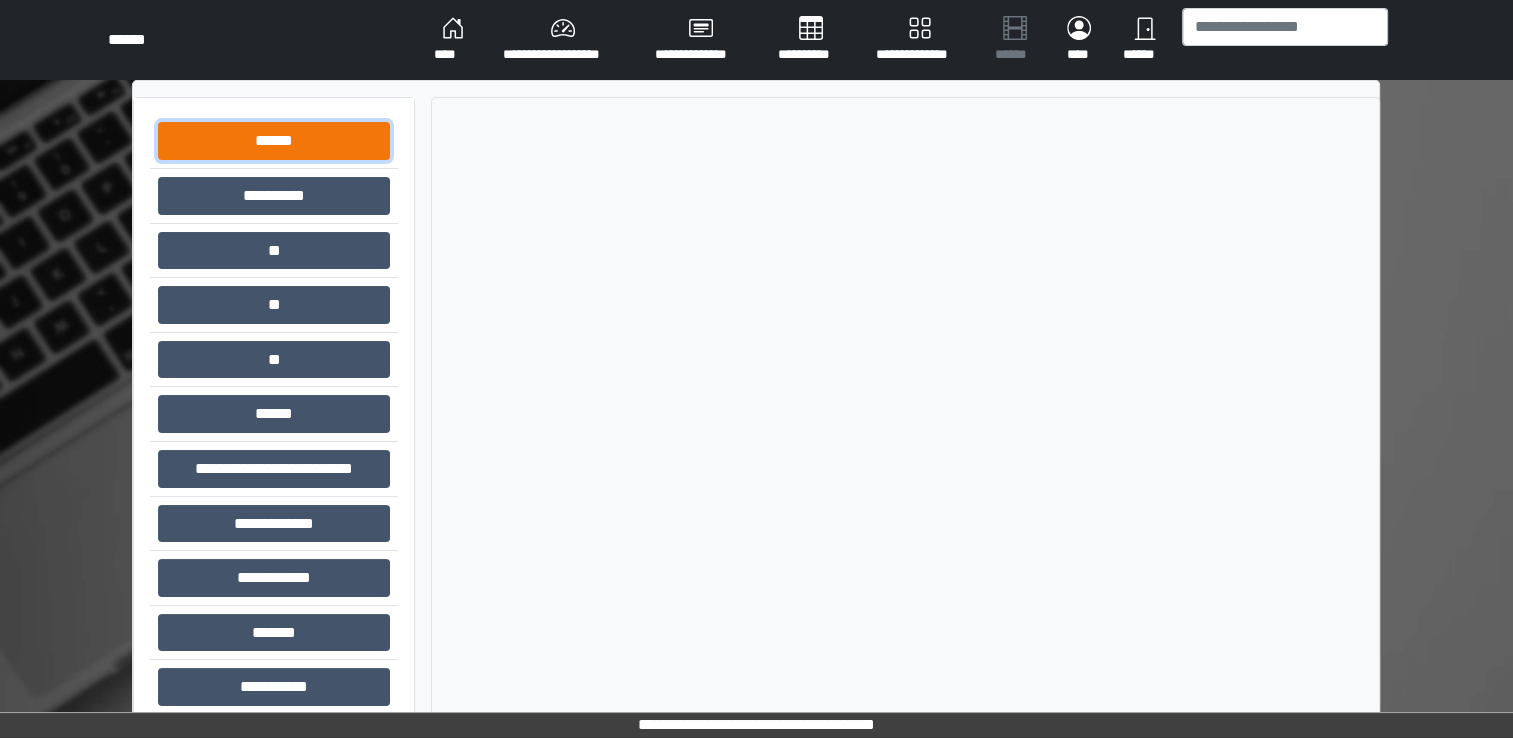 click on "******" at bounding box center [274, 141] 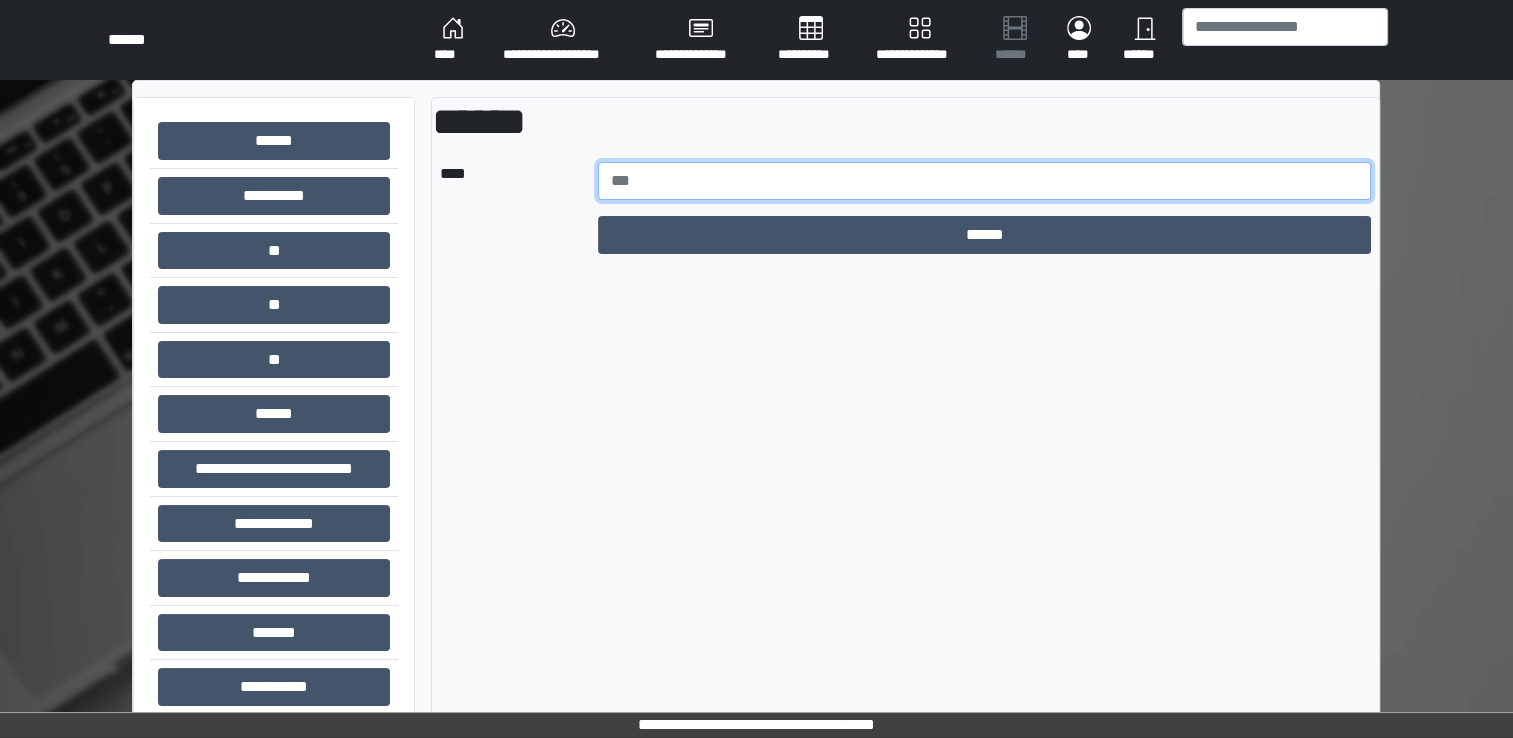 click at bounding box center [985, 181] 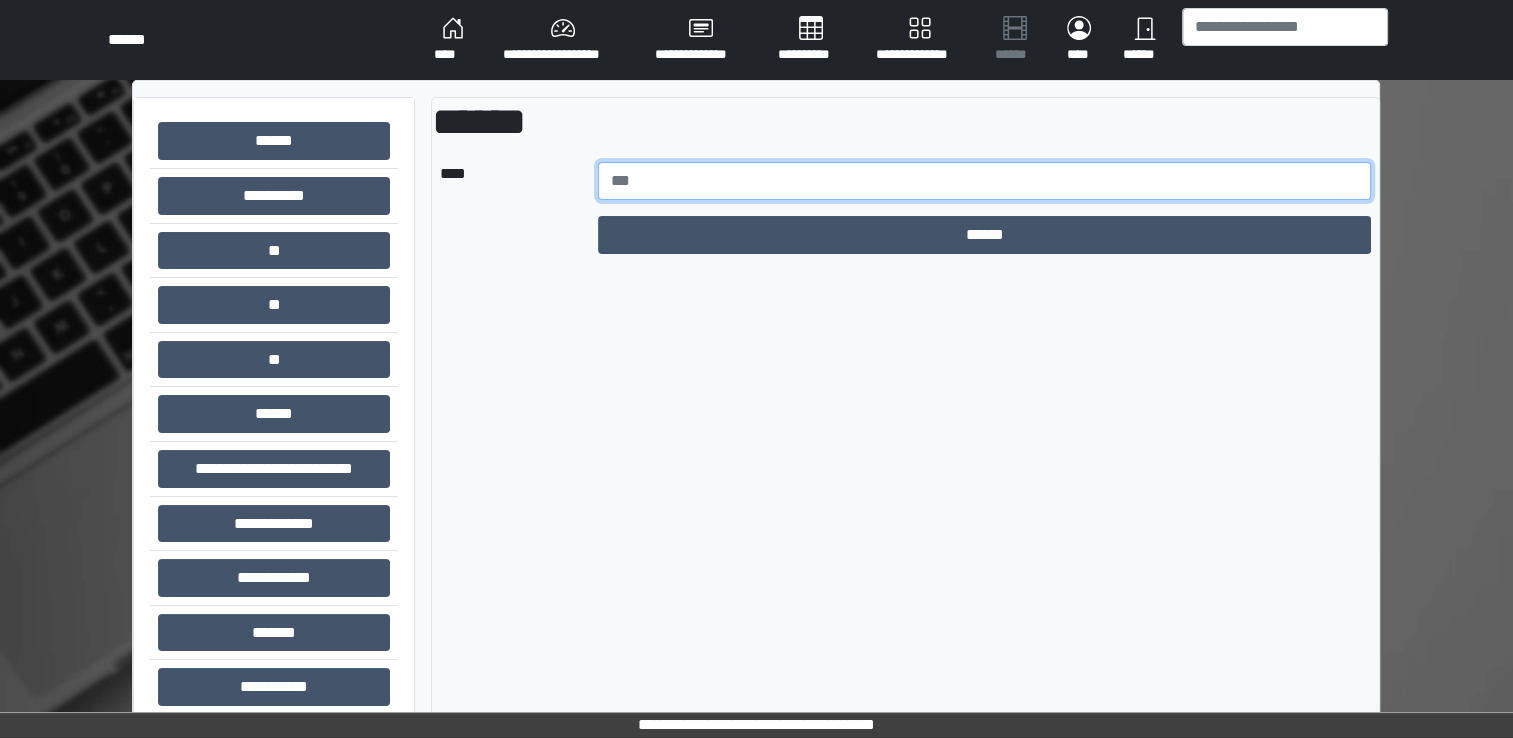 drag, startPoint x: 700, startPoint y: 188, endPoint x: 667, endPoint y: 186, distance: 33.06055 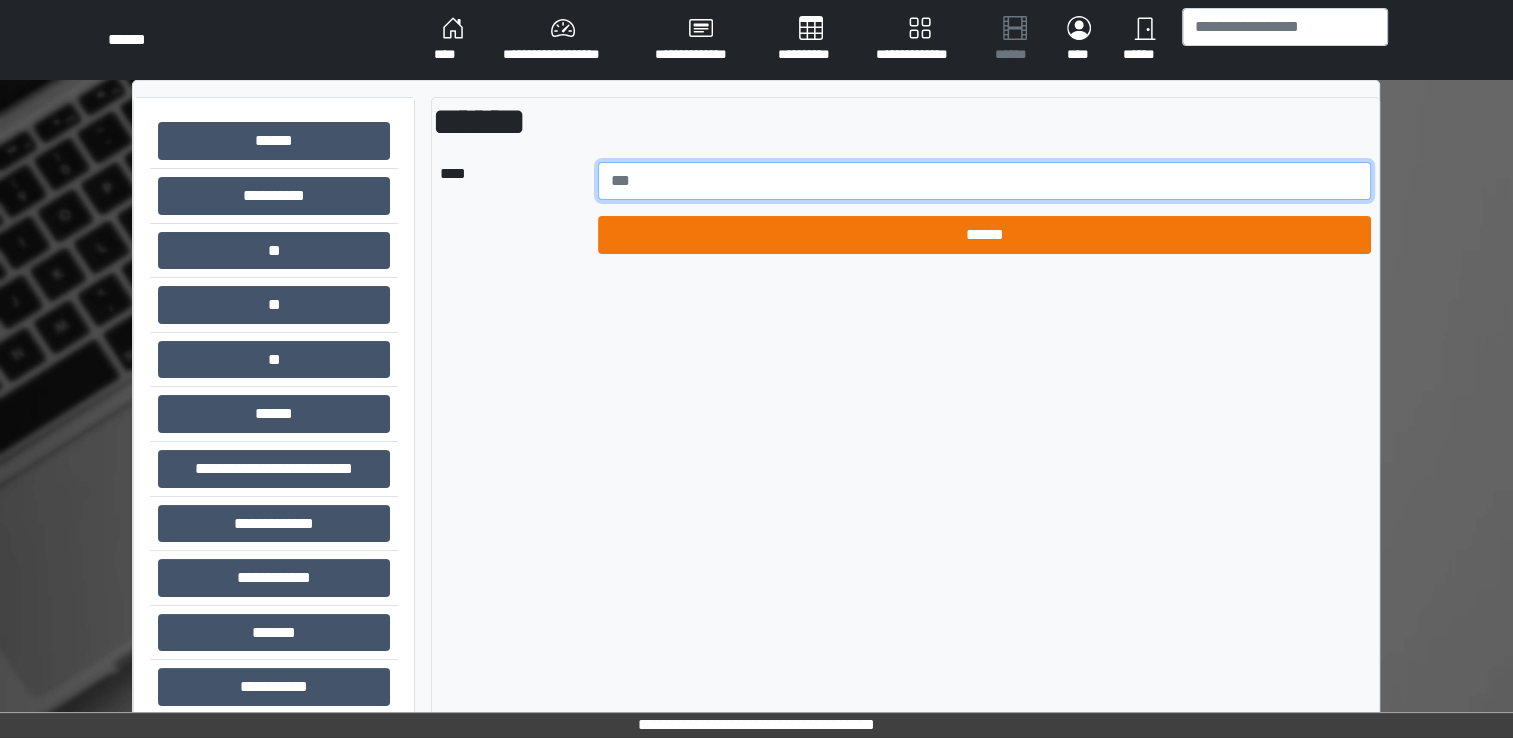 type on "****" 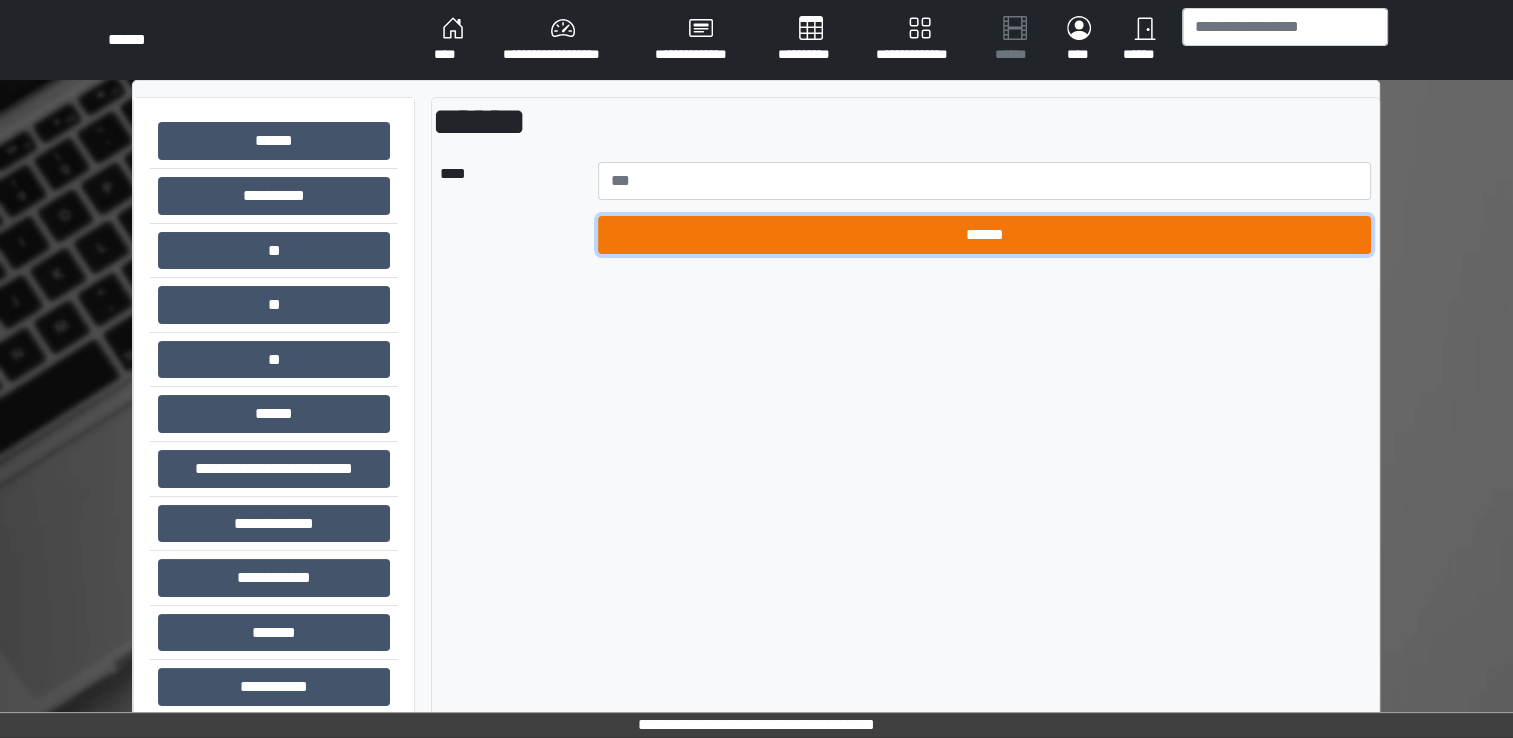 click on "******" at bounding box center (985, 235) 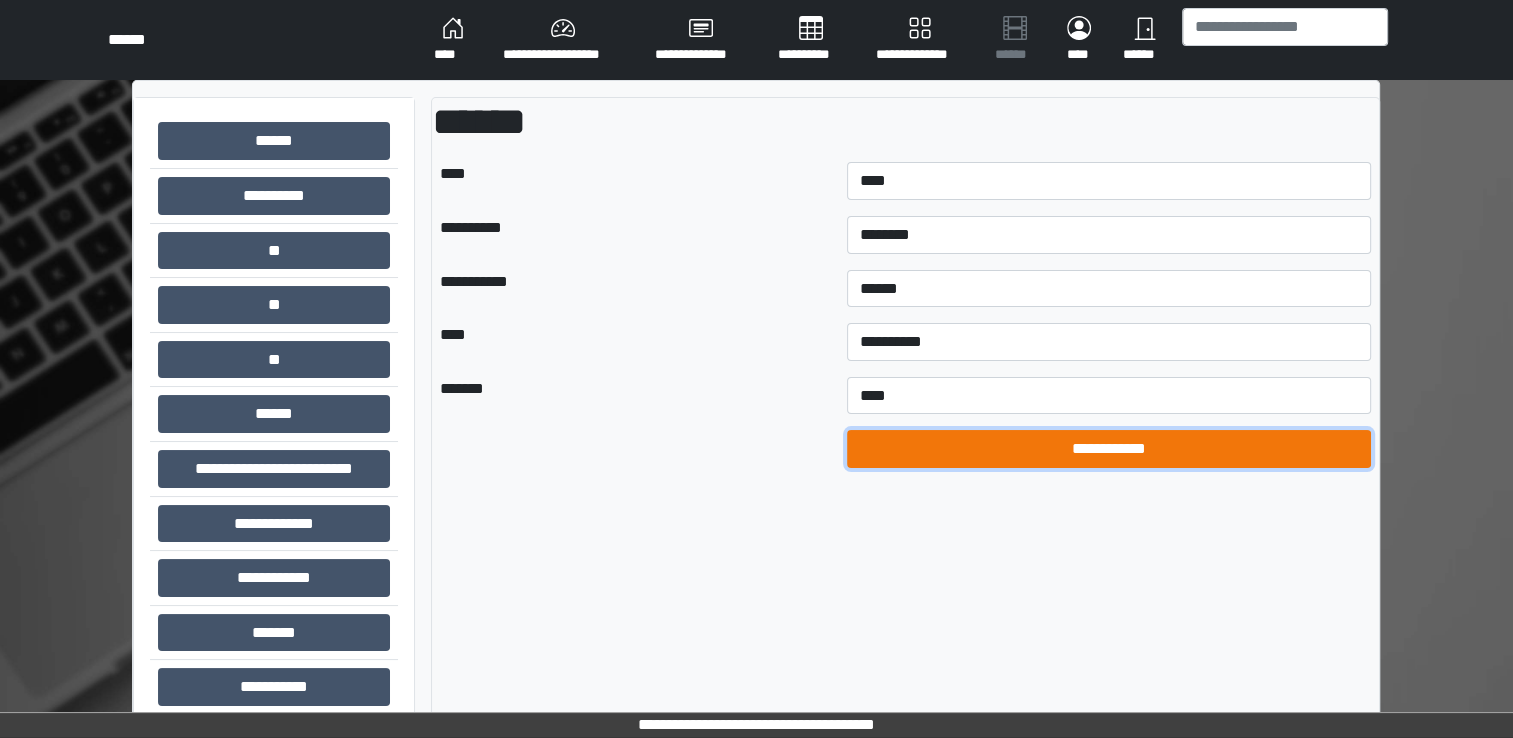 click on "**********" at bounding box center (1109, 449) 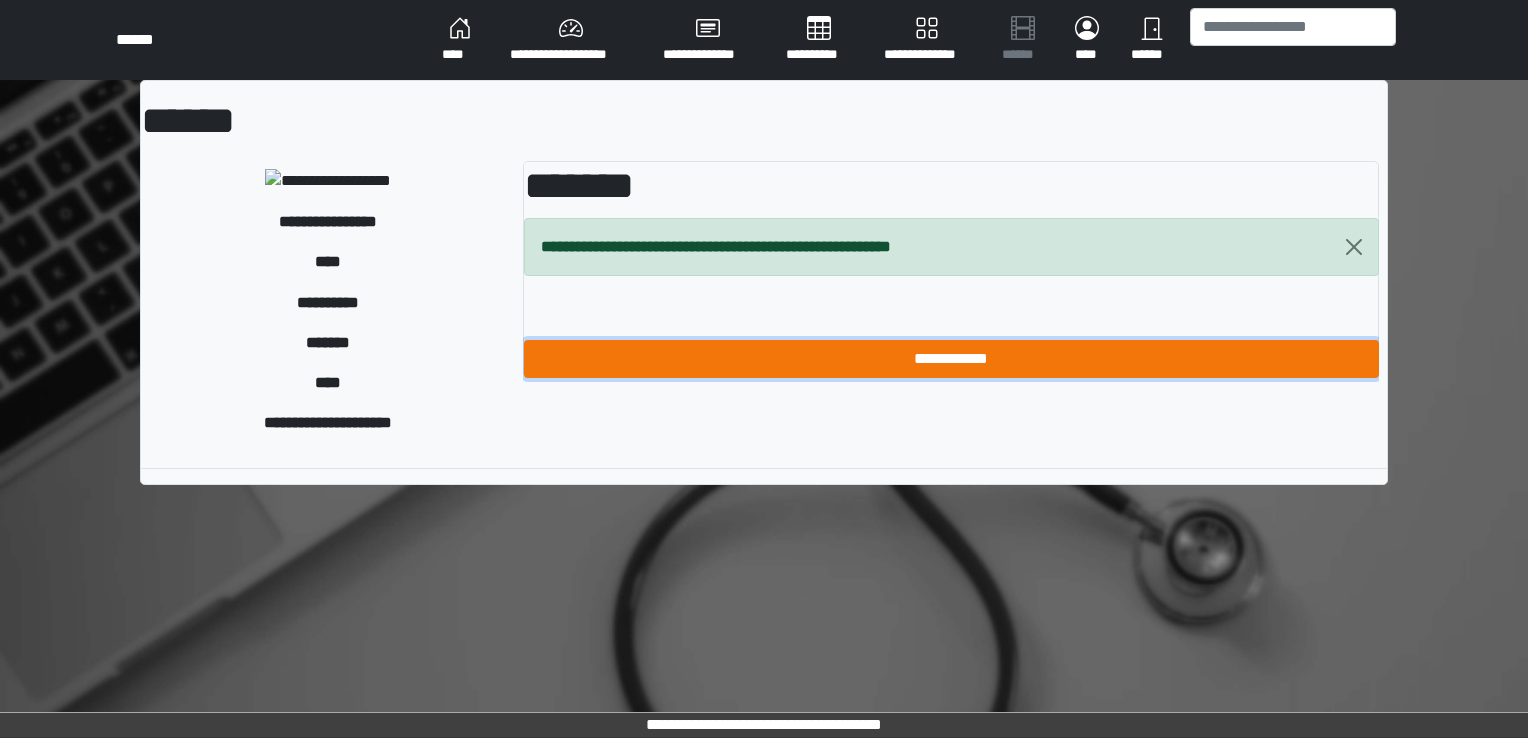 click on "**********" at bounding box center [951, 359] 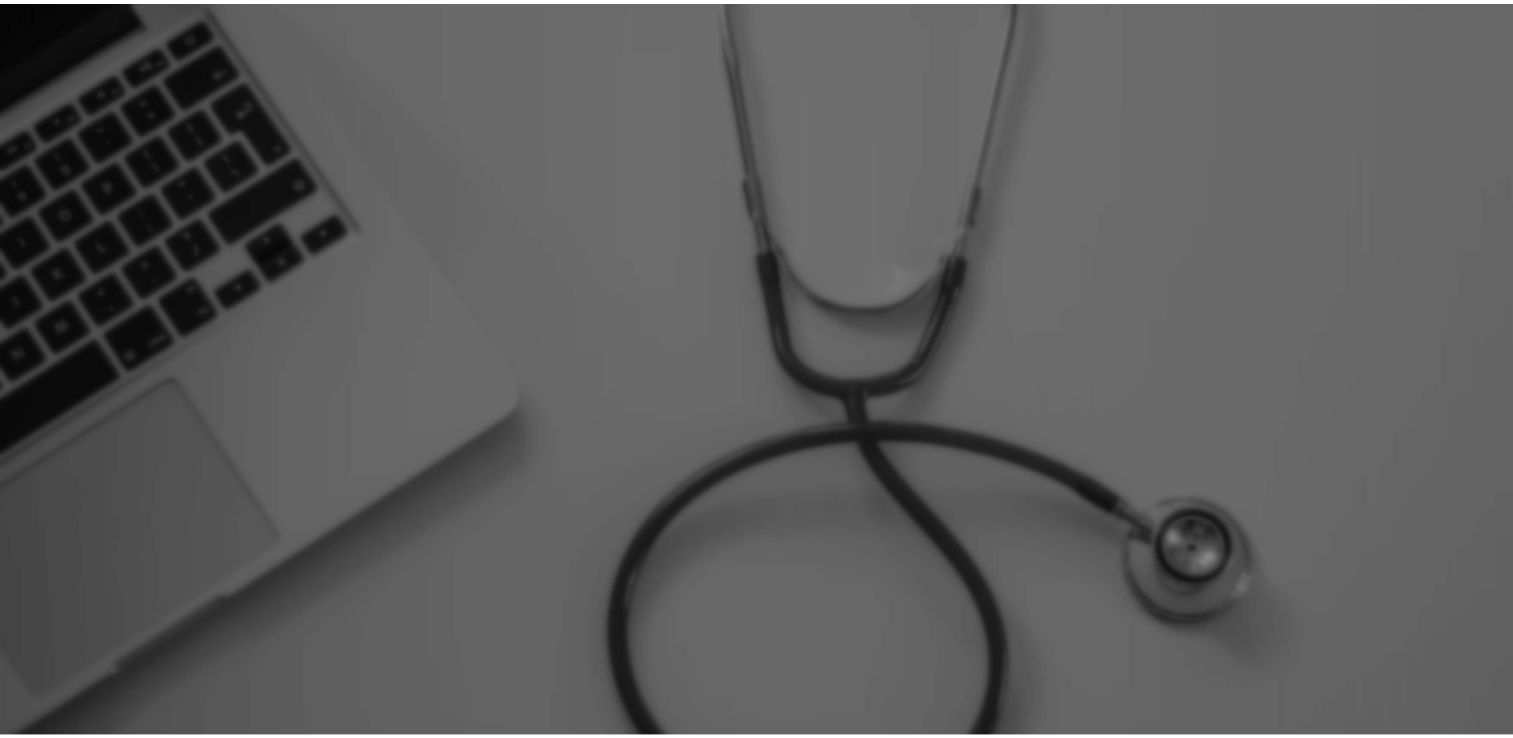 scroll, scrollTop: 0, scrollLeft: 0, axis: both 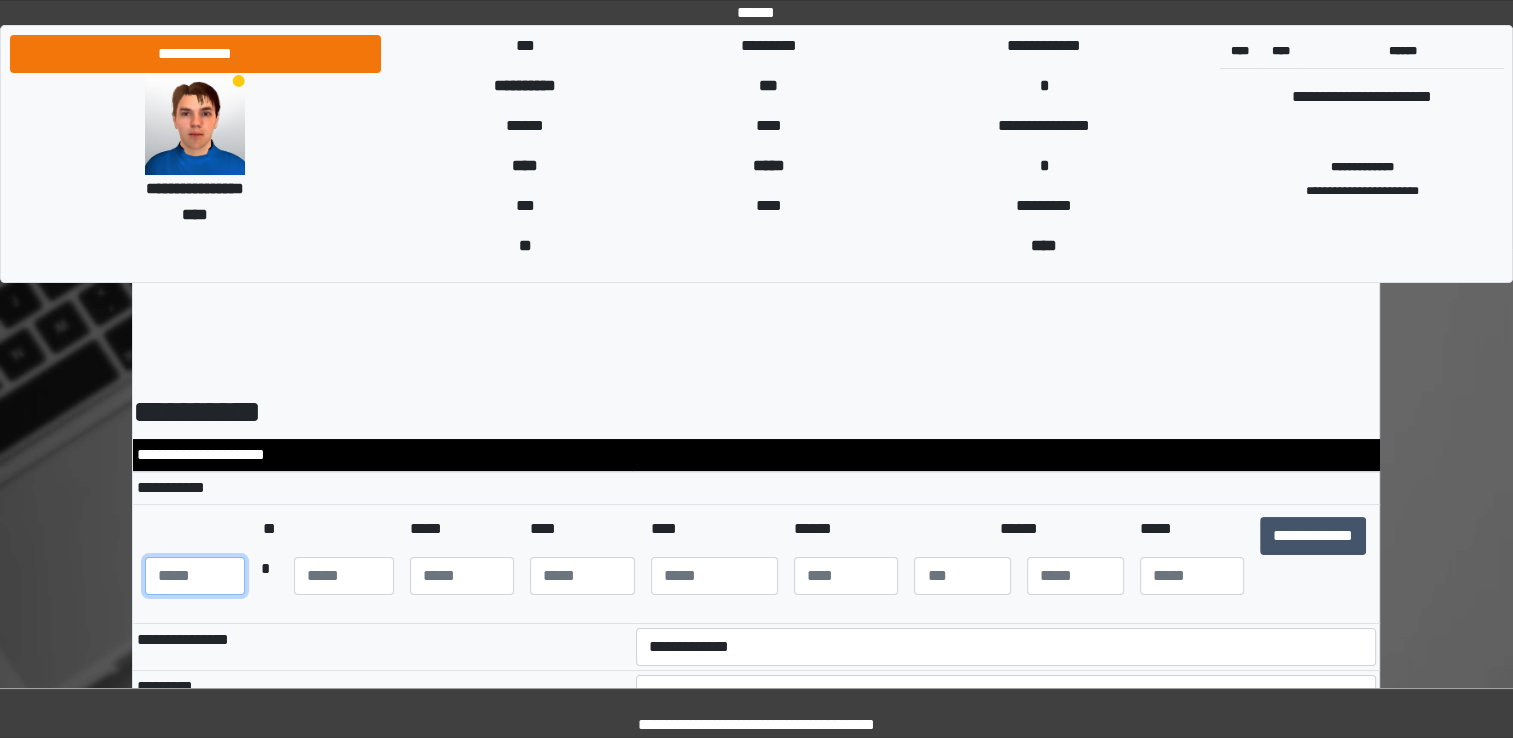 click at bounding box center (195, 576) 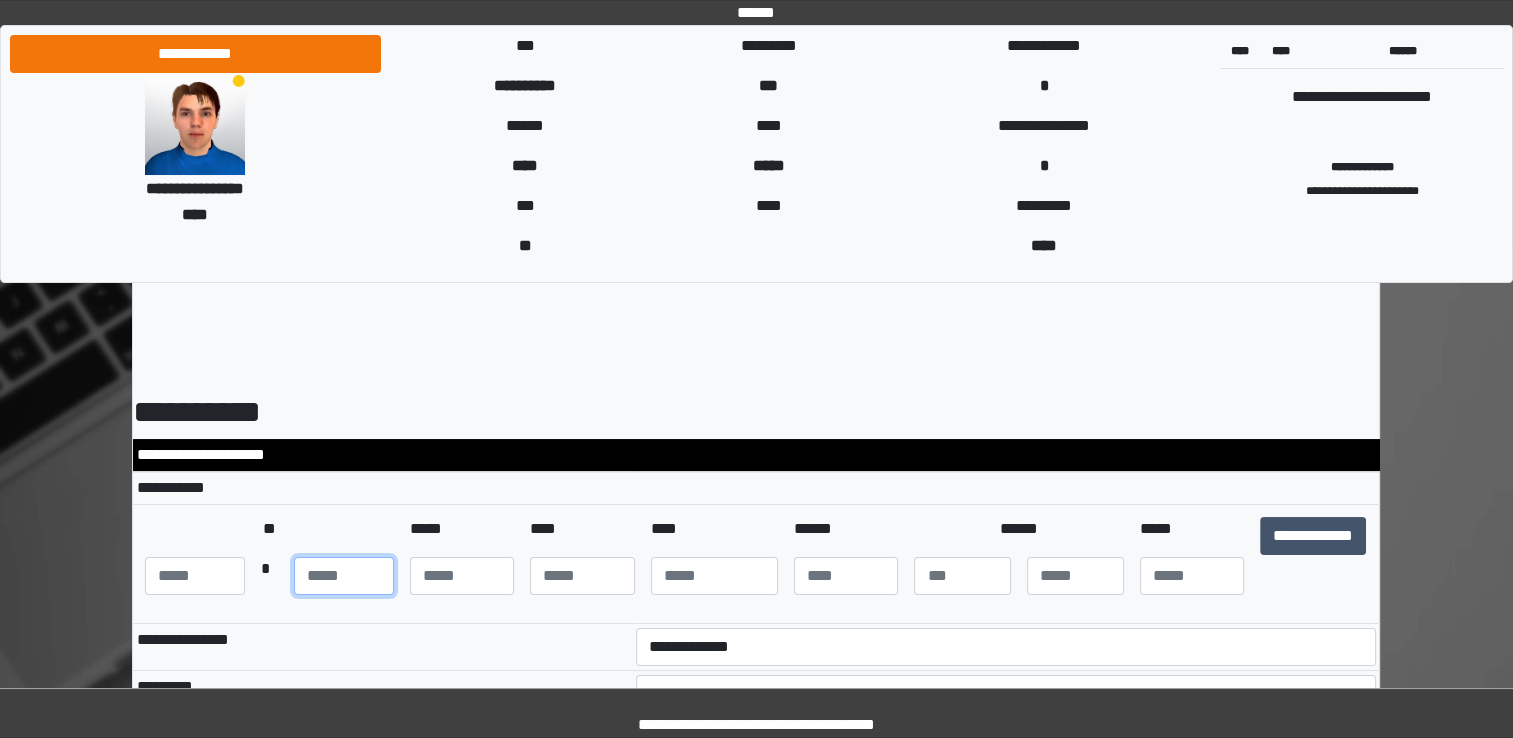 type on "***" 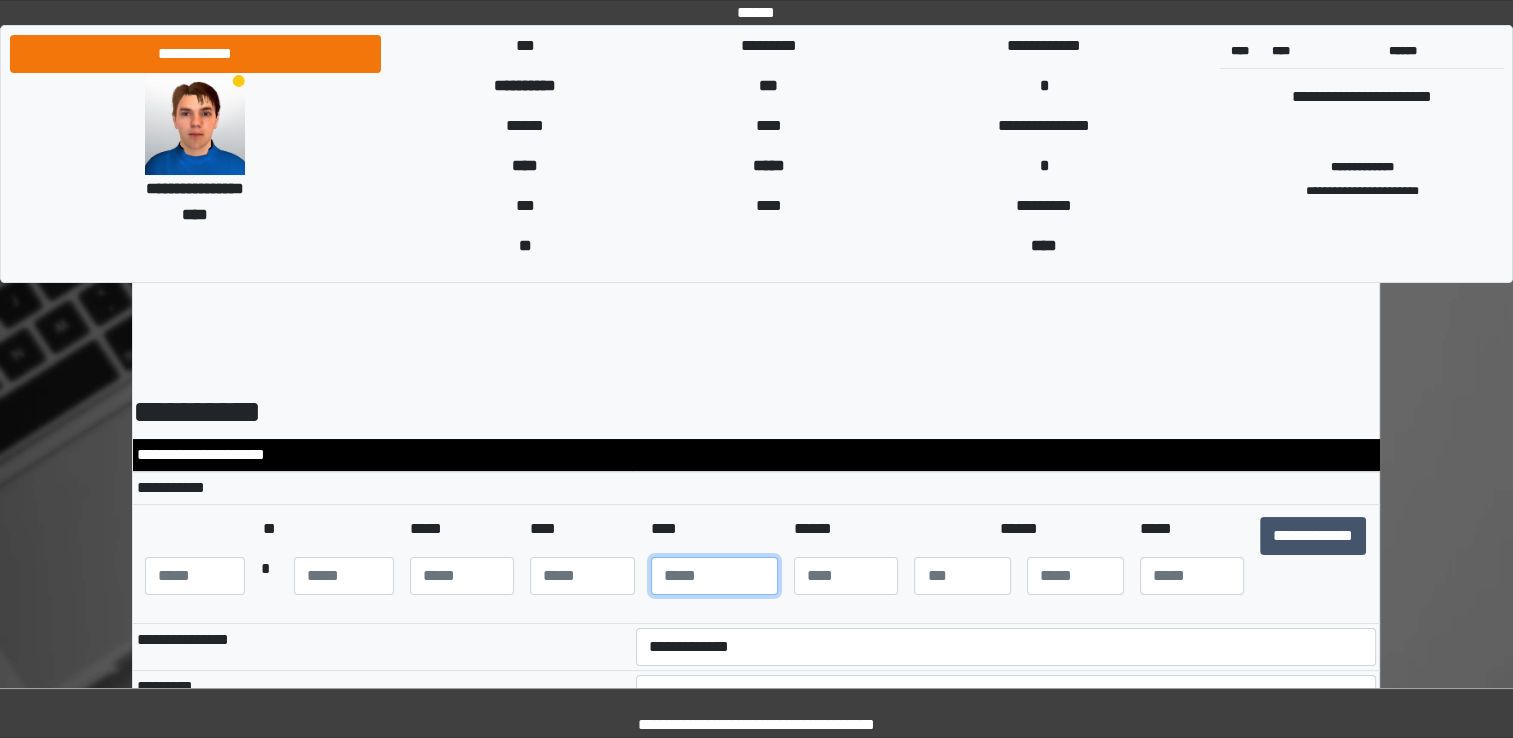 click at bounding box center [714, 576] 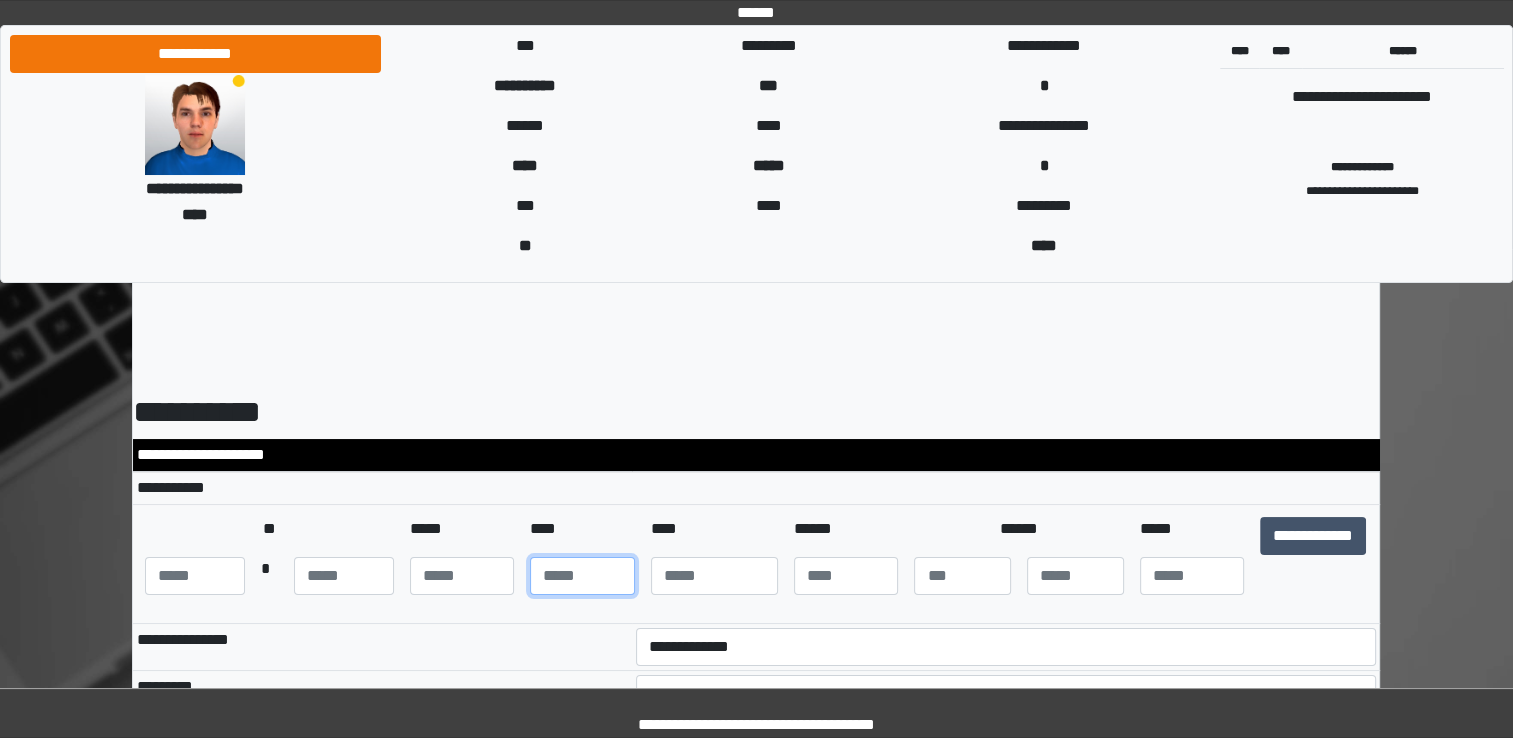 click at bounding box center [582, 576] 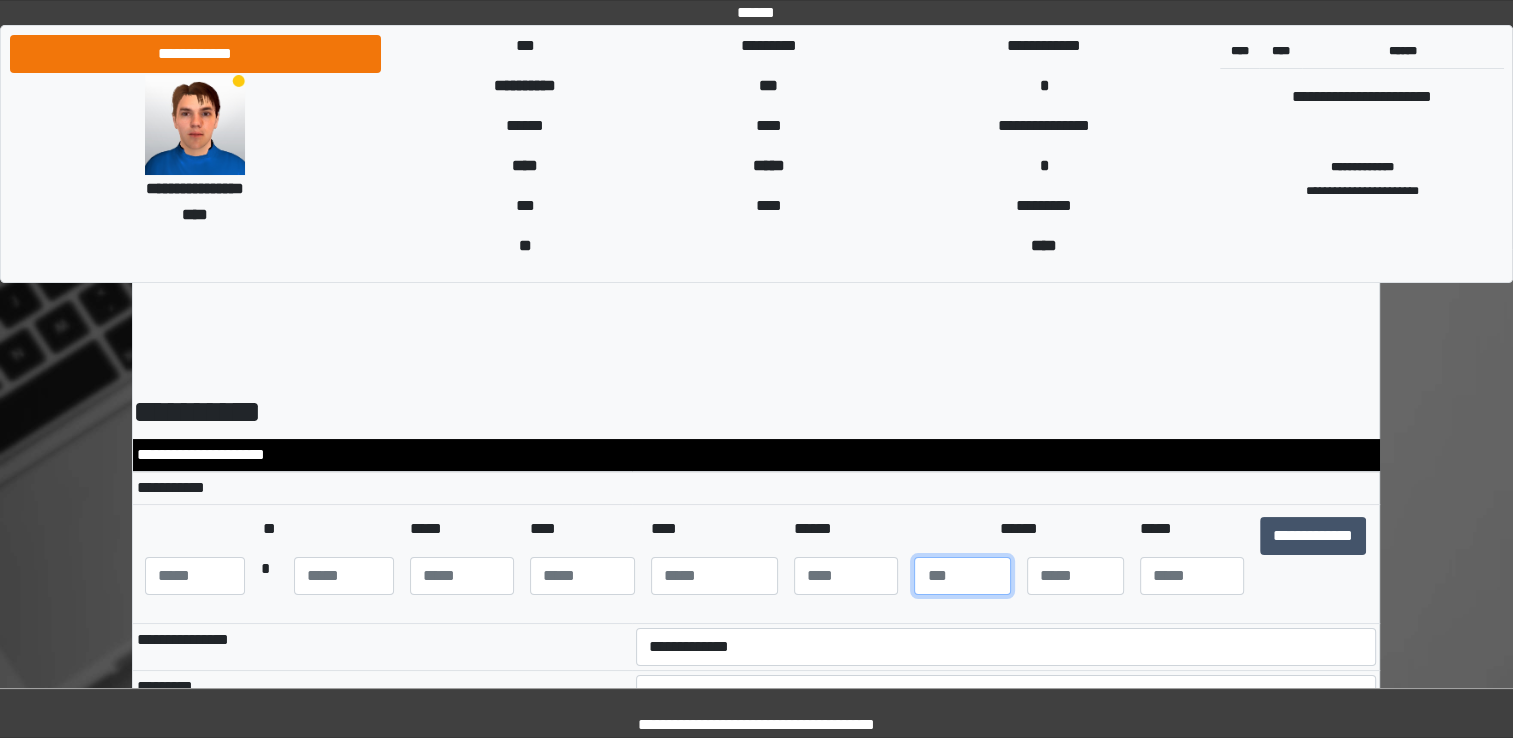 click at bounding box center (962, 576) 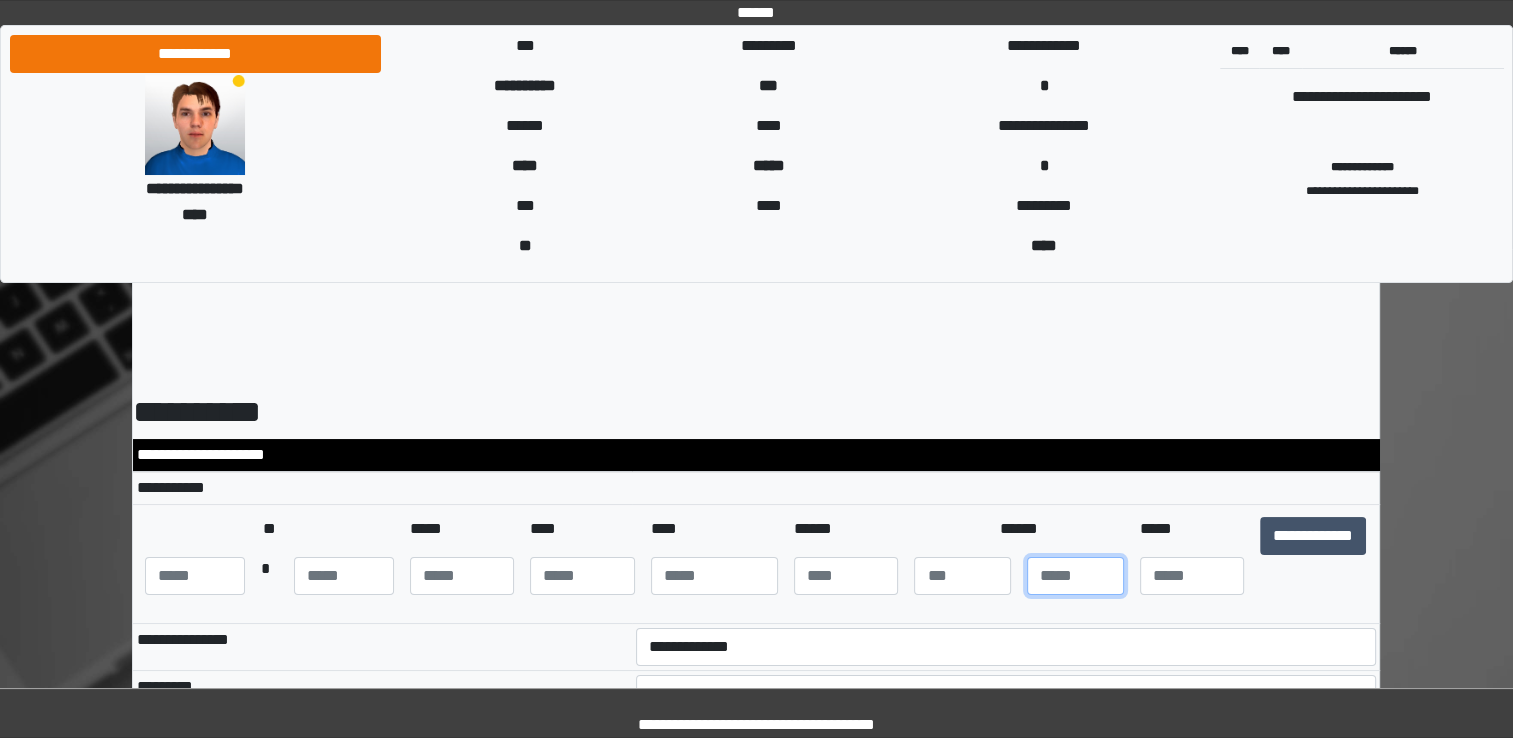 click at bounding box center [1075, 576] 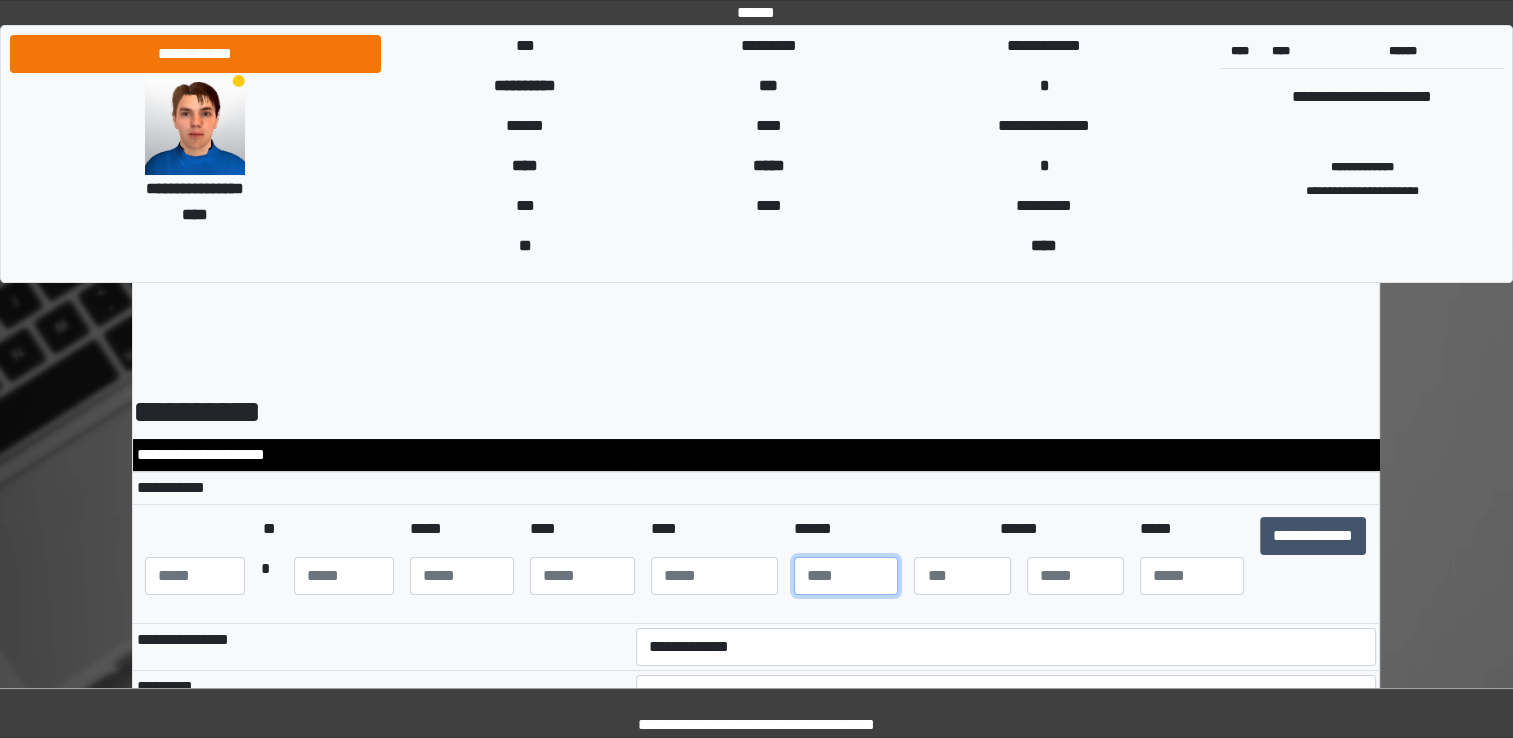 click at bounding box center [846, 576] 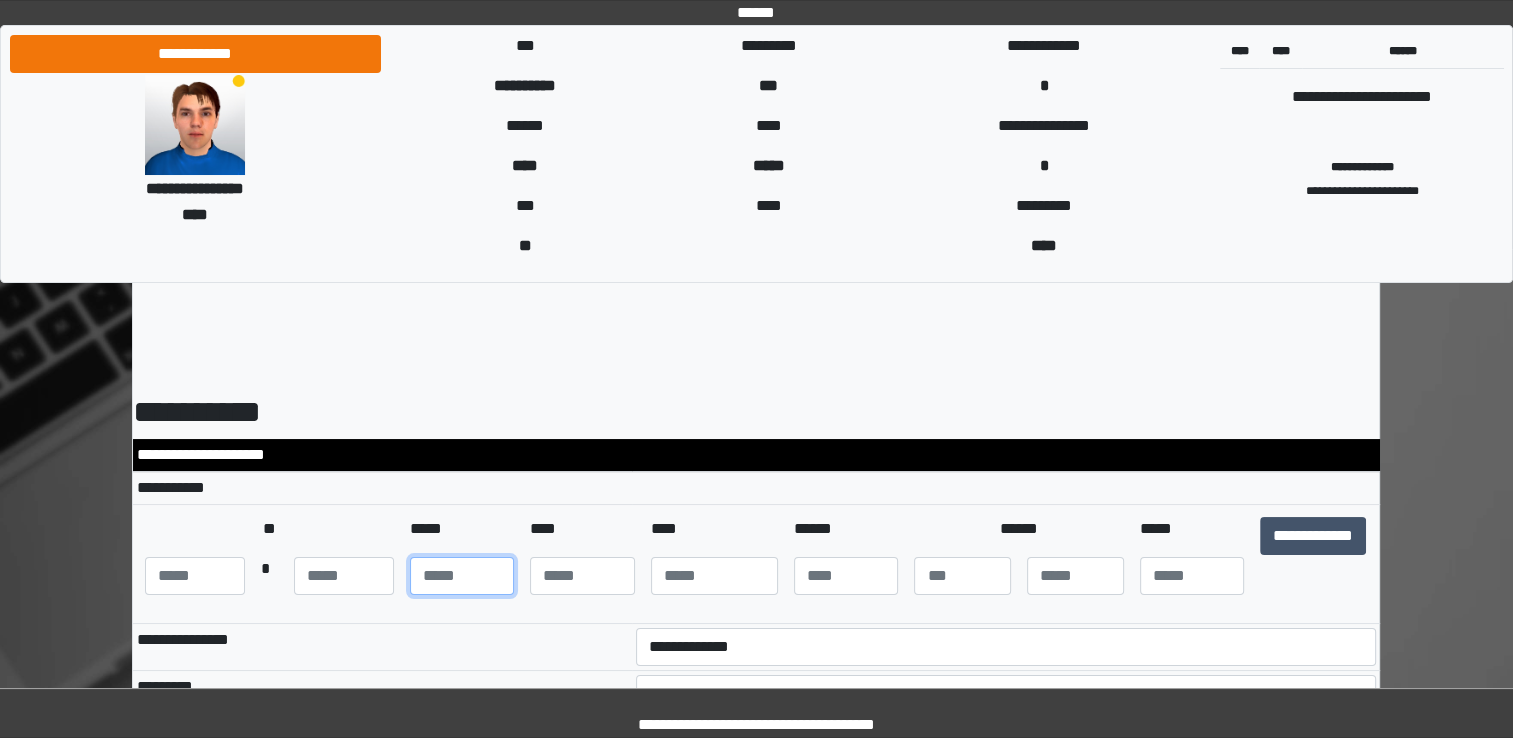 click at bounding box center (462, 576) 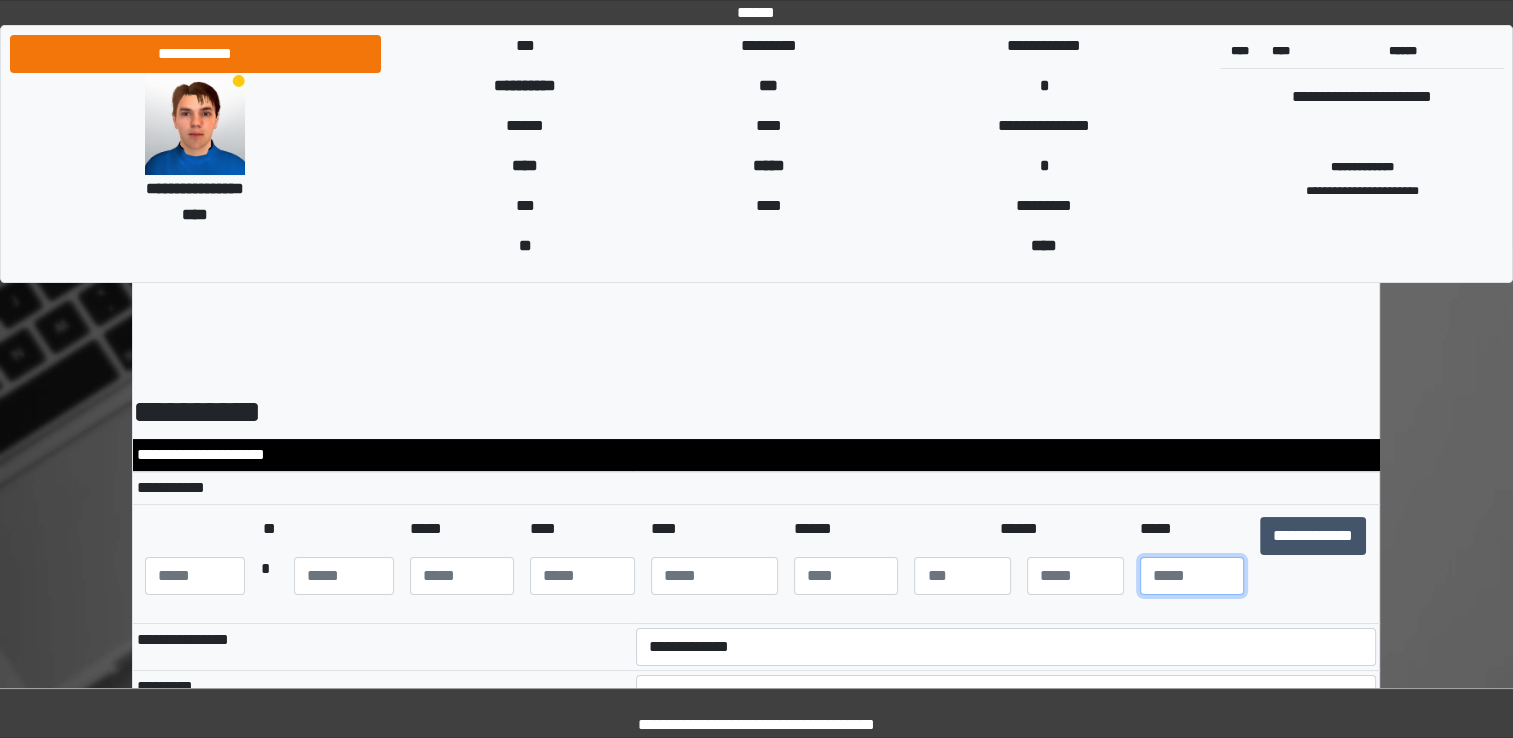 click at bounding box center [1192, 576] 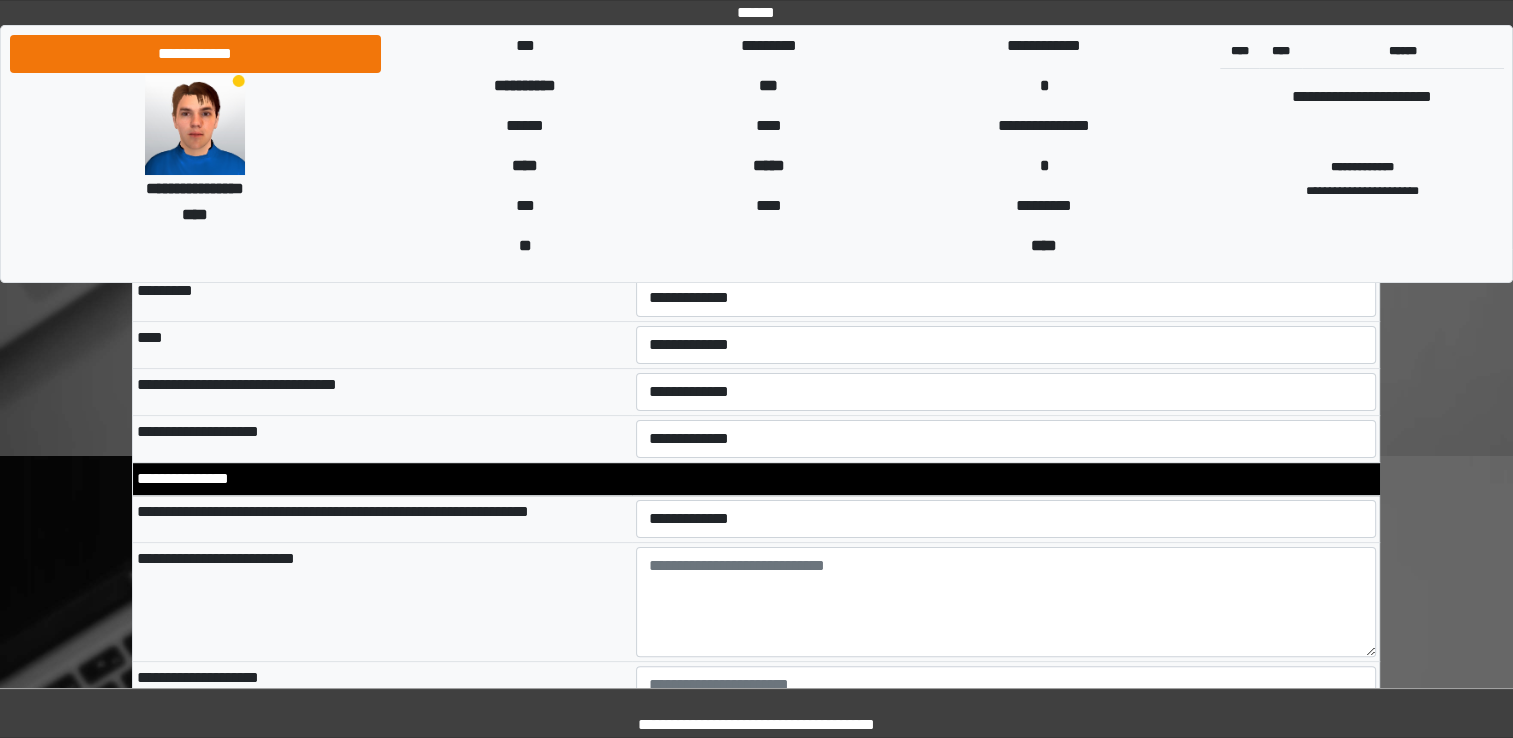 scroll, scrollTop: 412, scrollLeft: 0, axis: vertical 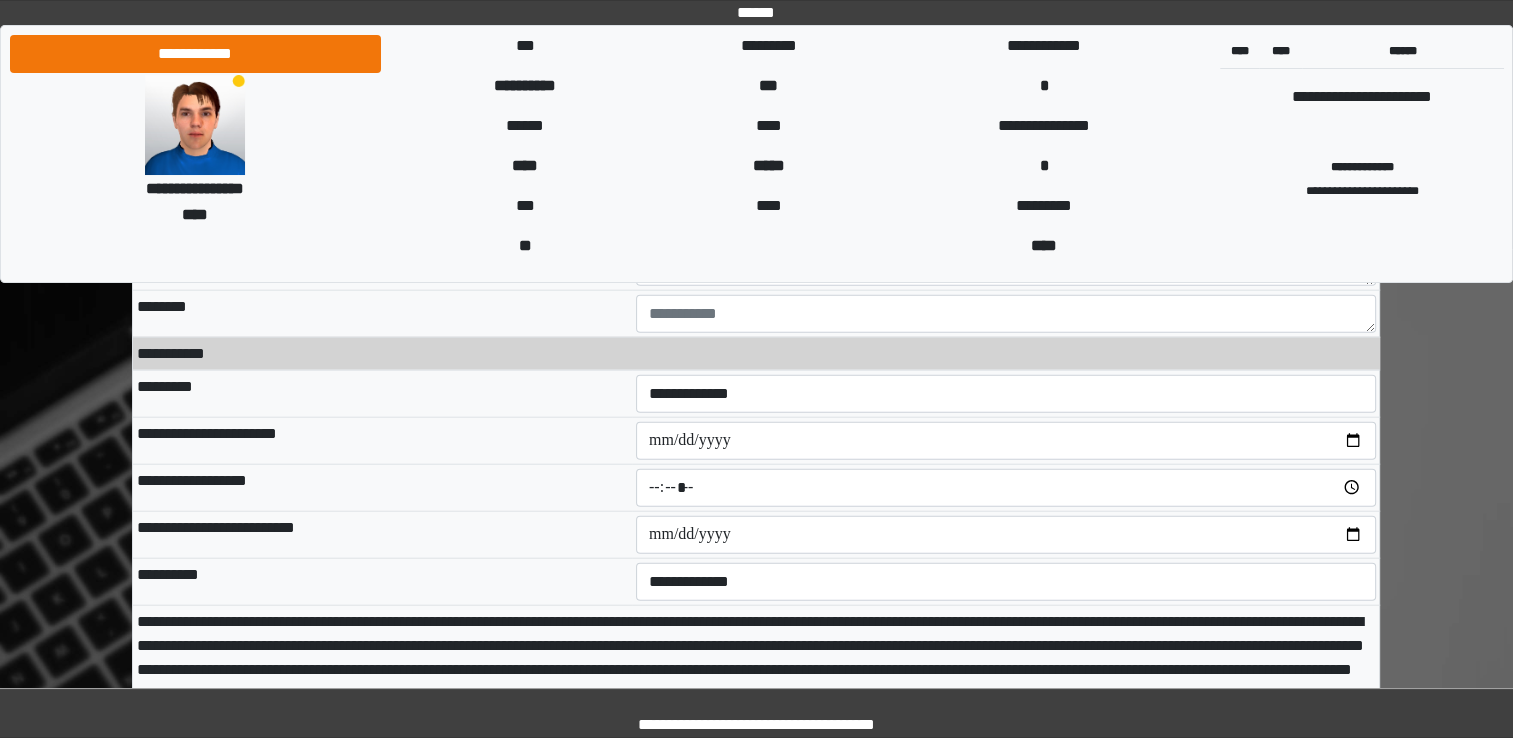 type on "***" 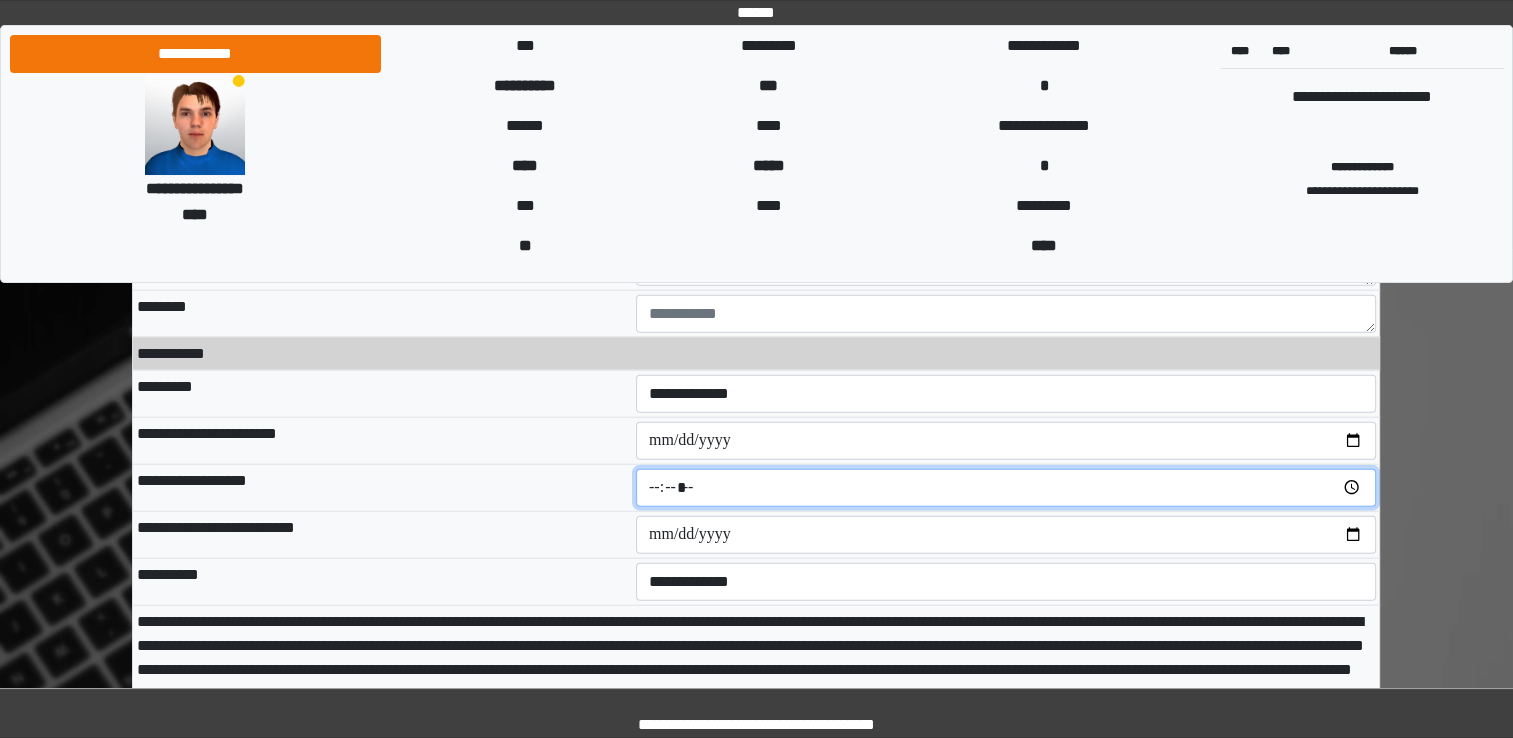 click at bounding box center [1006, 488] 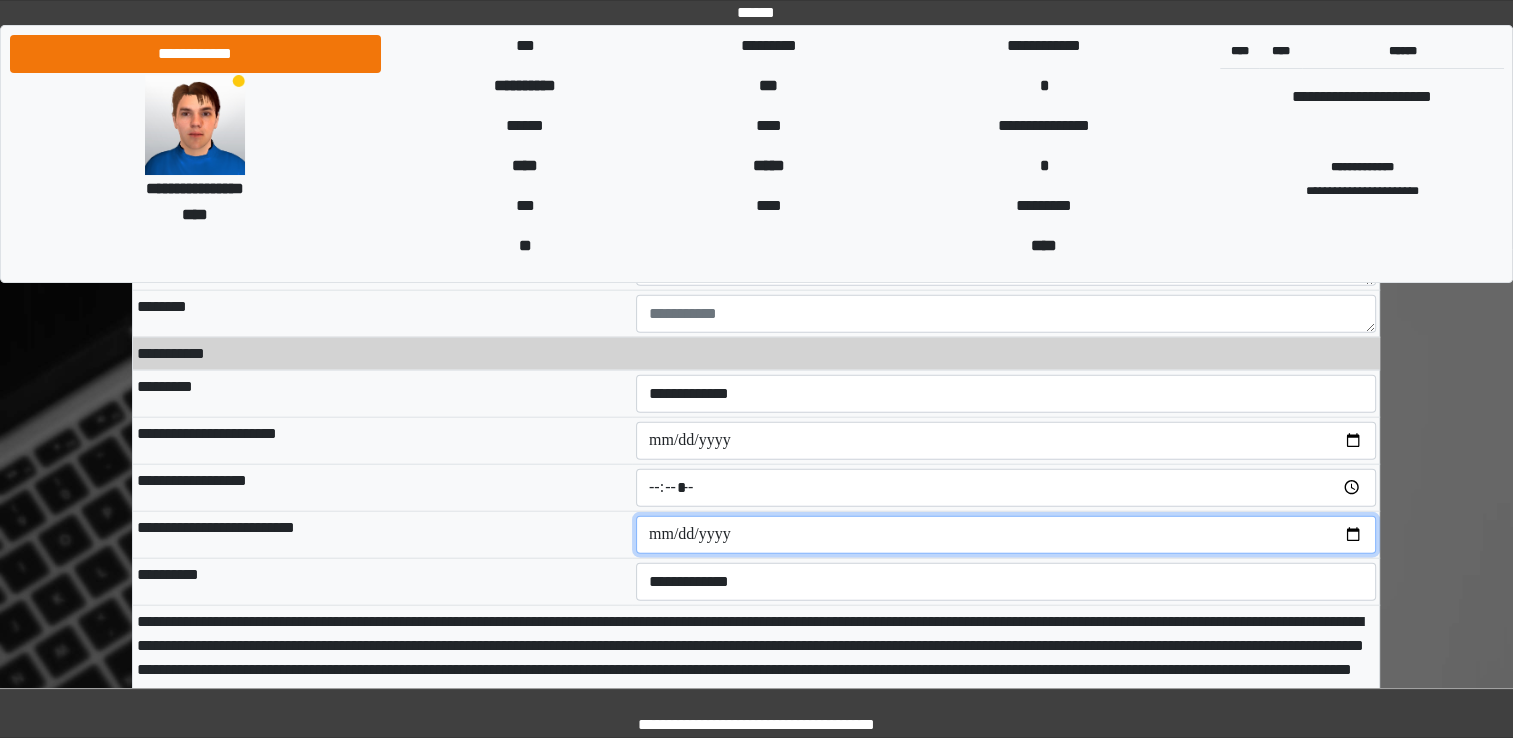 click at bounding box center (1006, 535) 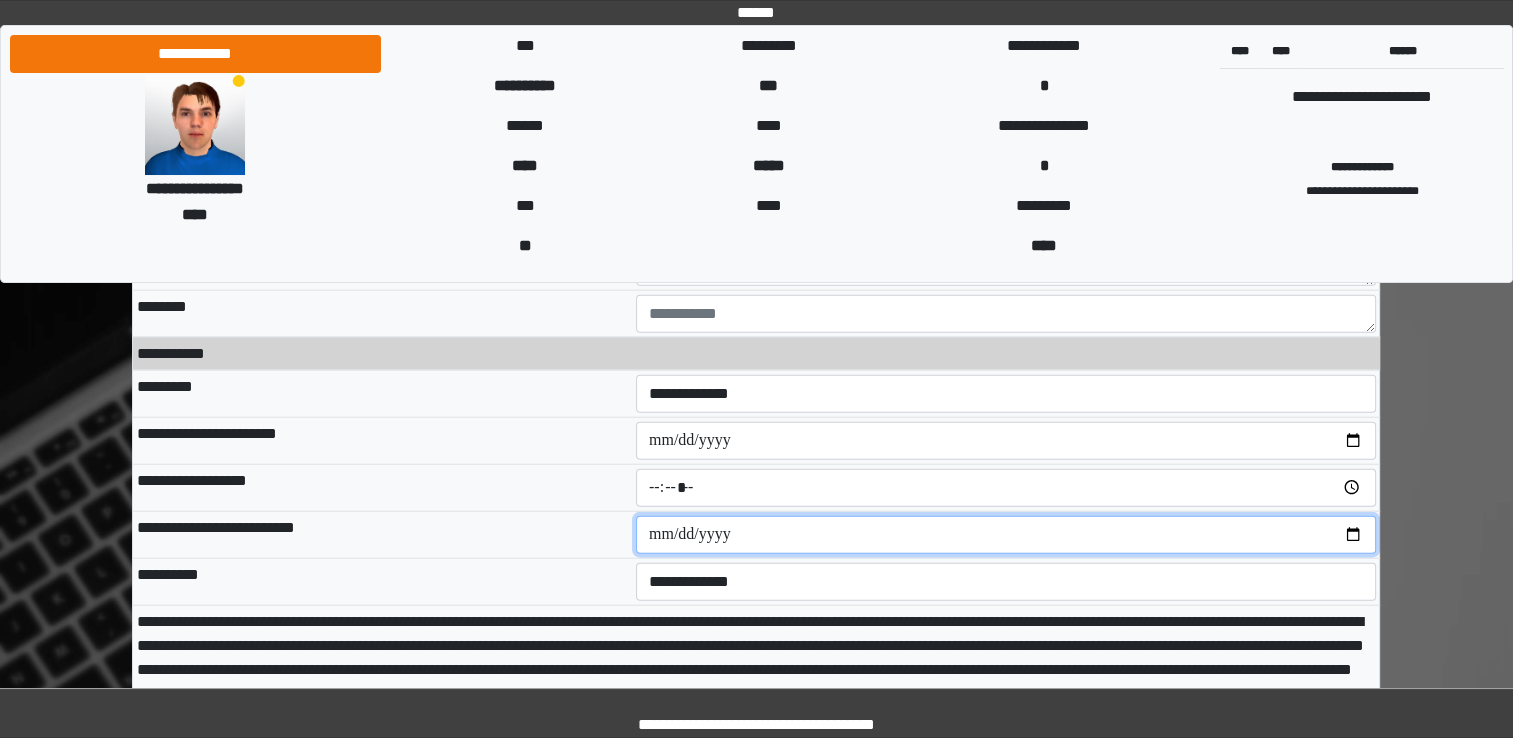 type on "**********" 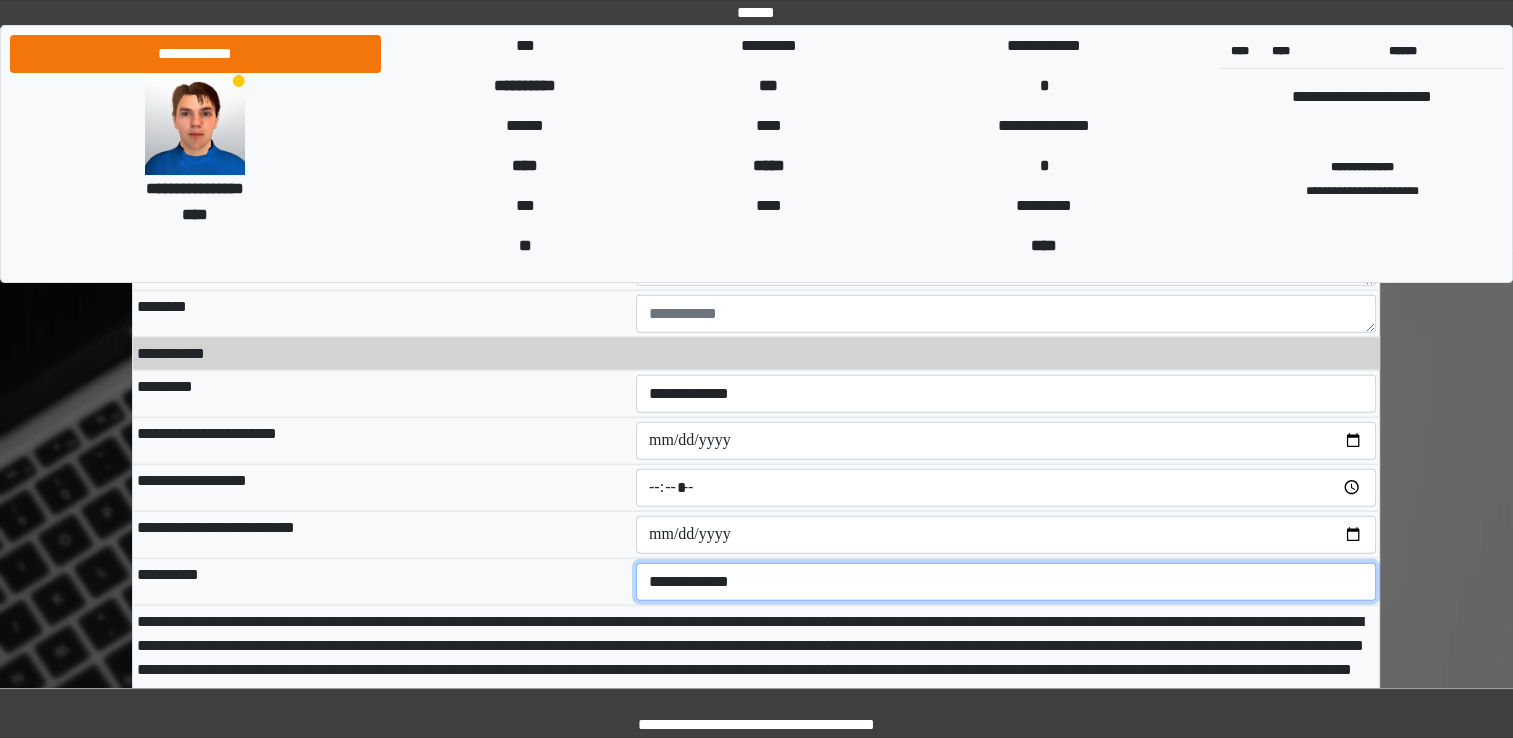 click on "**********" at bounding box center (1006, 582) 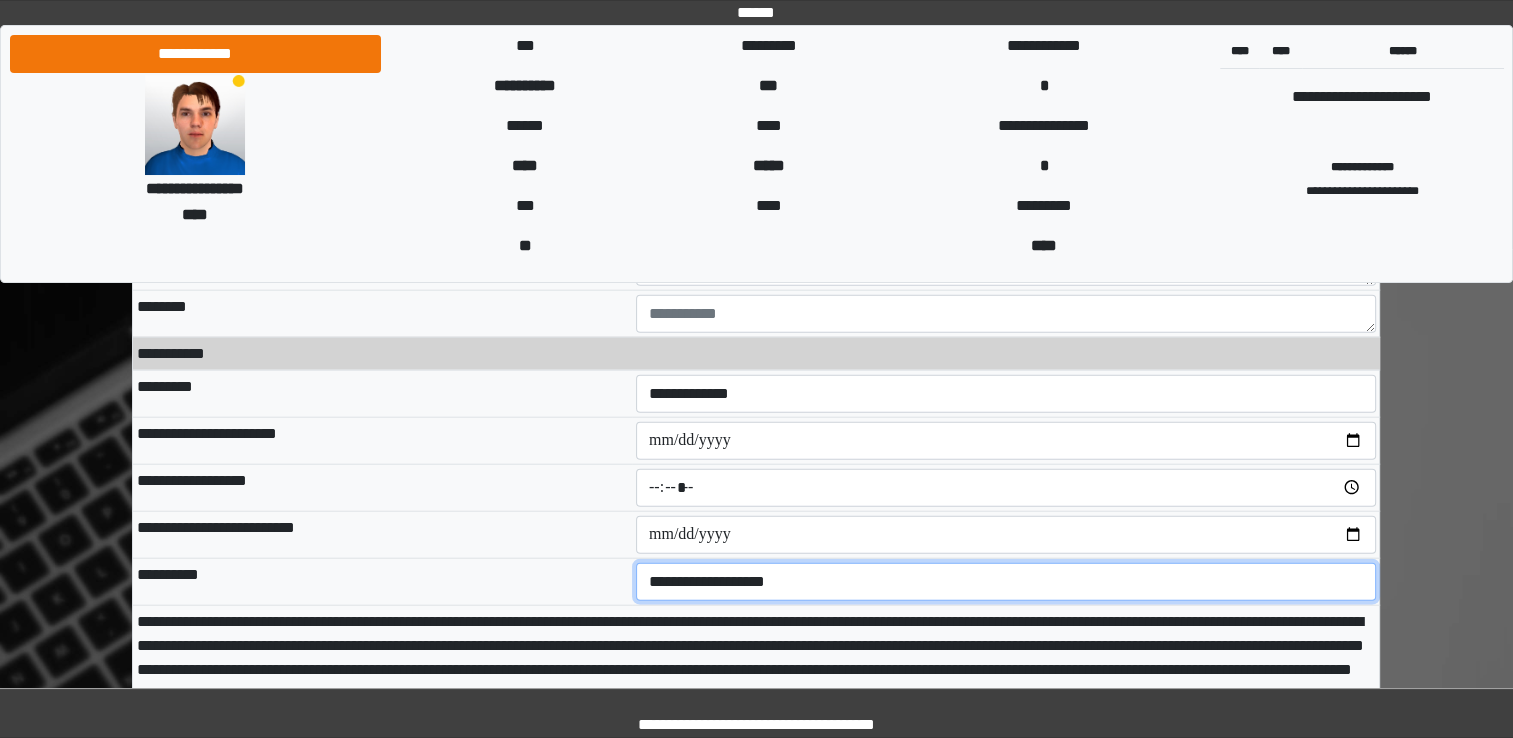 click on "**********" at bounding box center [1006, 582] 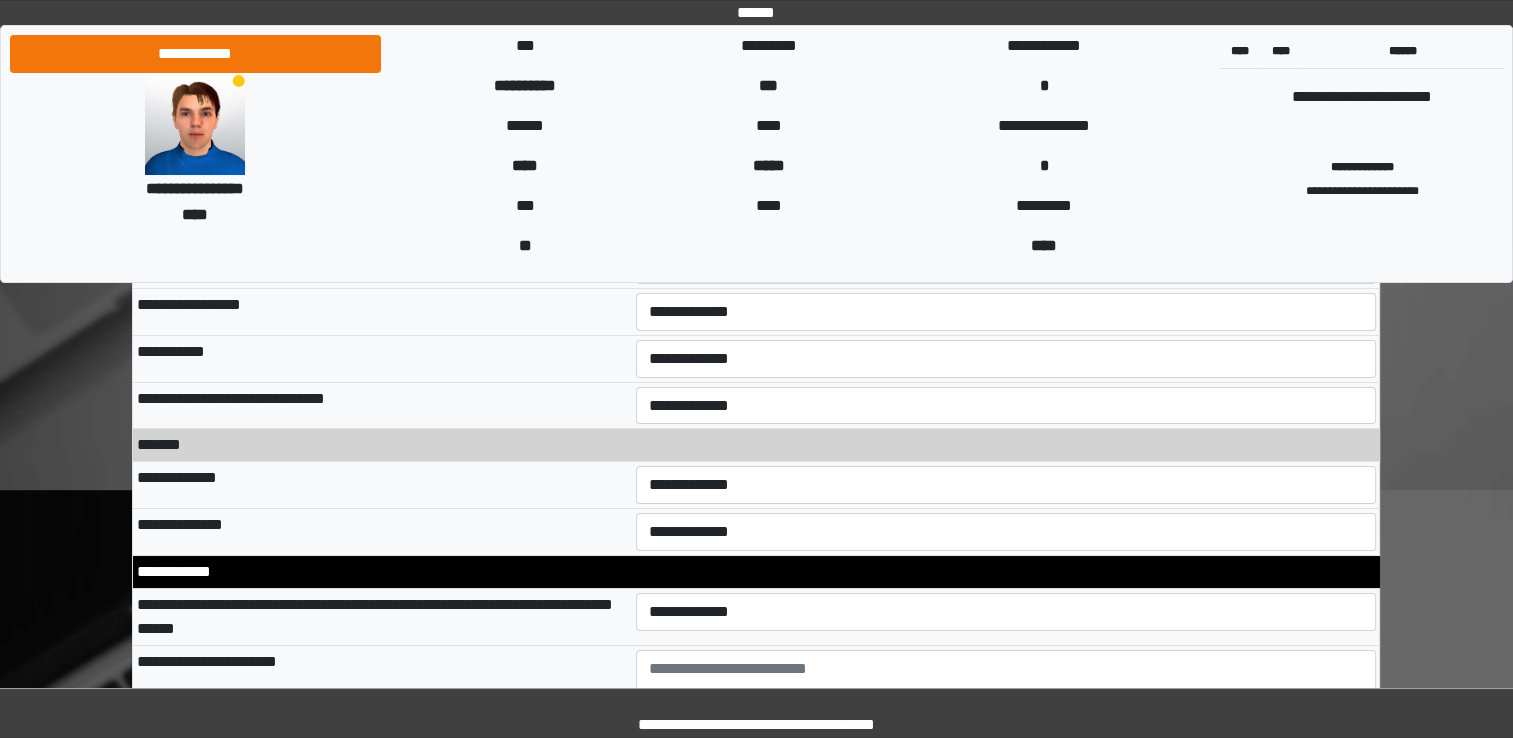 scroll, scrollTop: 7011, scrollLeft: 0, axis: vertical 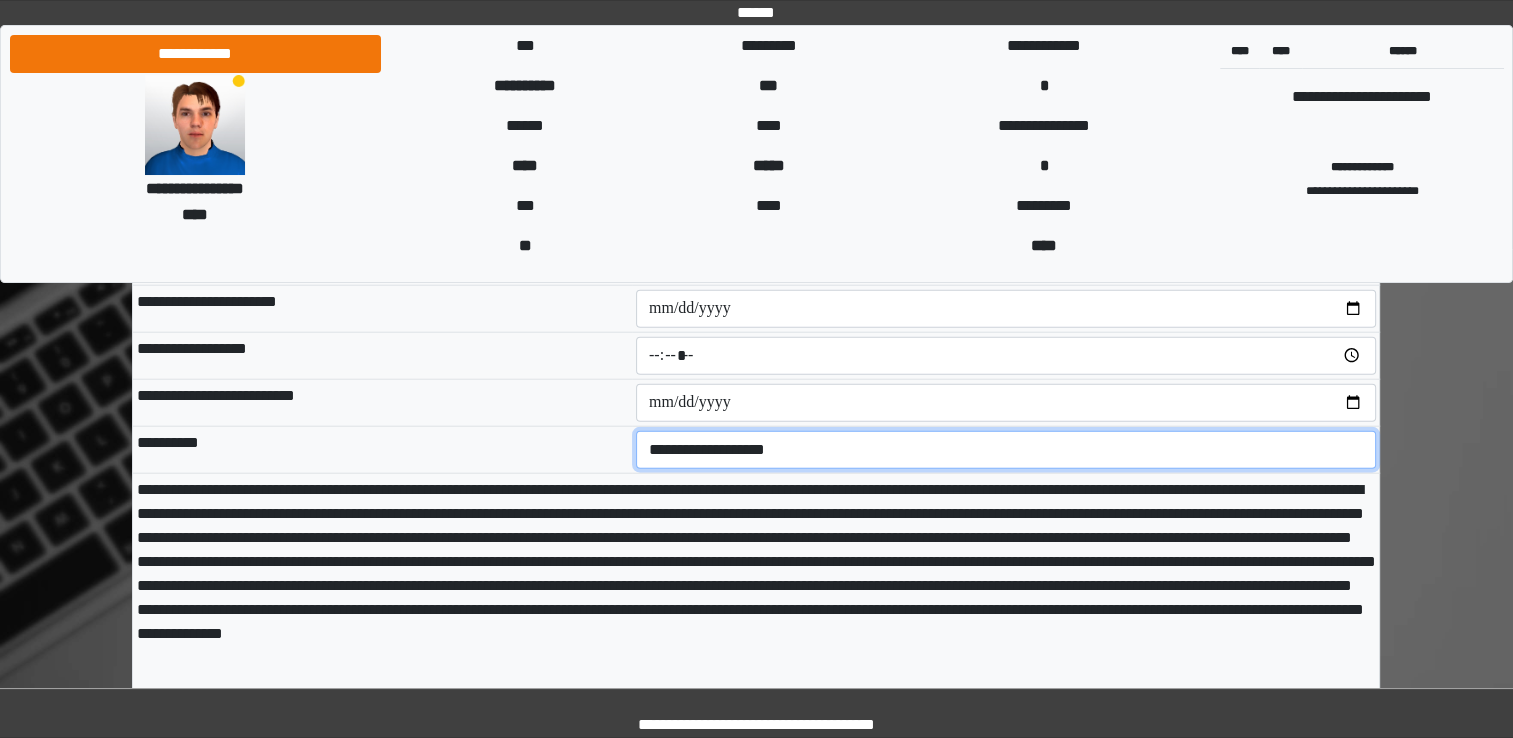 click on "**********" at bounding box center (1006, 450) 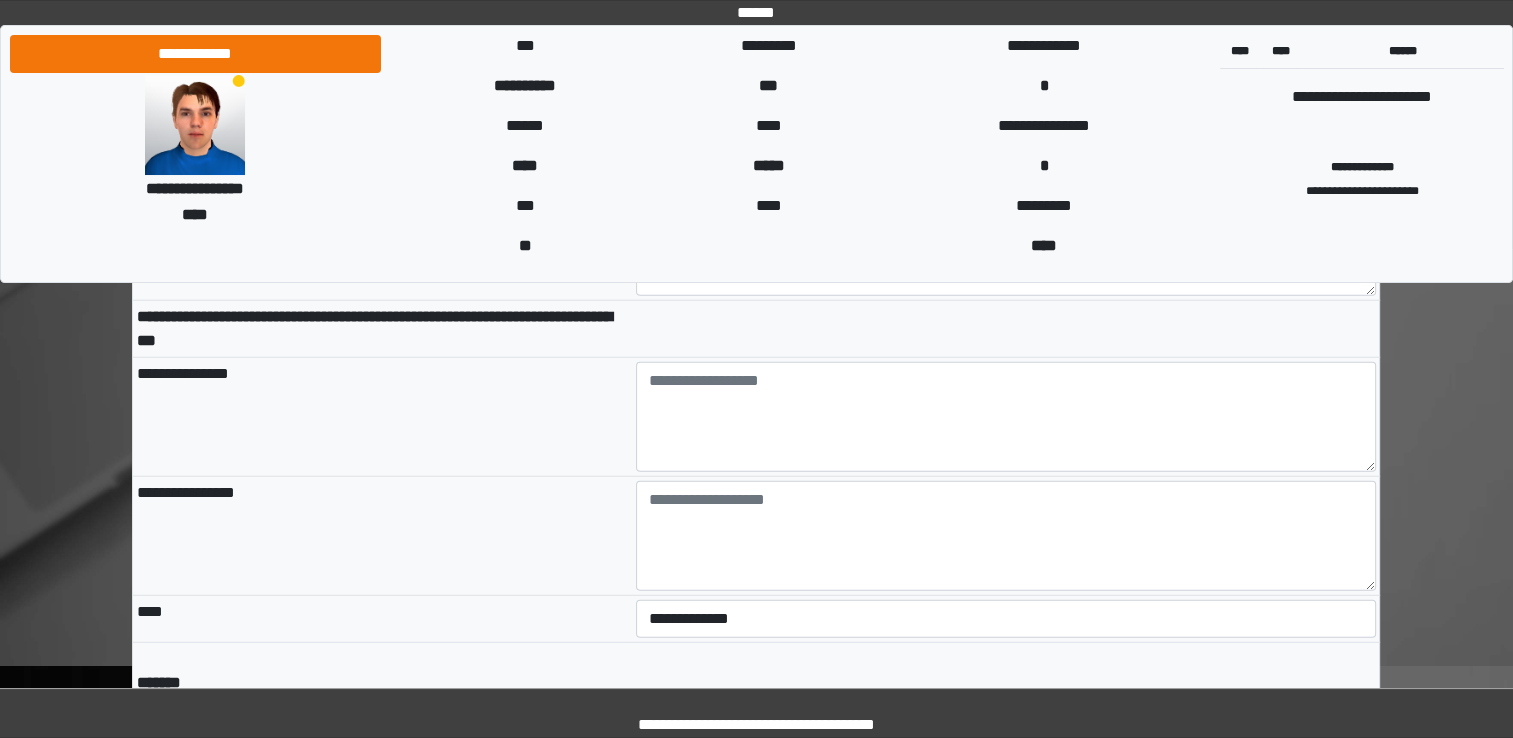 scroll, scrollTop: 4640, scrollLeft: 0, axis: vertical 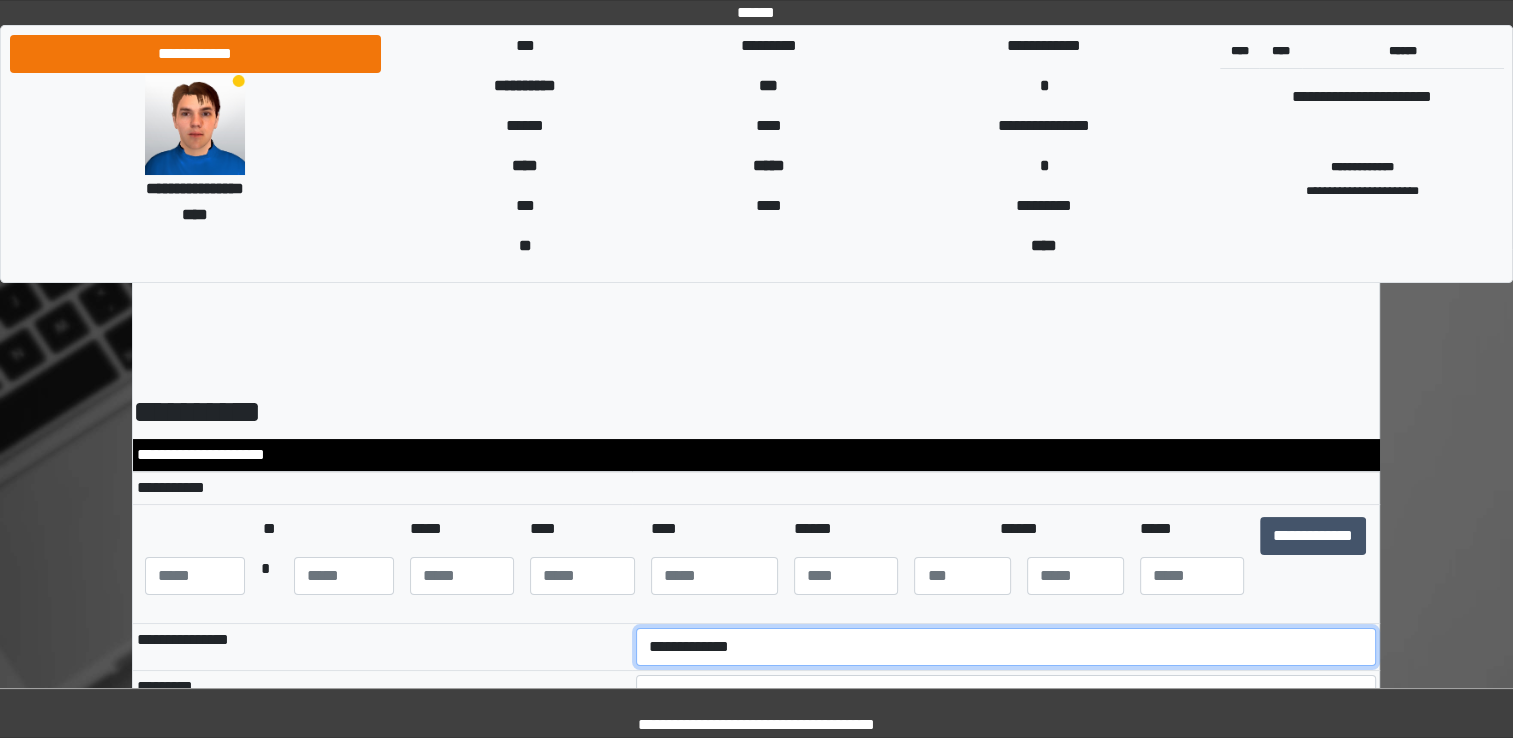click on "**********" at bounding box center [1006, 647] 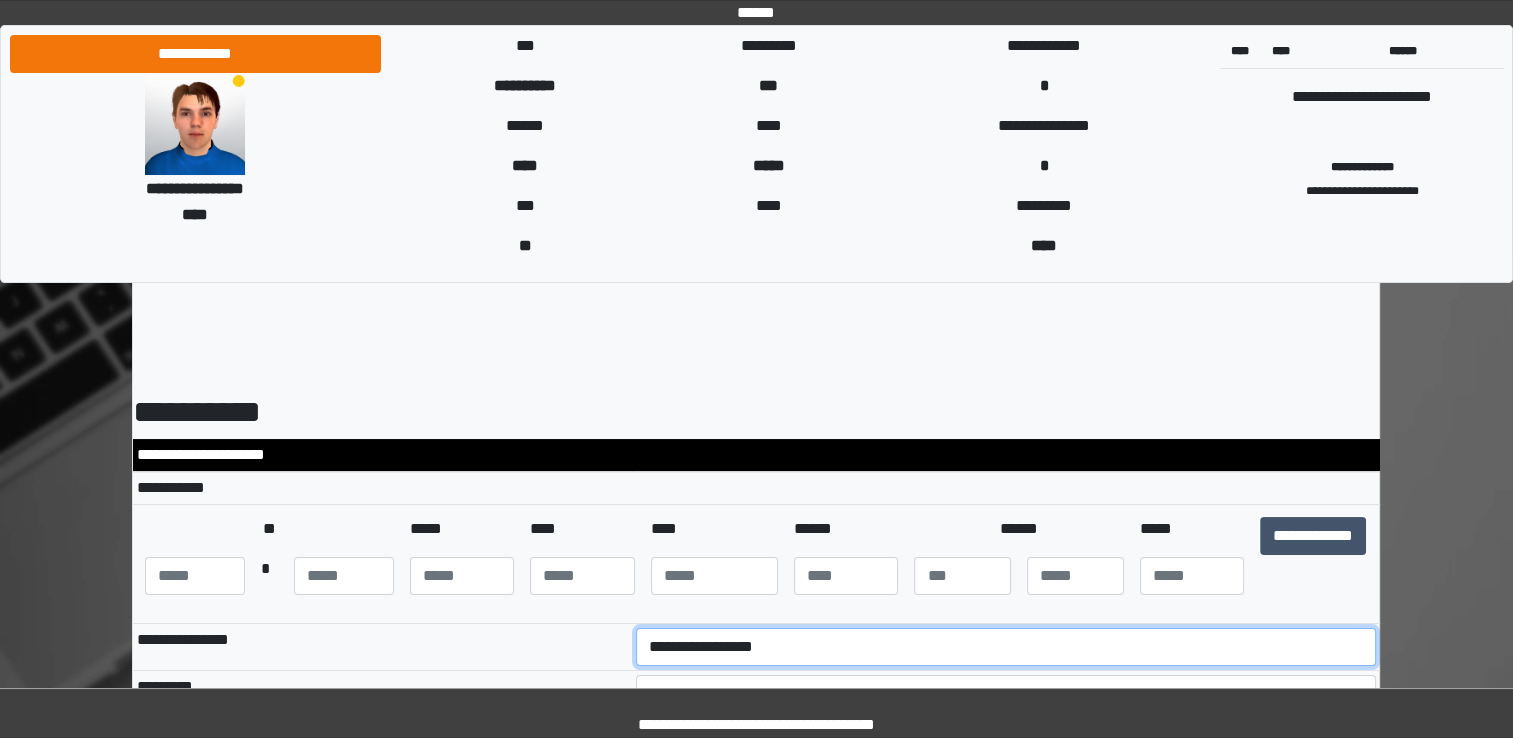click on "**********" at bounding box center (1006, 647) 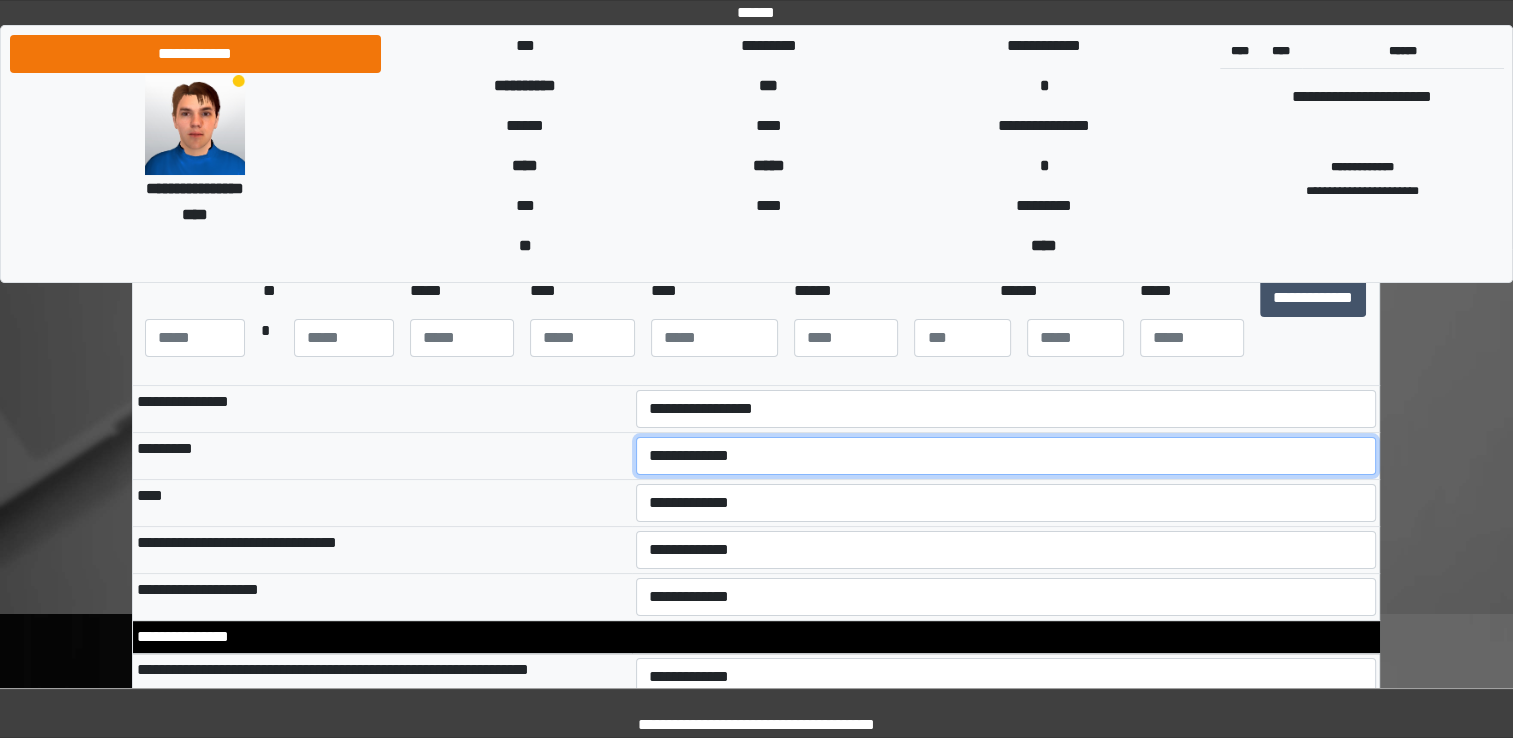 scroll, scrollTop: 240, scrollLeft: 0, axis: vertical 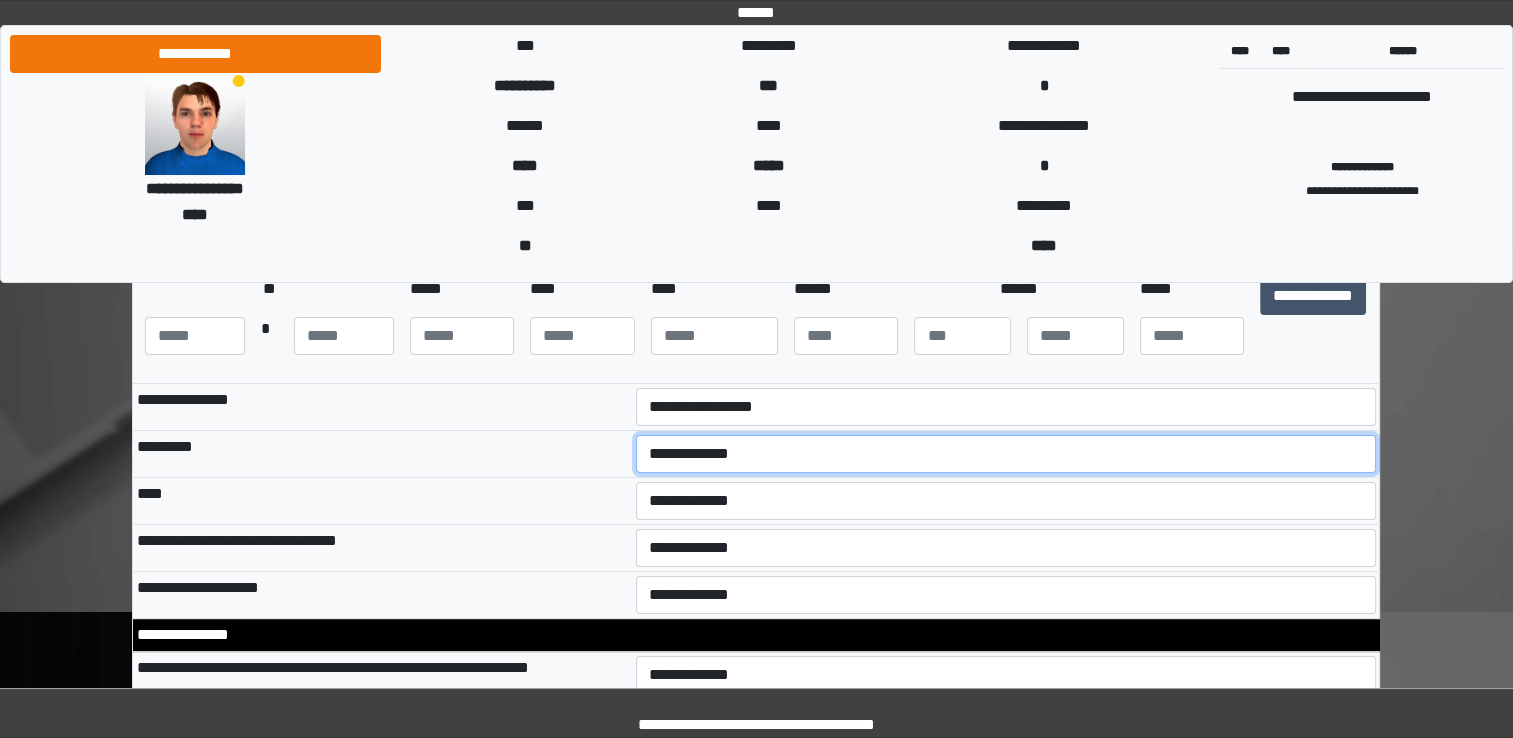 click on "**********" at bounding box center [1006, 454] 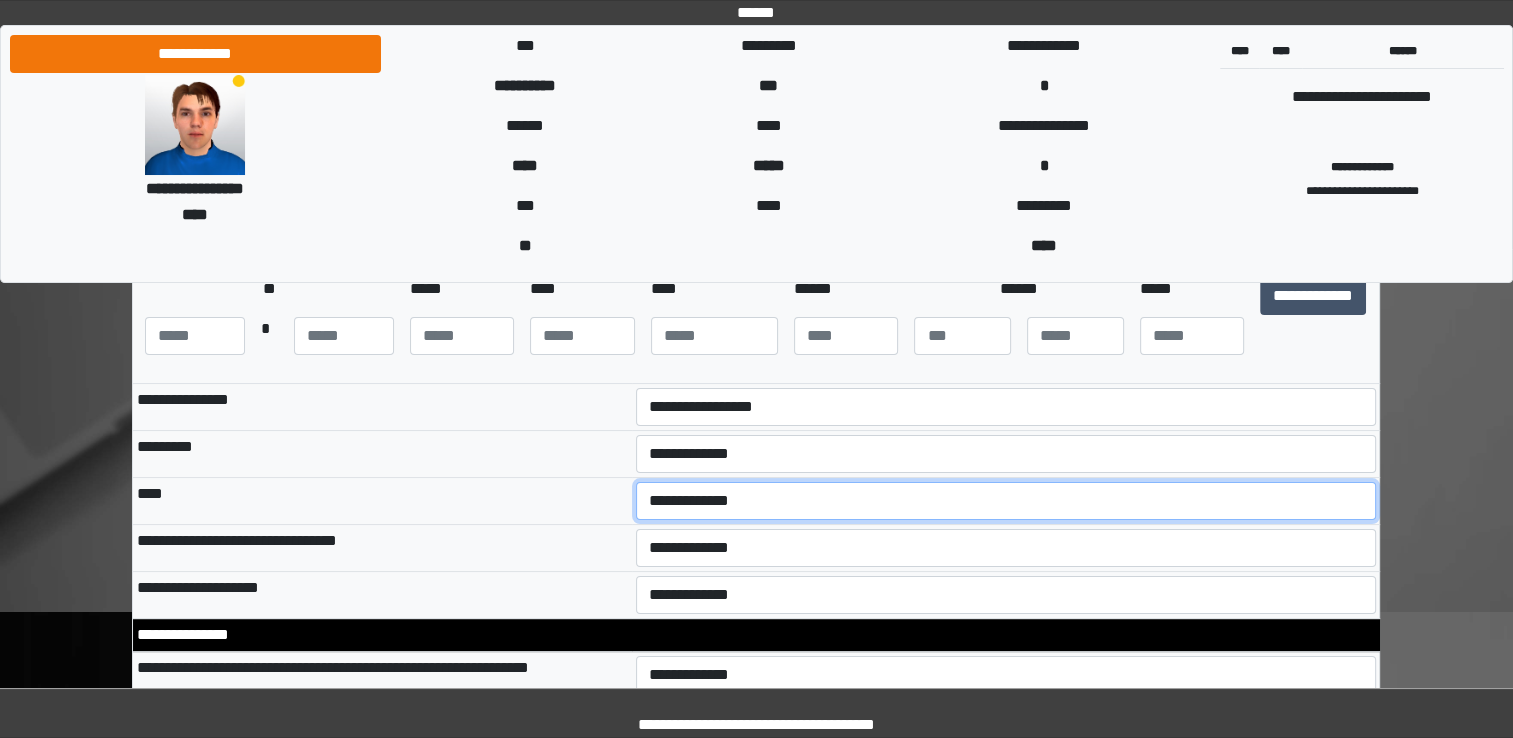 click on "**********" at bounding box center (1006, 501) 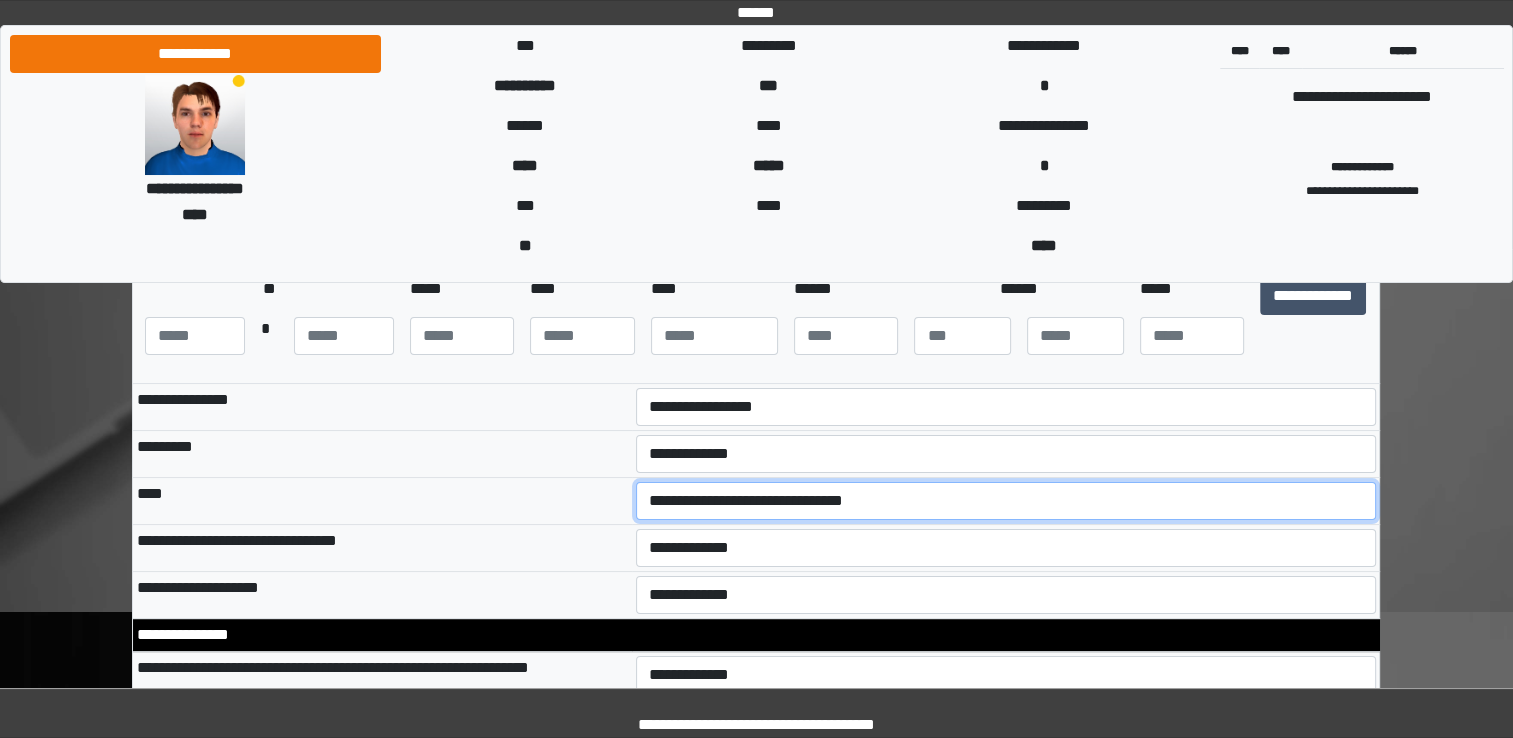 click on "**********" at bounding box center [1006, 501] 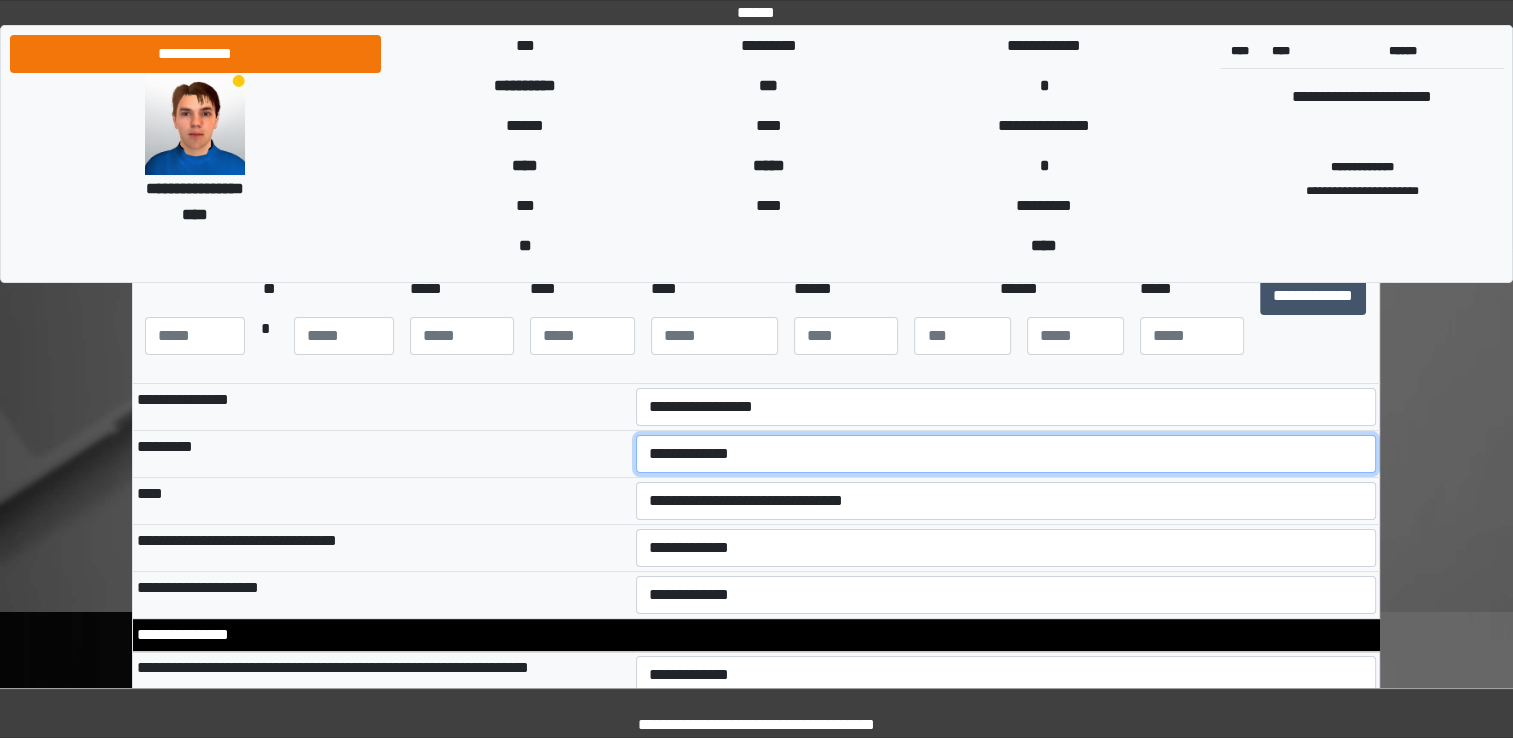 click on "**********" at bounding box center (1006, 454) 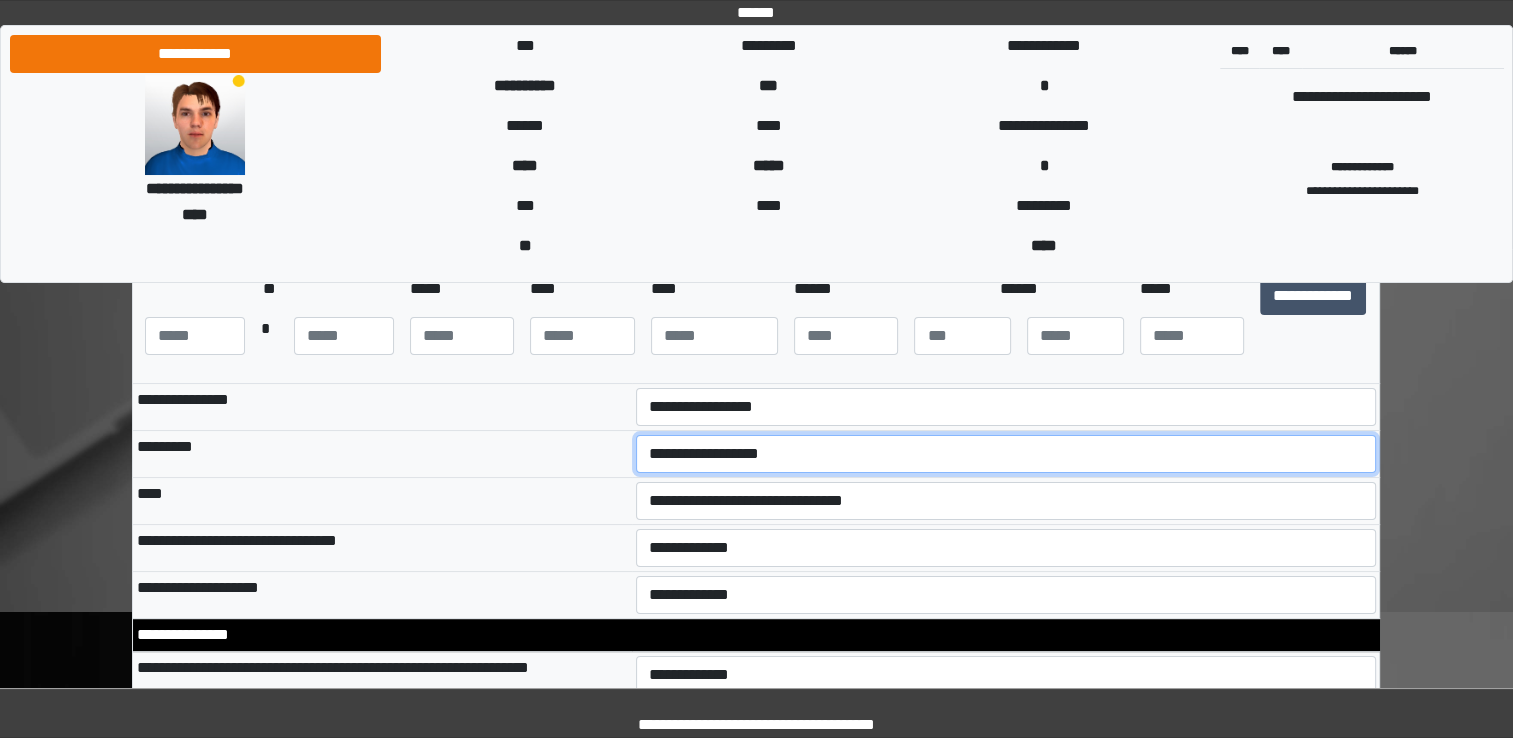 click on "**********" at bounding box center [1006, 454] 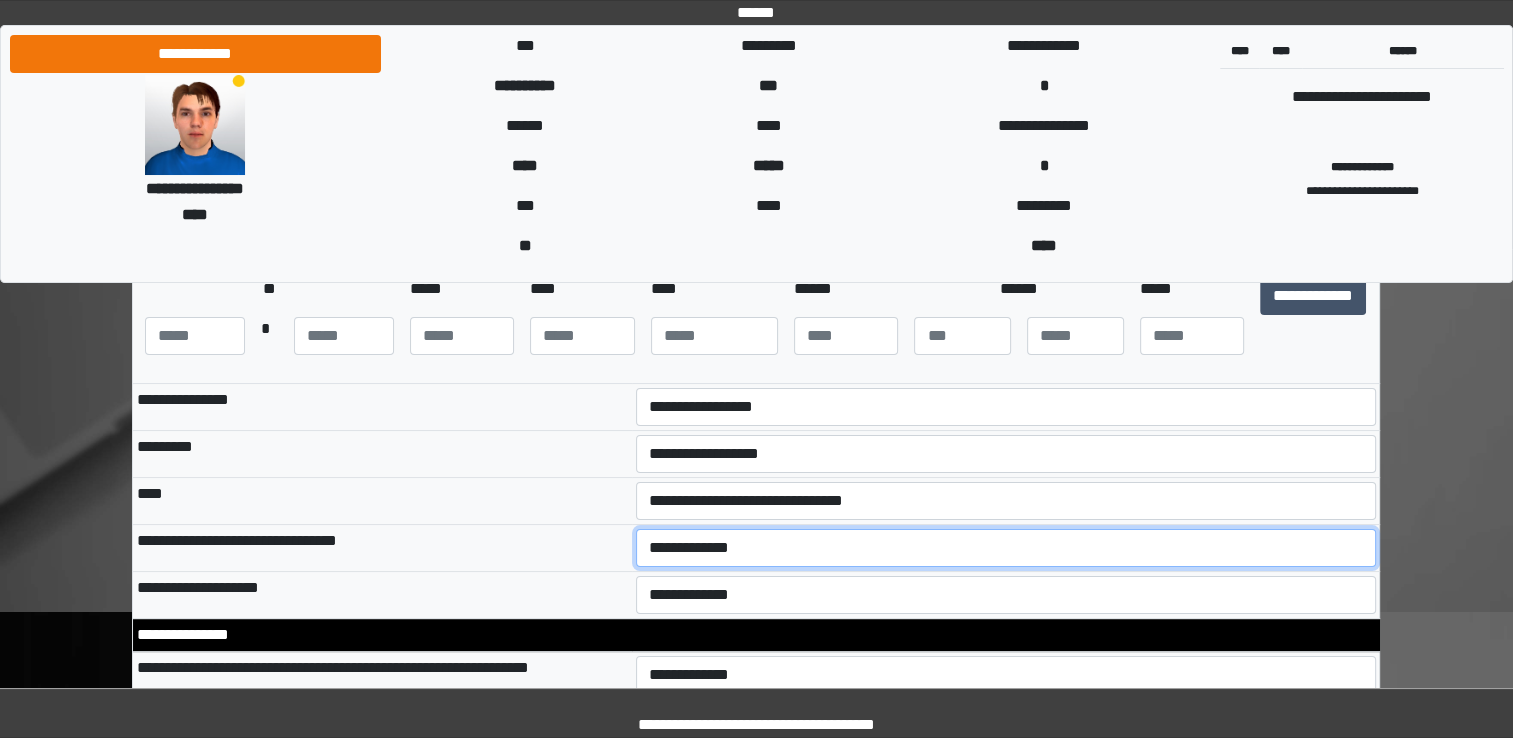 click on "**********" at bounding box center (1006, 548) 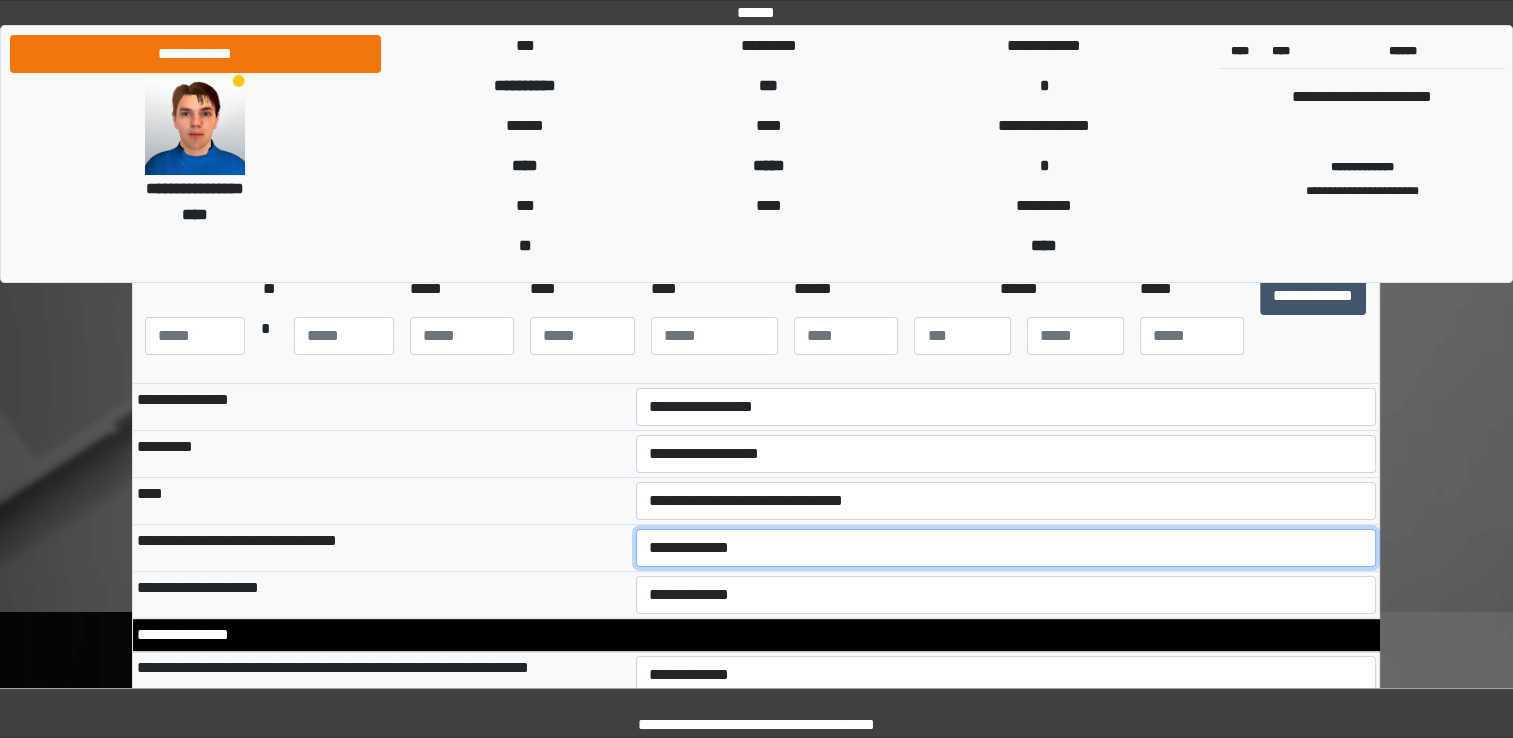 select on "*" 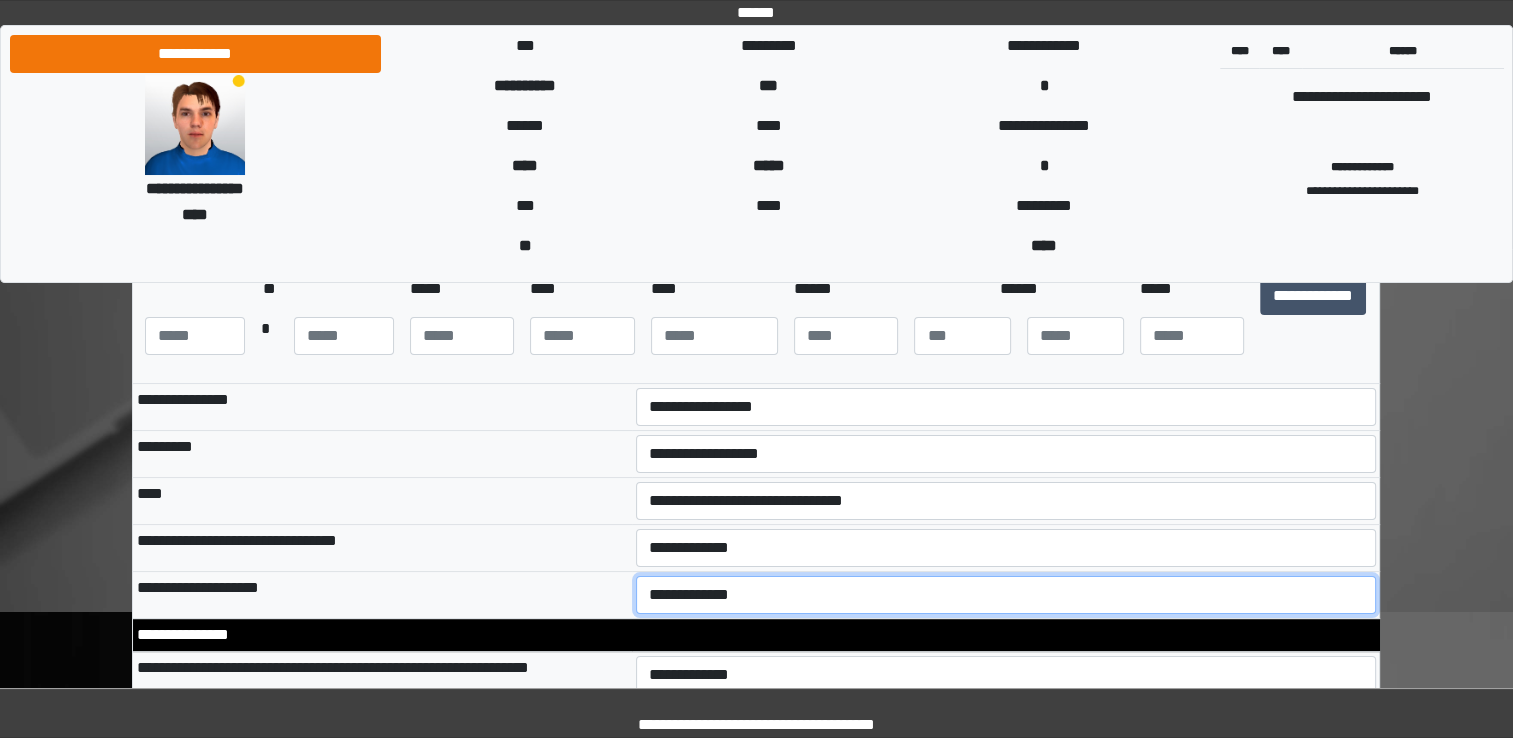 click on "**********" at bounding box center (1006, 595) 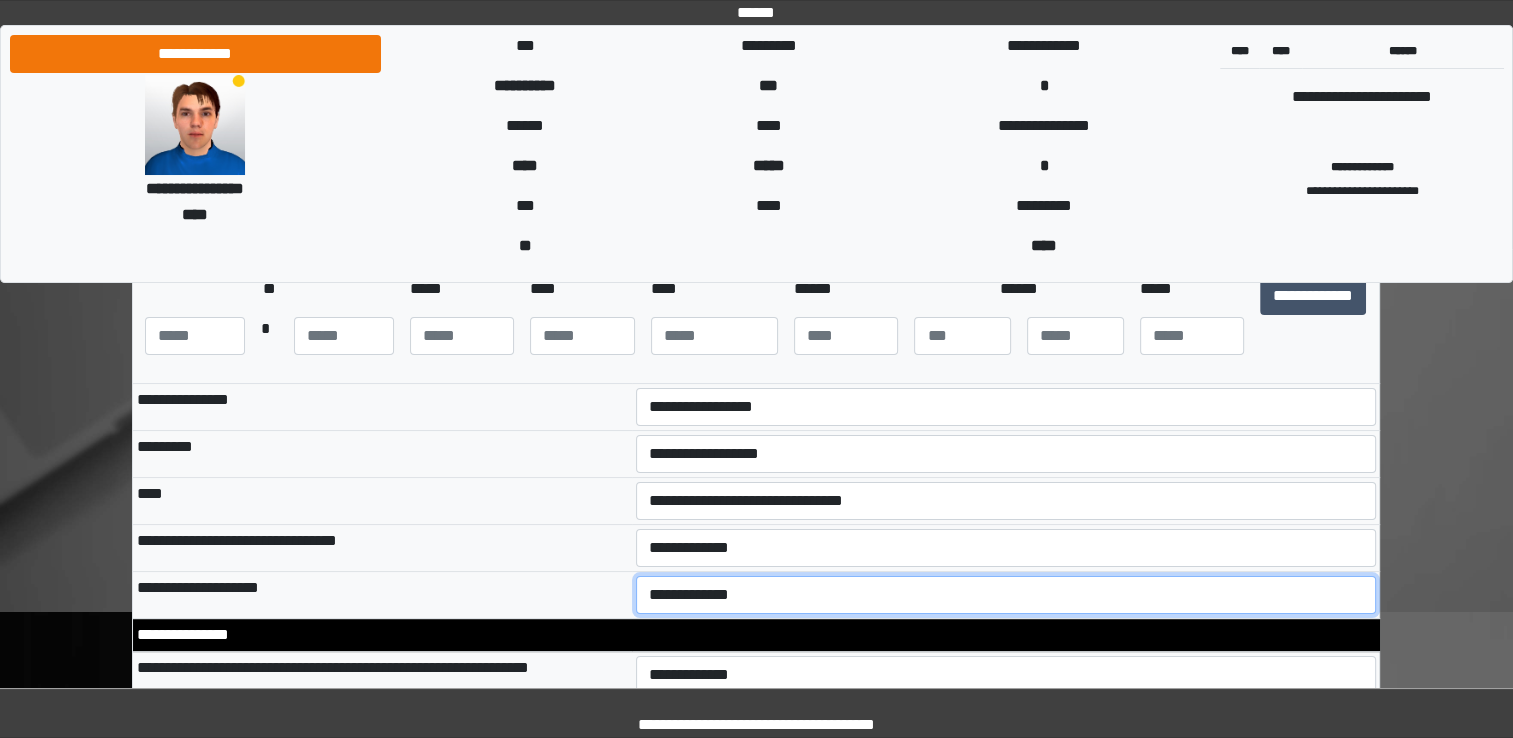 select on "**" 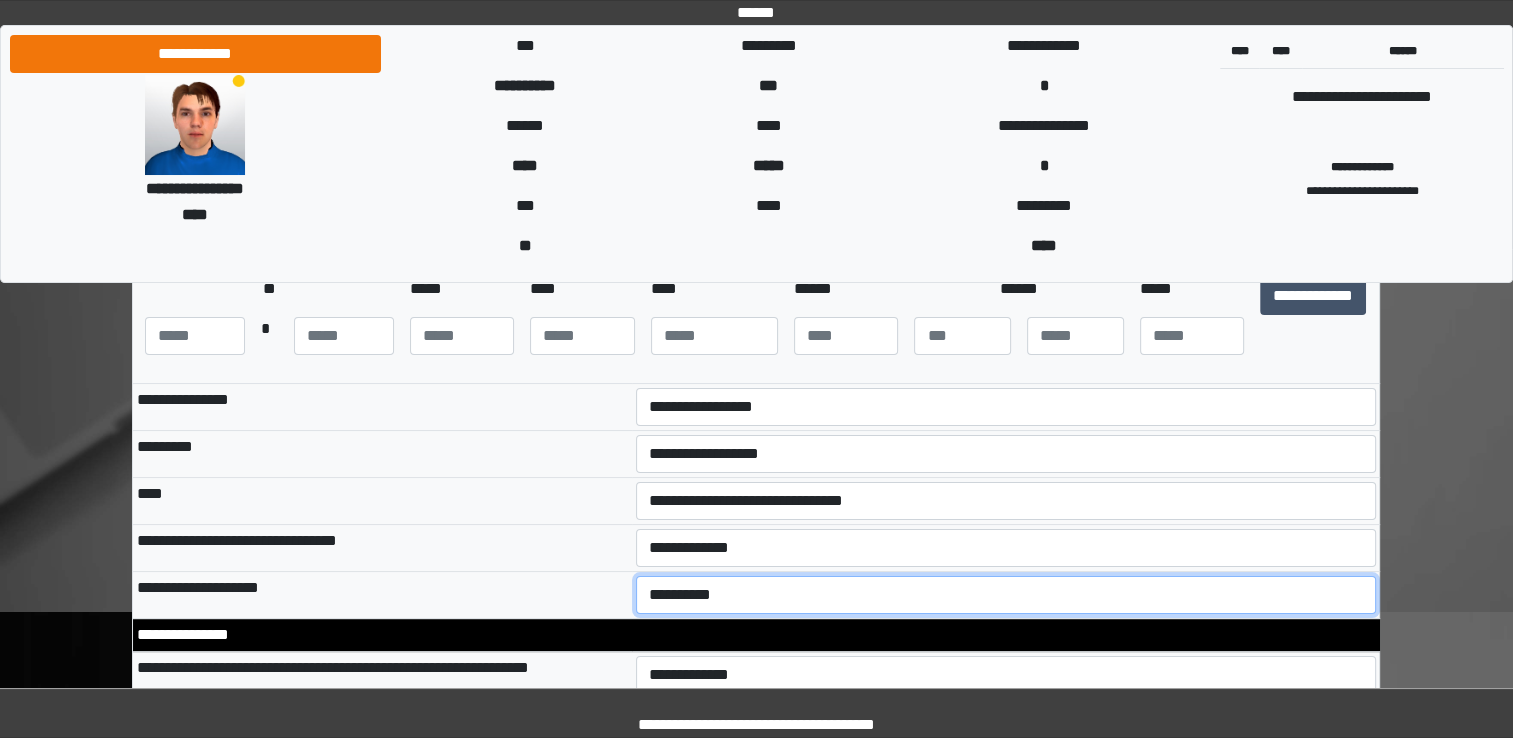 click on "**********" at bounding box center [1006, 595] 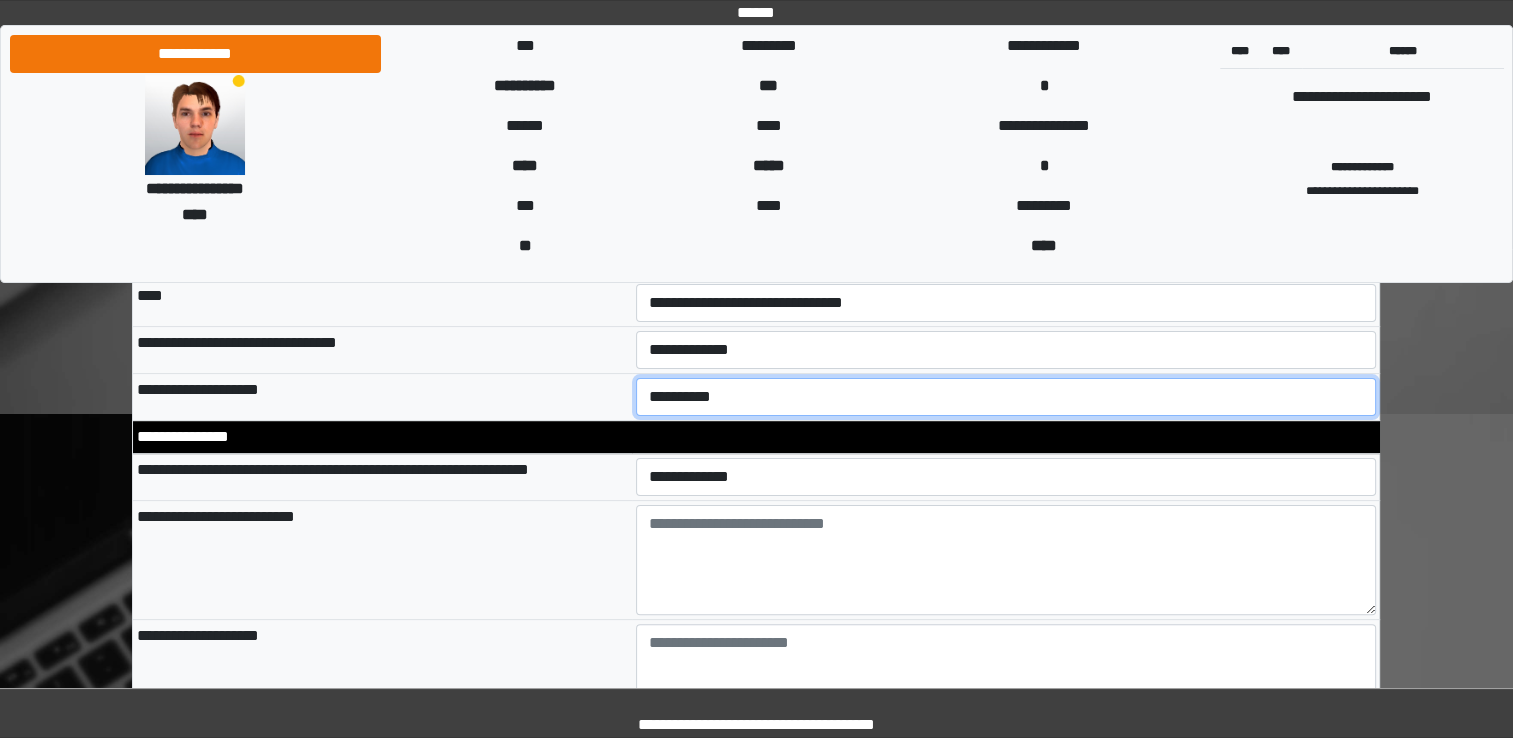 scroll, scrollTop: 440, scrollLeft: 0, axis: vertical 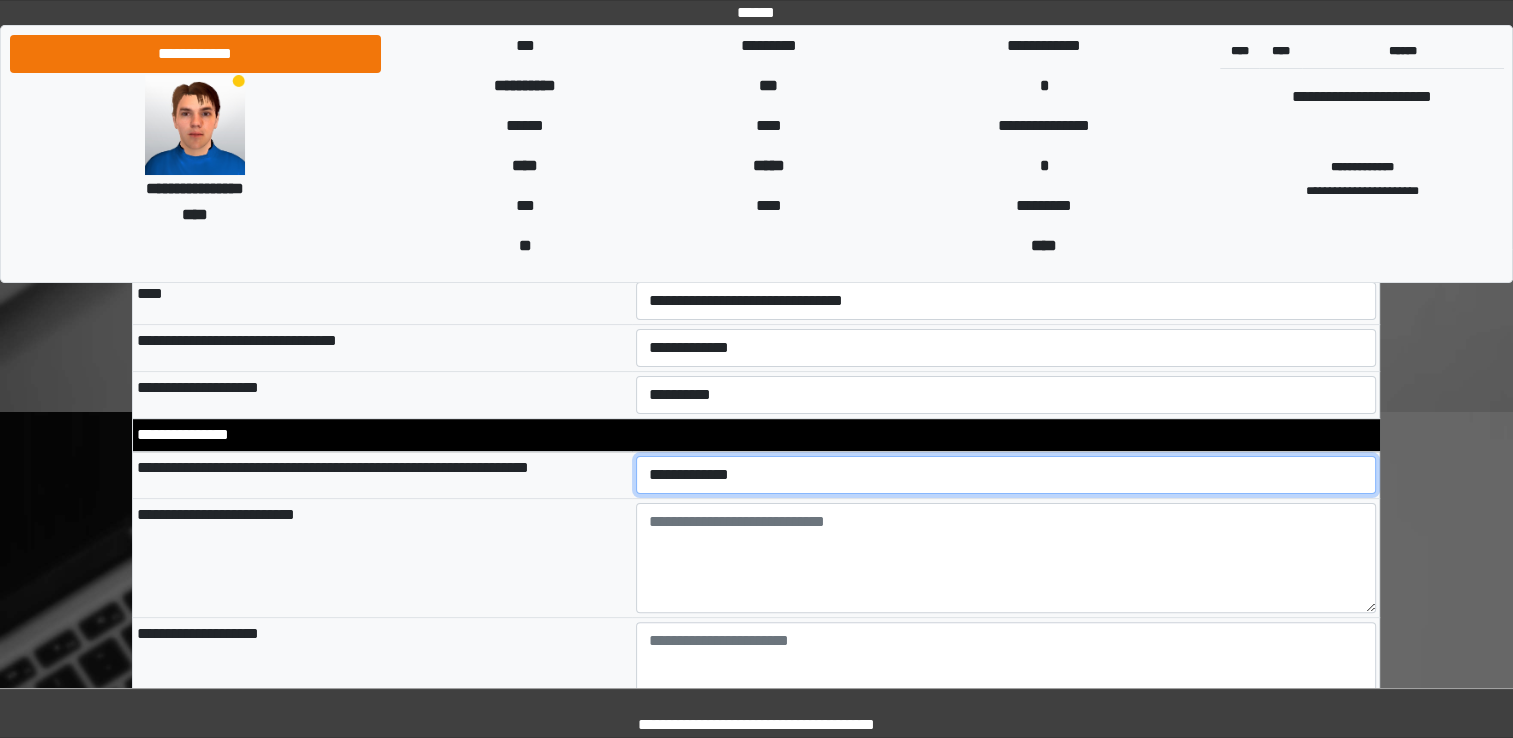 click on "**********" at bounding box center [1006, 475] 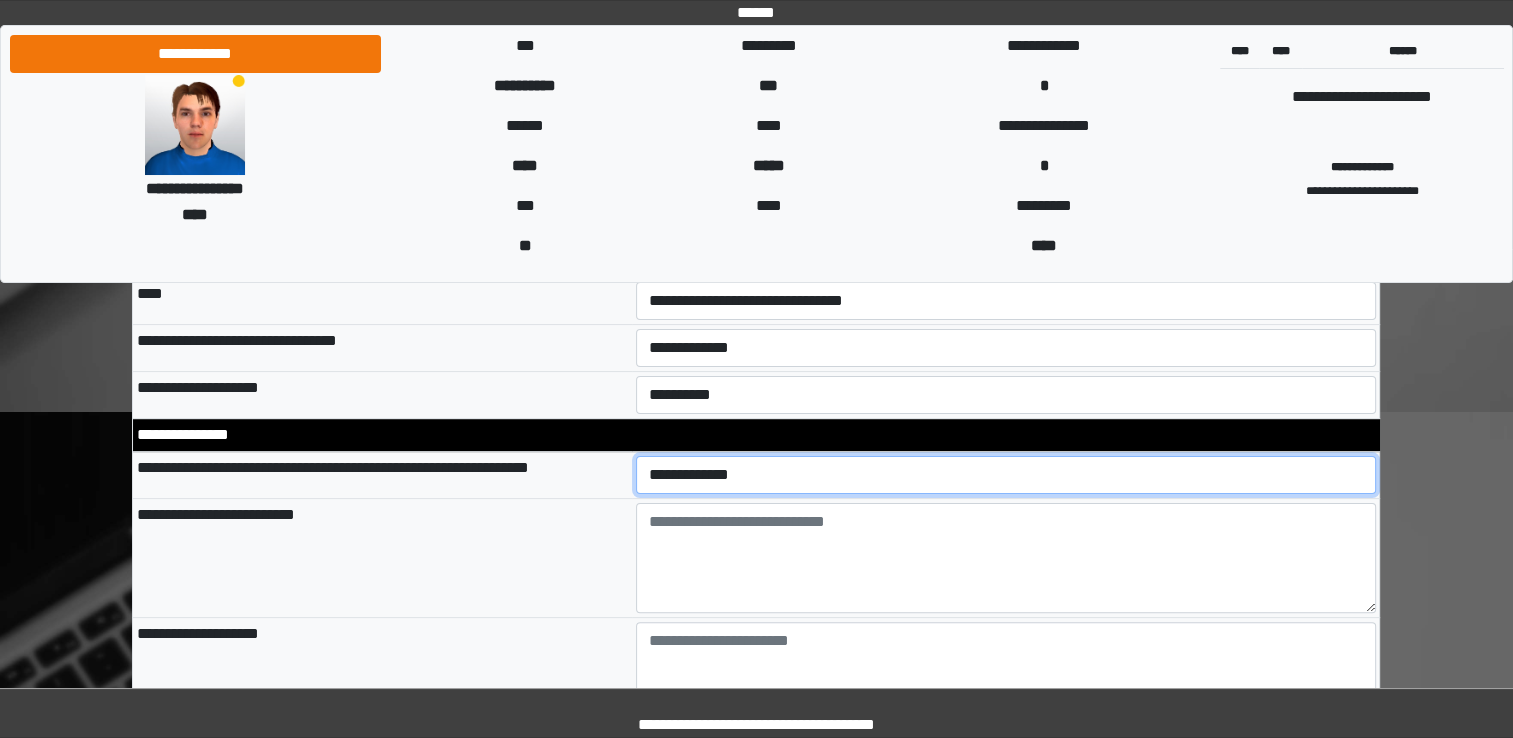select on "*" 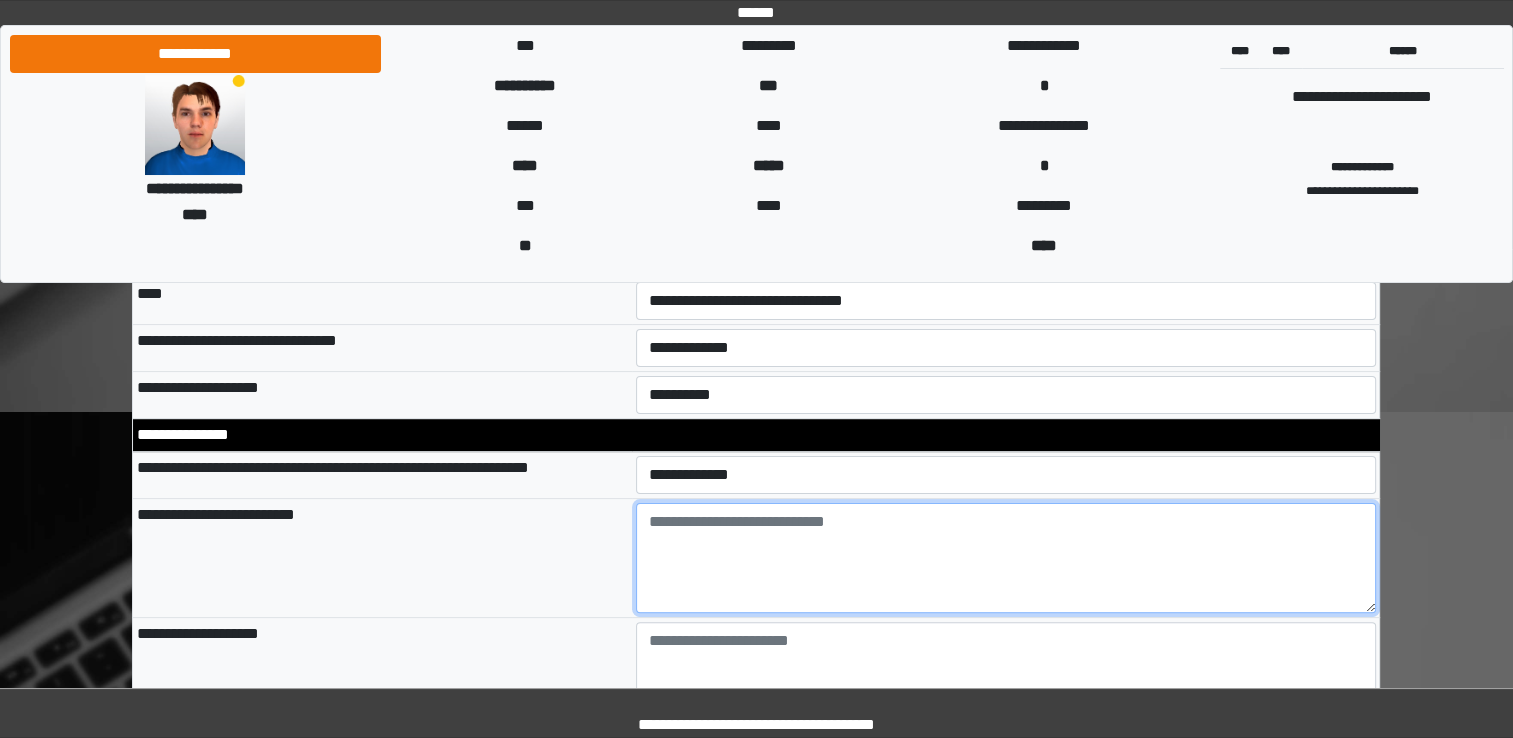 click at bounding box center (1006, 558) 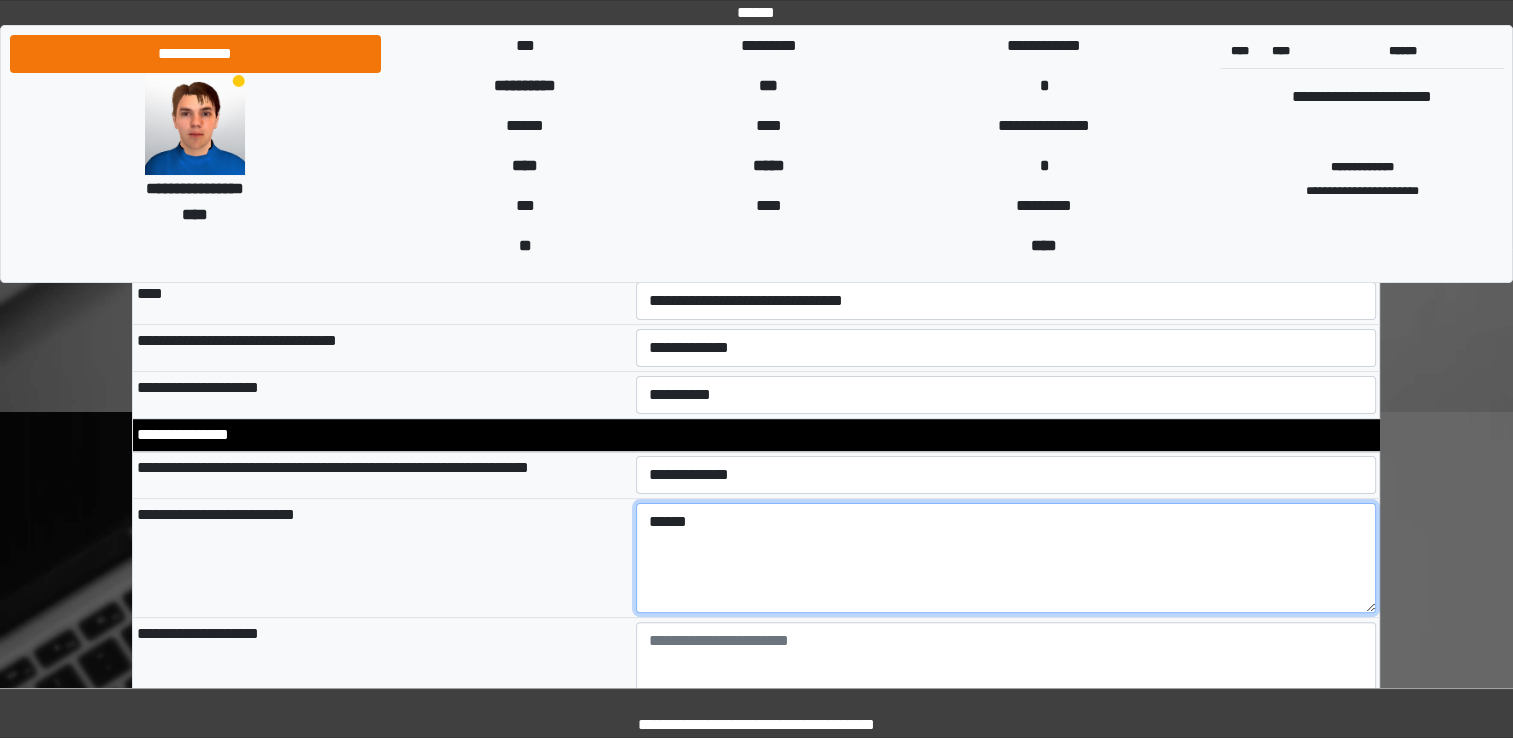 type on "******" 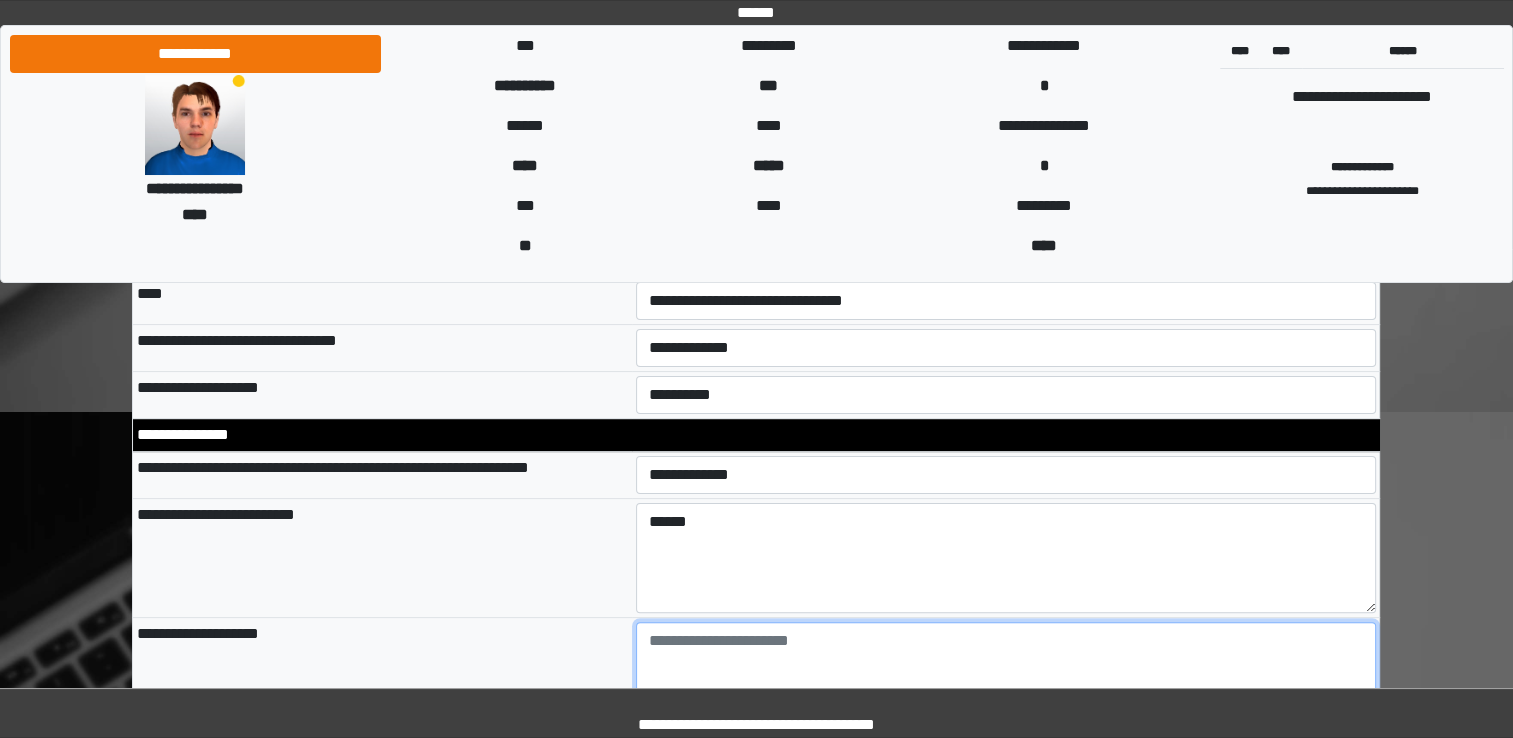 click at bounding box center [1006, 677] 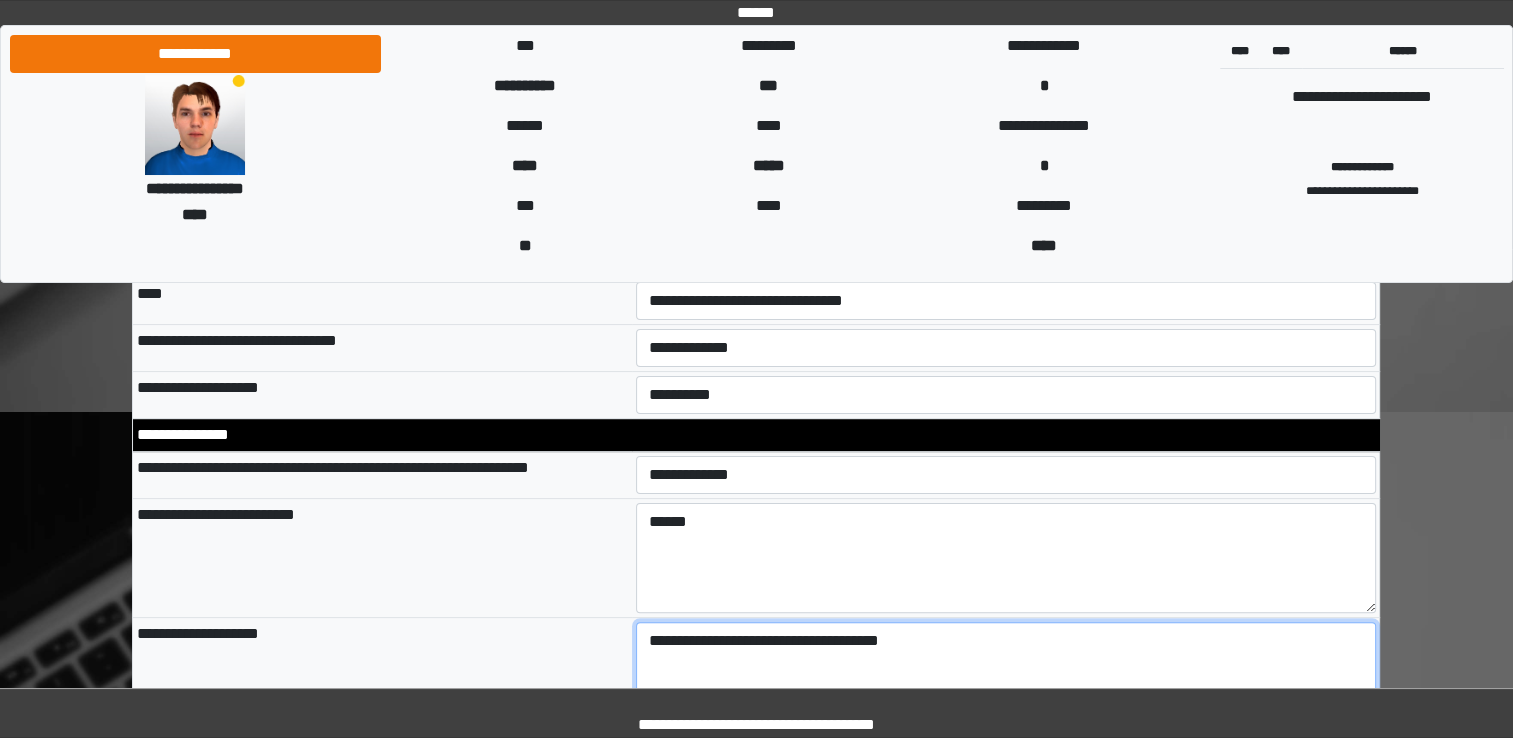 click on "**********" at bounding box center [1006, 677] 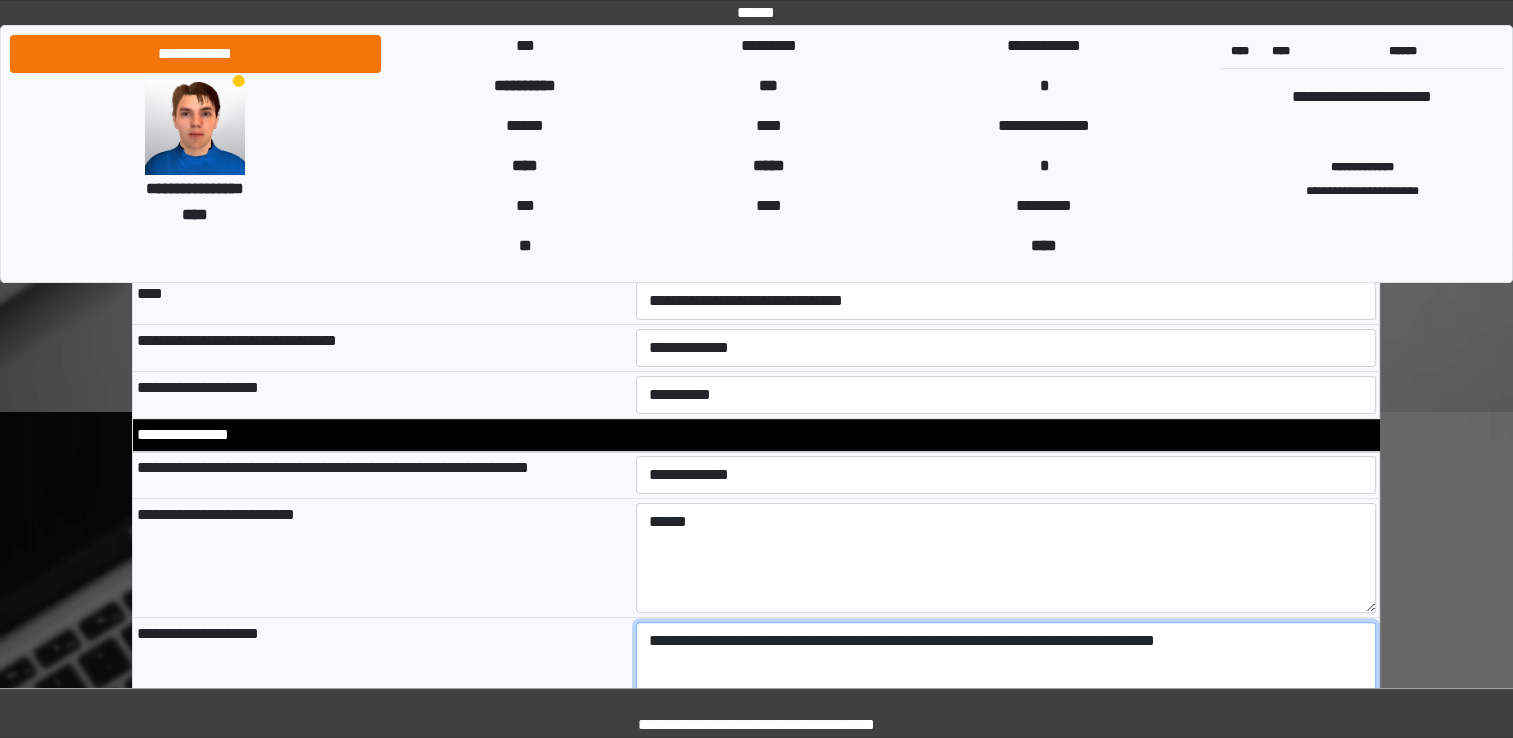 type on "**********" 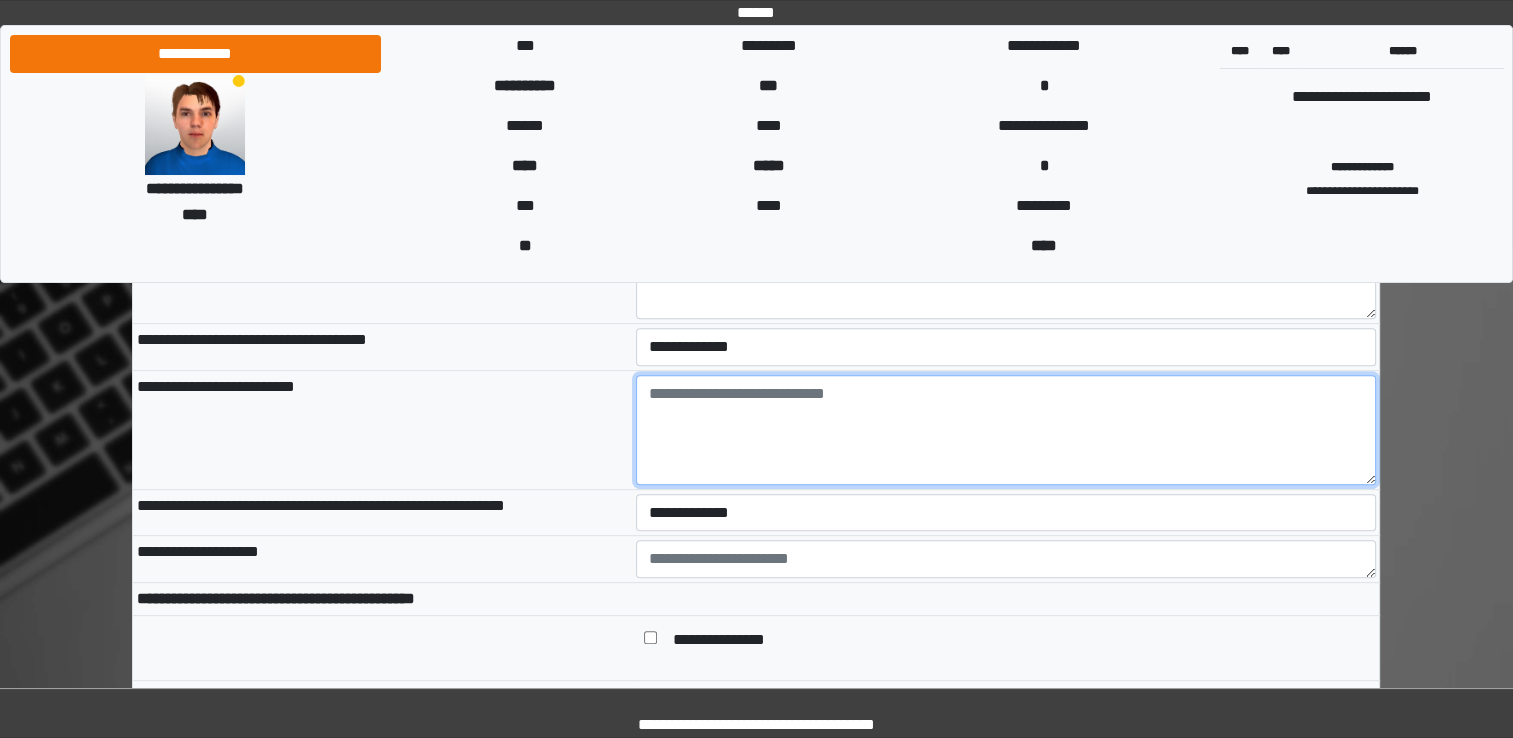 scroll, scrollTop: 871, scrollLeft: 0, axis: vertical 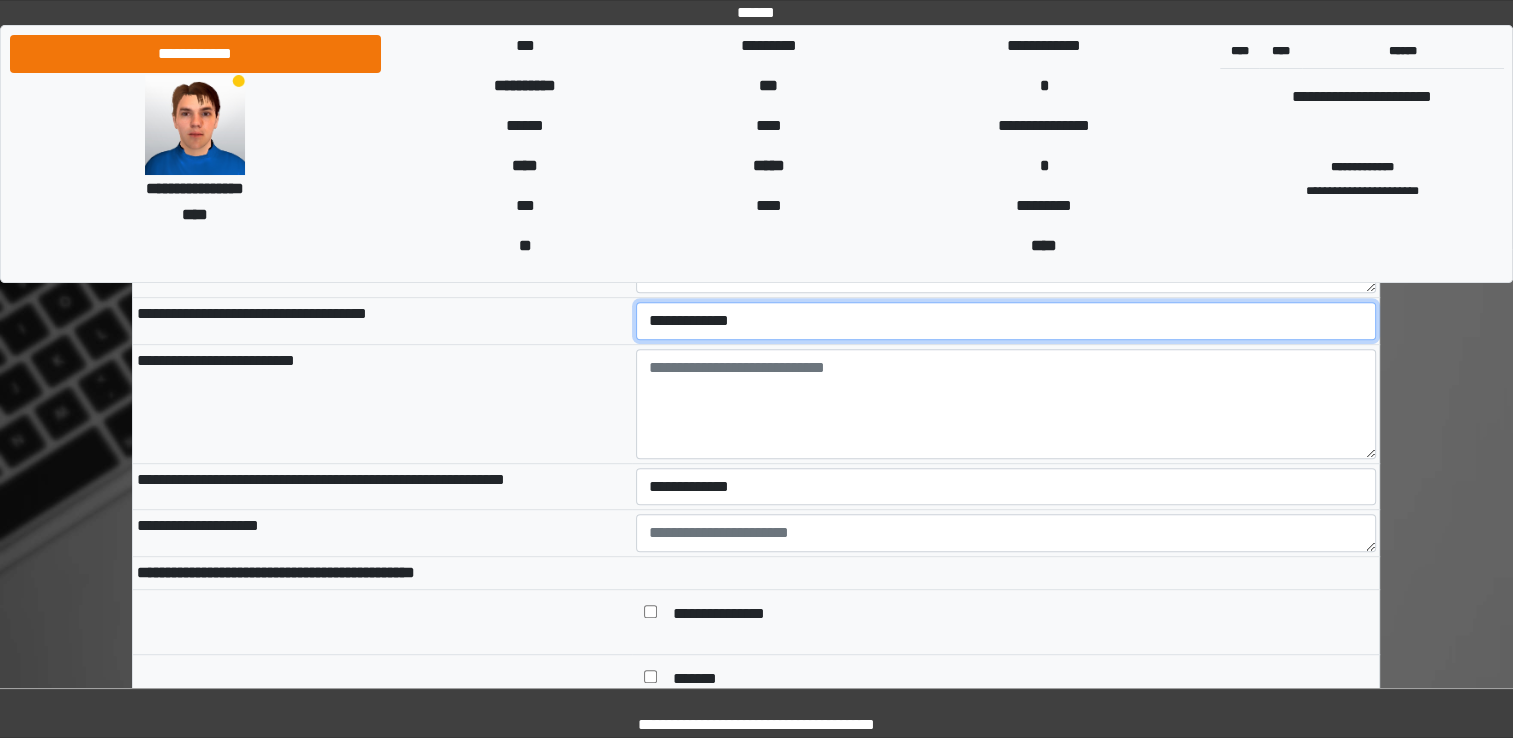 click on "**********" at bounding box center [1006, 321] 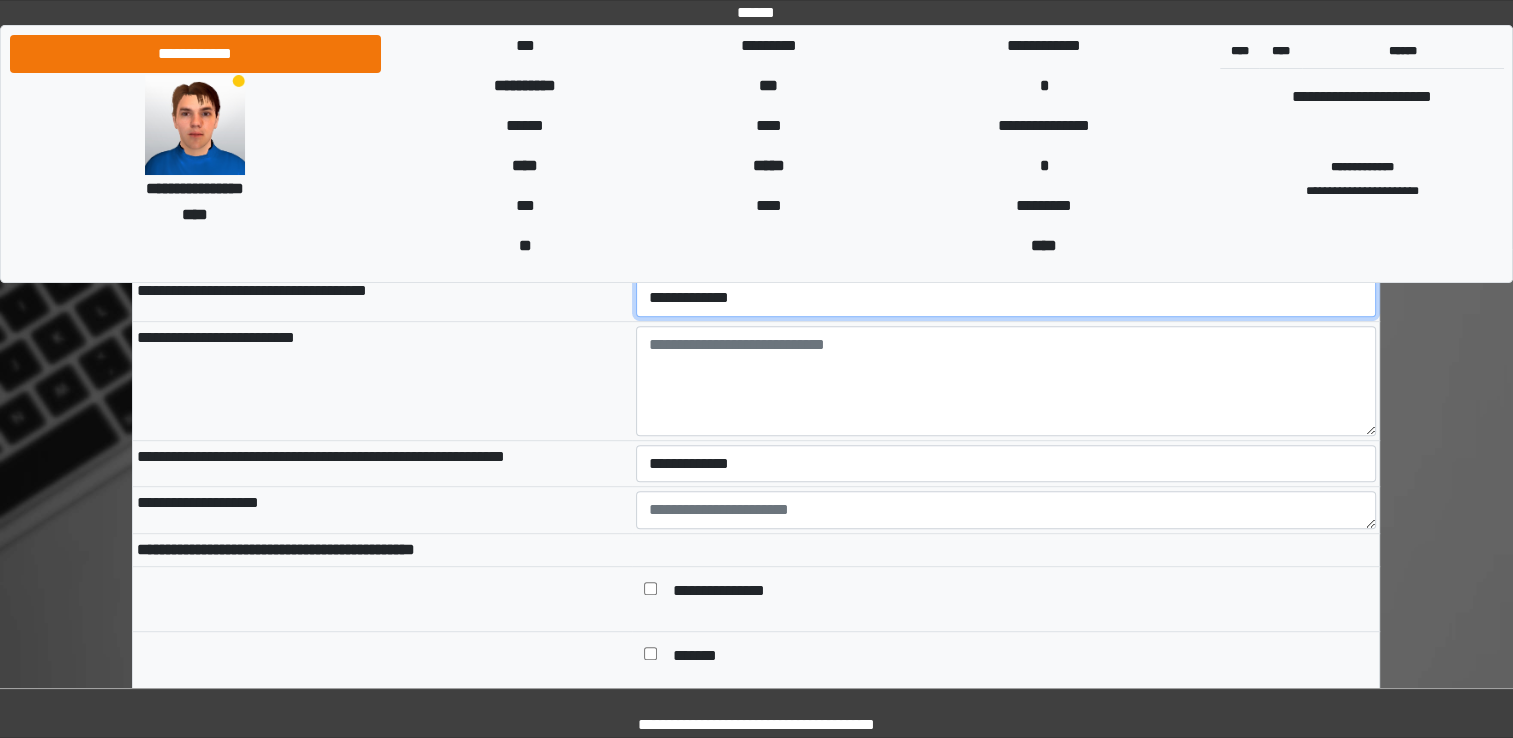 scroll, scrollTop: 917, scrollLeft: 0, axis: vertical 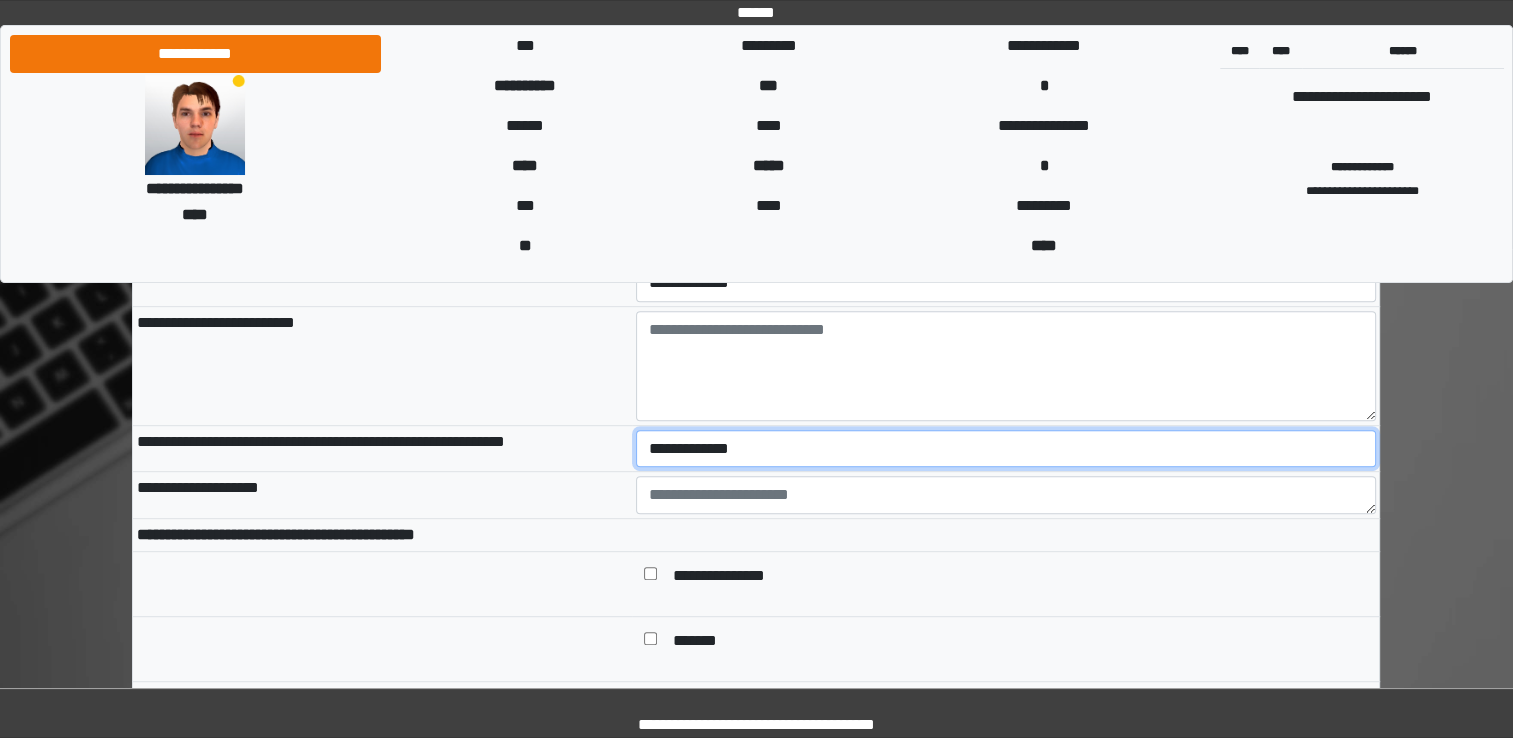 click on "**********" at bounding box center (1006, 449) 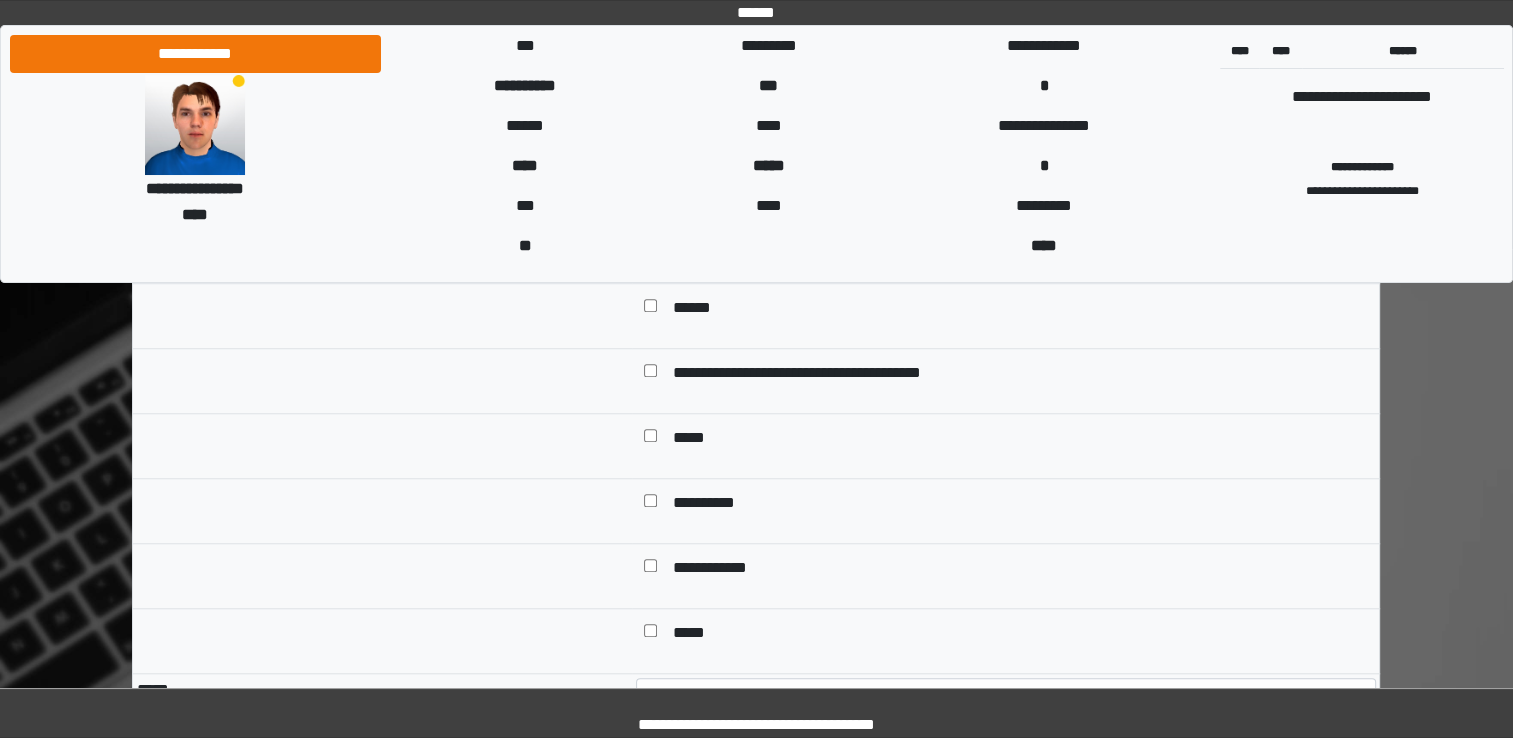 scroll, scrollTop: 1733, scrollLeft: 0, axis: vertical 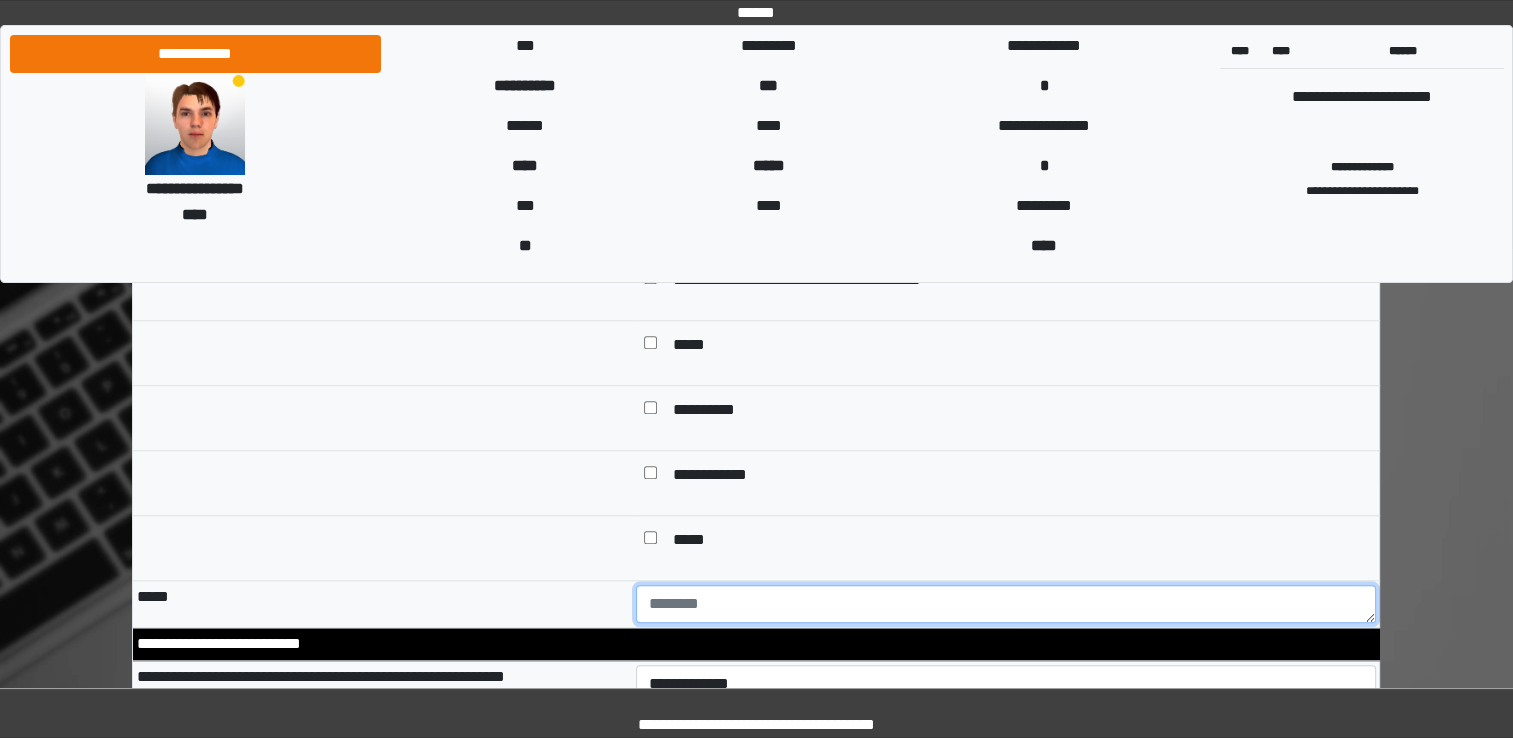 click at bounding box center (1006, 604) 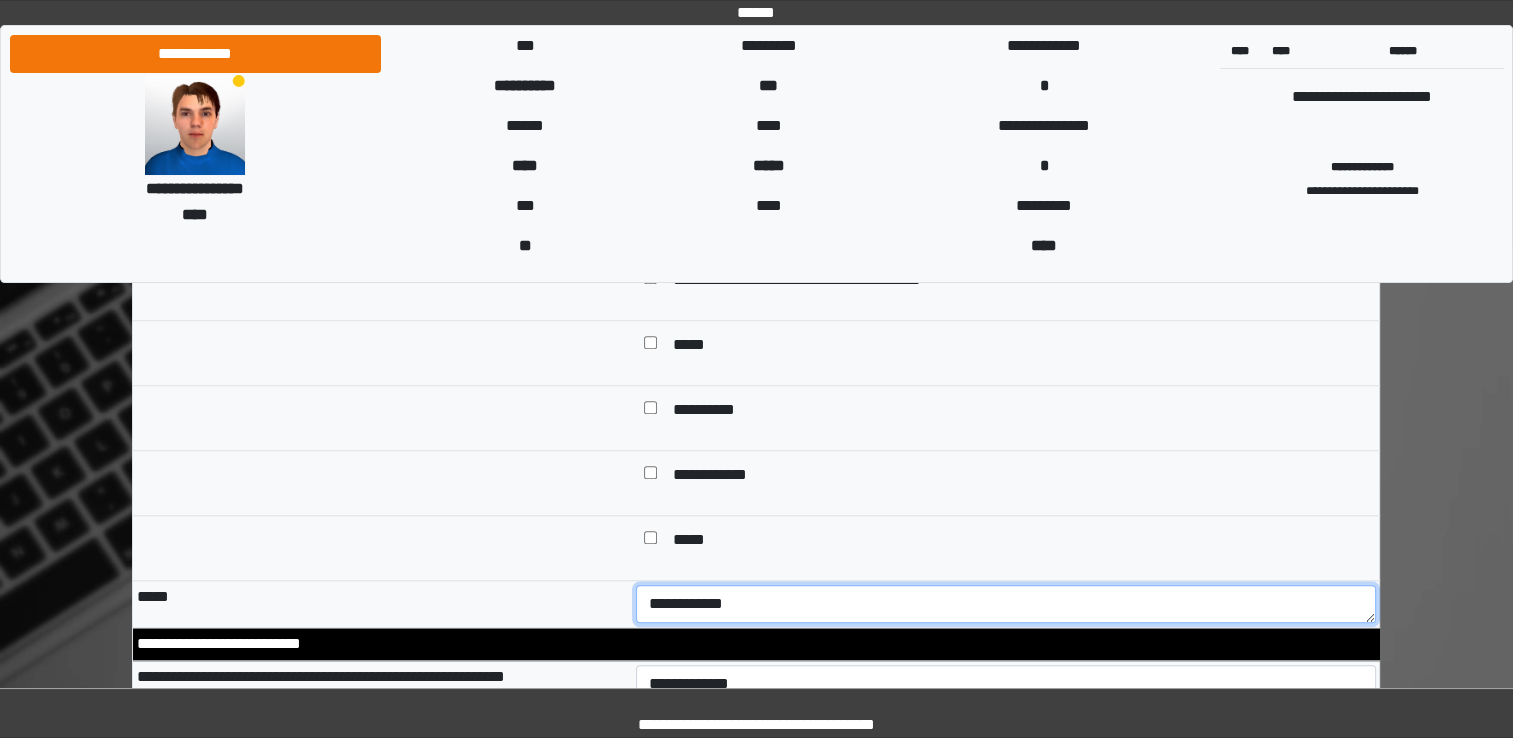 click on "**********" at bounding box center [1006, 604] 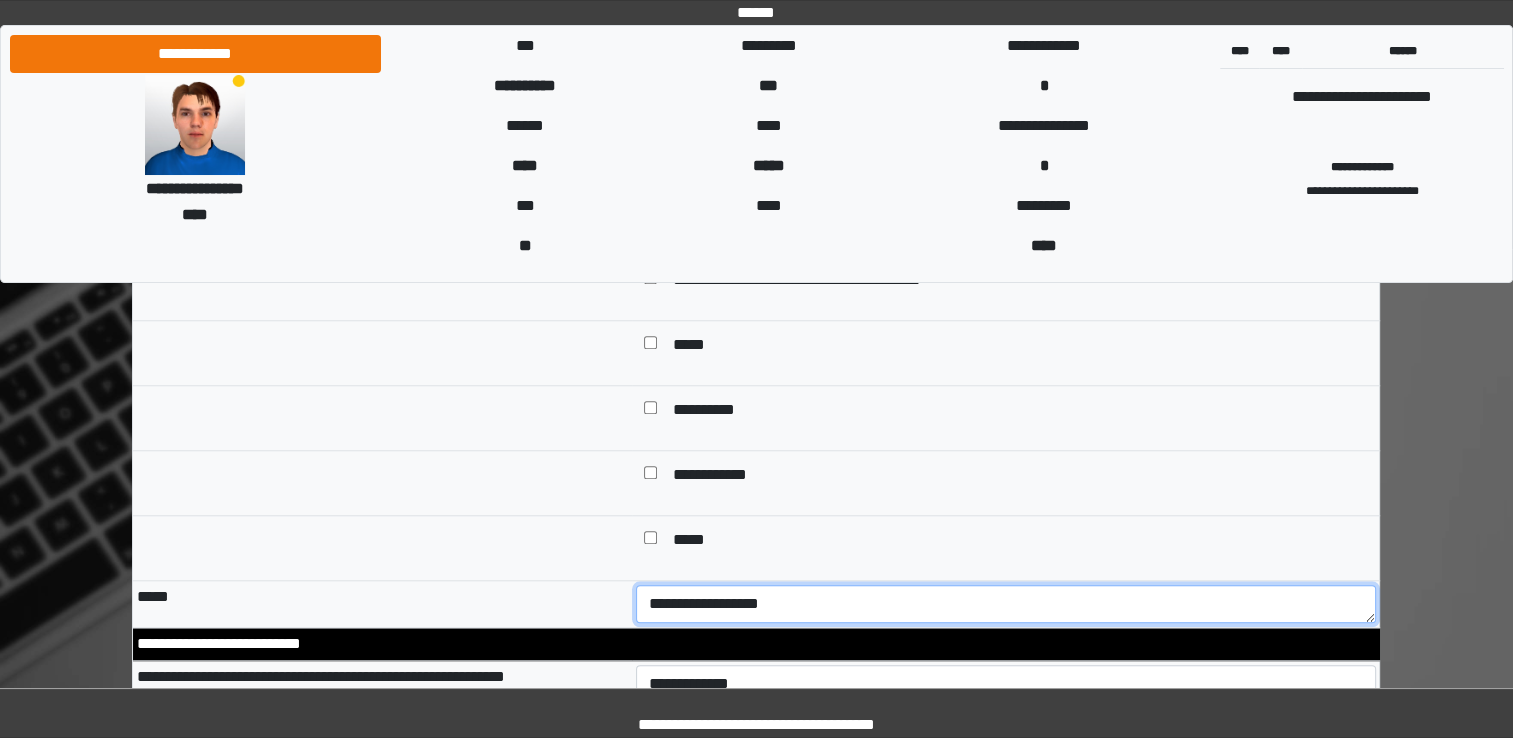 click on "**********" at bounding box center [1006, 604] 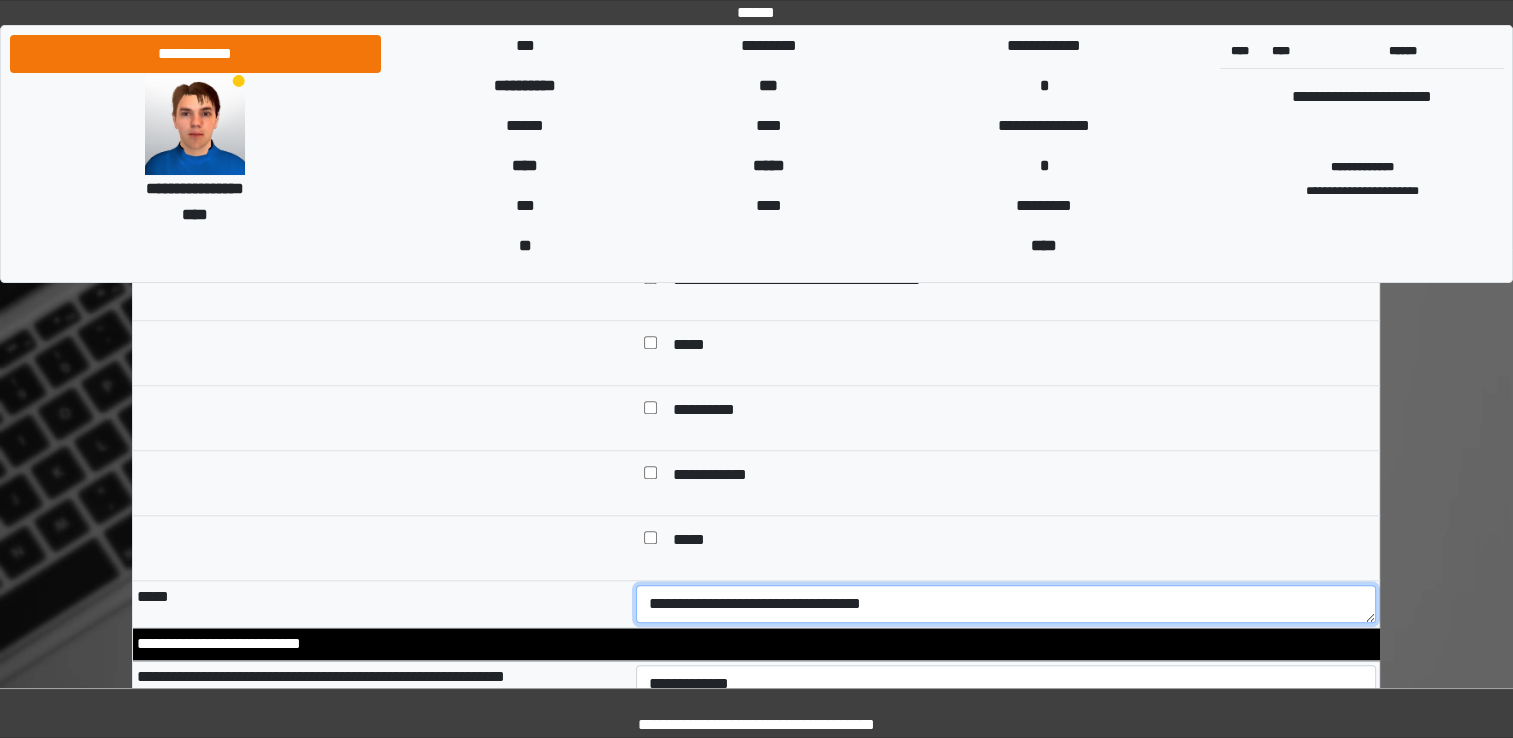 type on "**********" 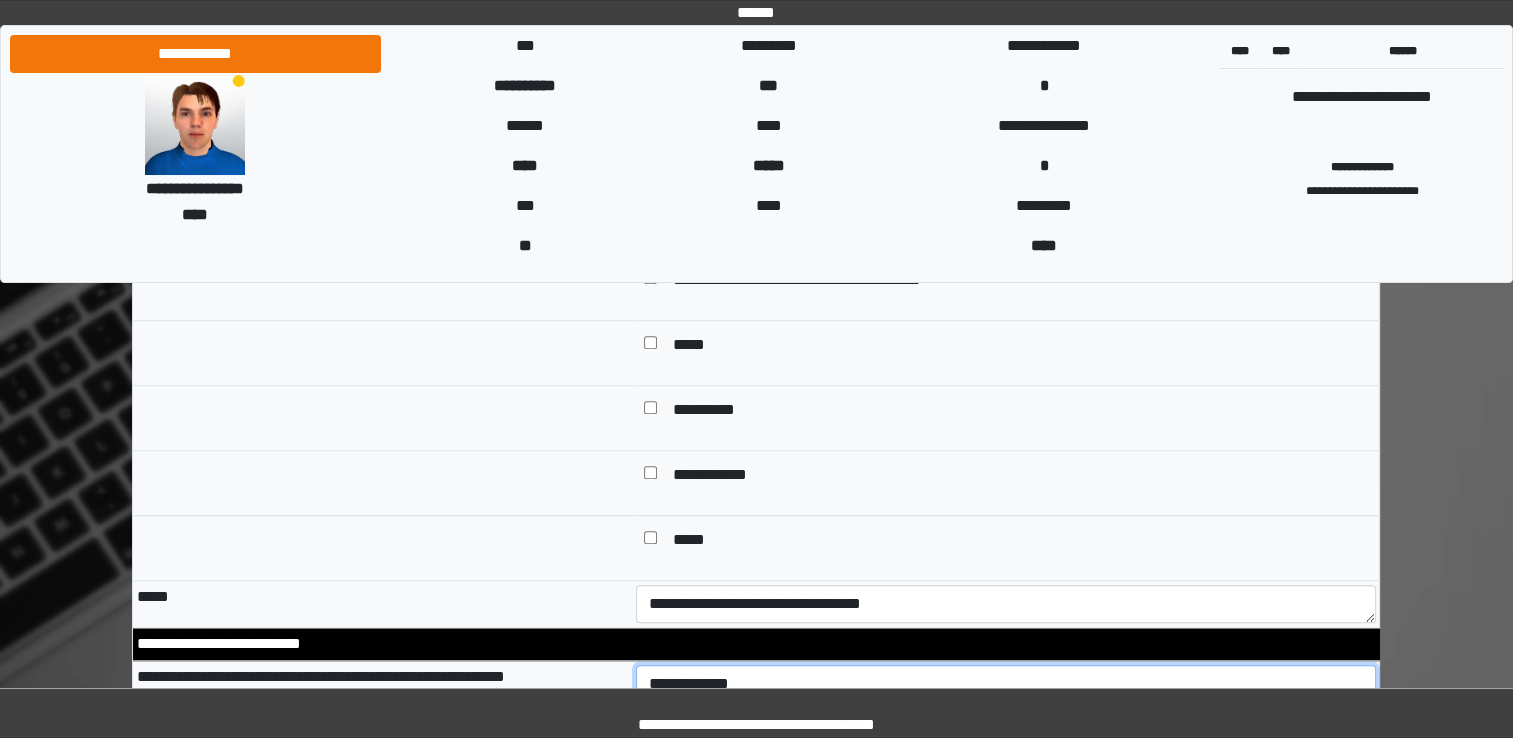 select on "*" 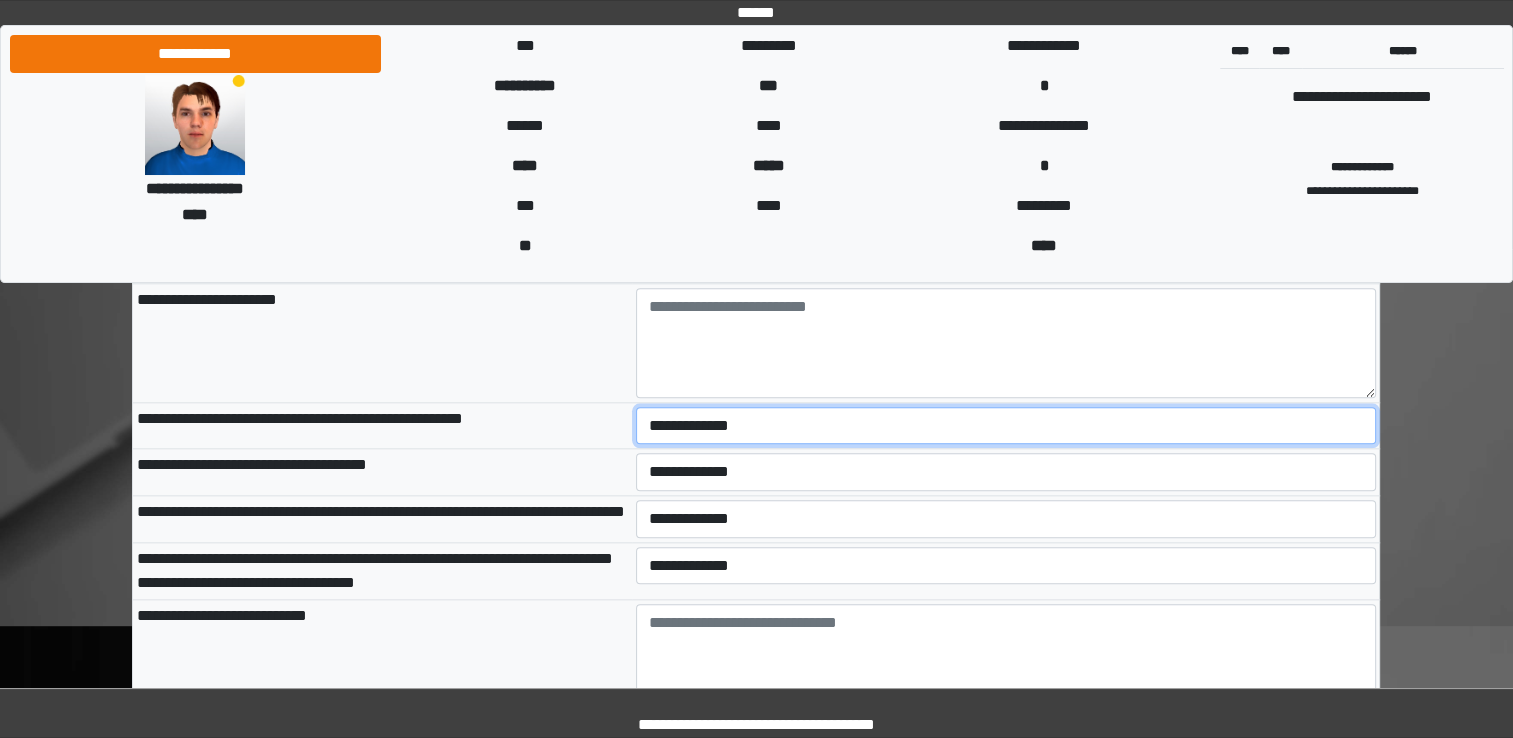 scroll, scrollTop: 2202, scrollLeft: 0, axis: vertical 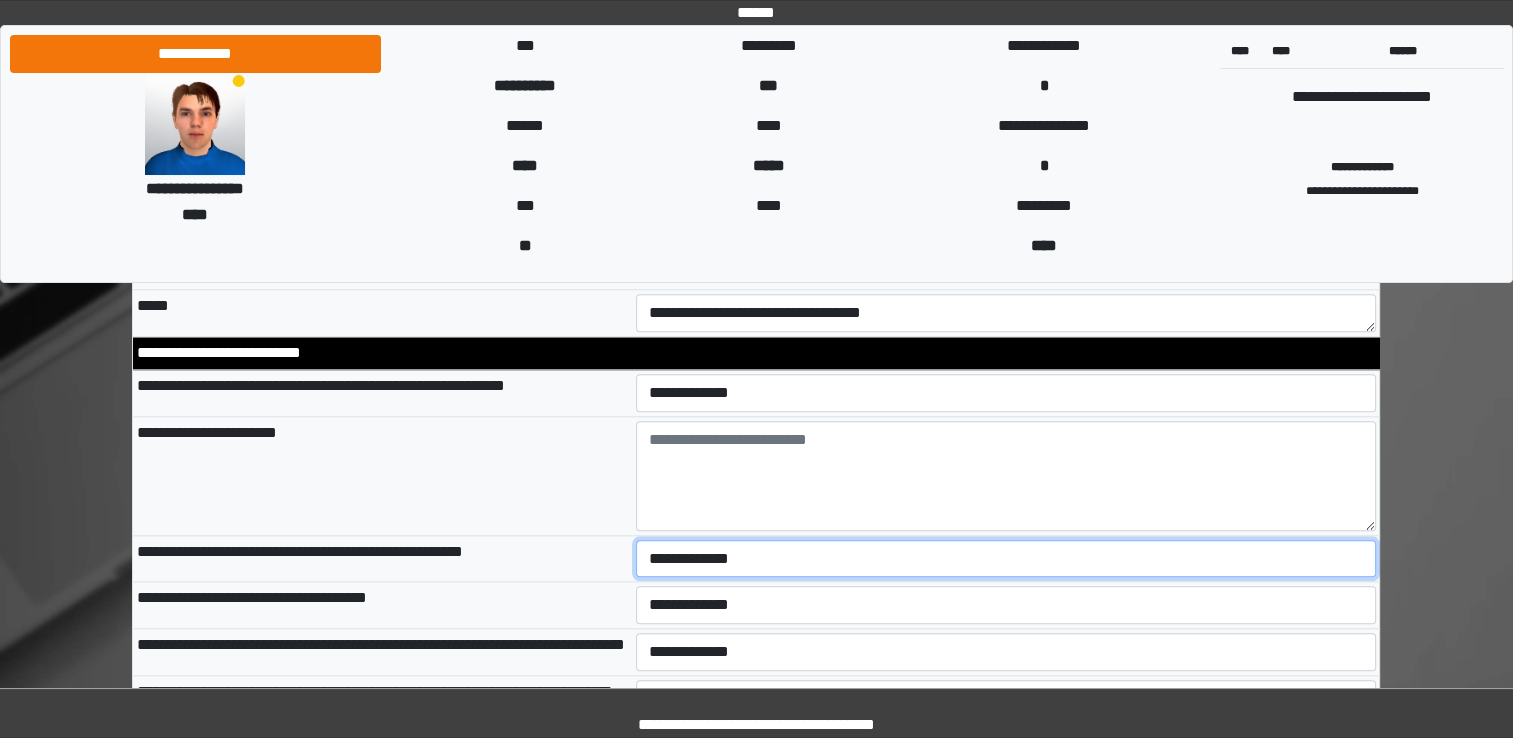 click on "**********" at bounding box center (1006, 559) 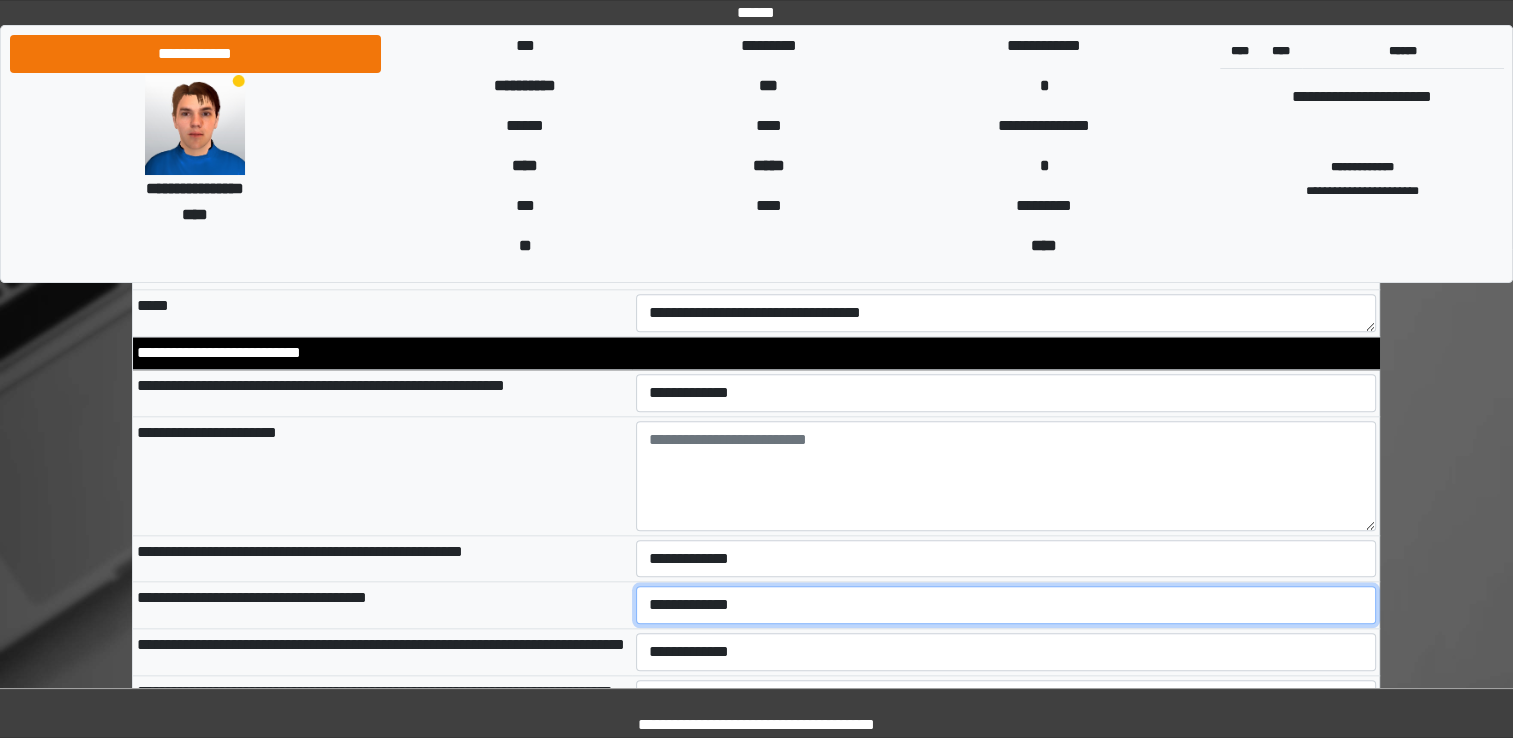 select on "*" 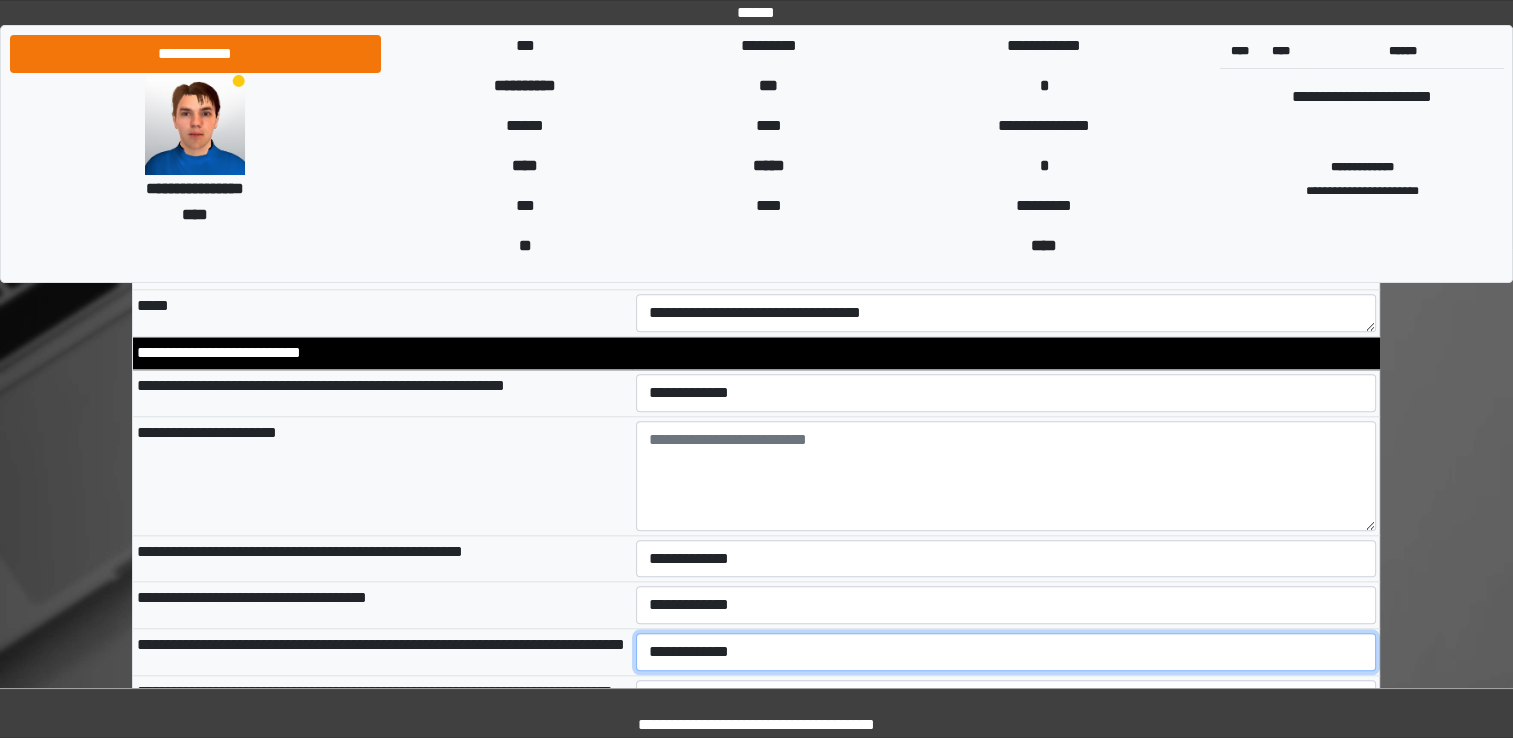 select on "*" 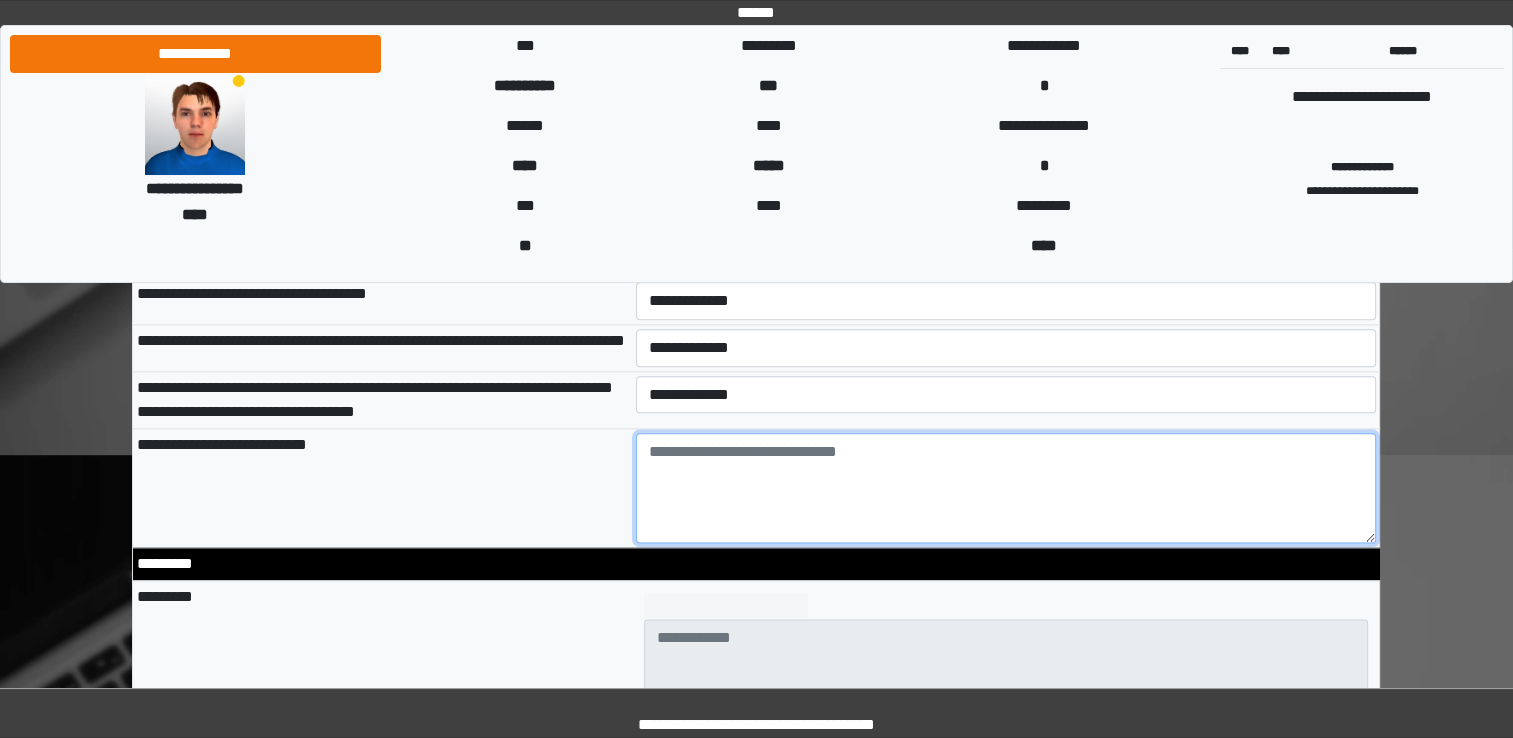 scroll, scrollTop: 2408, scrollLeft: 0, axis: vertical 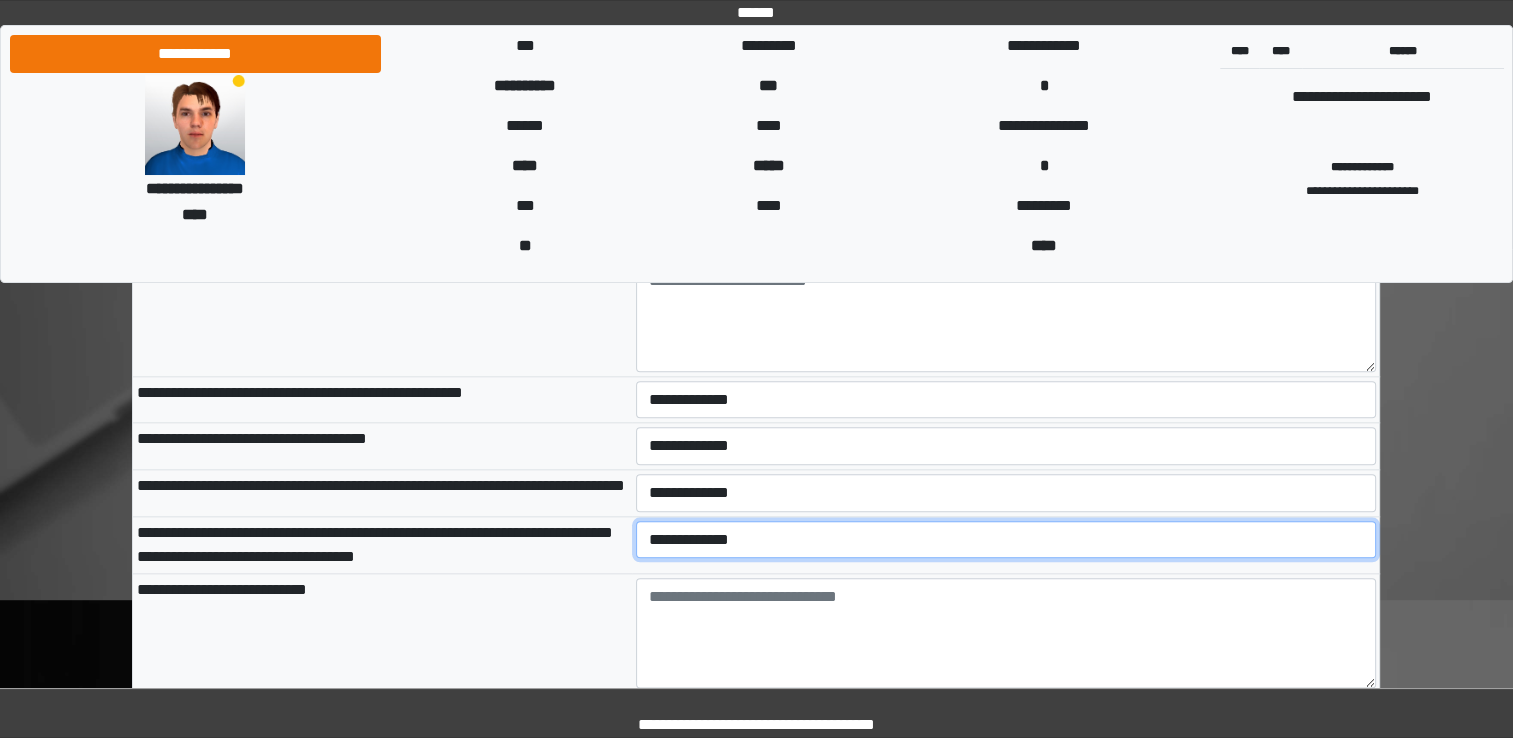 click on "**********" at bounding box center (1006, 540) 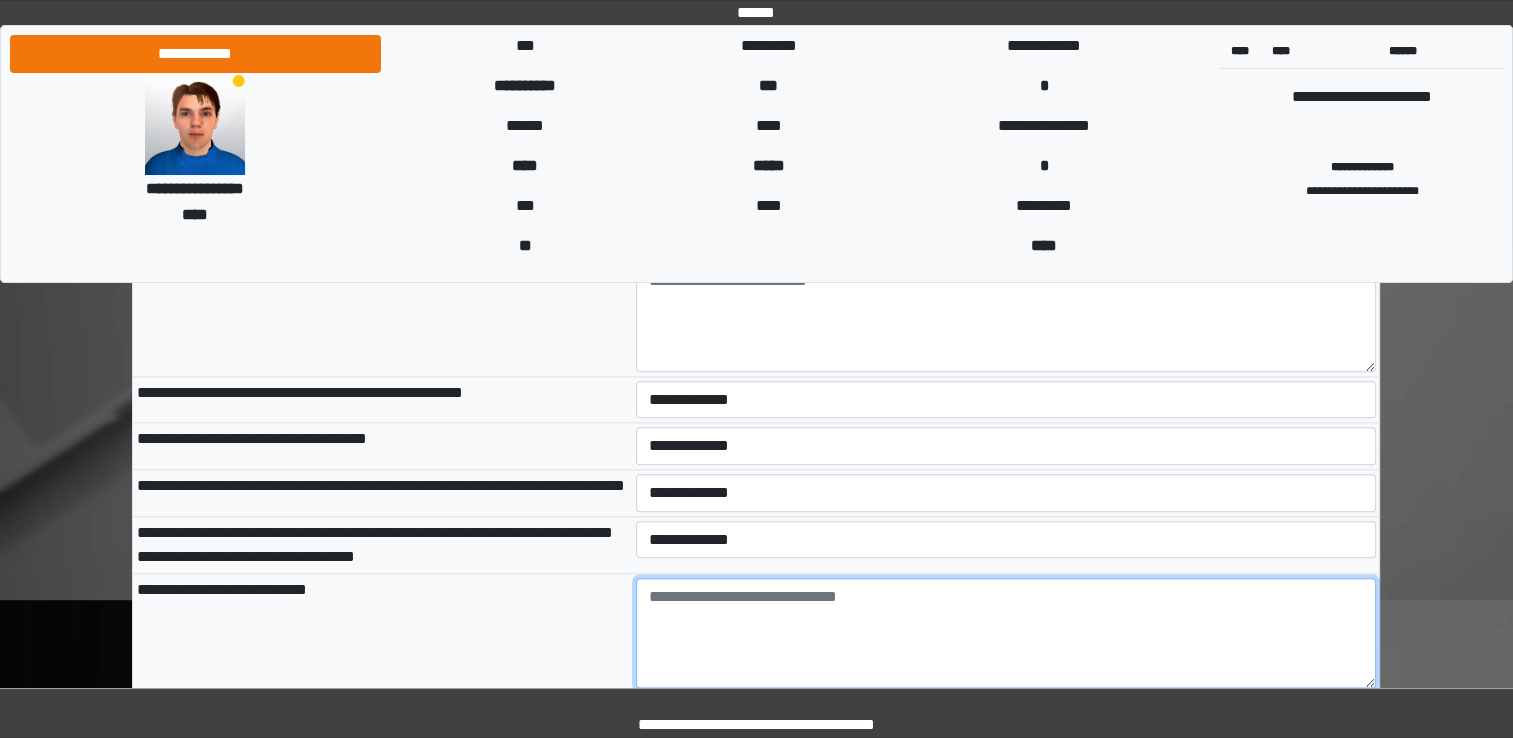 click at bounding box center (1006, 633) 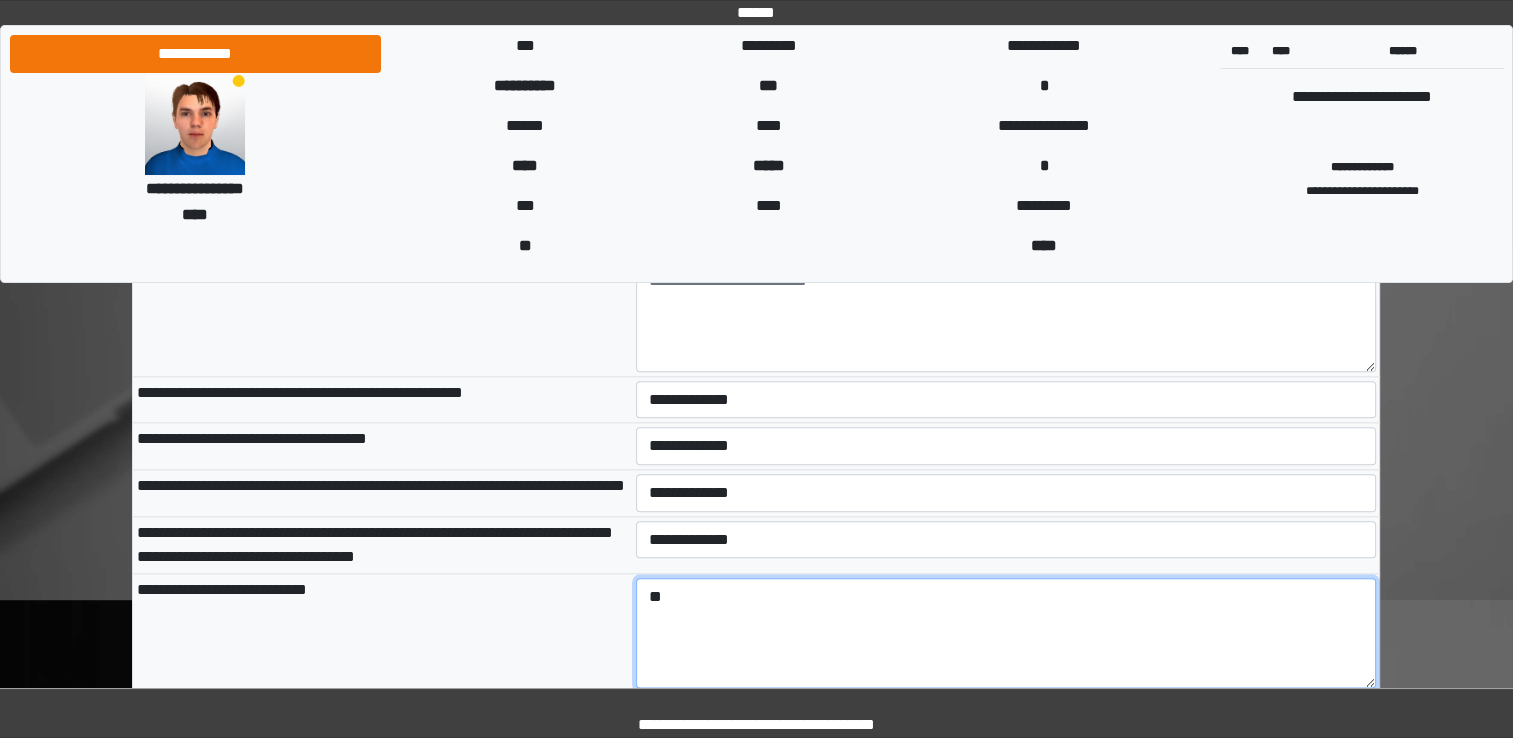 type on "*" 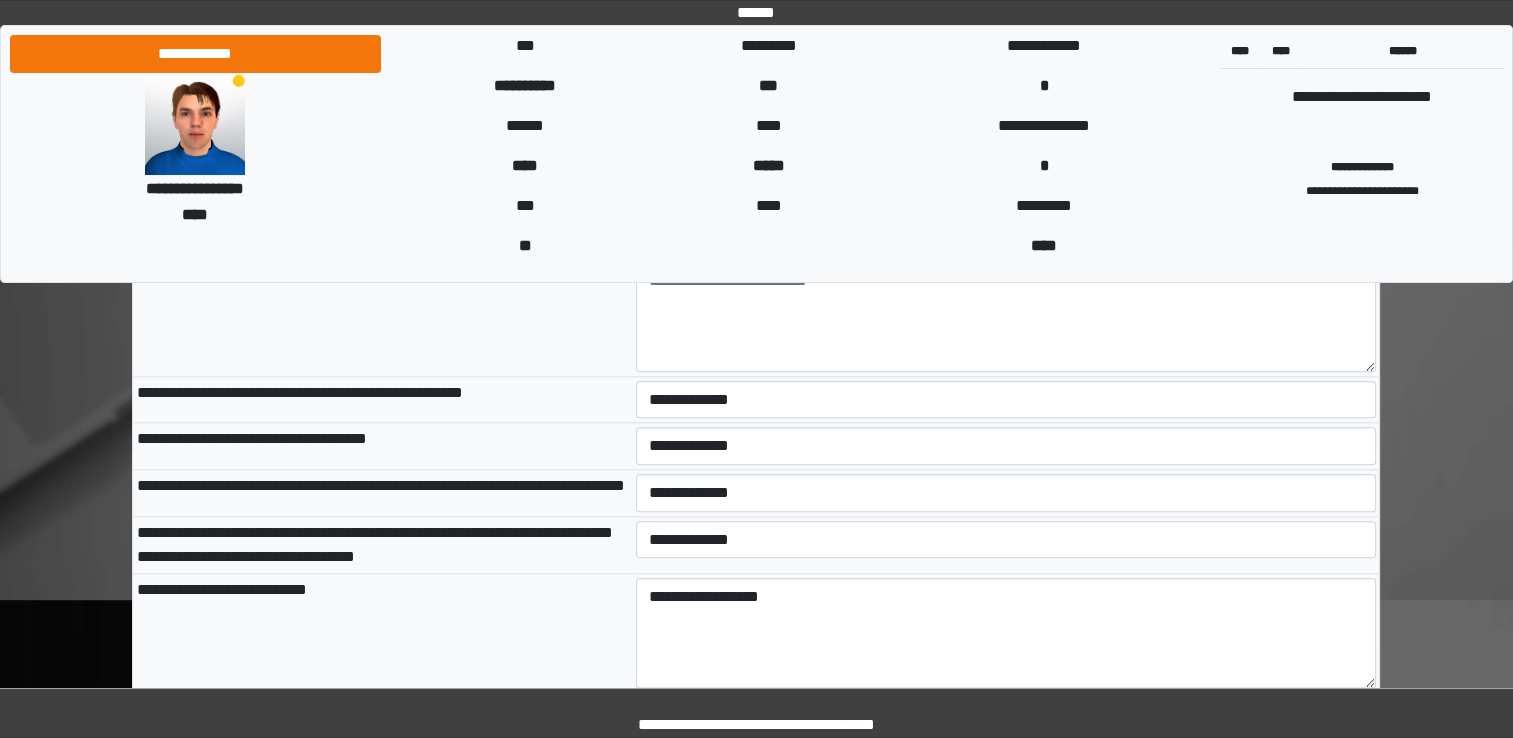 click on "**********" at bounding box center [382, 446] 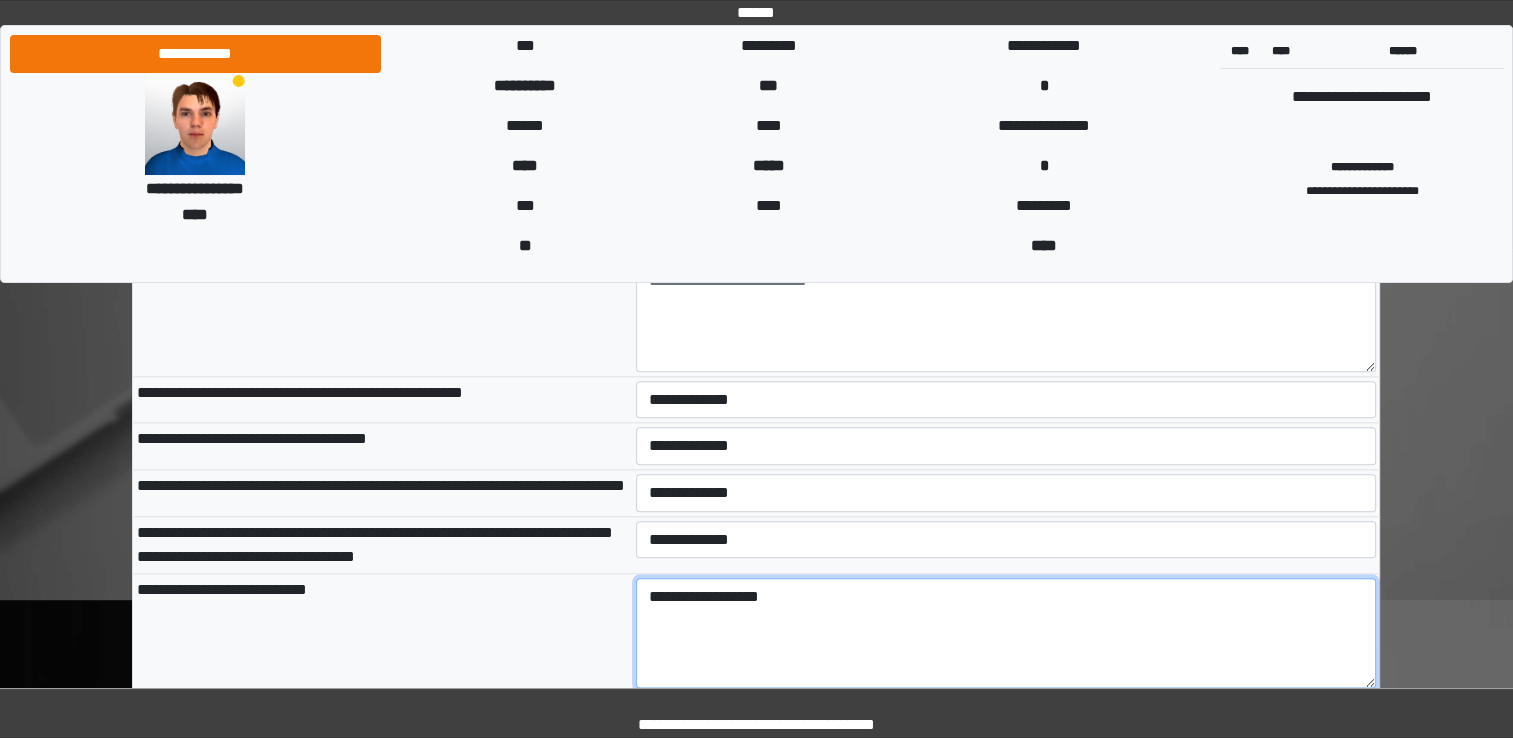 drag, startPoint x: 808, startPoint y: 603, endPoint x: 796, endPoint y: 600, distance: 12.369317 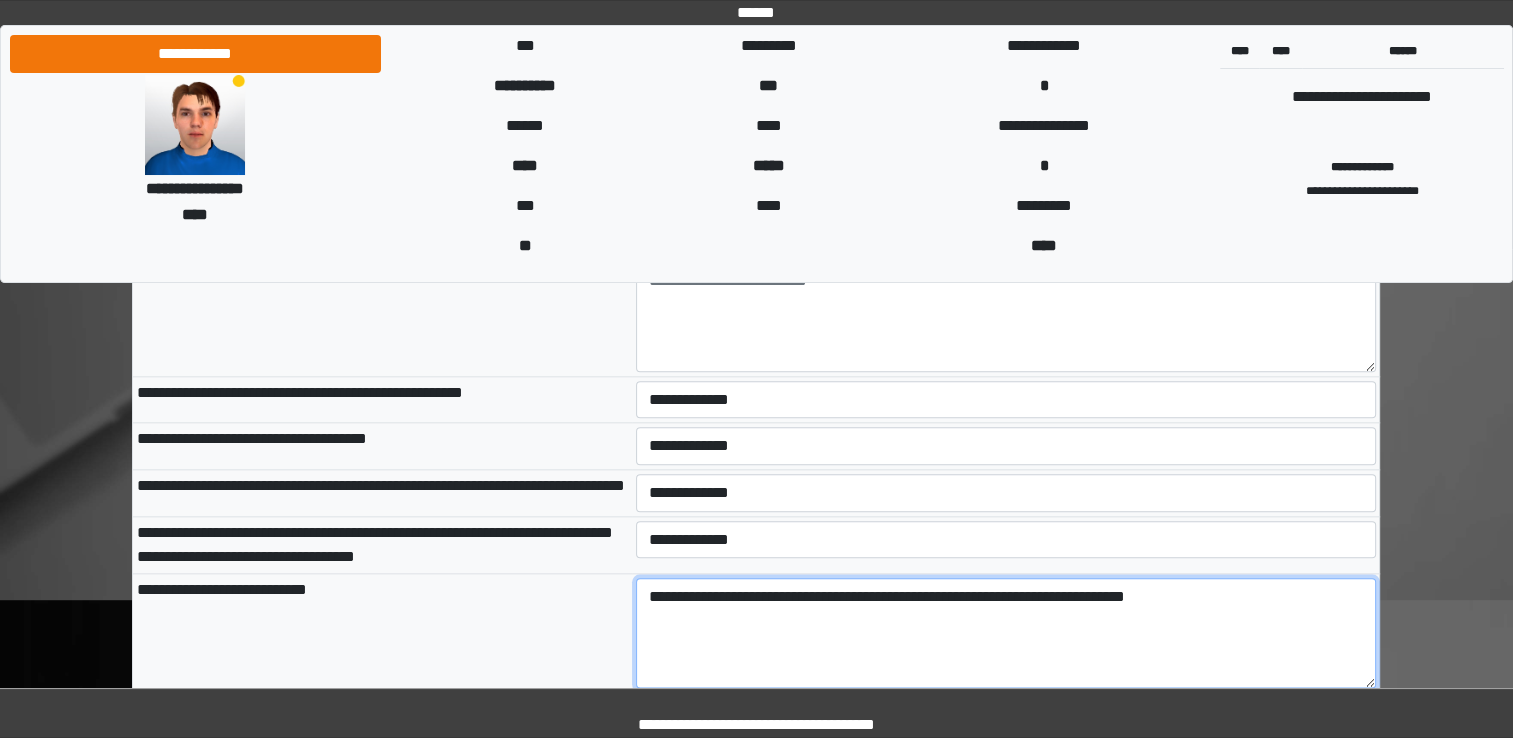 click on "**********" at bounding box center (1006, 633) 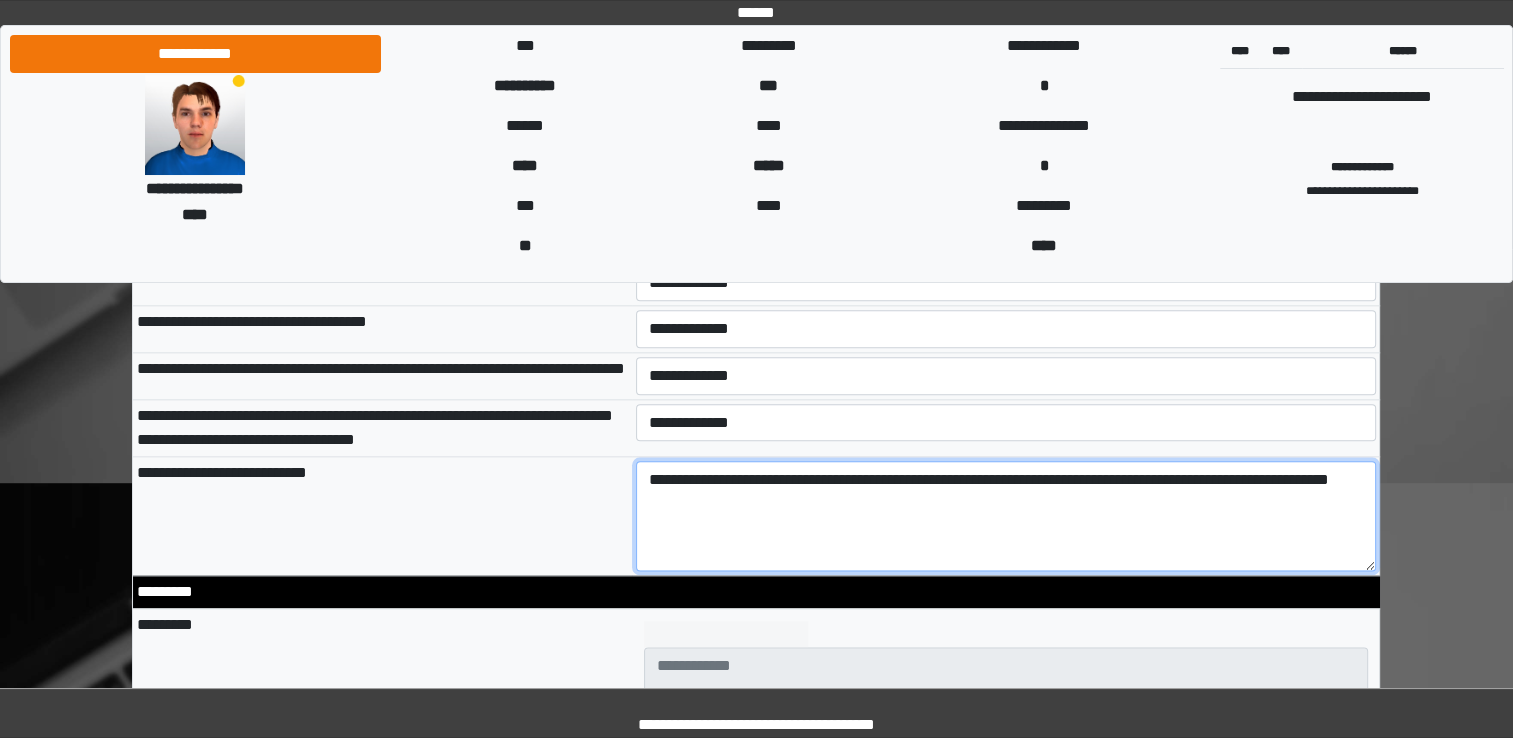 scroll, scrollTop: 2408, scrollLeft: 0, axis: vertical 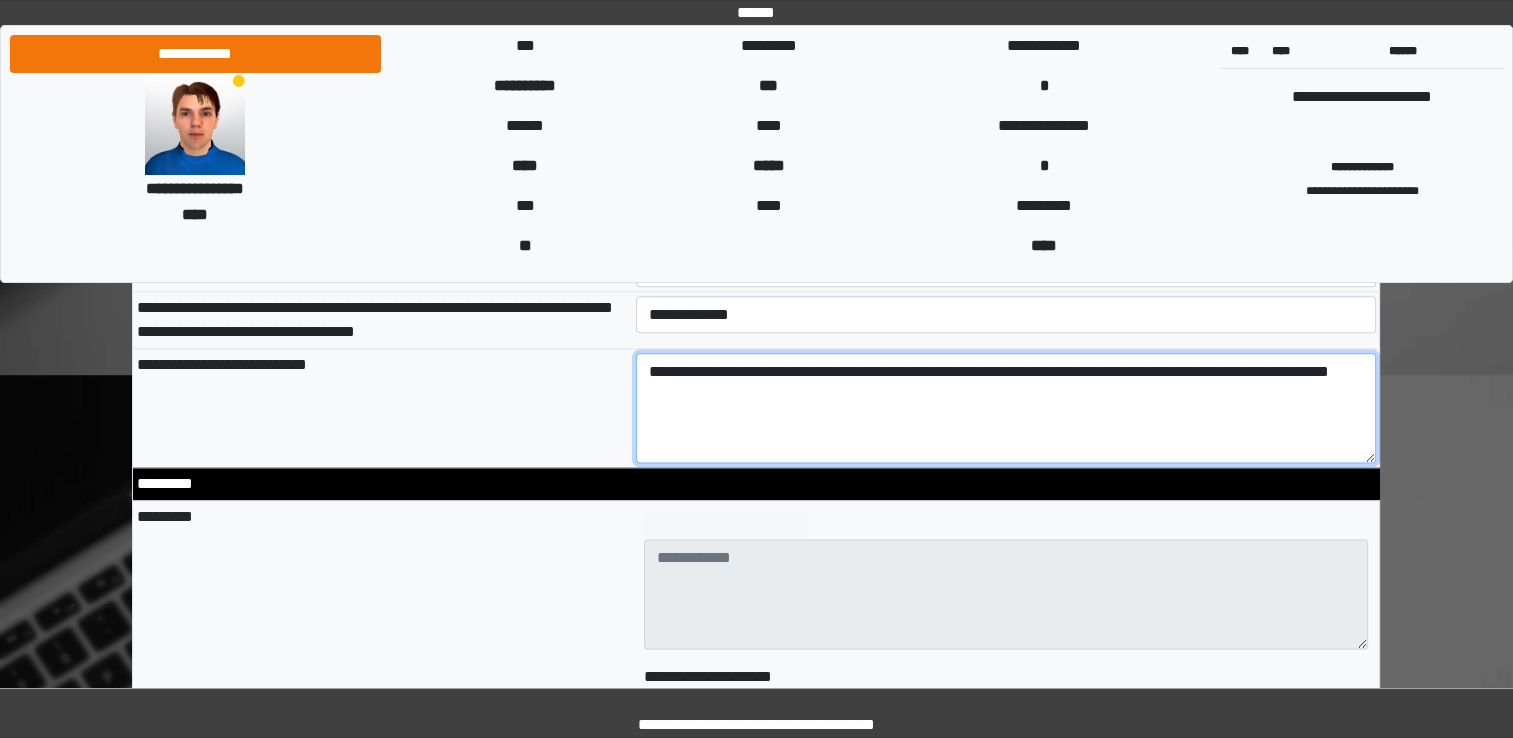 click on "**********" at bounding box center [1006, 408] 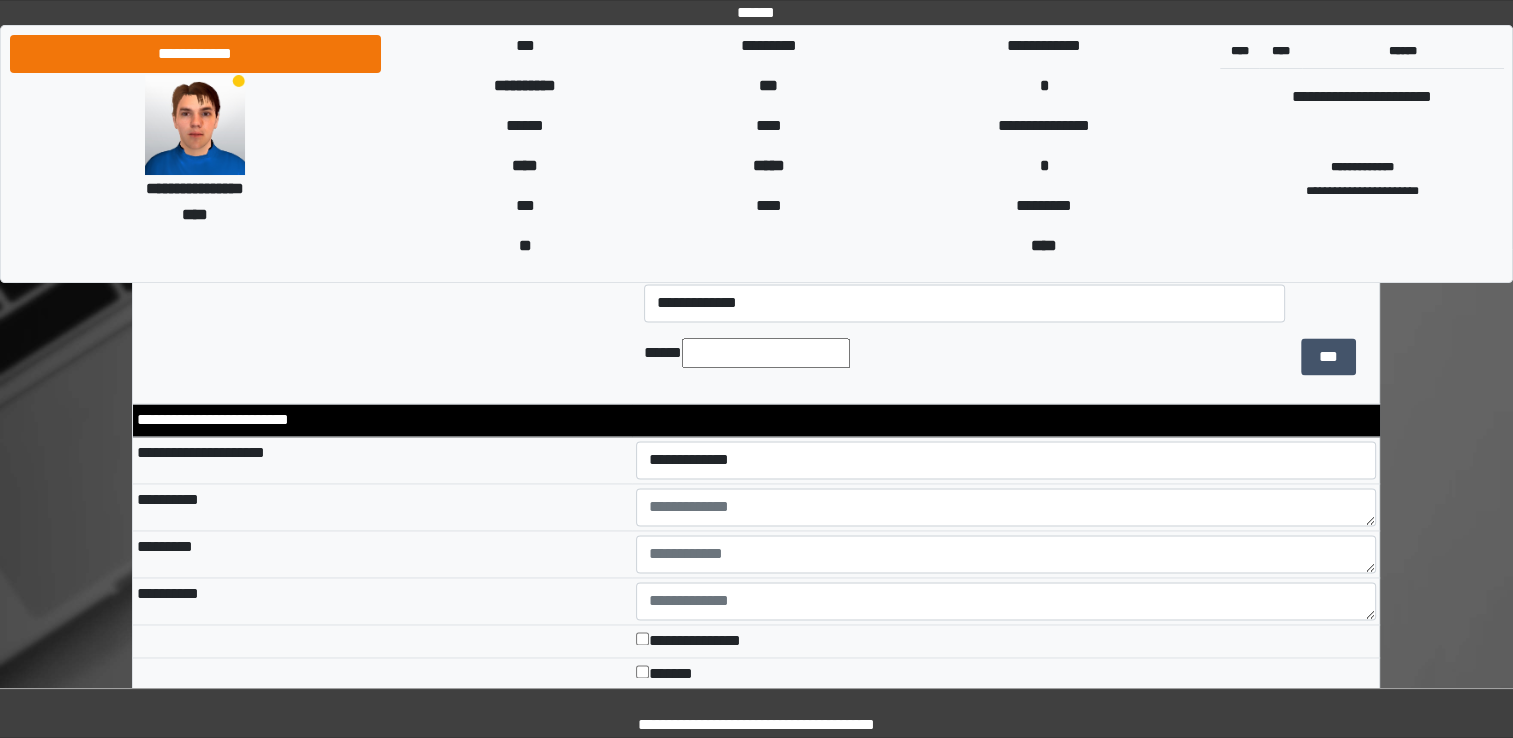 scroll, scrollTop: 2992, scrollLeft: 0, axis: vertical 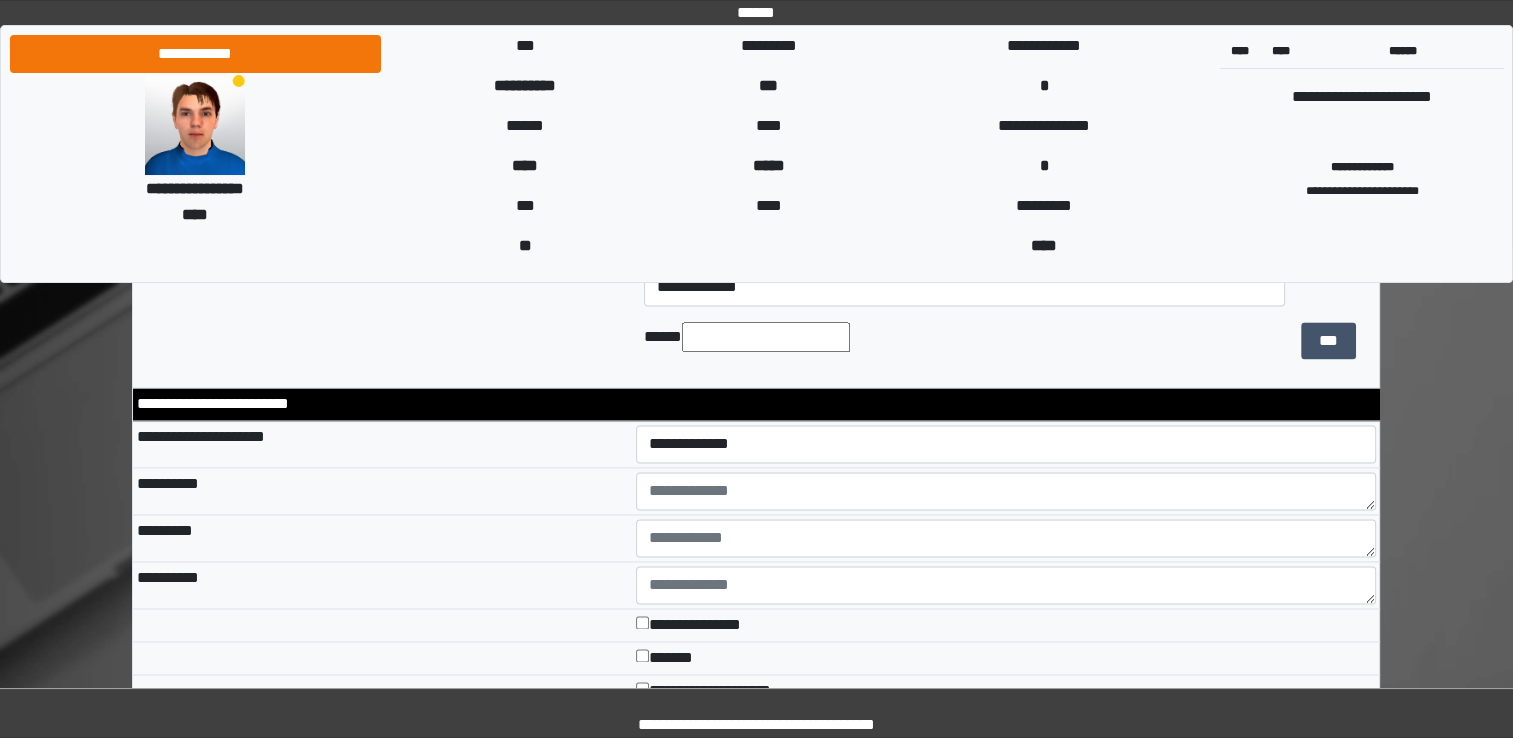 type on "**********" 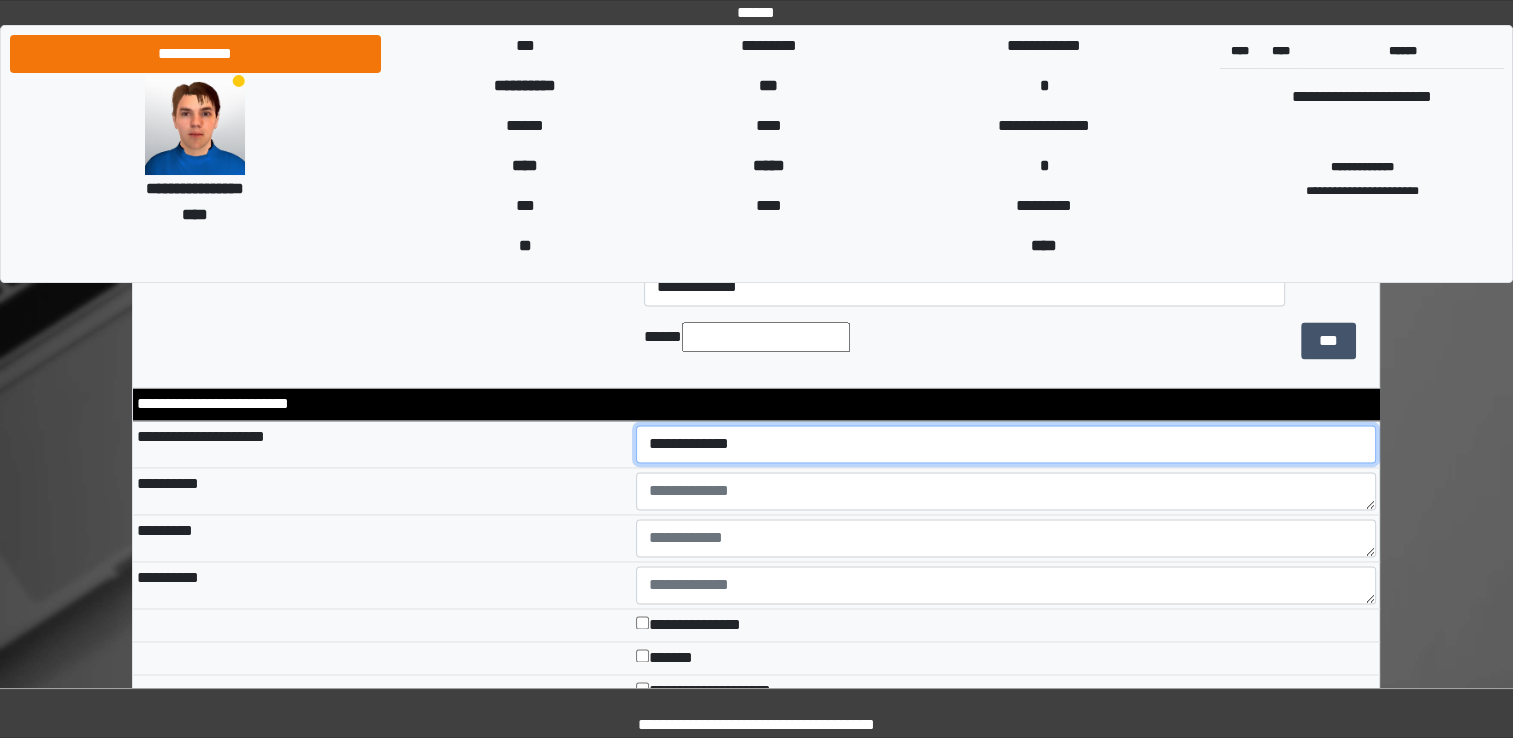 click on "**********" at bounding box center (1006, 444) 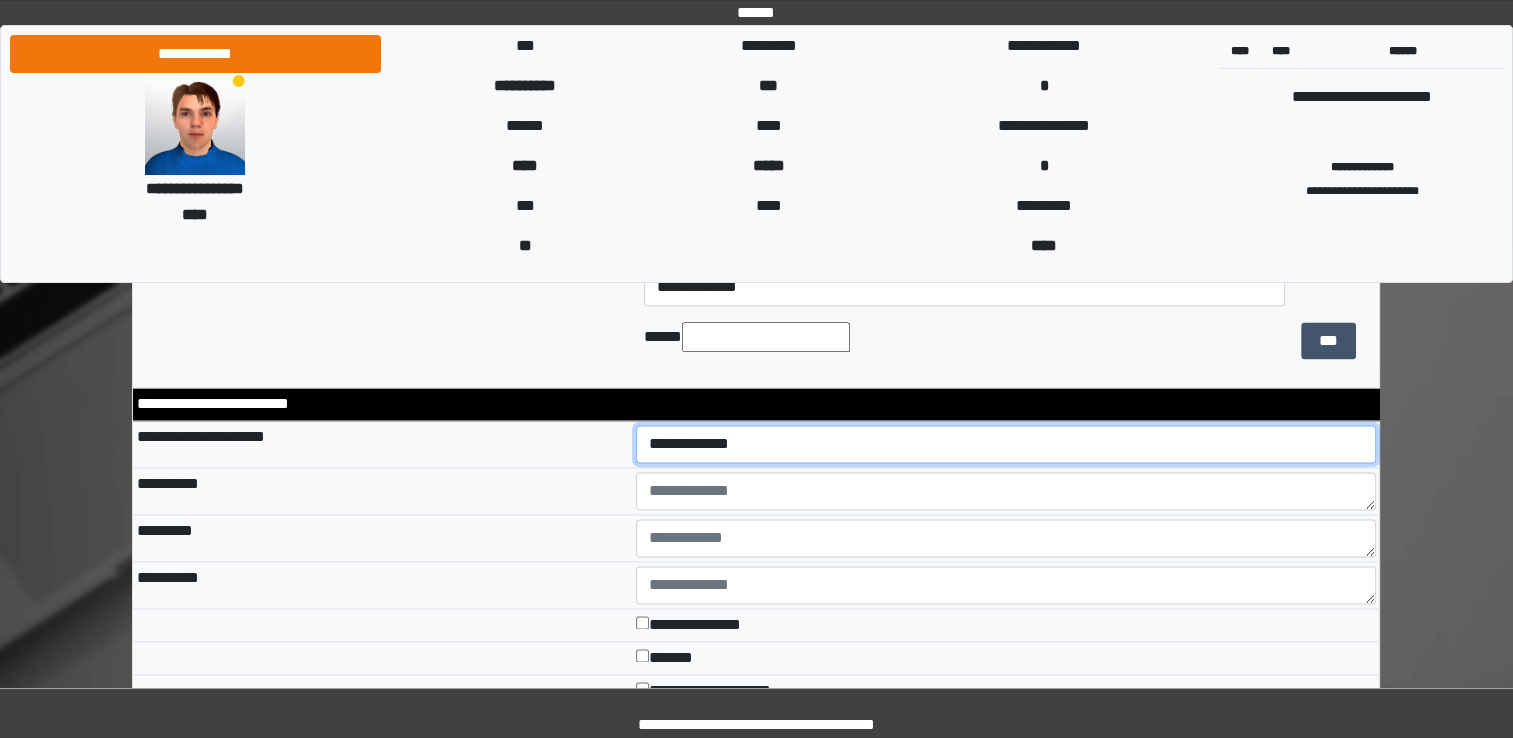 select on "*" 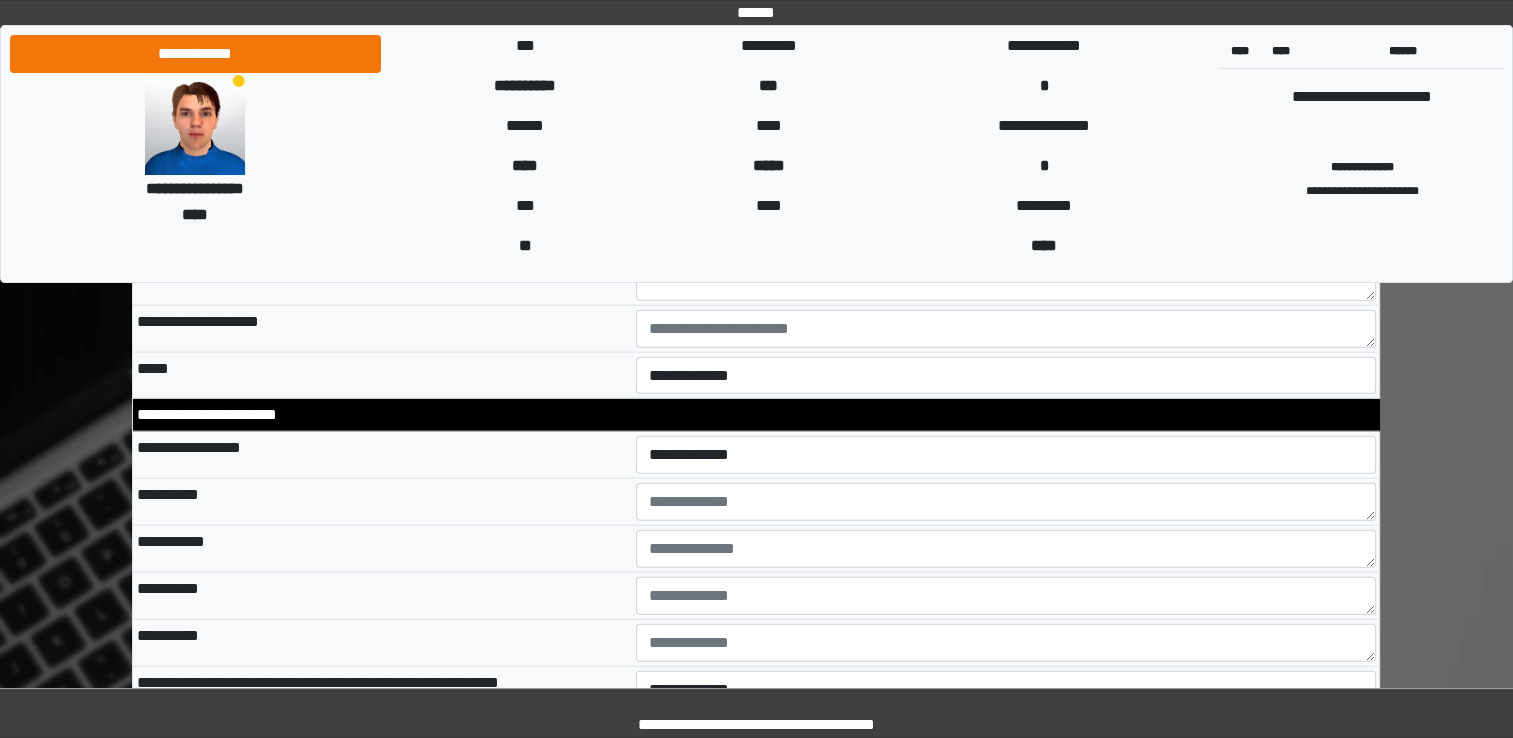 scroll, scrollTop: 4476, scrollLeft: 0, axis: vertical 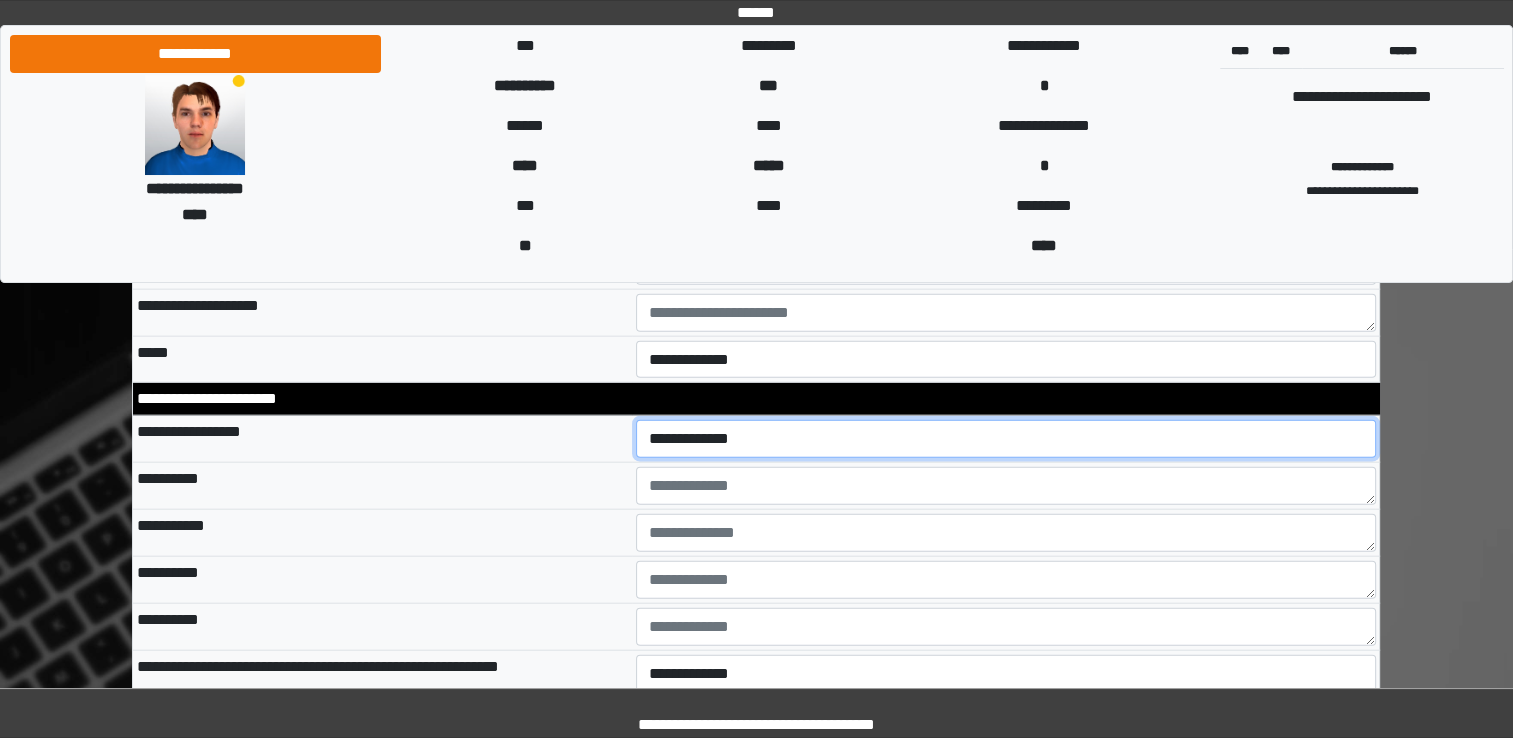 click on "**********" at bounding box center [1006, 439] 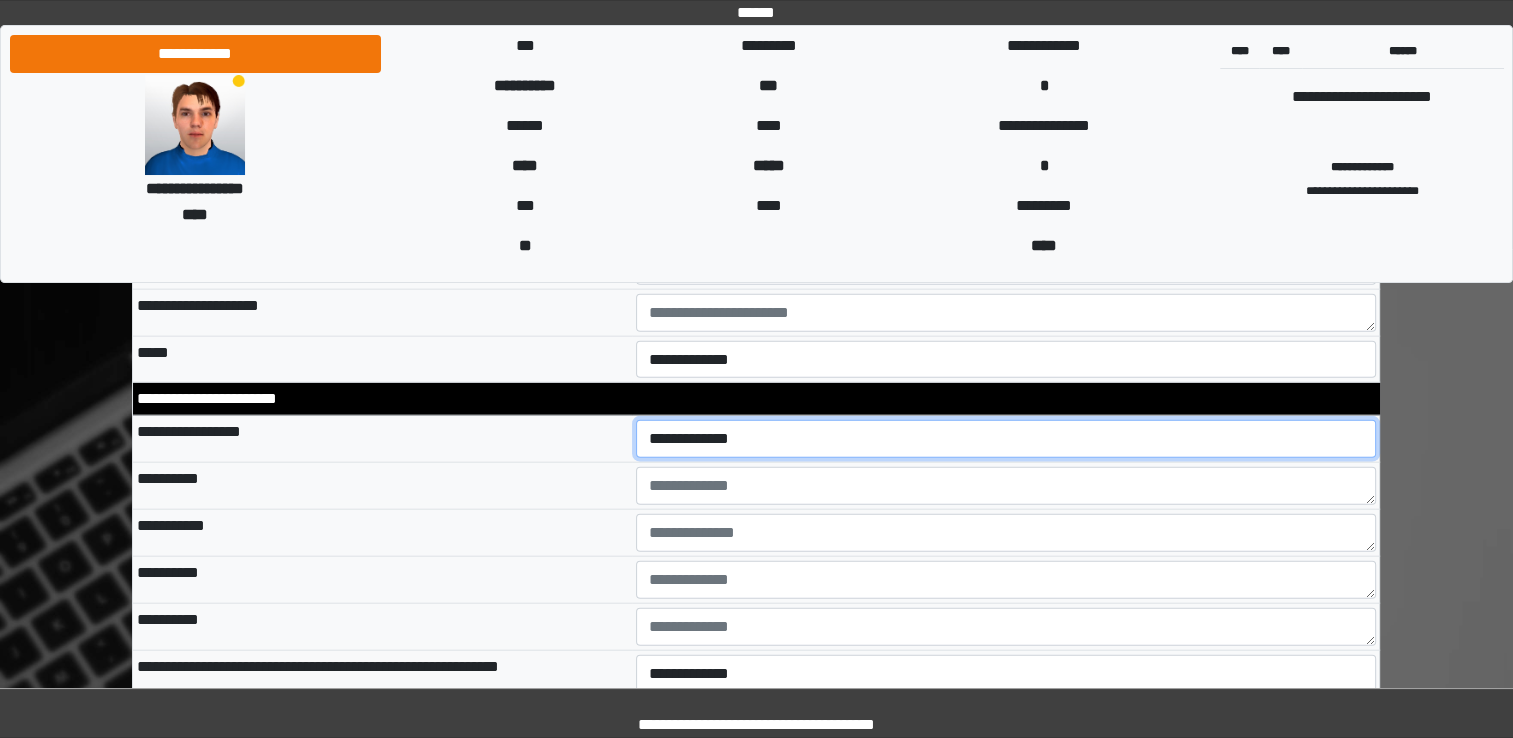 select on "*" 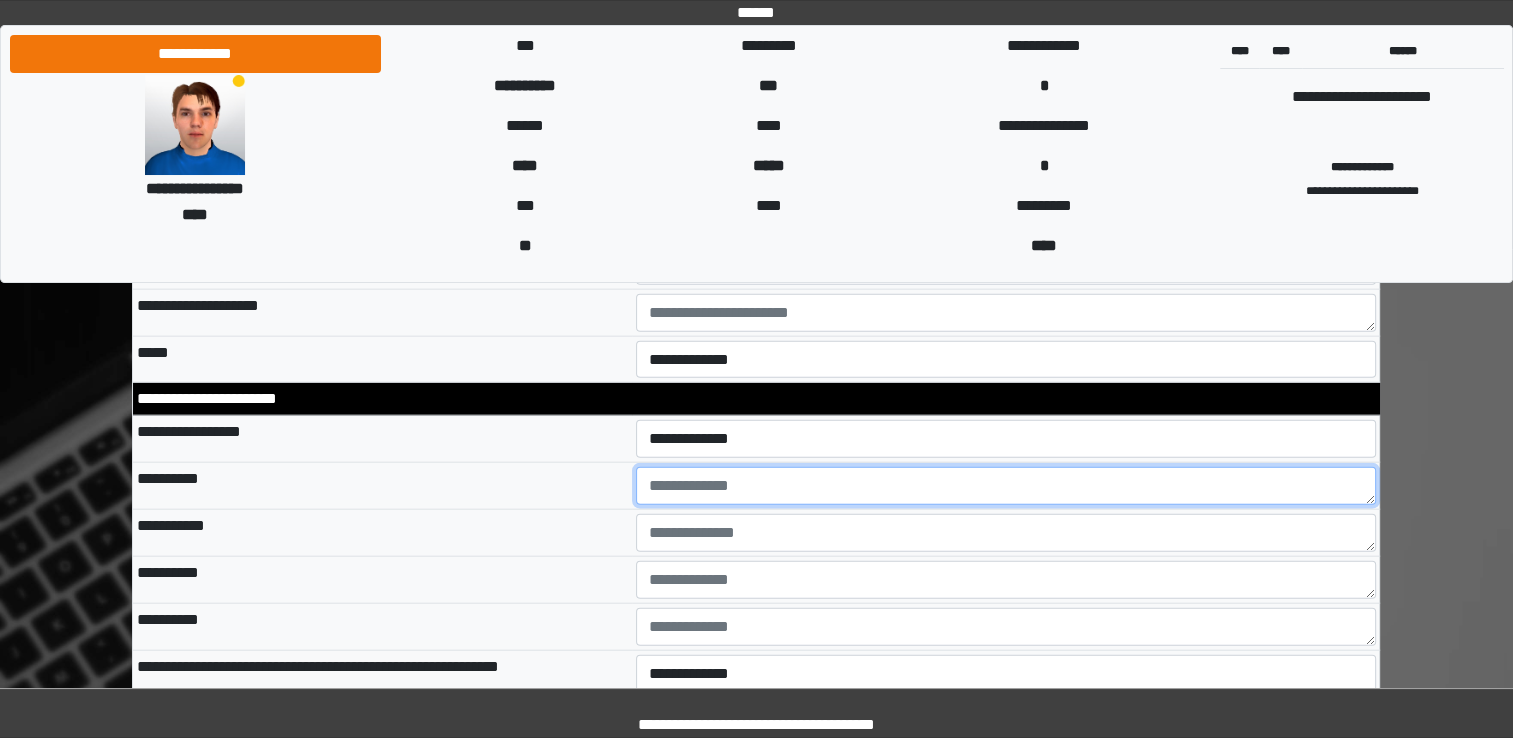 click at bounding box center (1006, 486) 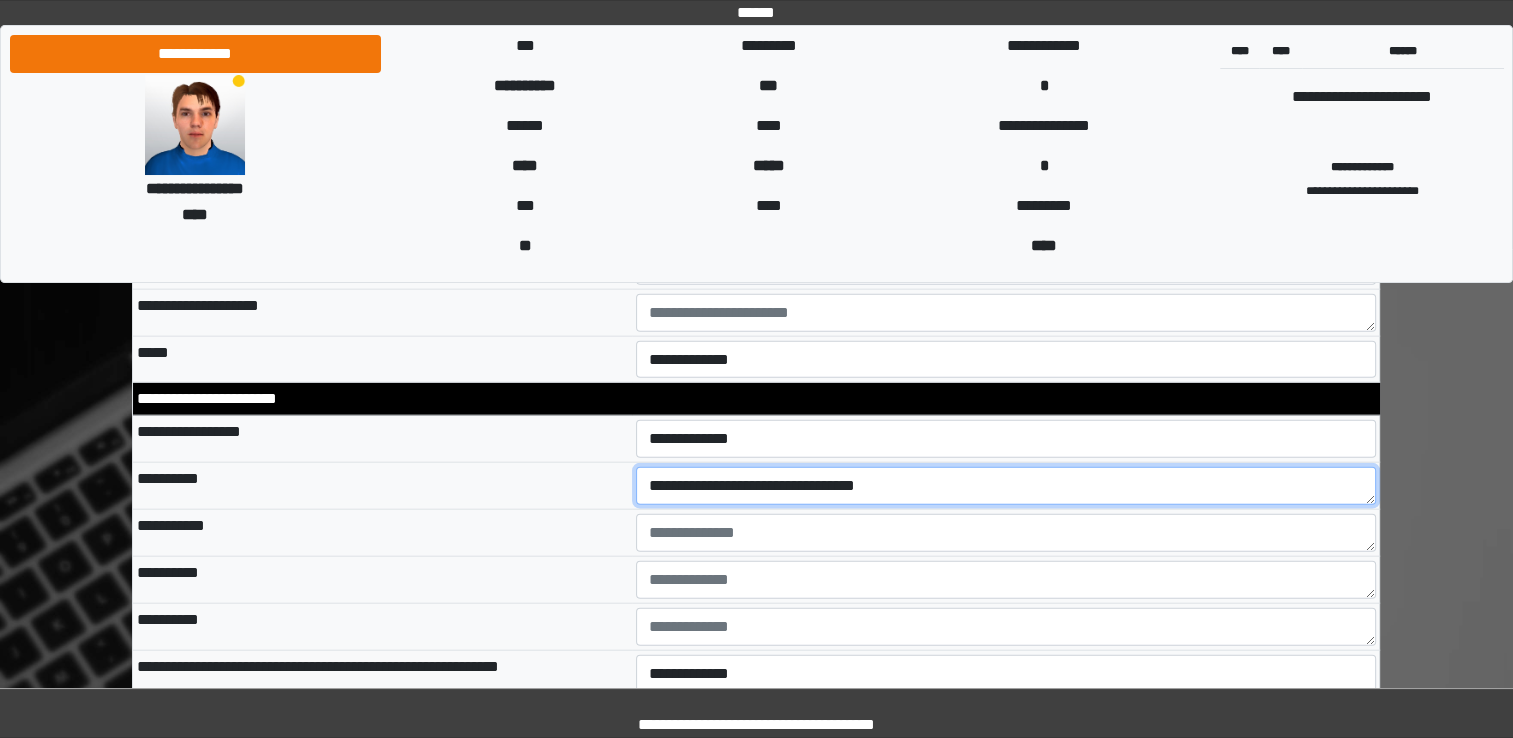 type on "**********" 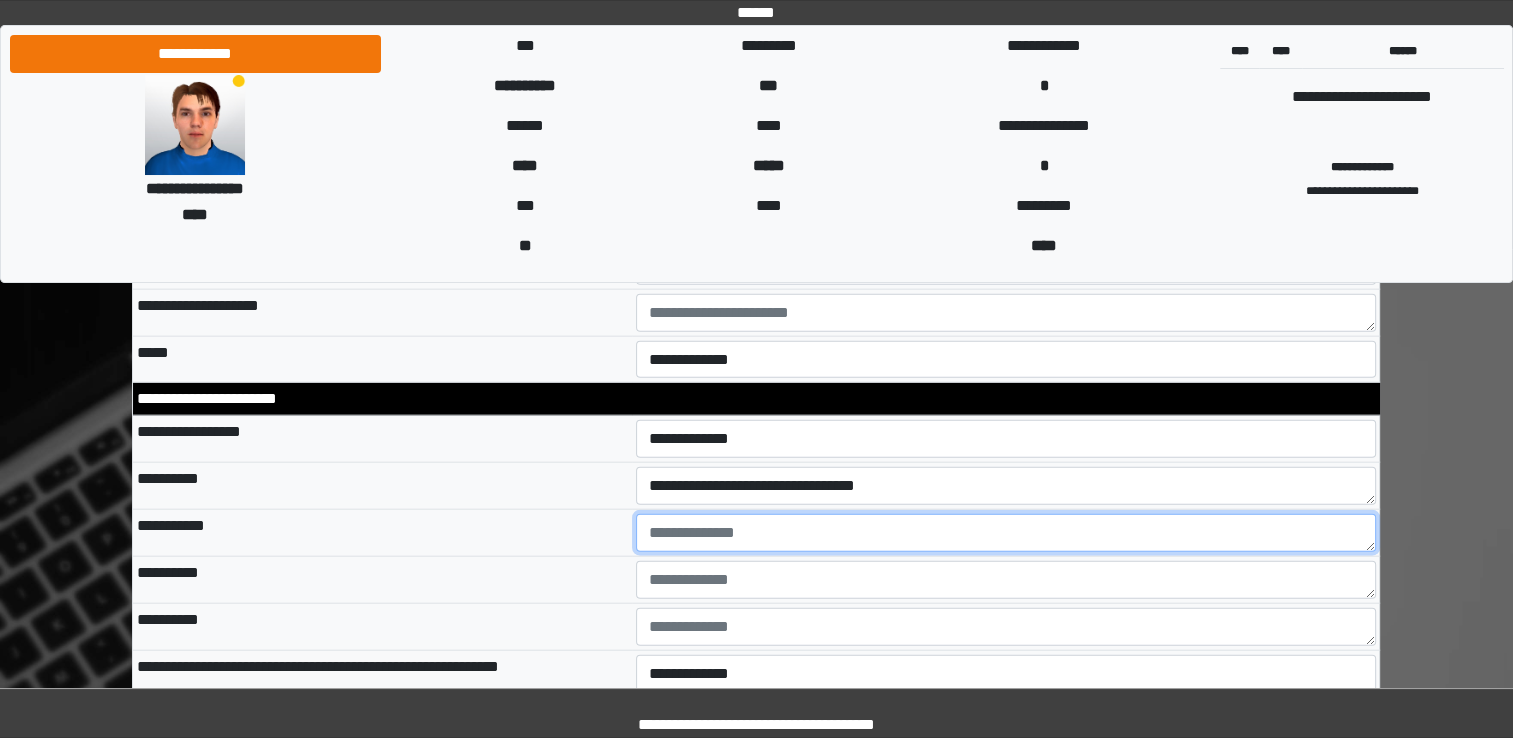 click at bounding box center [1006, 533] 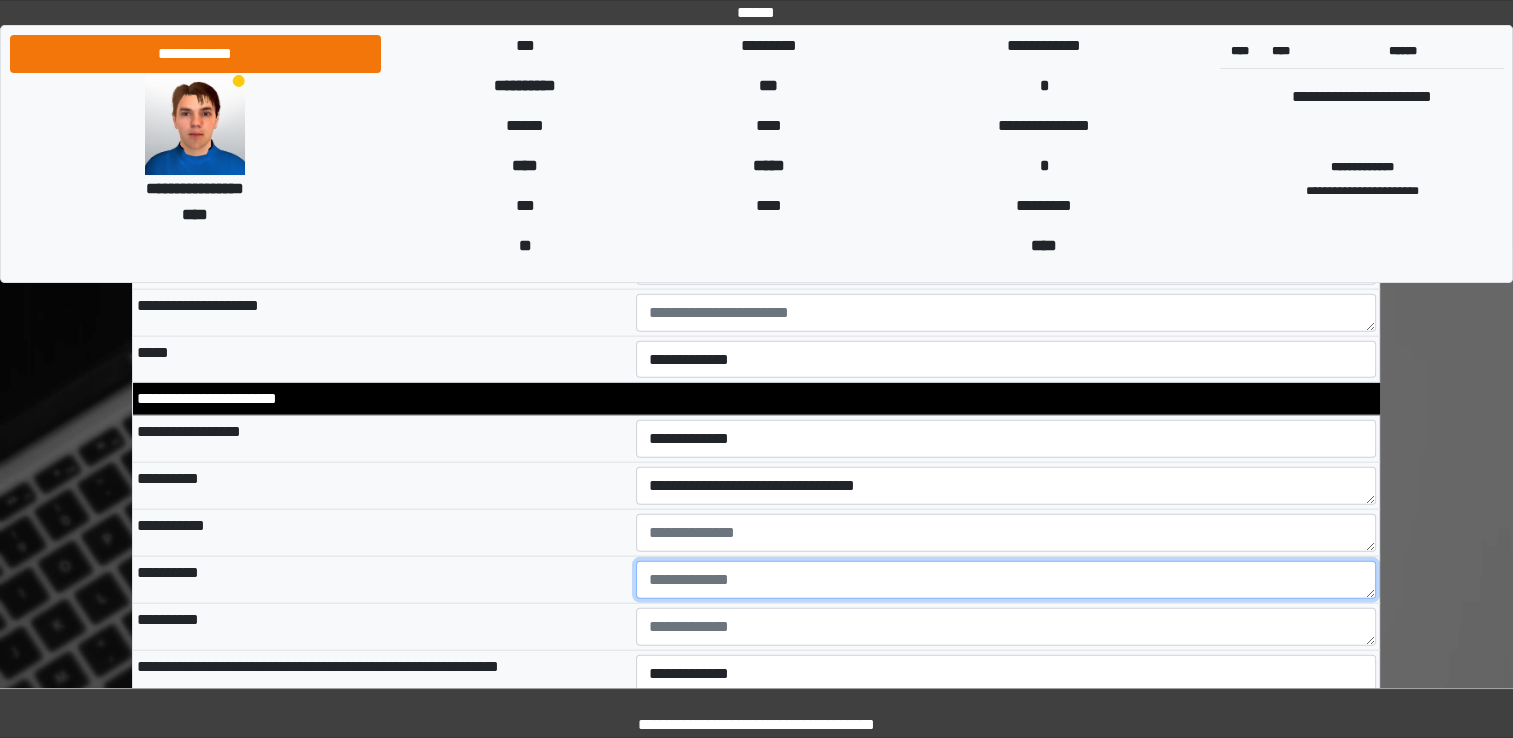 click at bounding box center (1006, 580) 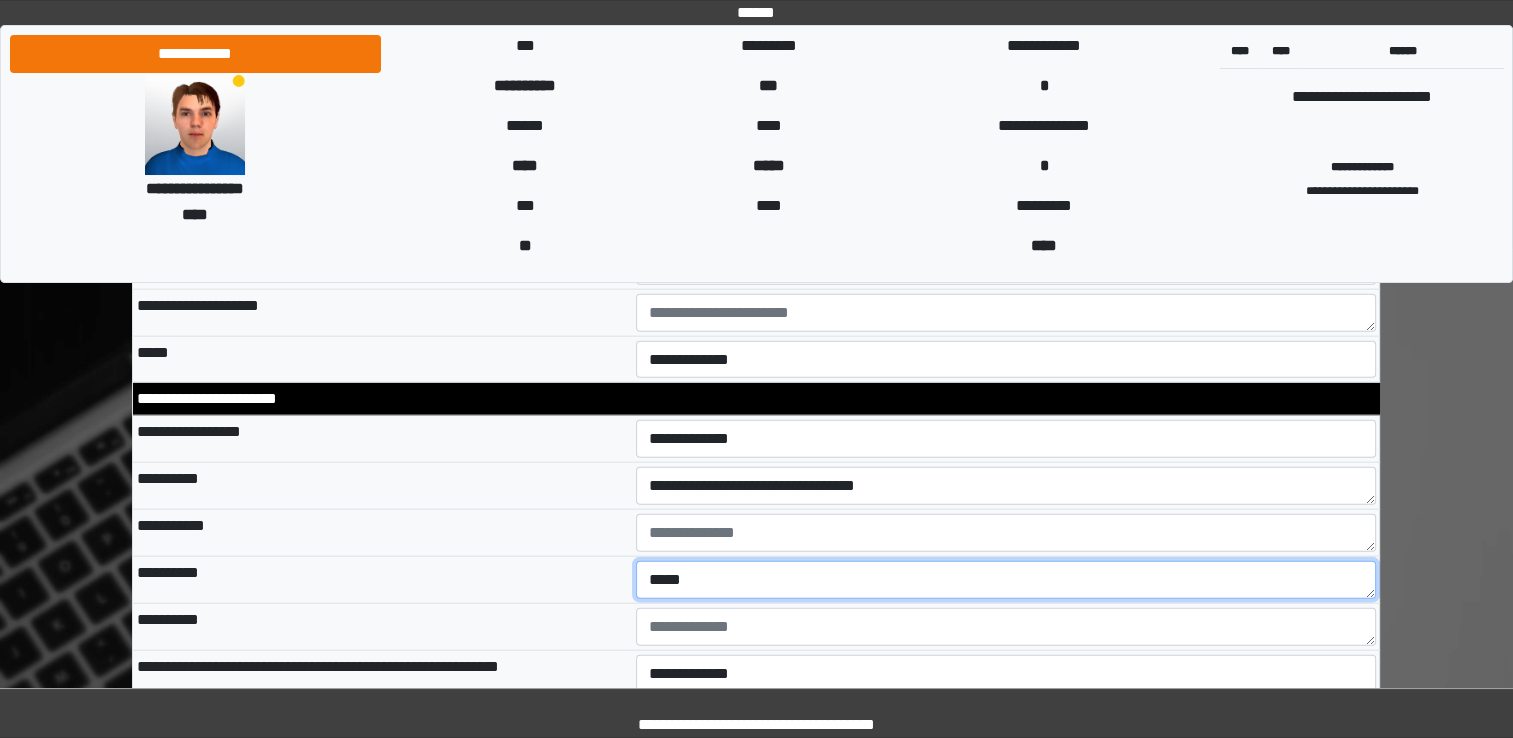 type on "*****" 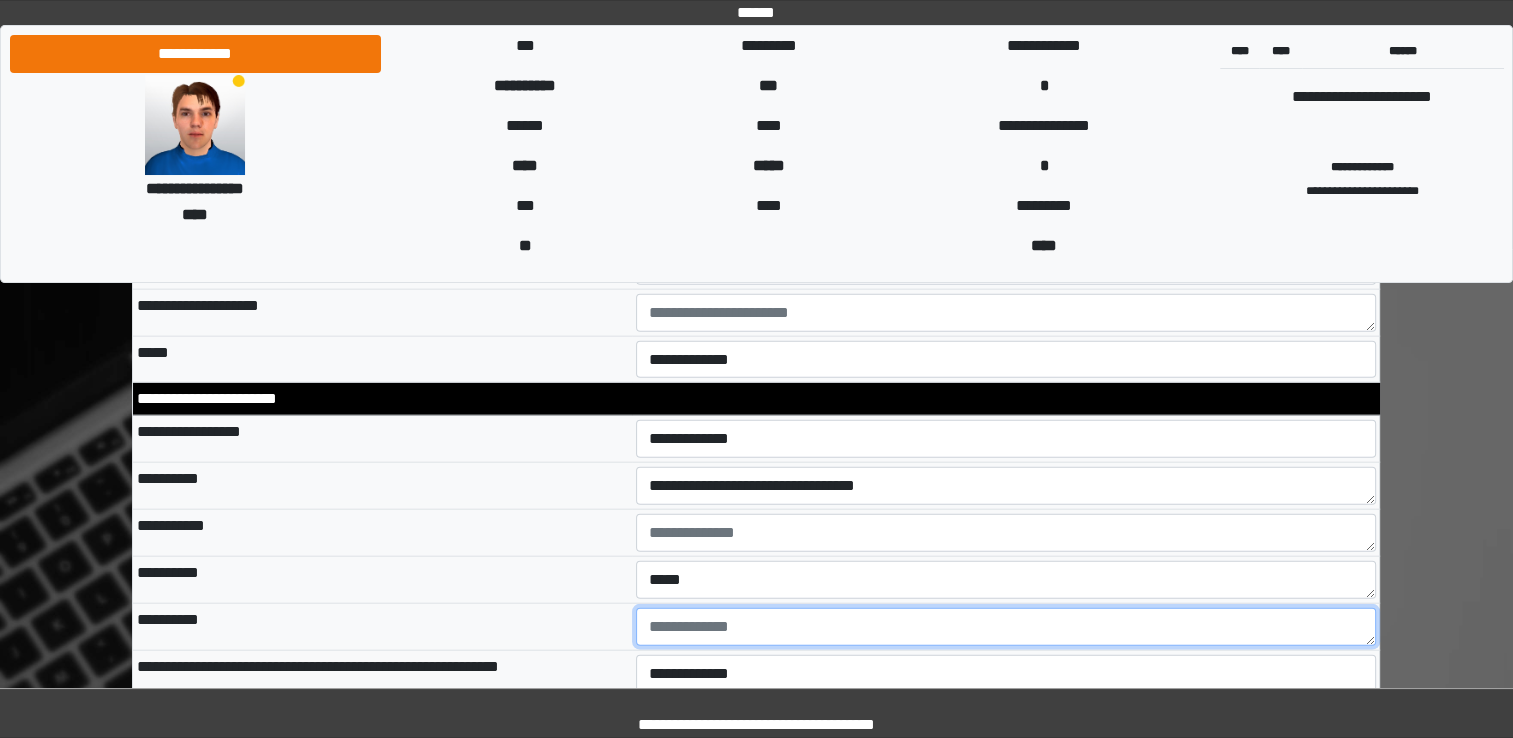 click at bounding box center [1006, 627] 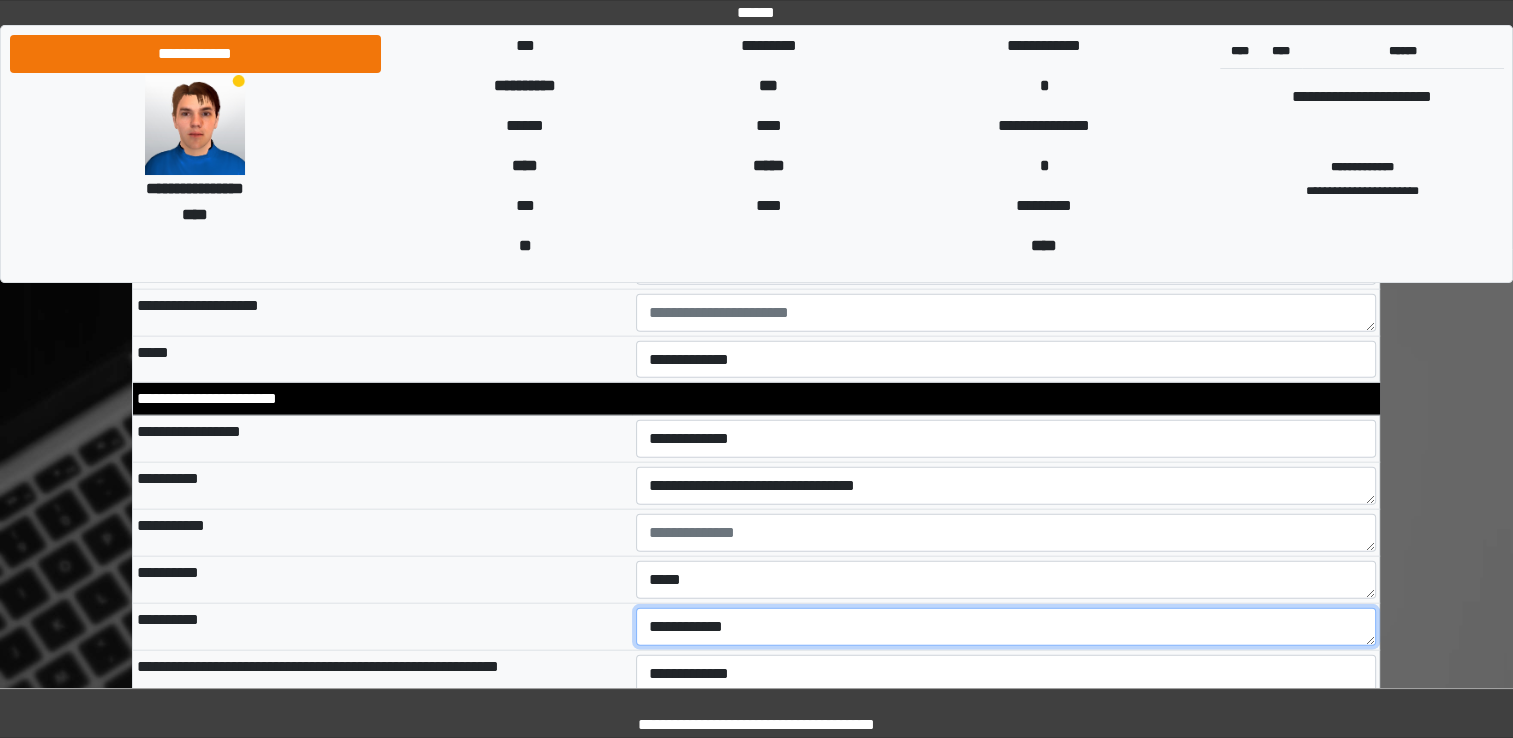 drag, startPoint x: 760, startPoint y: 618, endPoint x: 599, endPoint y: 613, distance: 161.07762 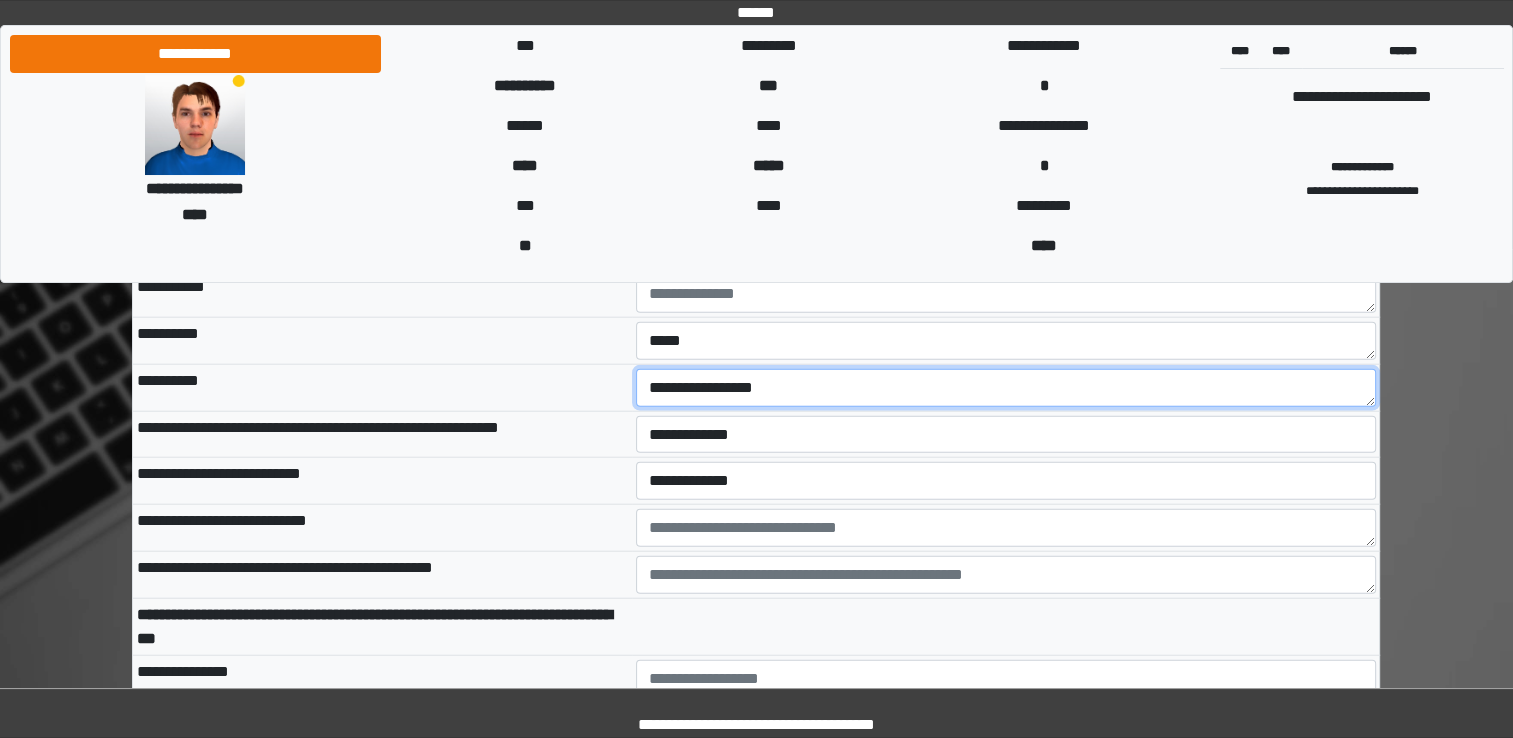 scroll, scrollTop: 4756, scrollLeft: 0, axis: vertical 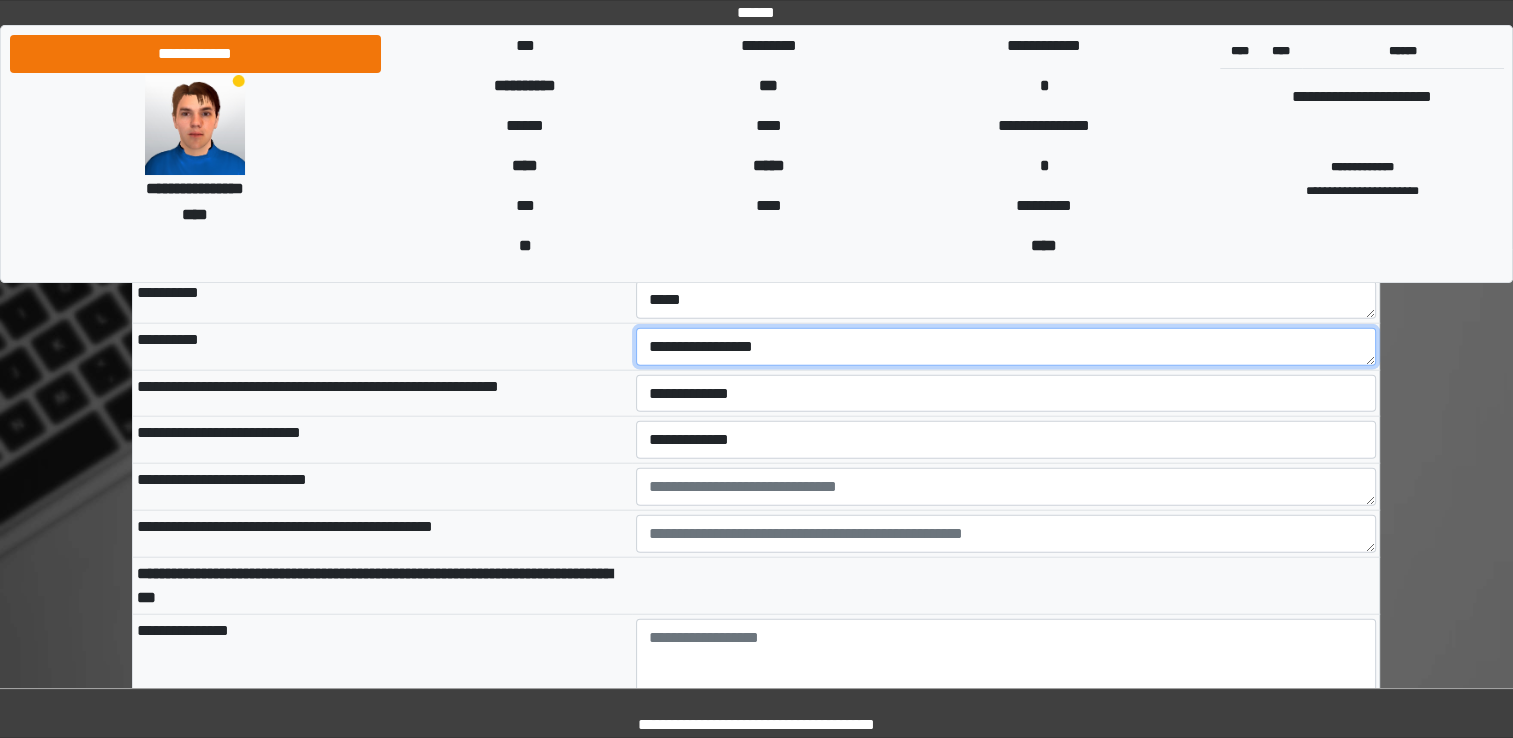 type on "**********" 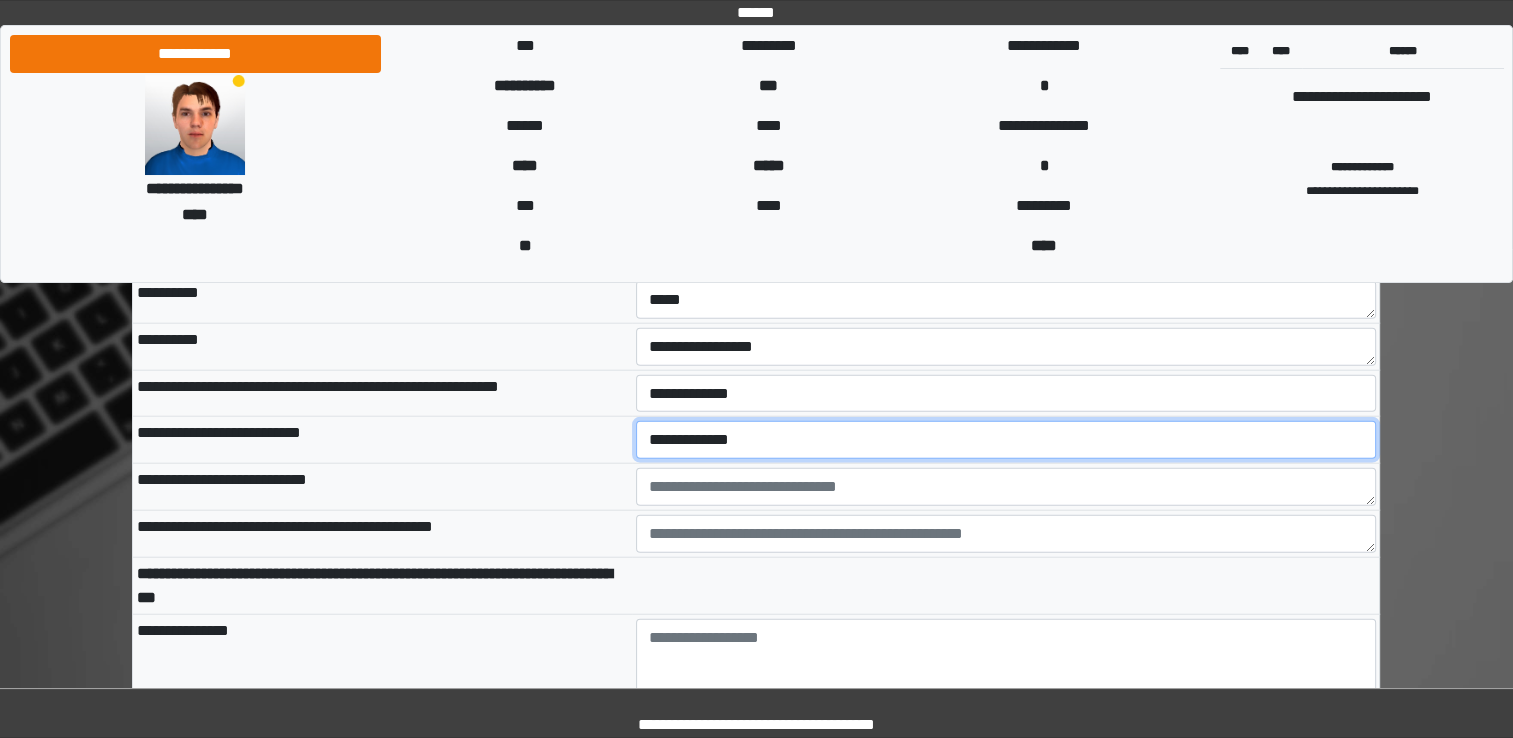 click on "**********" at bounding box center [1006, 440] 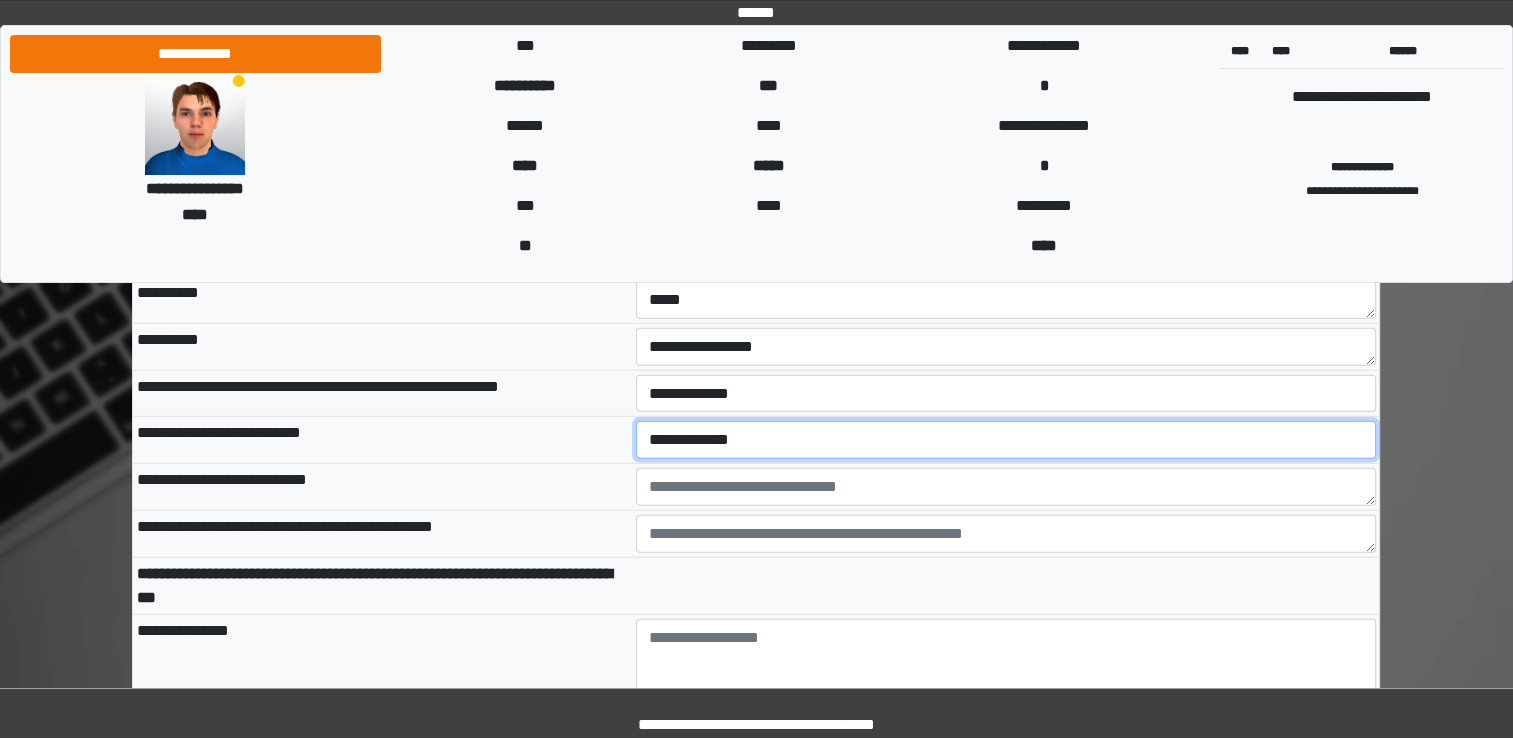 select on "*" 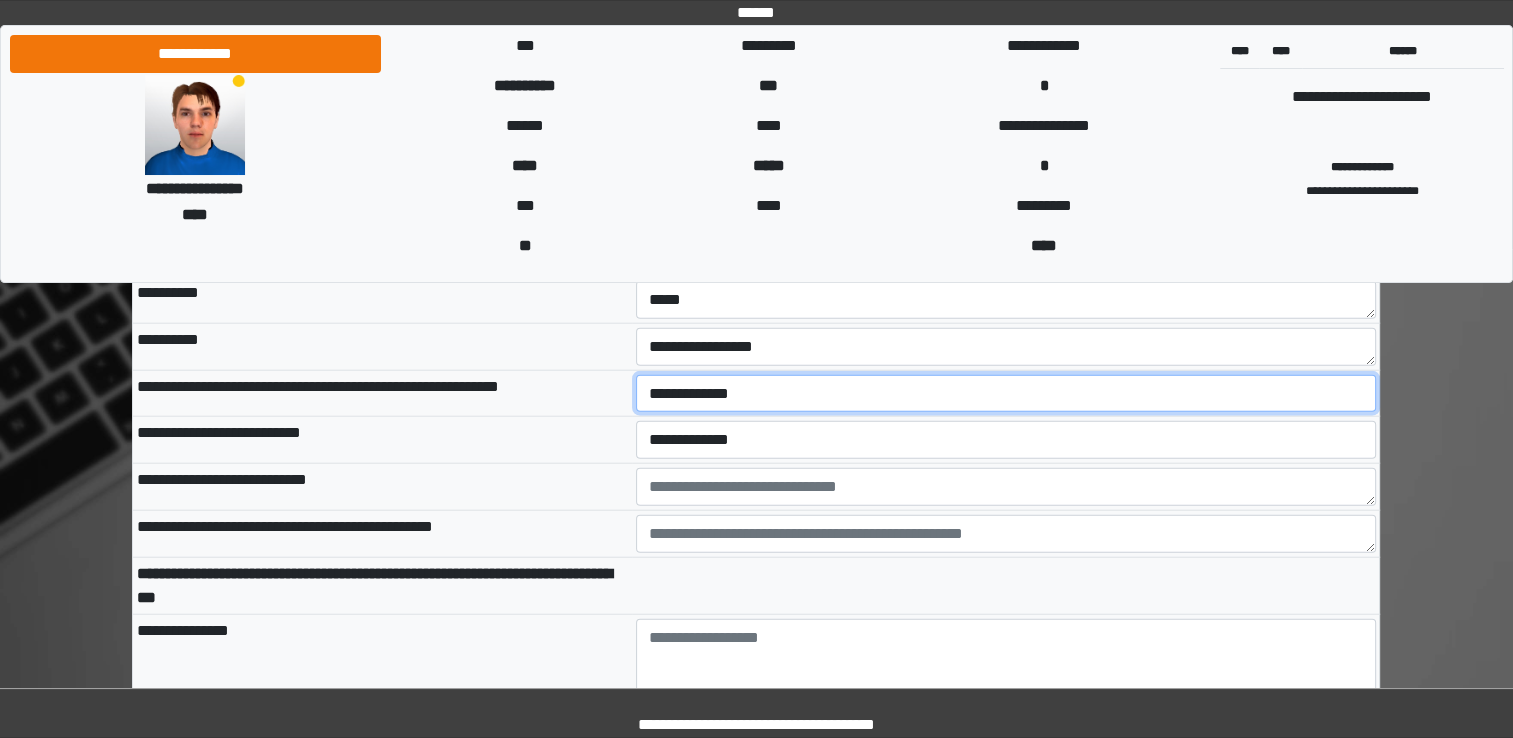 click on "**********" at bounding box center [1006, 394] 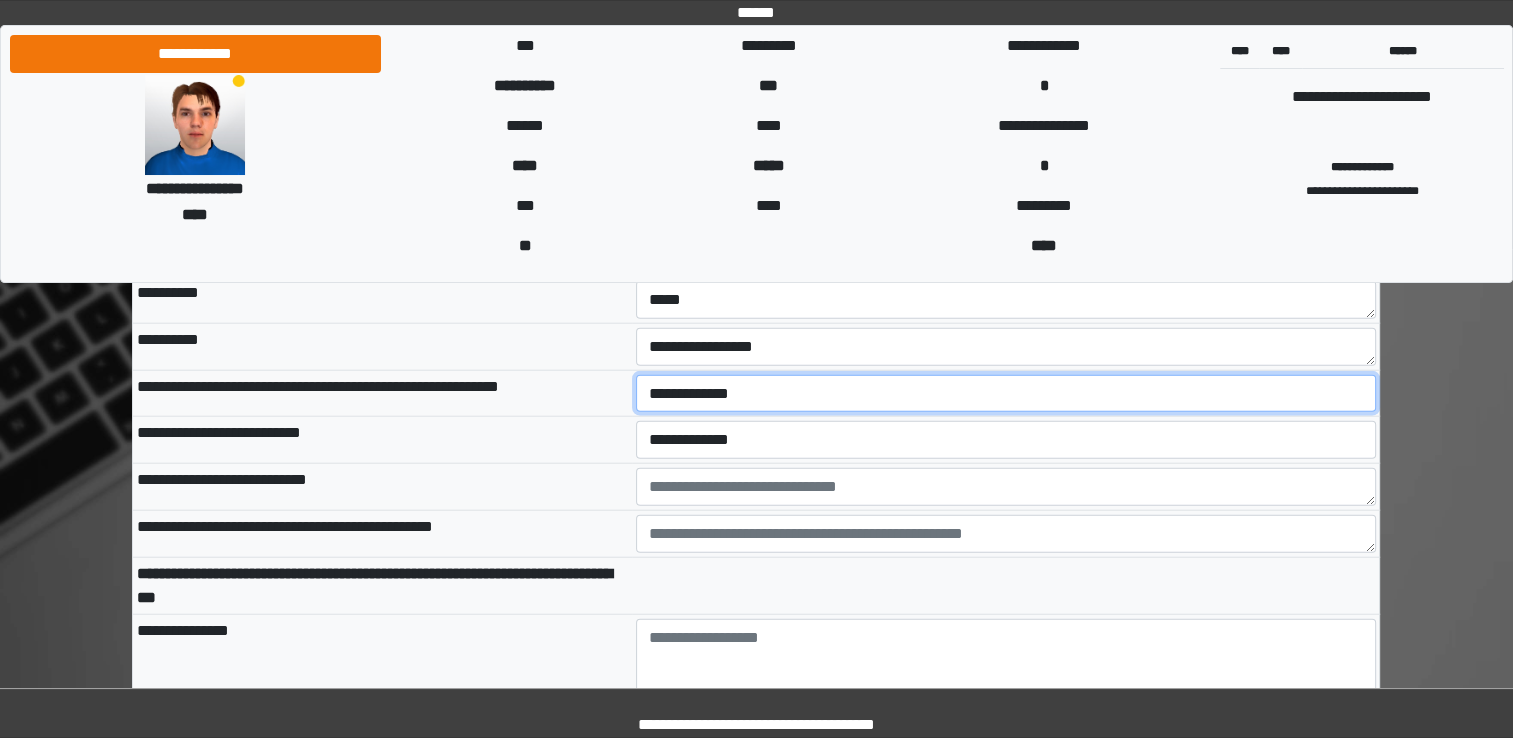 select on "*" 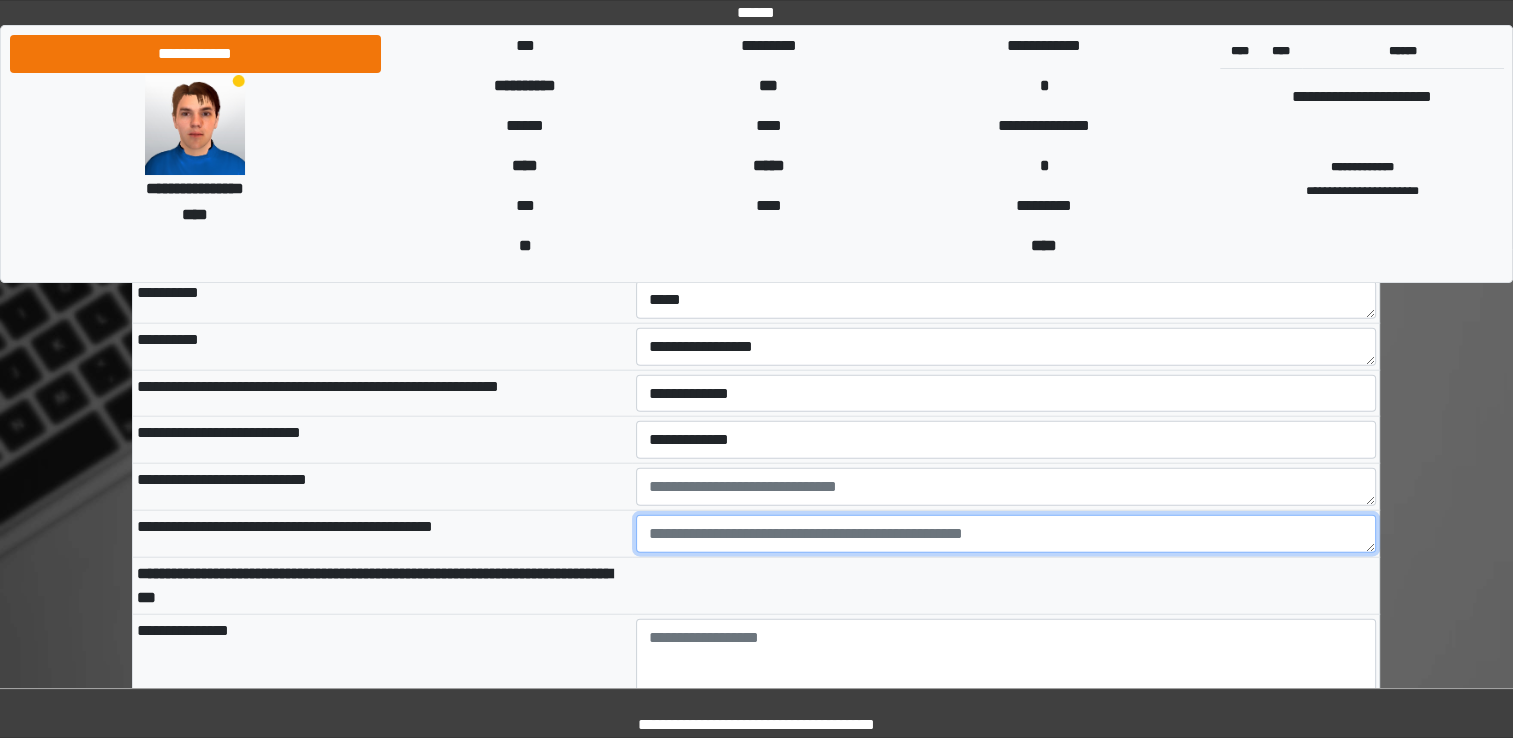 click at bounding box center (1006, 534) 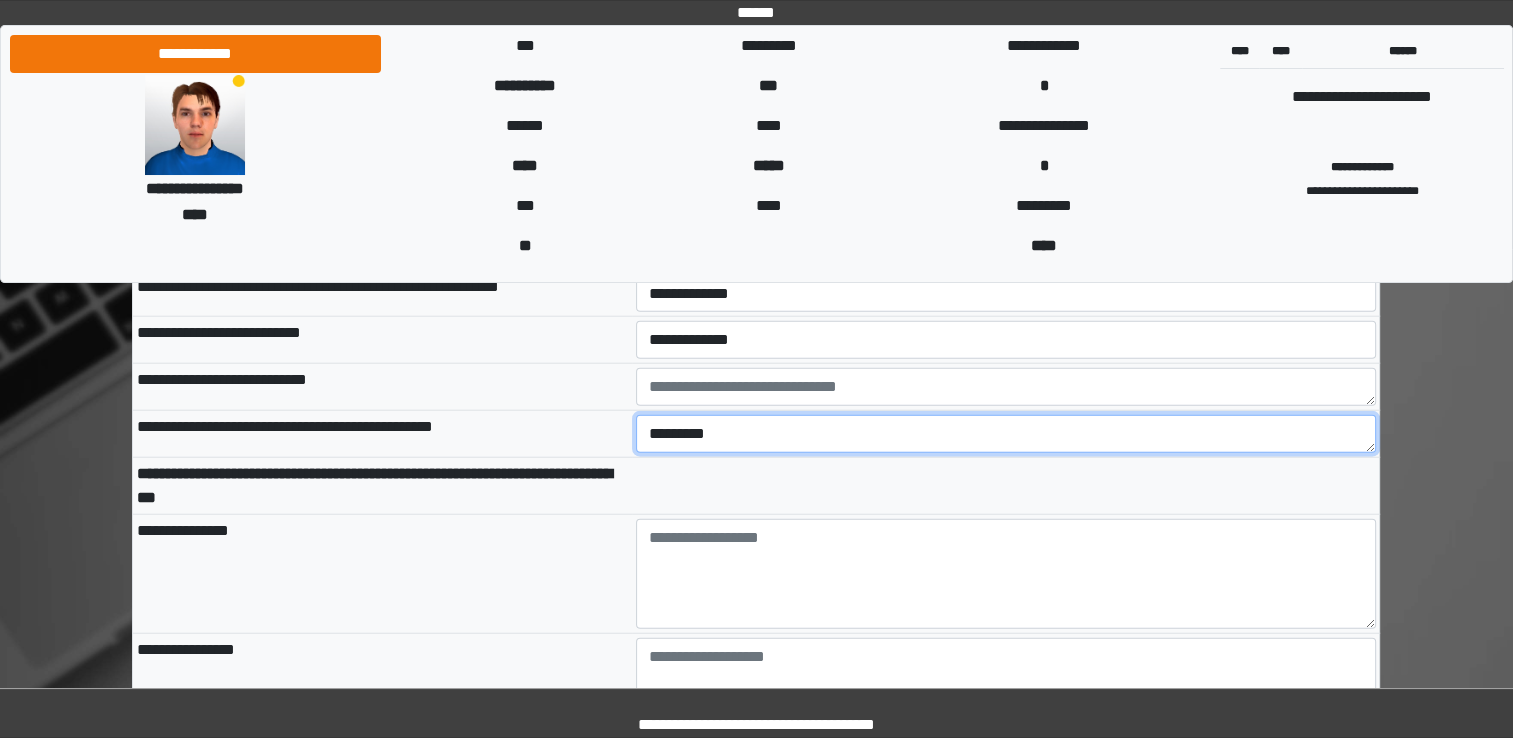 scroll, scrollTop: 4876, scrollLeft: 0, axis: vertical 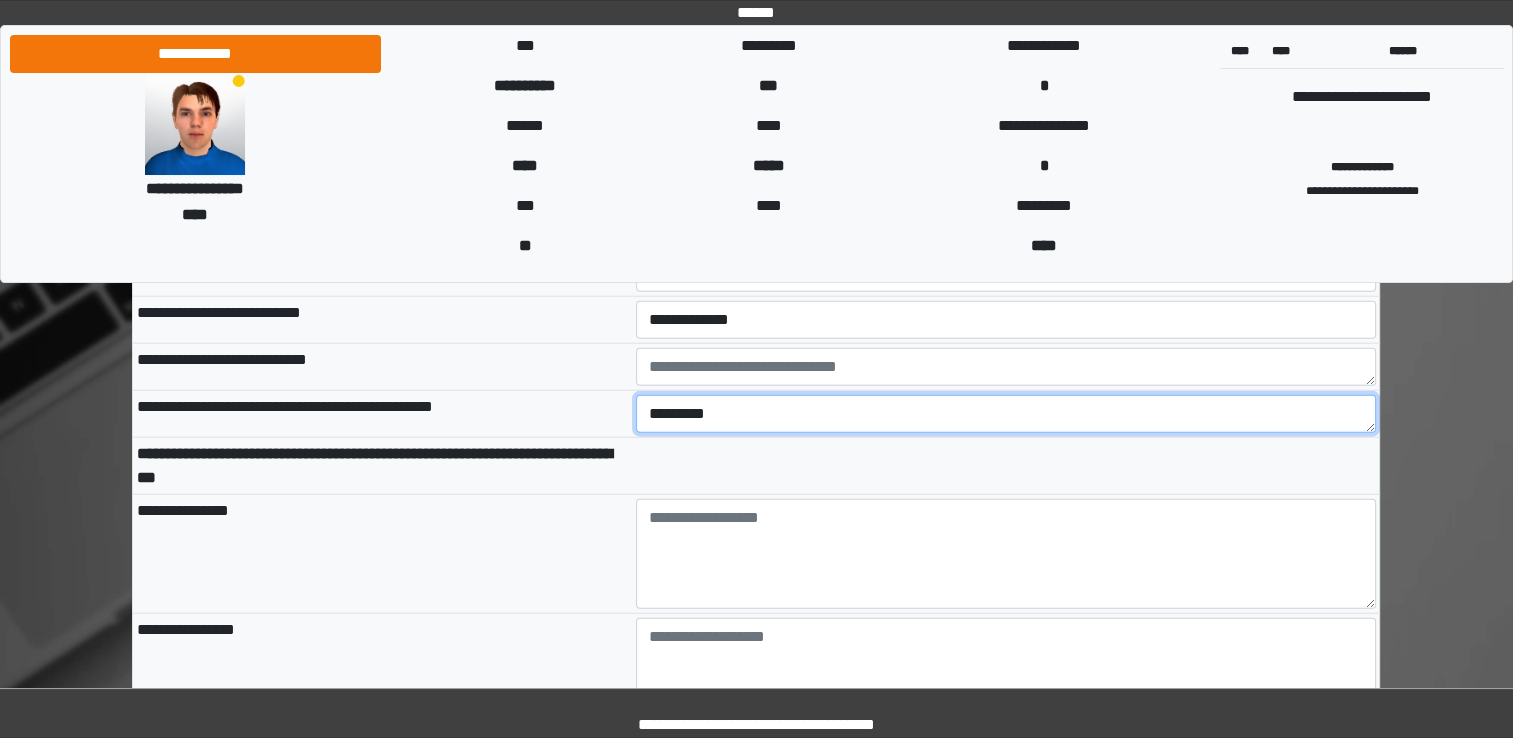 type on "*********" 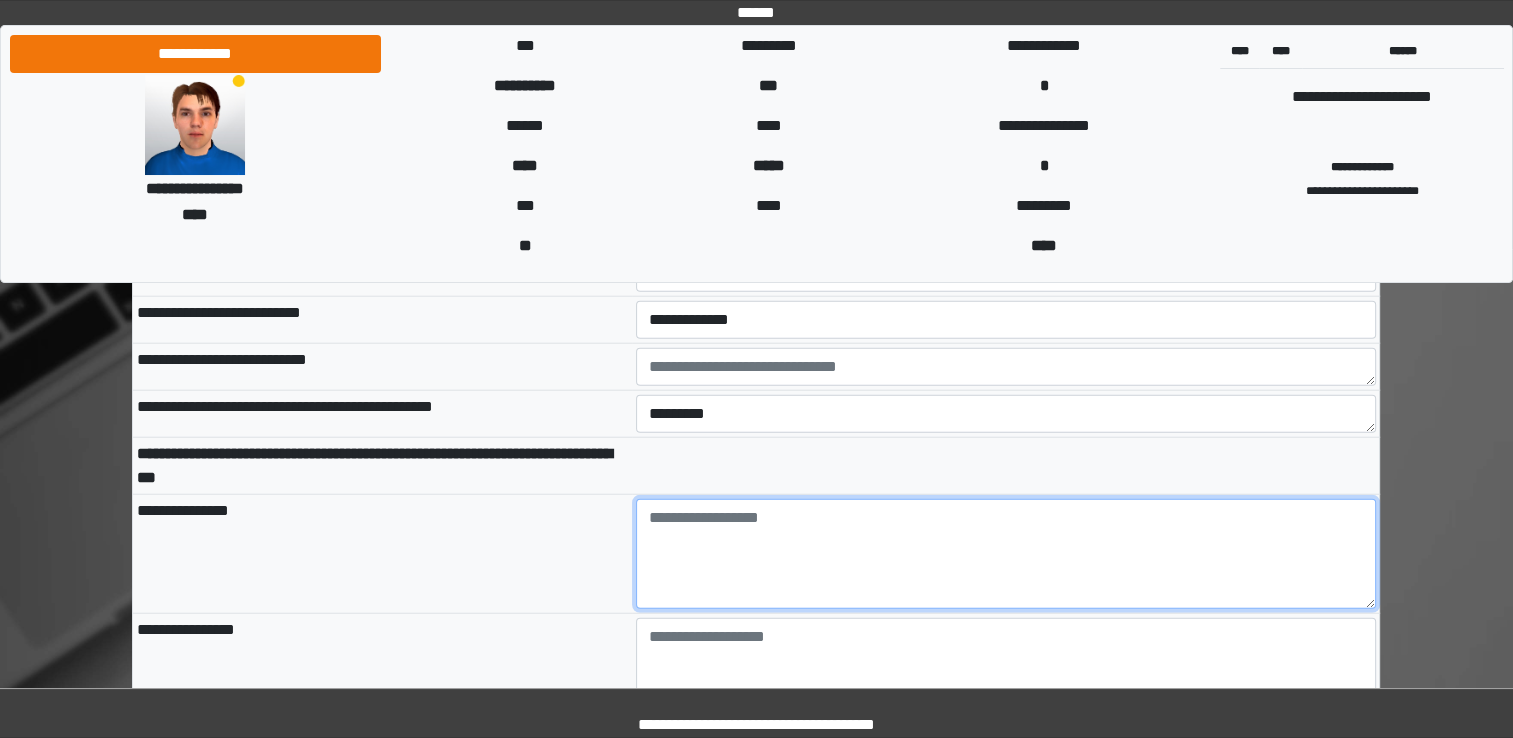 click at bounding box center (1006, 554) 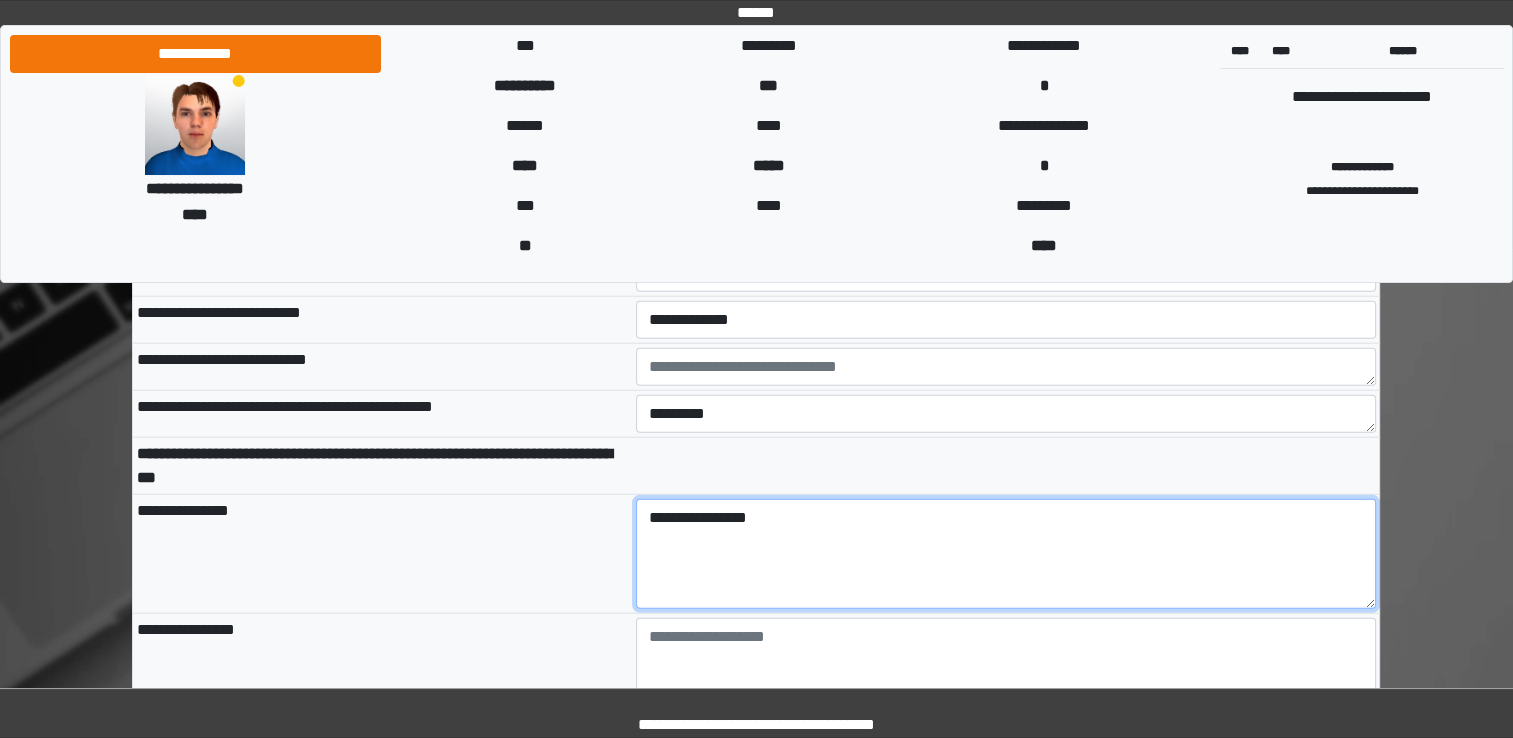 type on "**********" 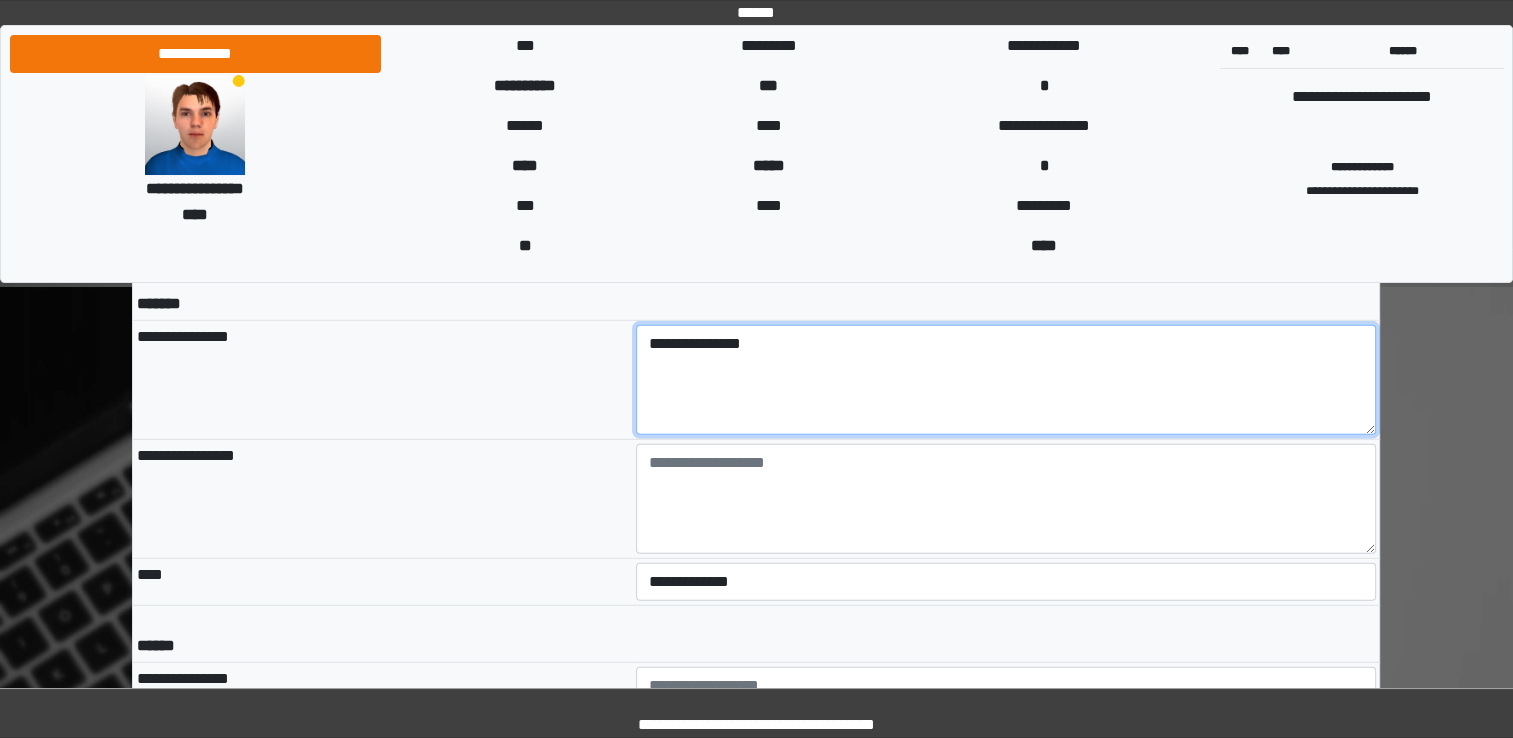 scroll, scrollTop: 5432, scrollLeft: 0, axis: vertical 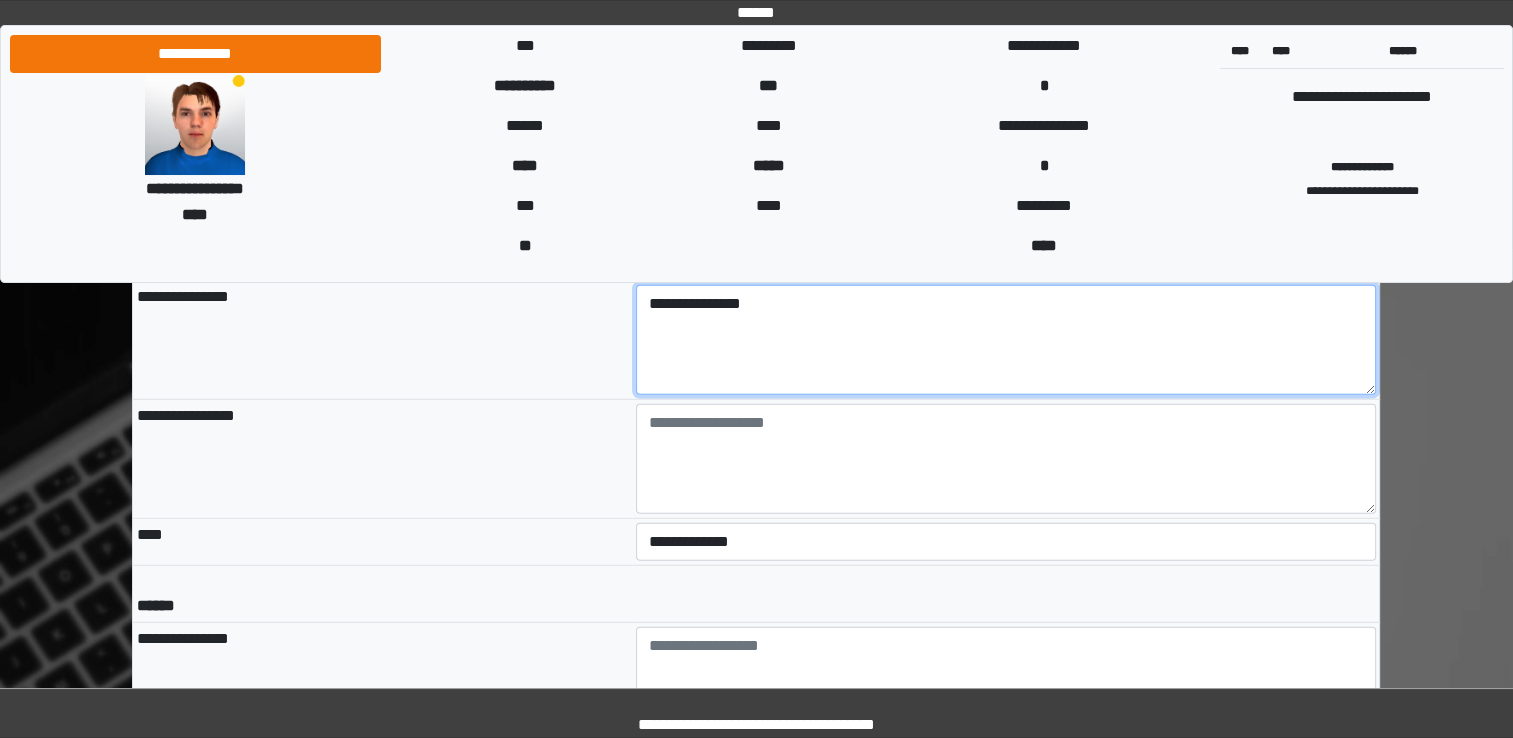 type on "**********" 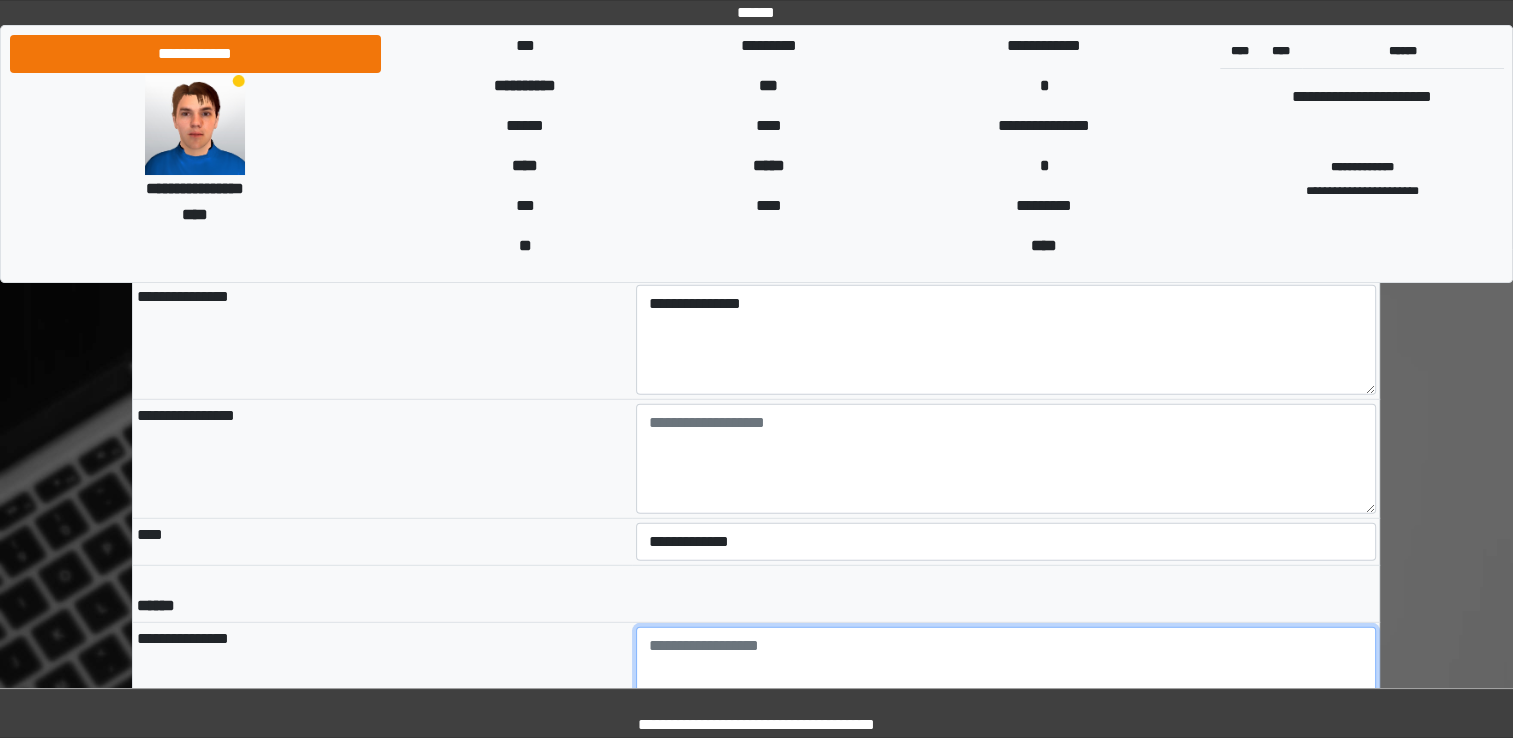 click at bounding box center [1006, 682] 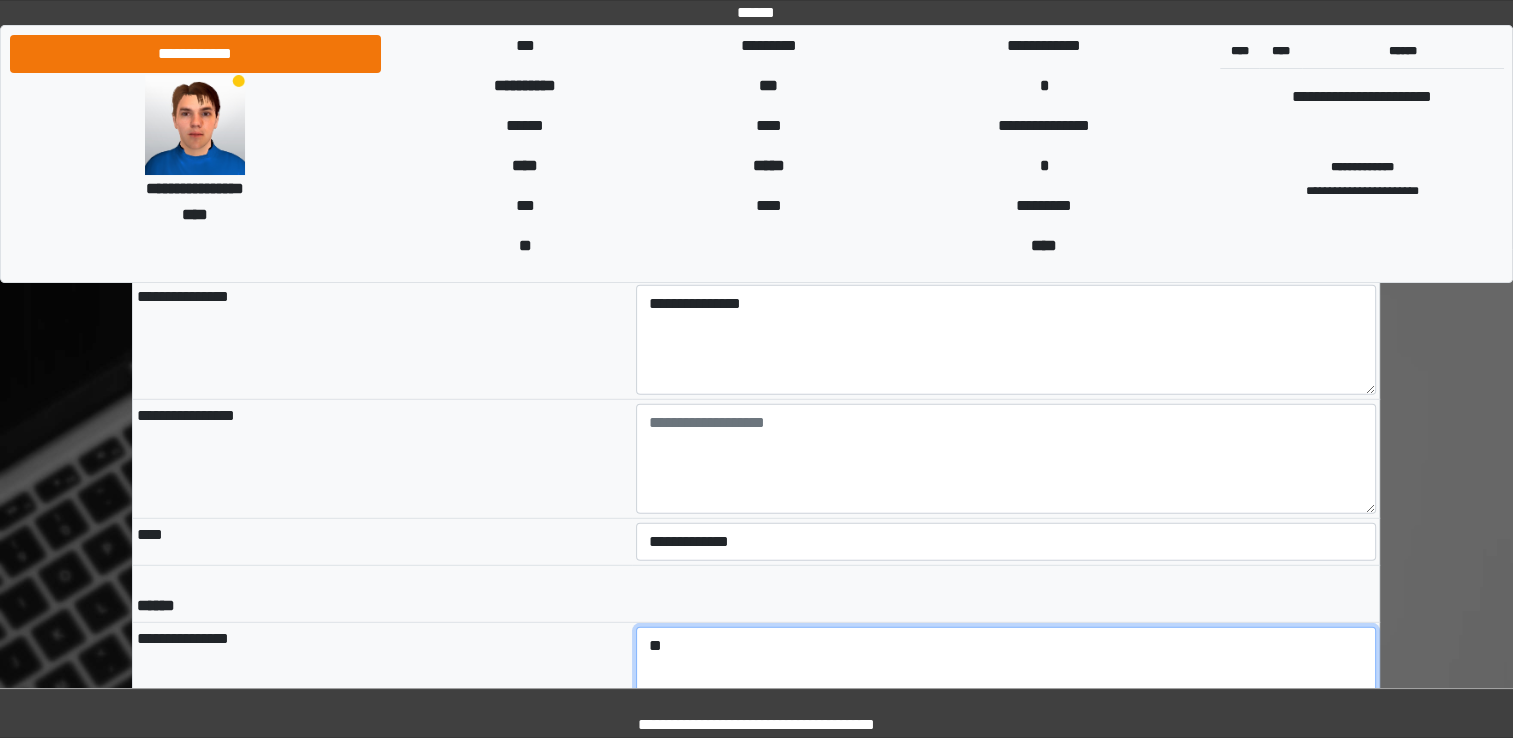 type on "**" 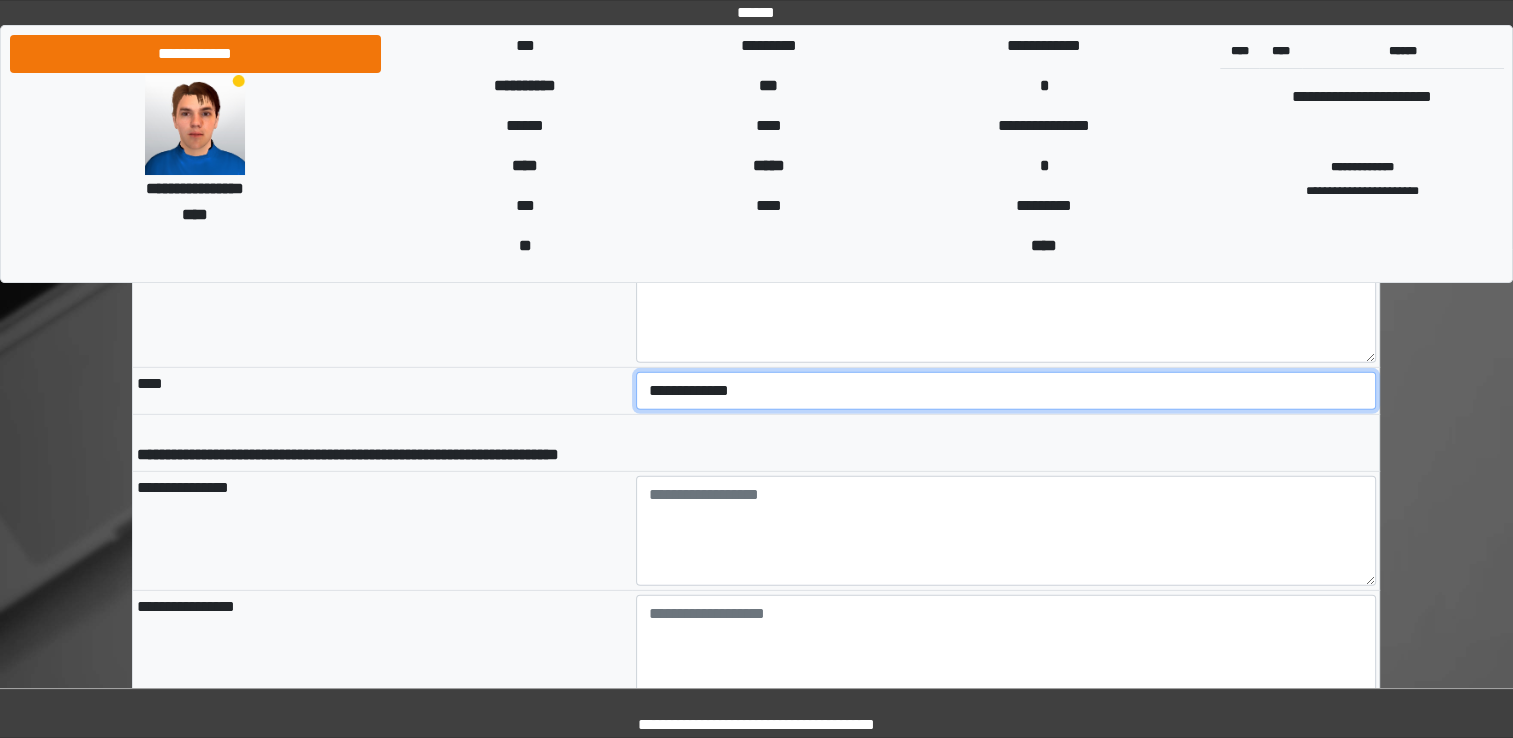 scroll, scrollTop: 5928, scrollLeft: 0, axis: vertical 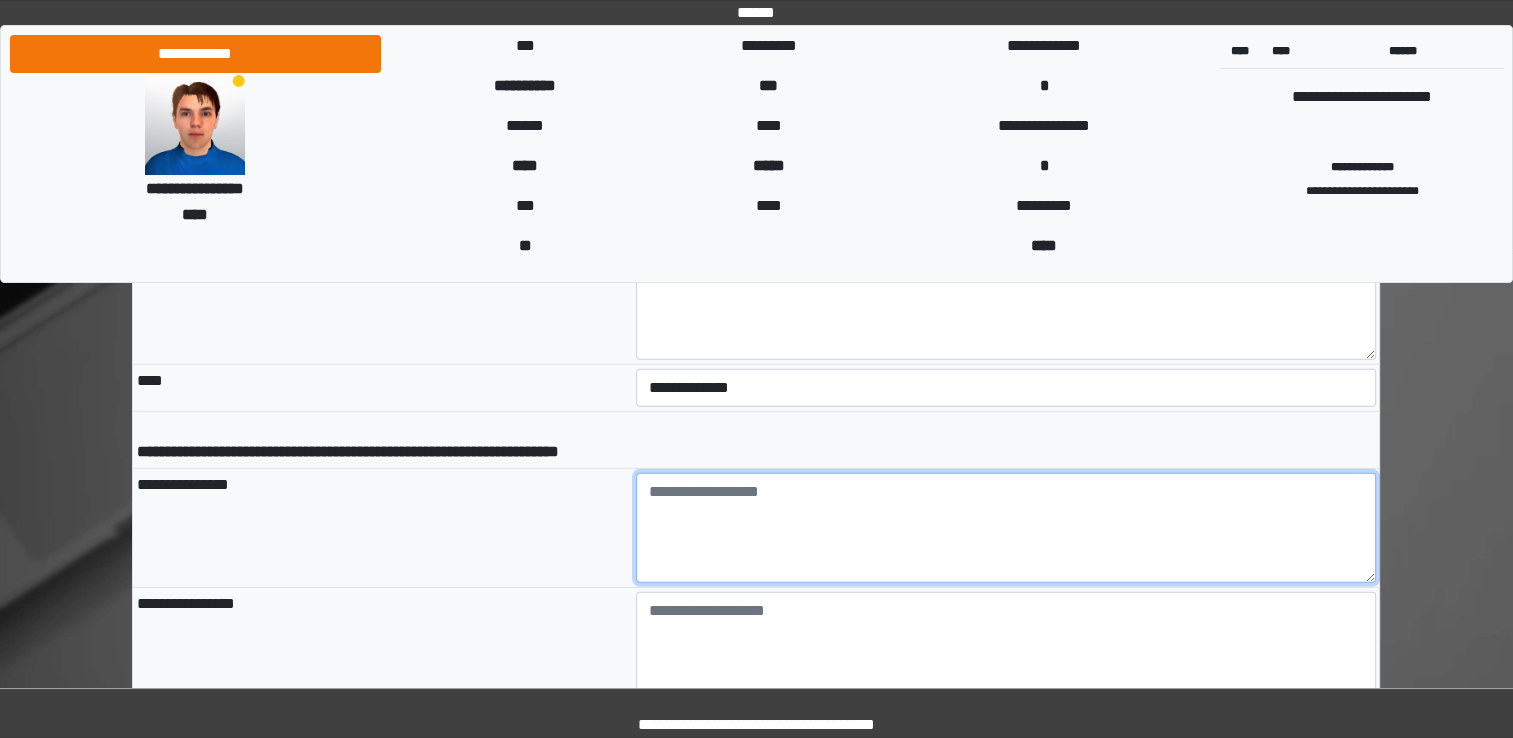click at bounding box center (1006, 528) 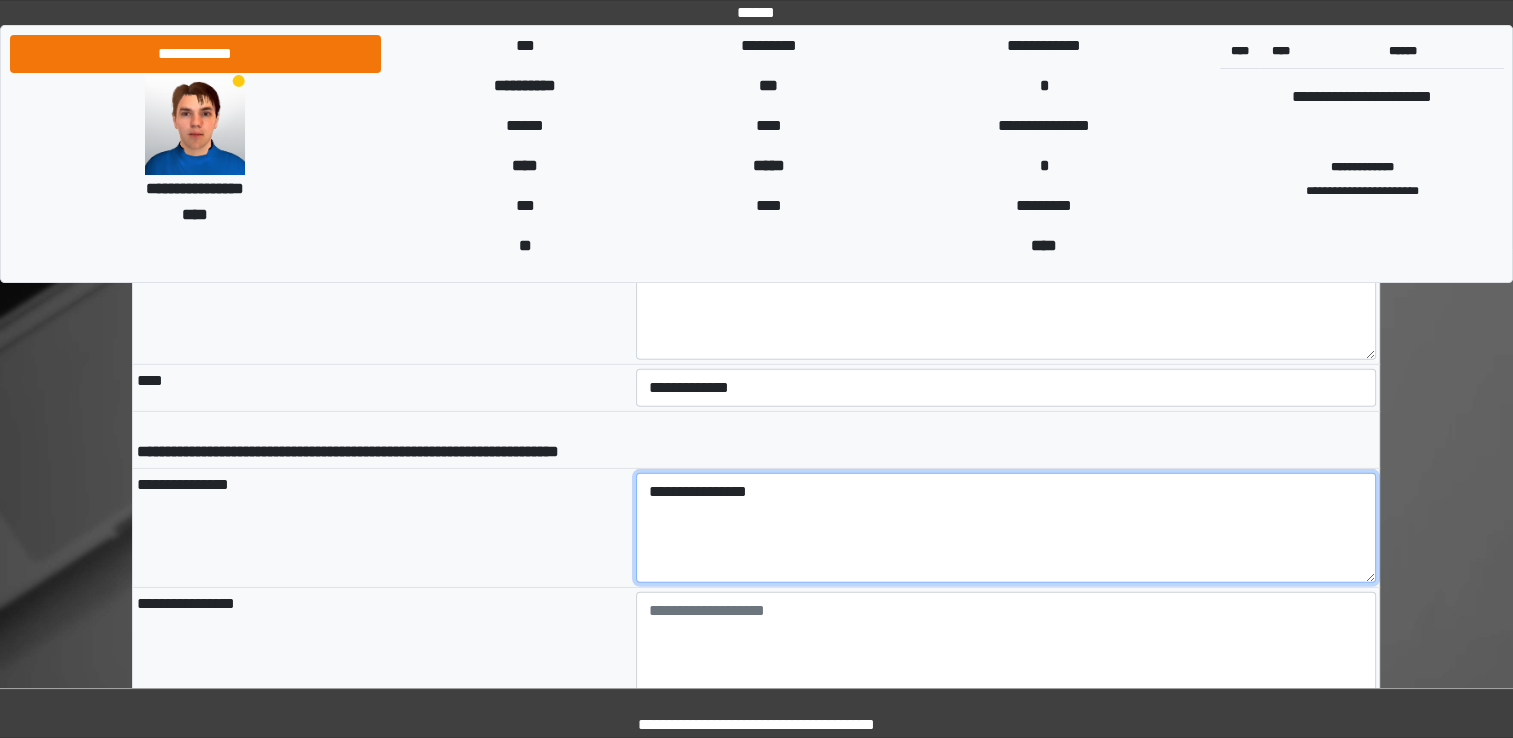 type on "**********" 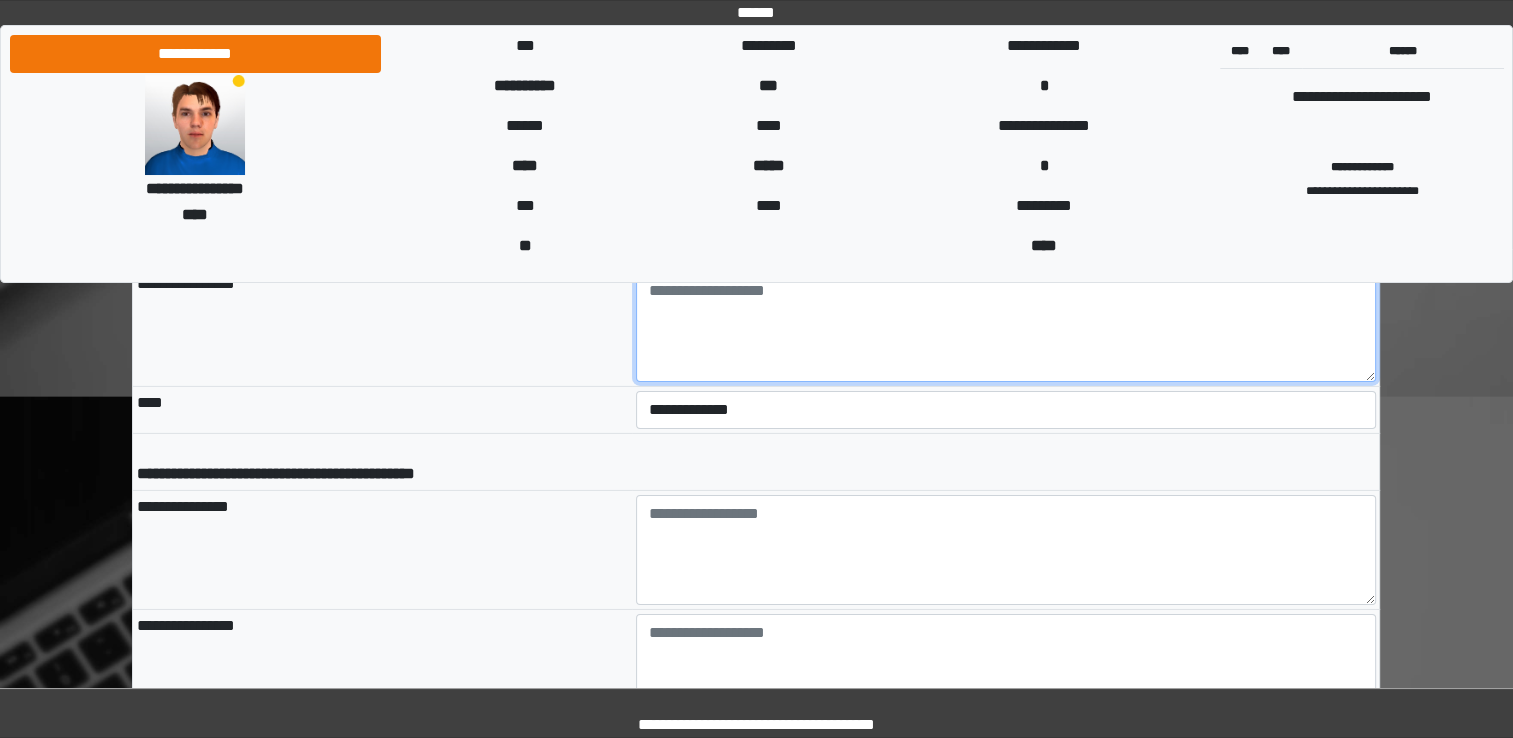 scroll, scrollTop: 6288, scrollLeft: 0, axis: vertical 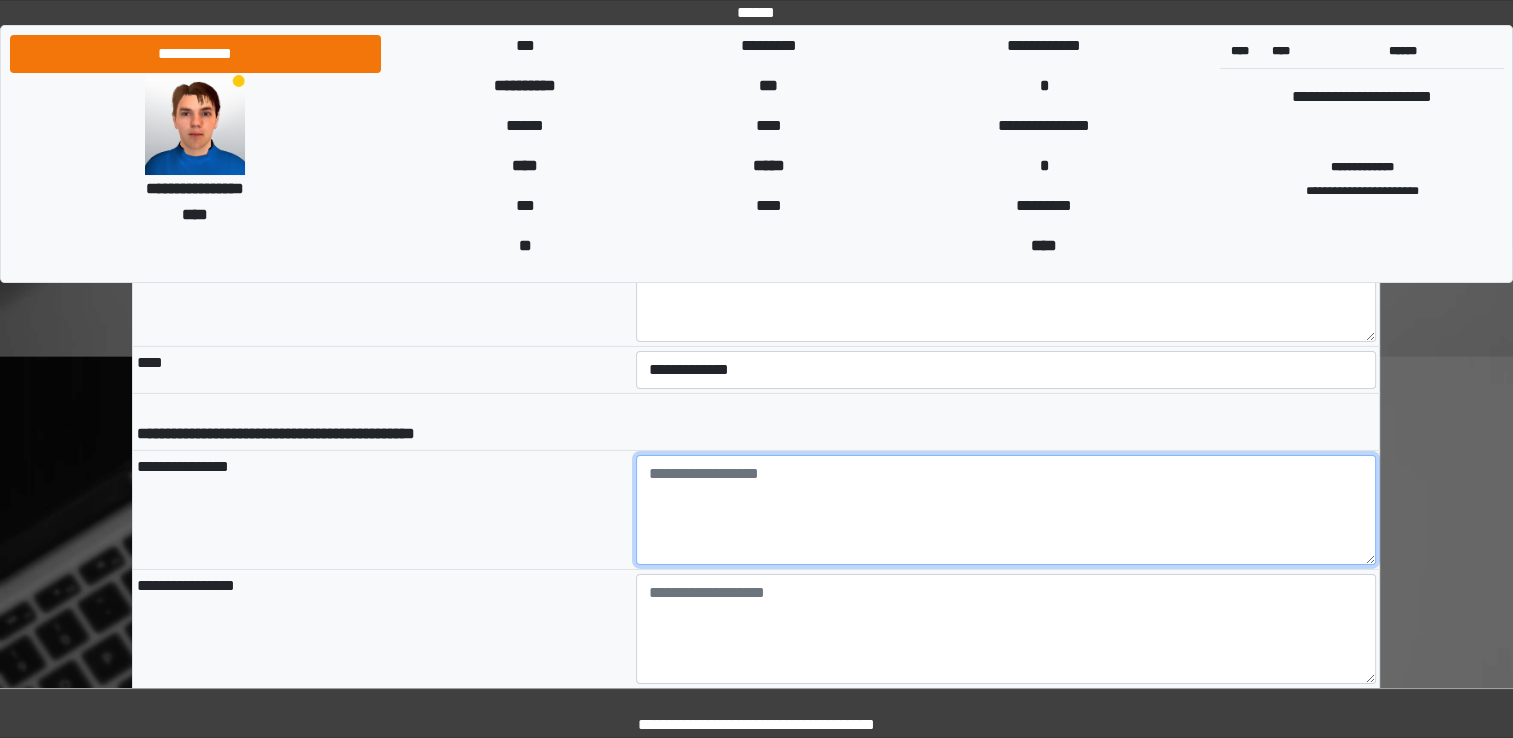 click at bounding box center (1006, 510) 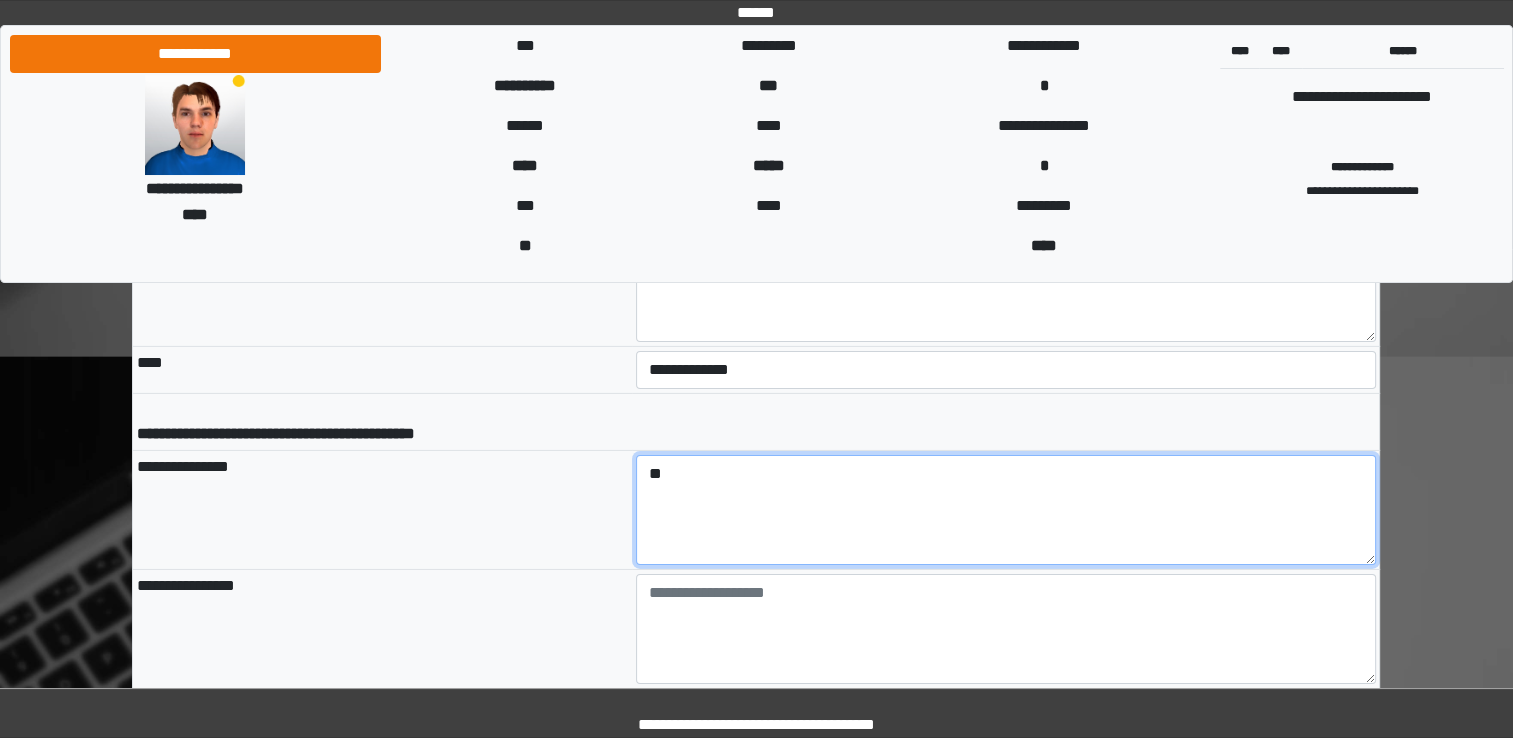 scroll, scrollTop: 6328, scrollLeft: 0, axis: vertical 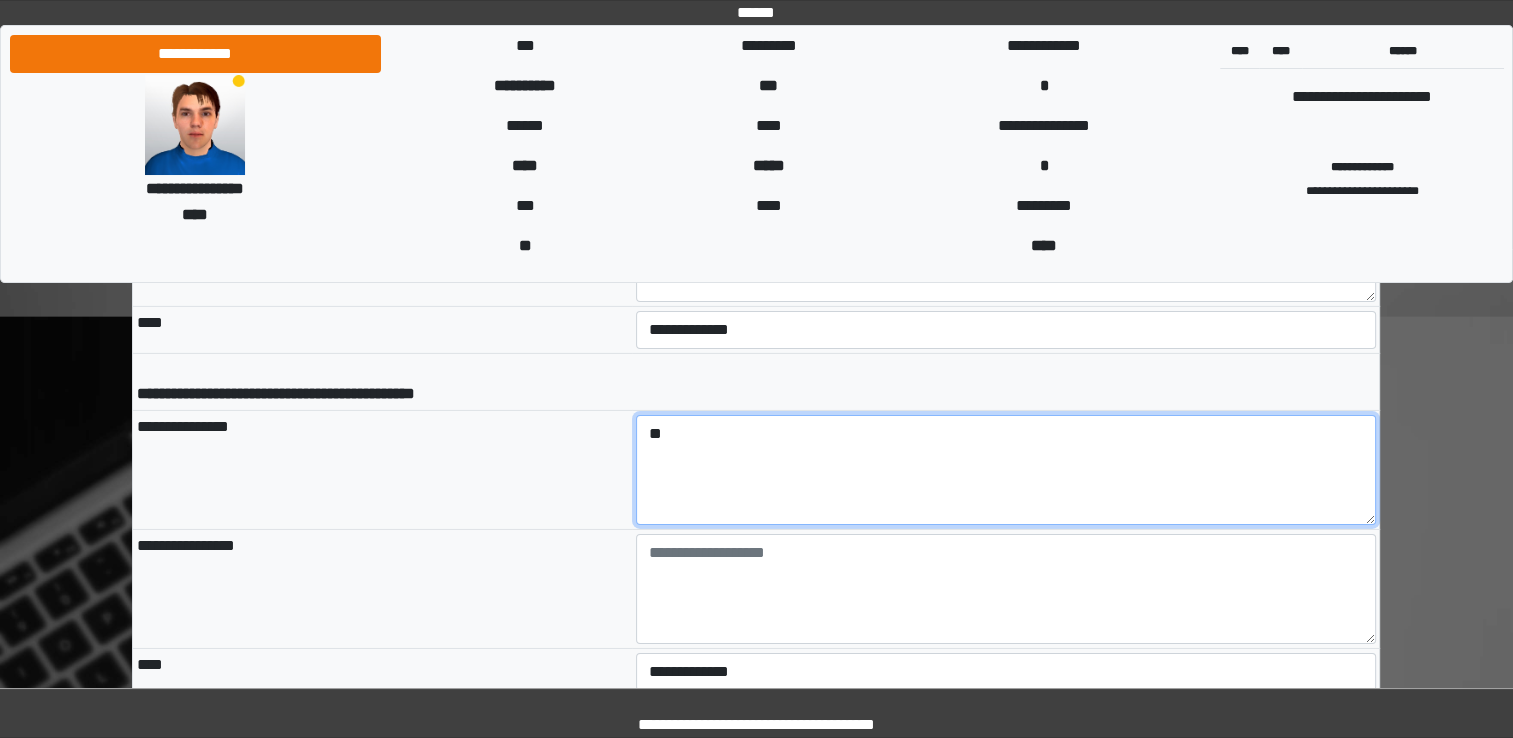 type on "*" 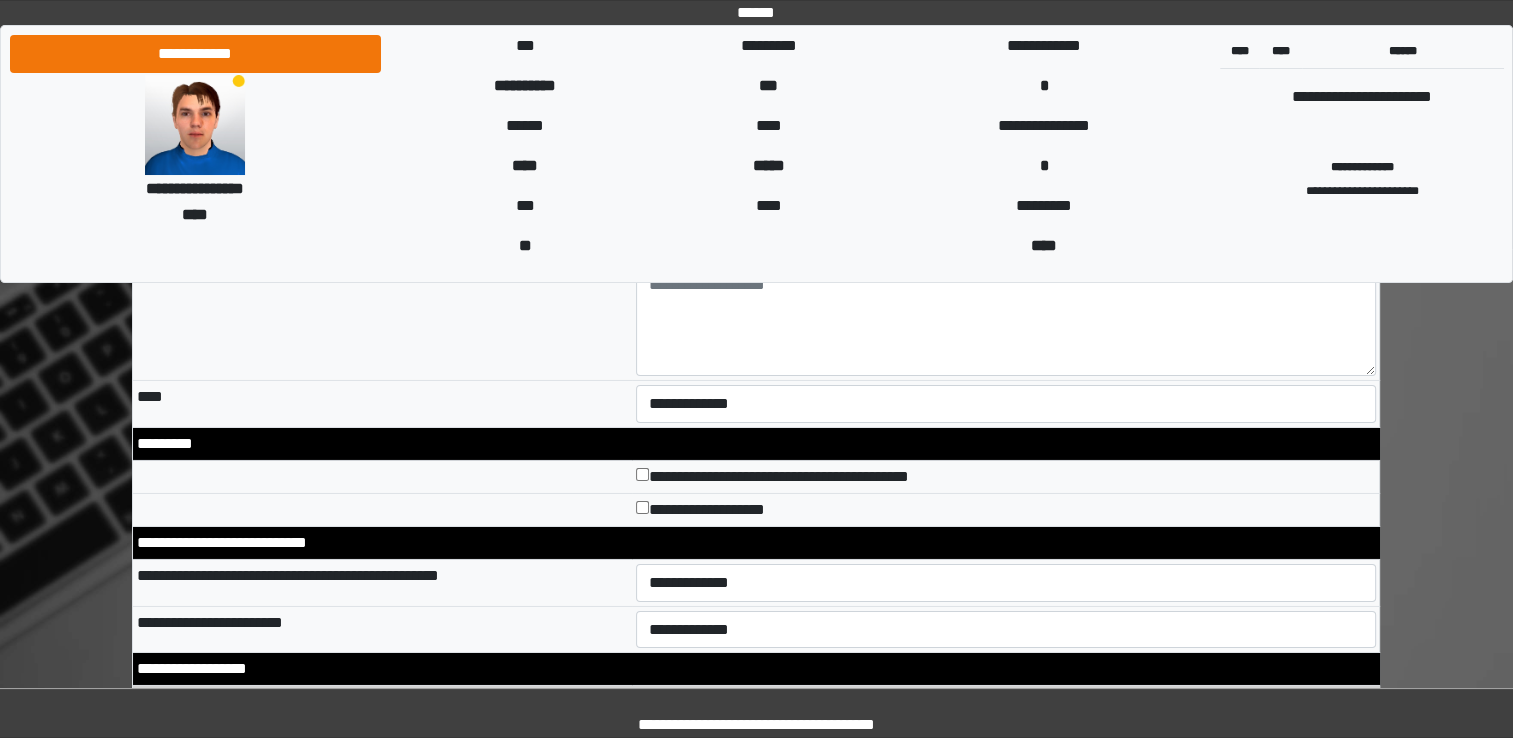scroll, scrollTop: 6608, scrollLeft: 0, axis: vertical 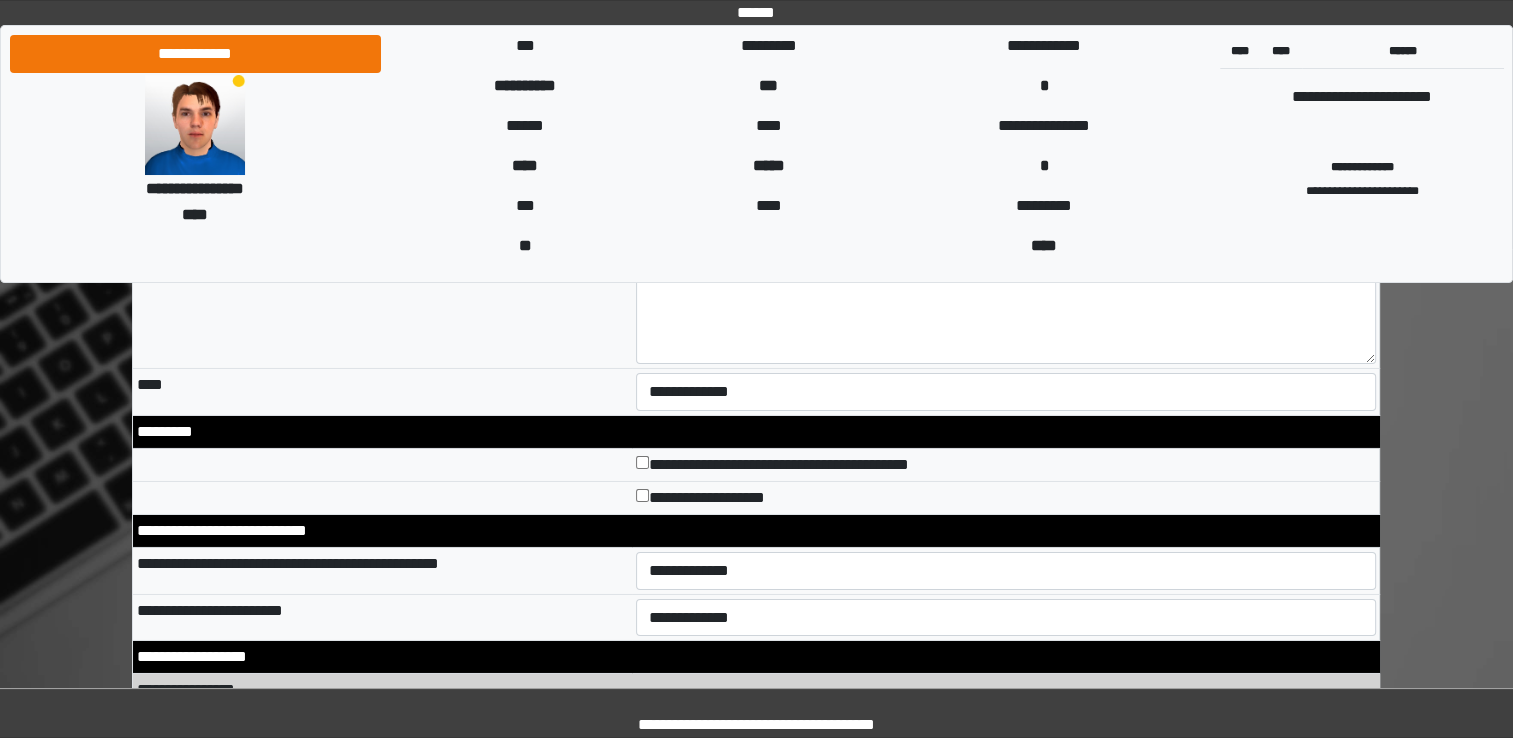 type on "**********" 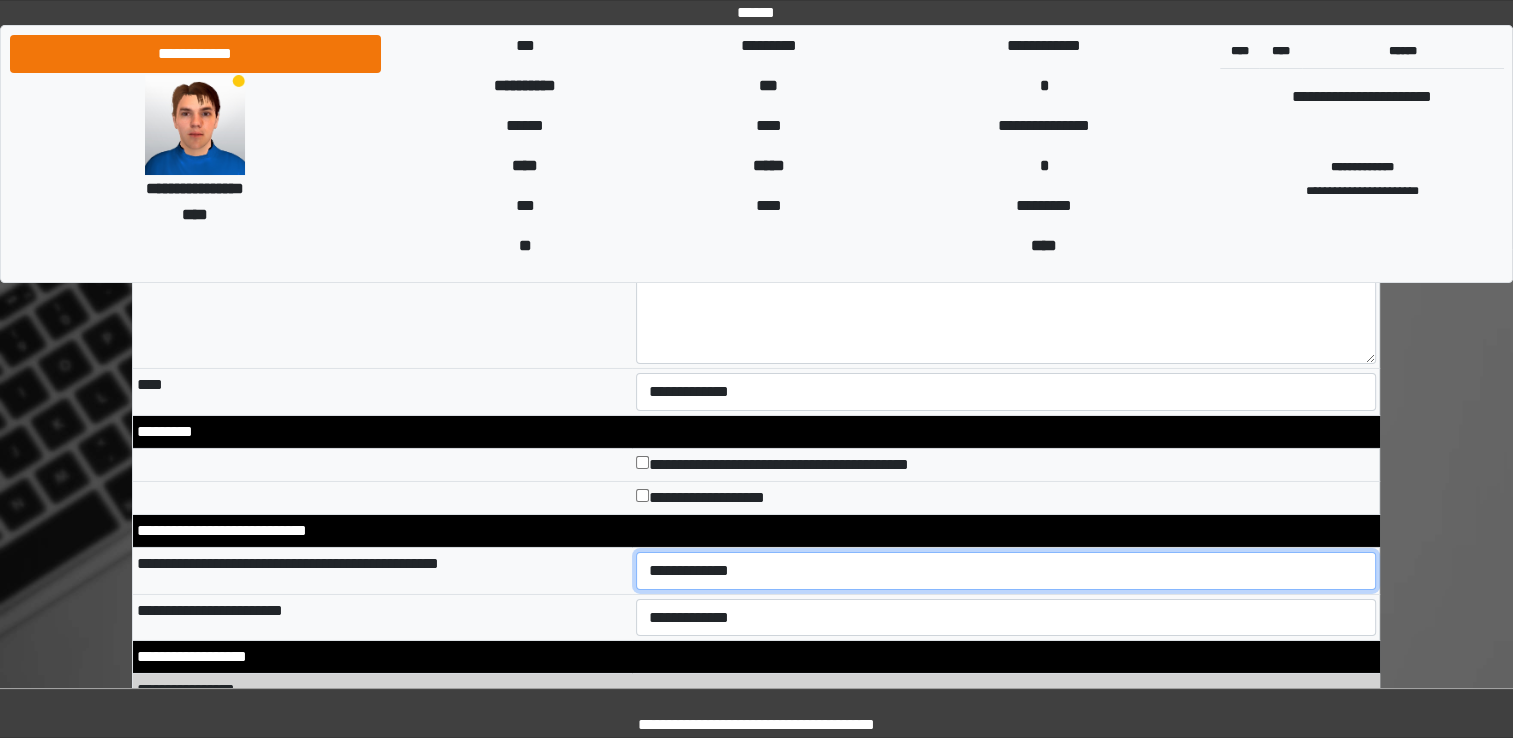 click on "**********" at bounding box center [1006, 571] 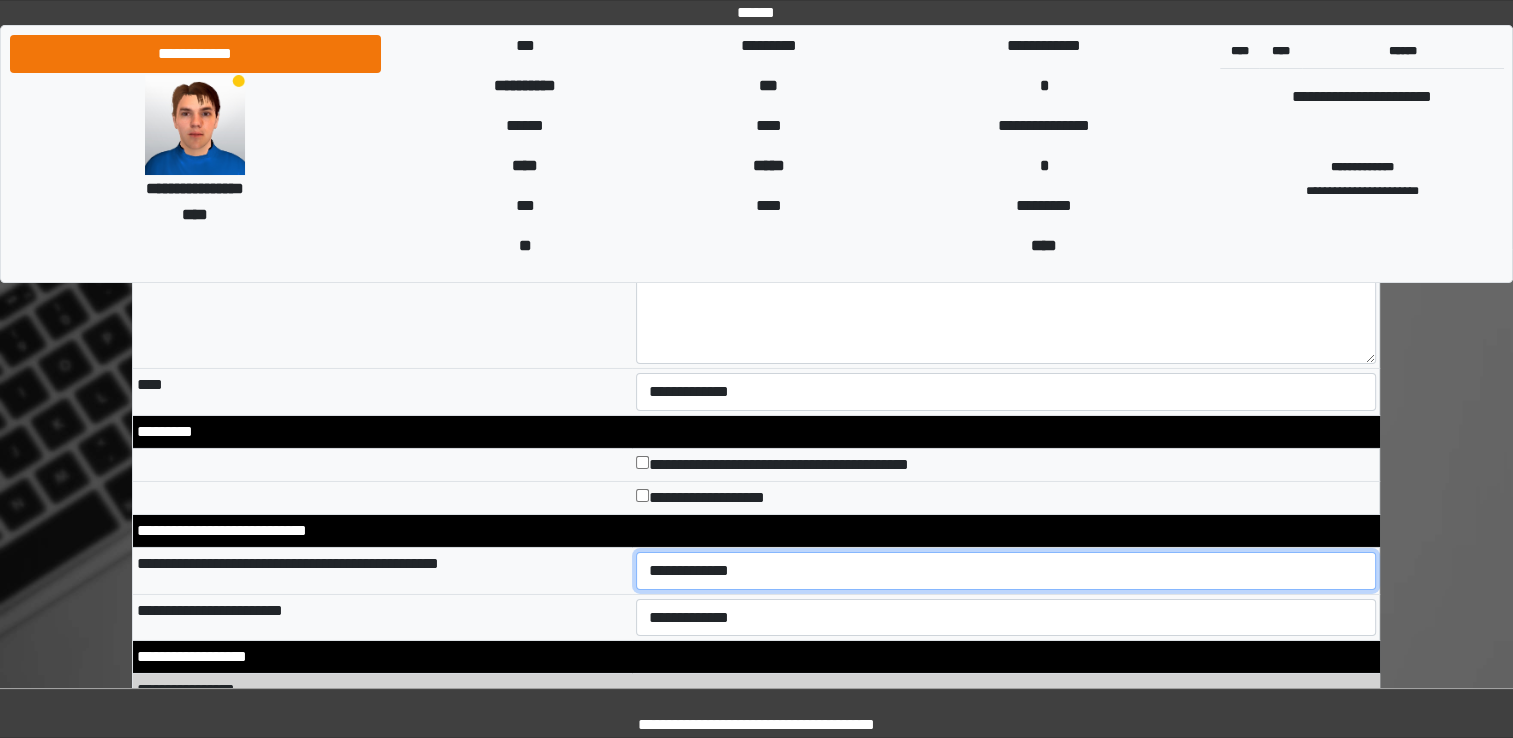 select on "*" 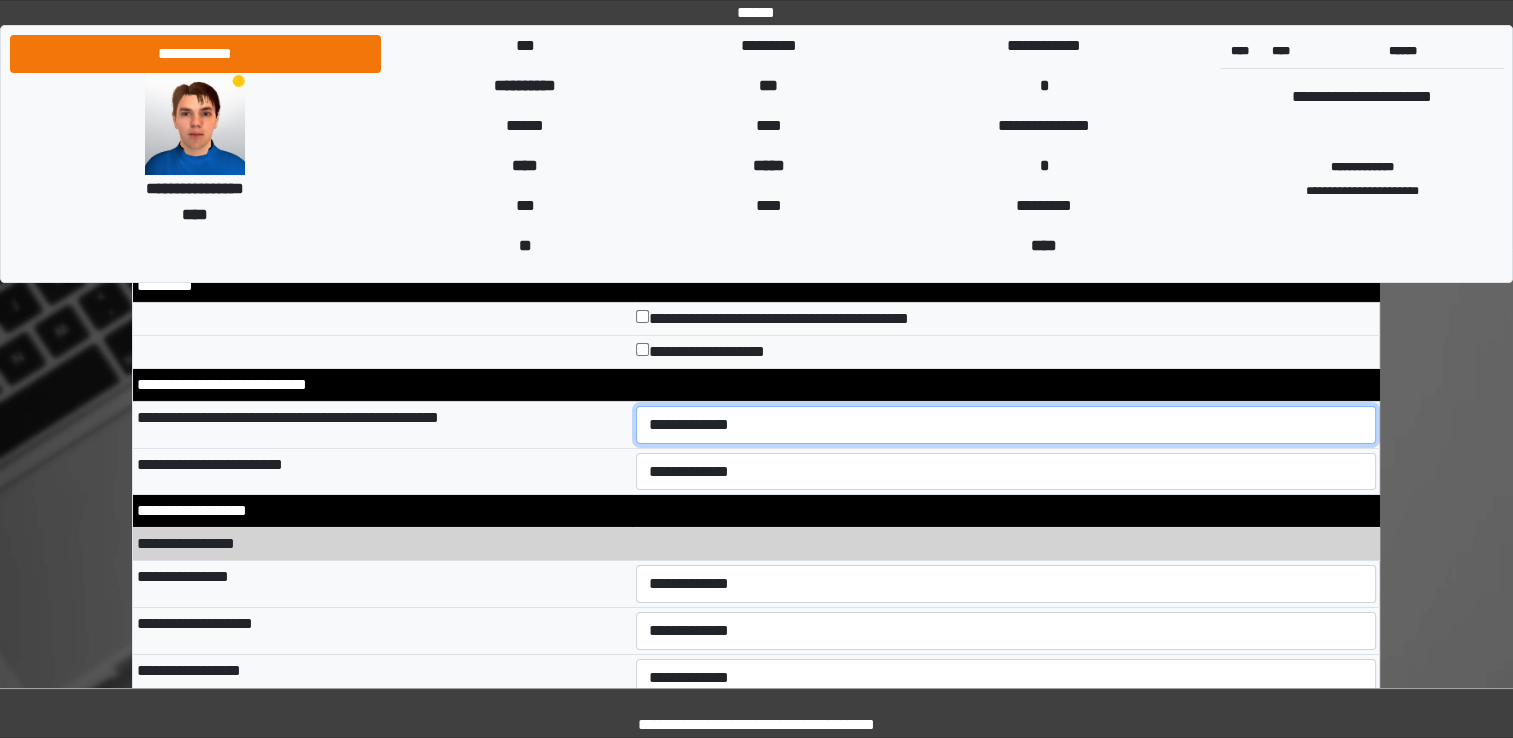 scroll, scrollTop: 6768, scrollLeft: 0, axis: vertical 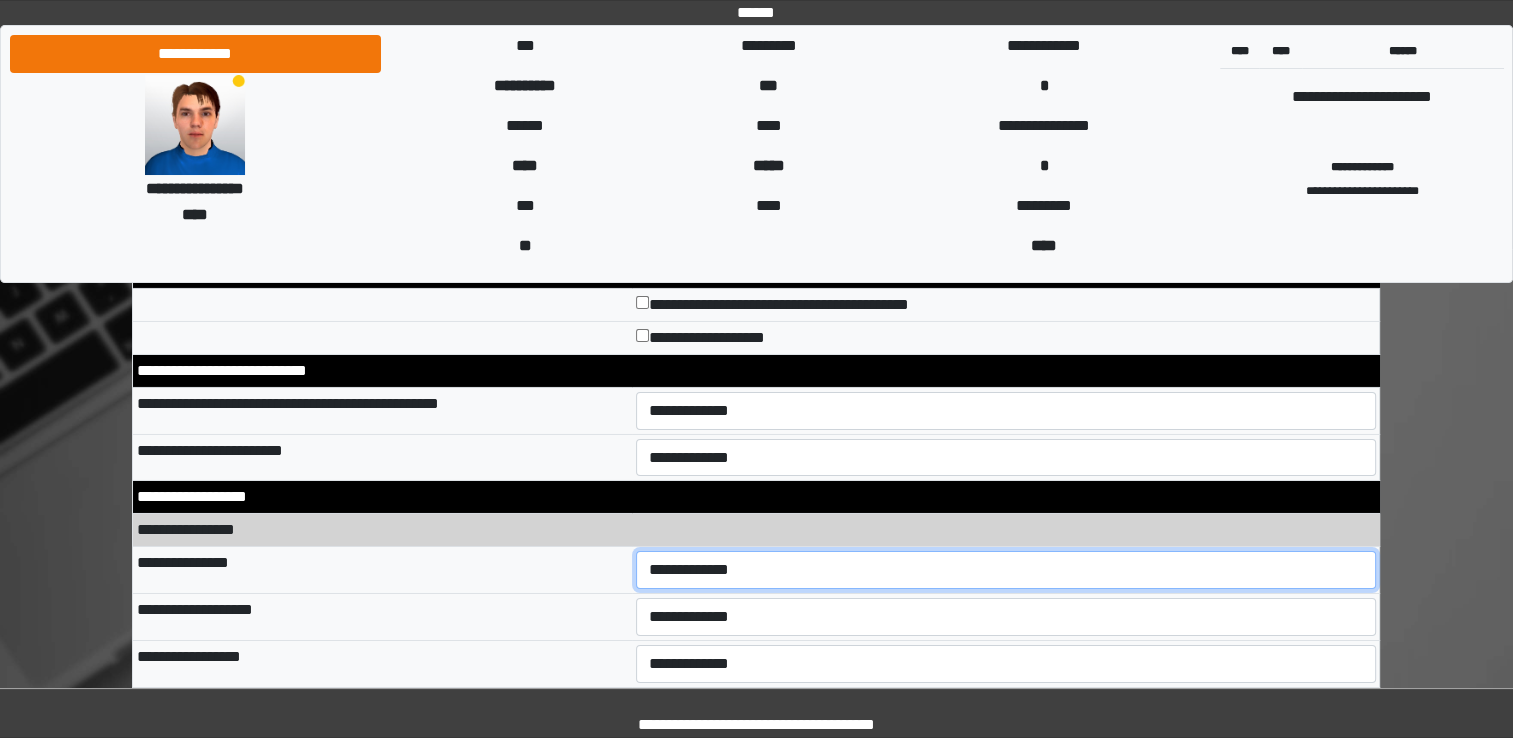 click on "**********" at bounding box center (1006, 570) 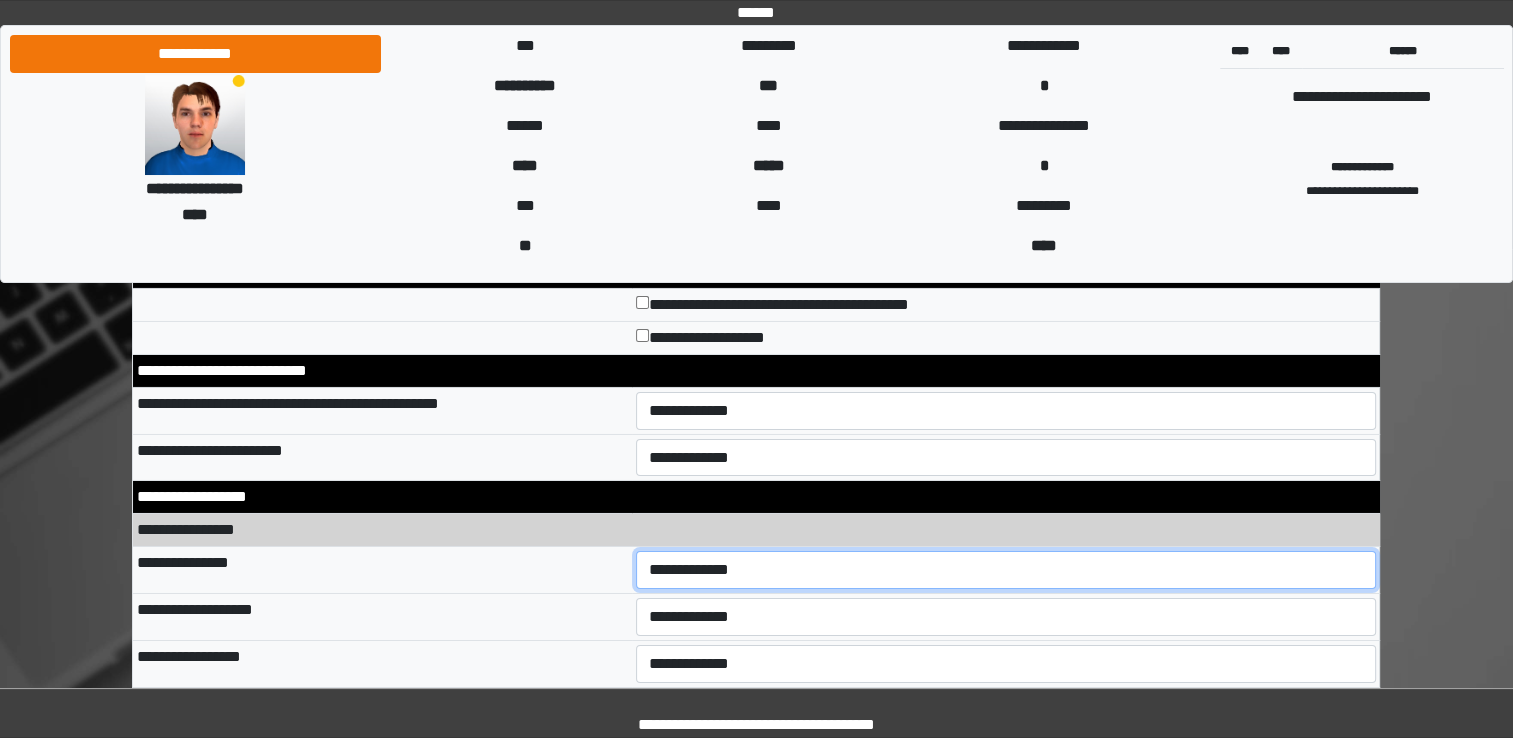 select on "*" 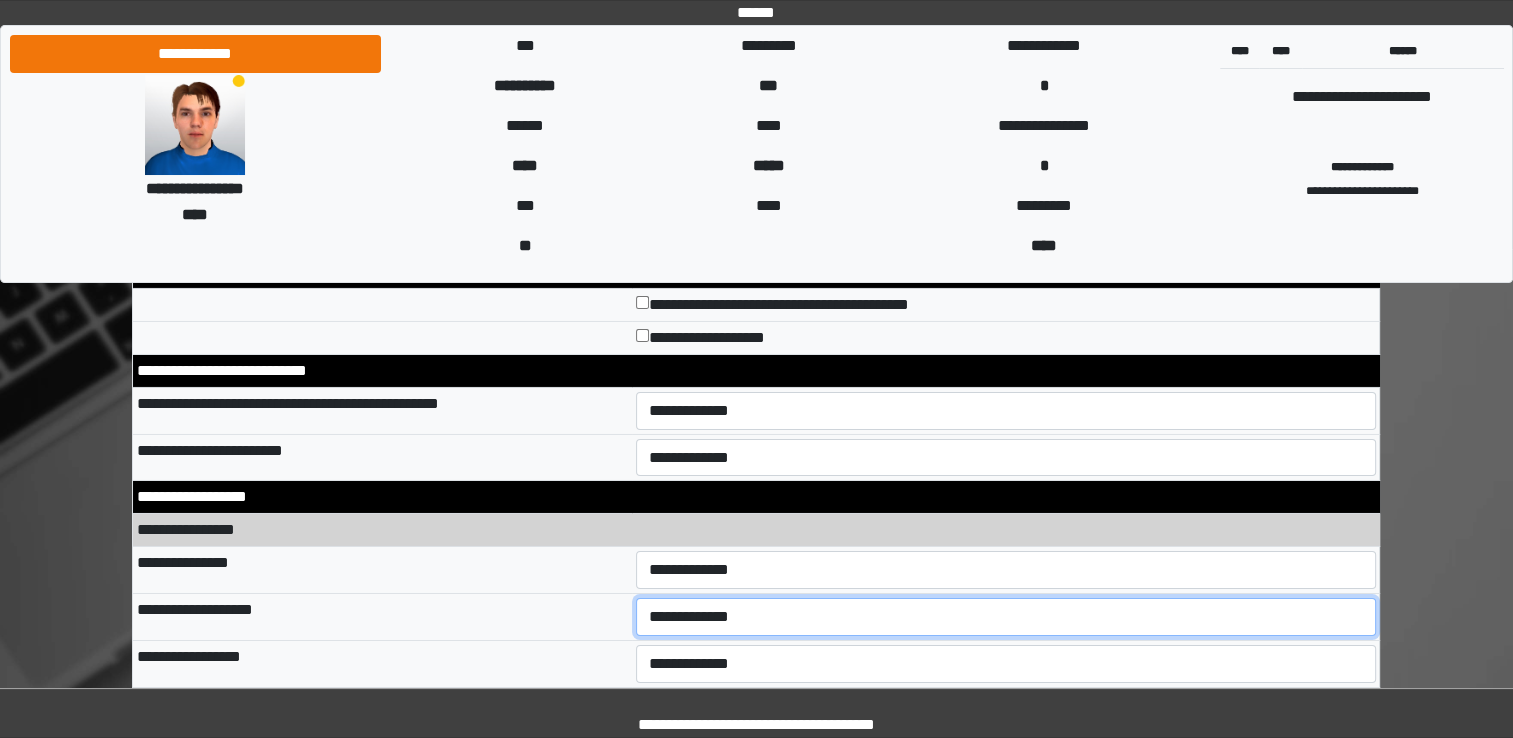 click on "**********" at bounding box center (1006, 617) 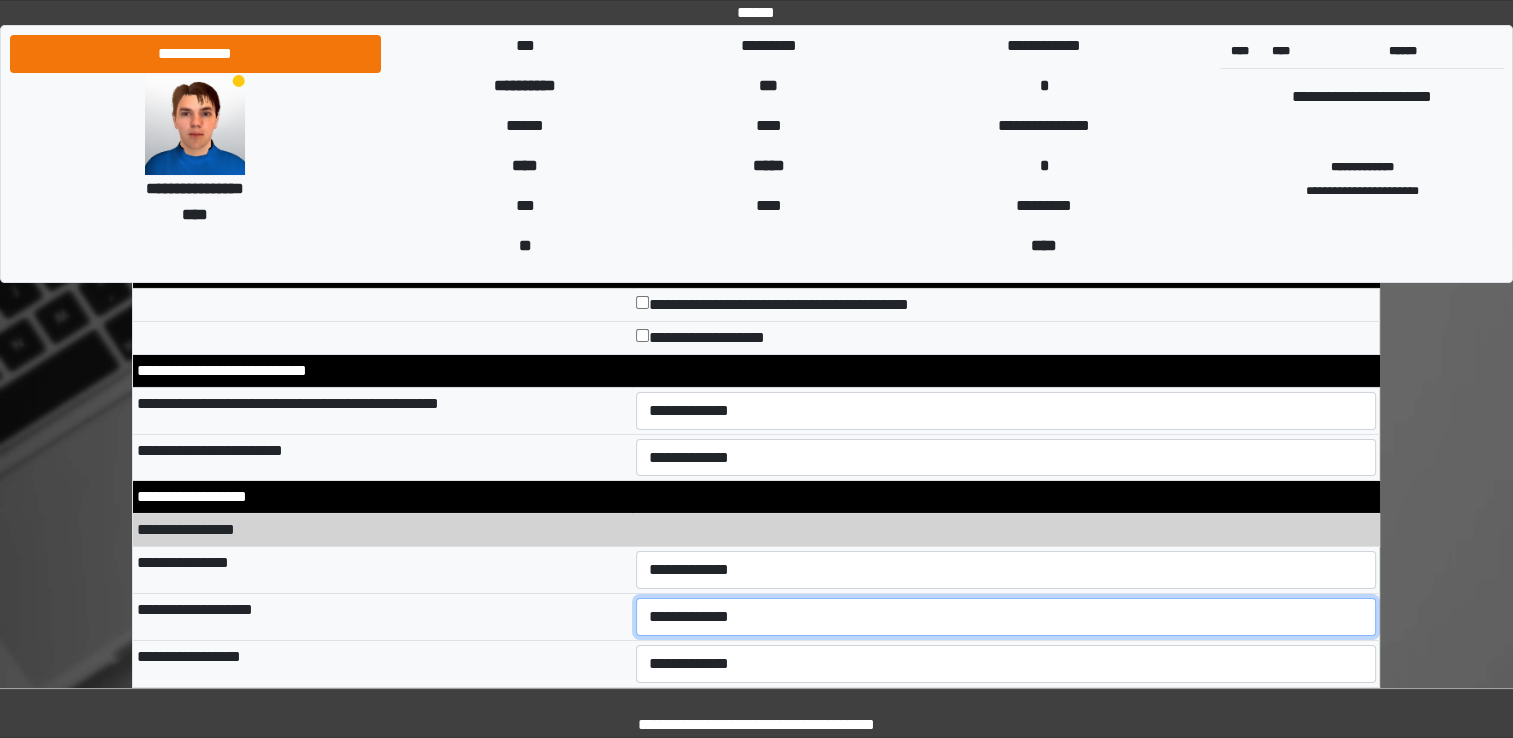 select on "**" 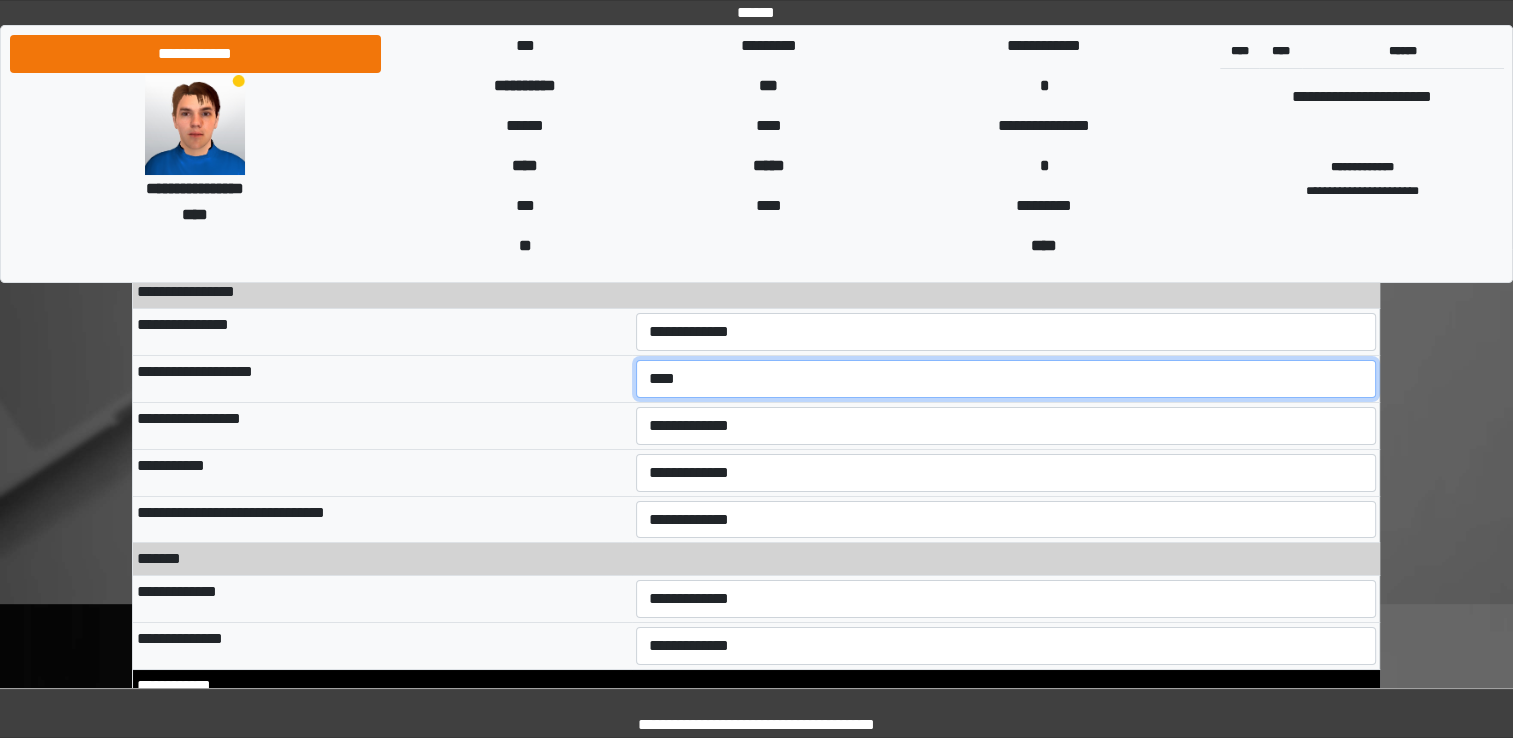 scroll, scrollTop: 7008, scrollLeft: 0, axis: vertical 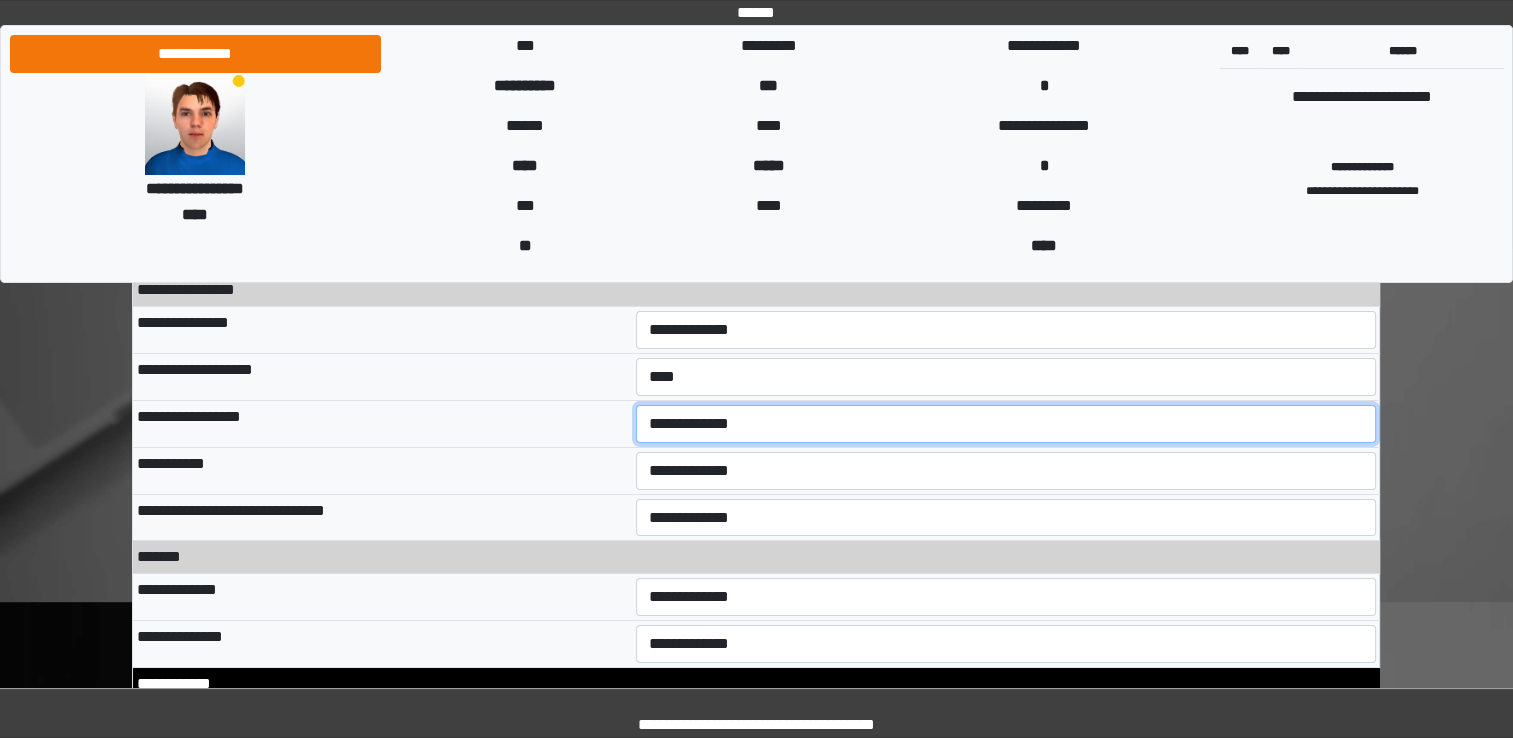 click on "**********" at bounding box center [1006, 424] 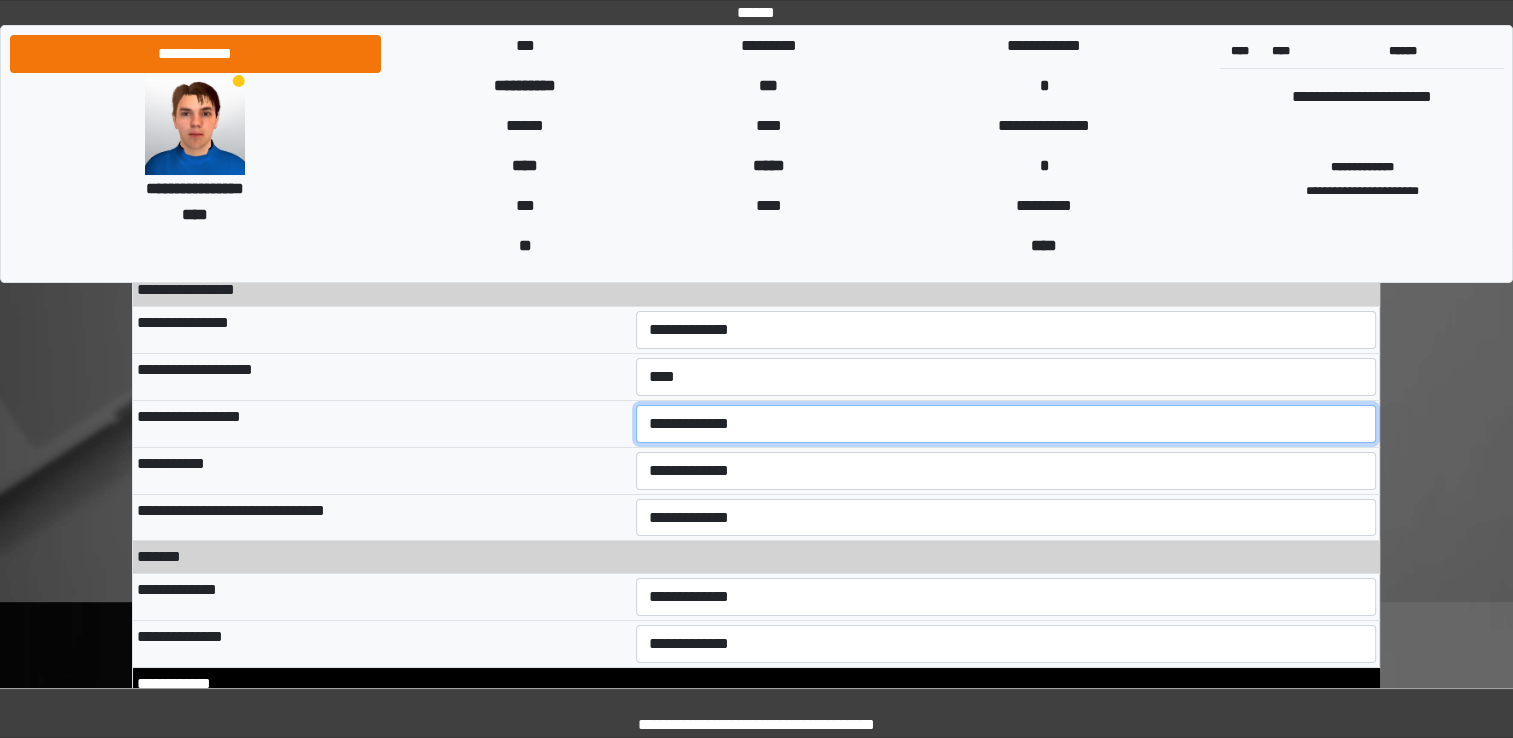select on "**" 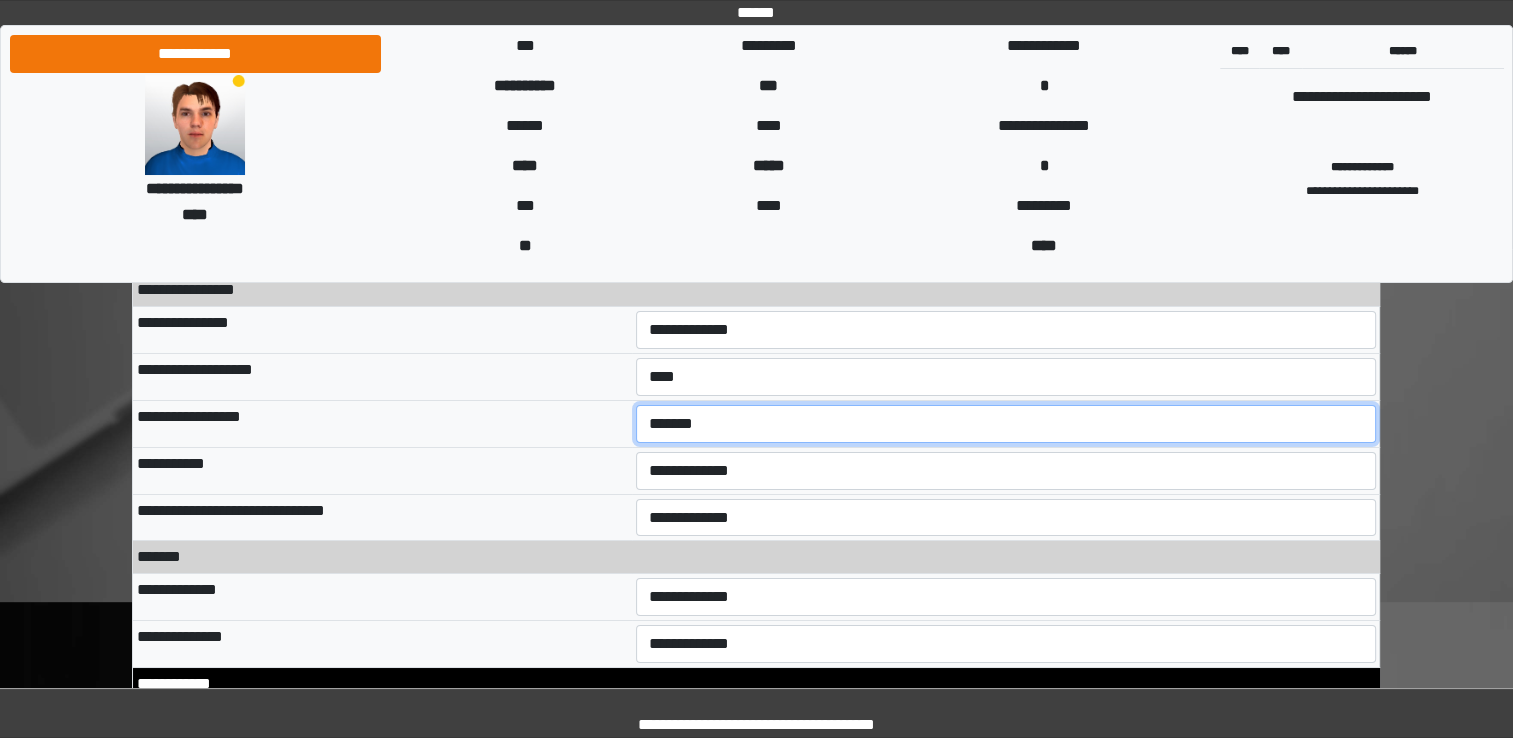 click on "**********" at bounding box center (1006, 424) 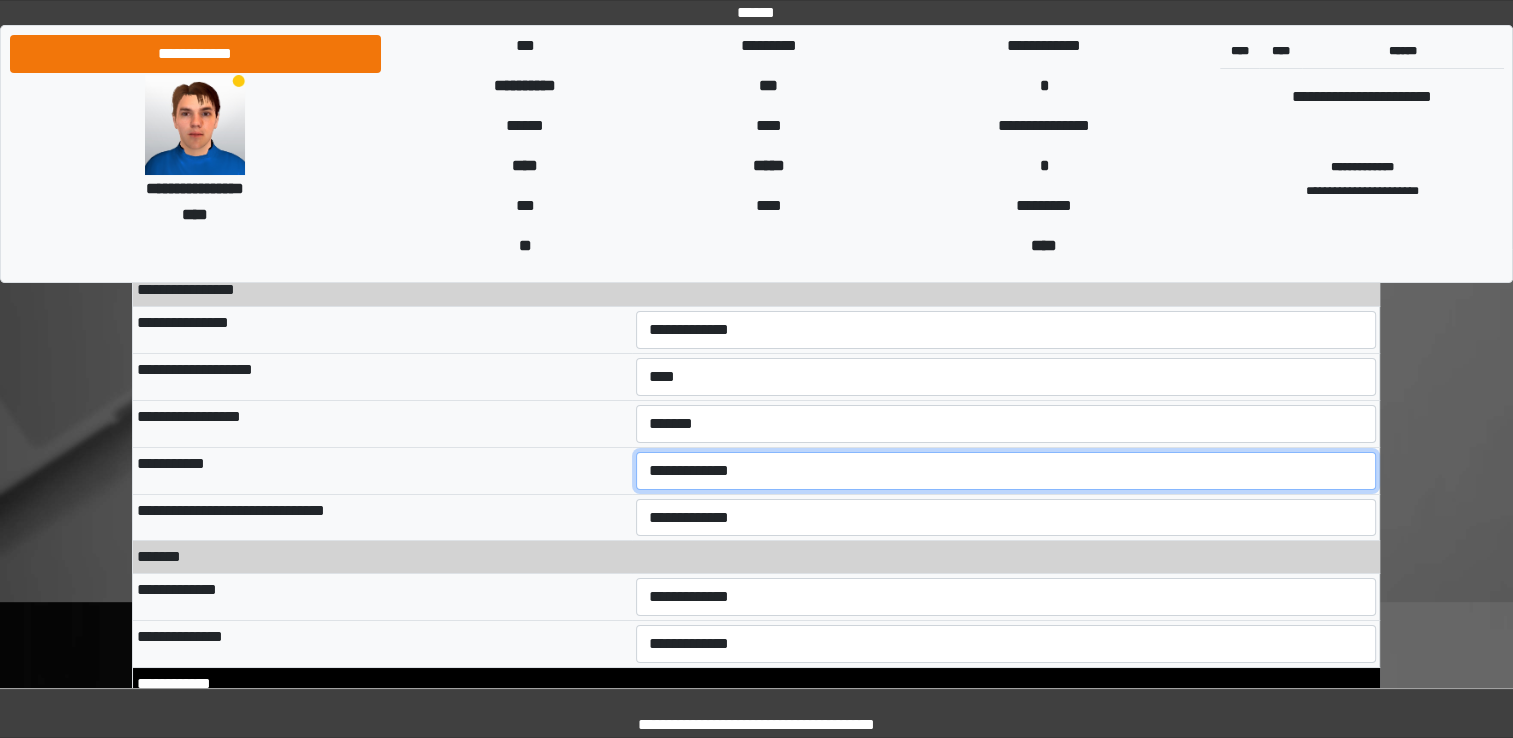 click on "**********" at bounding box center (1006, 471) 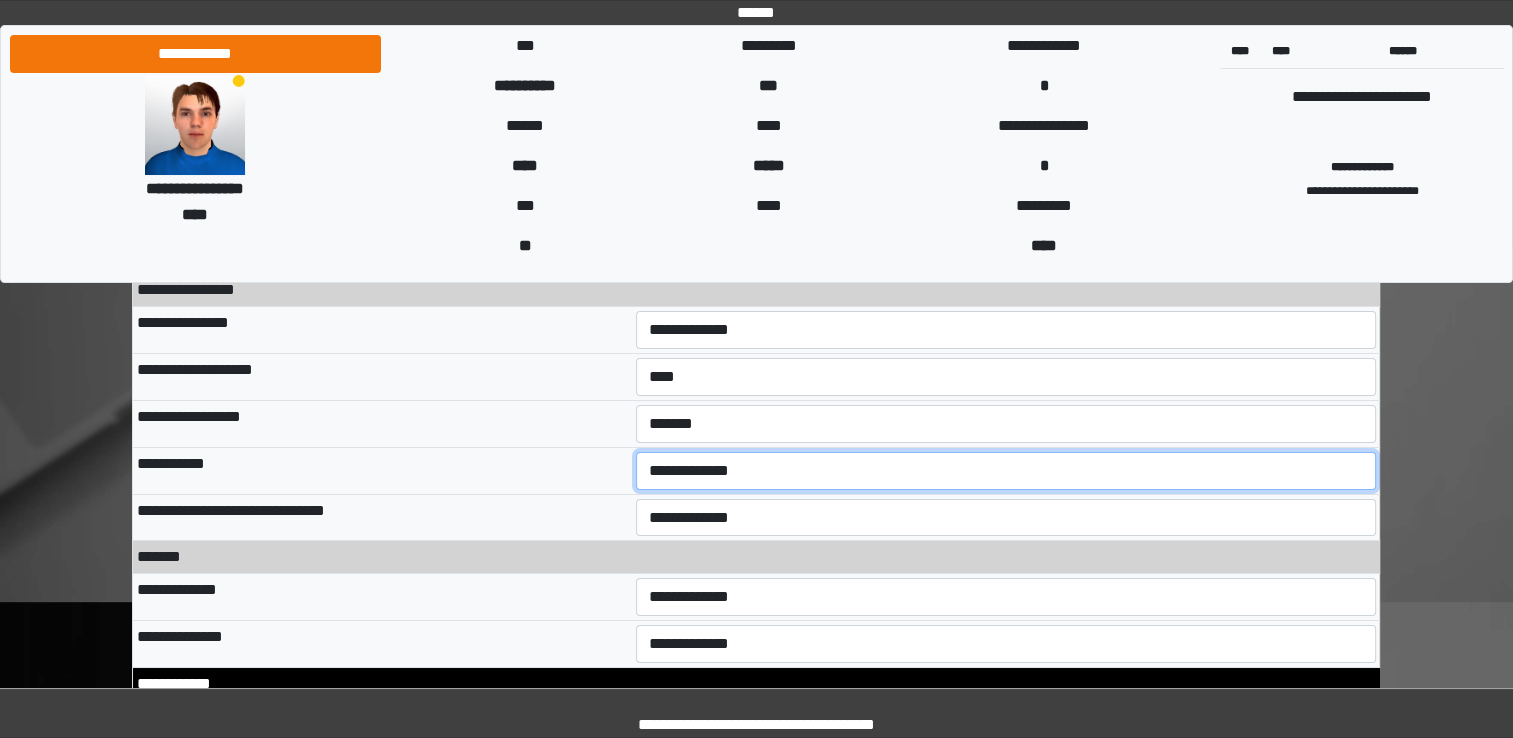 select on "**" 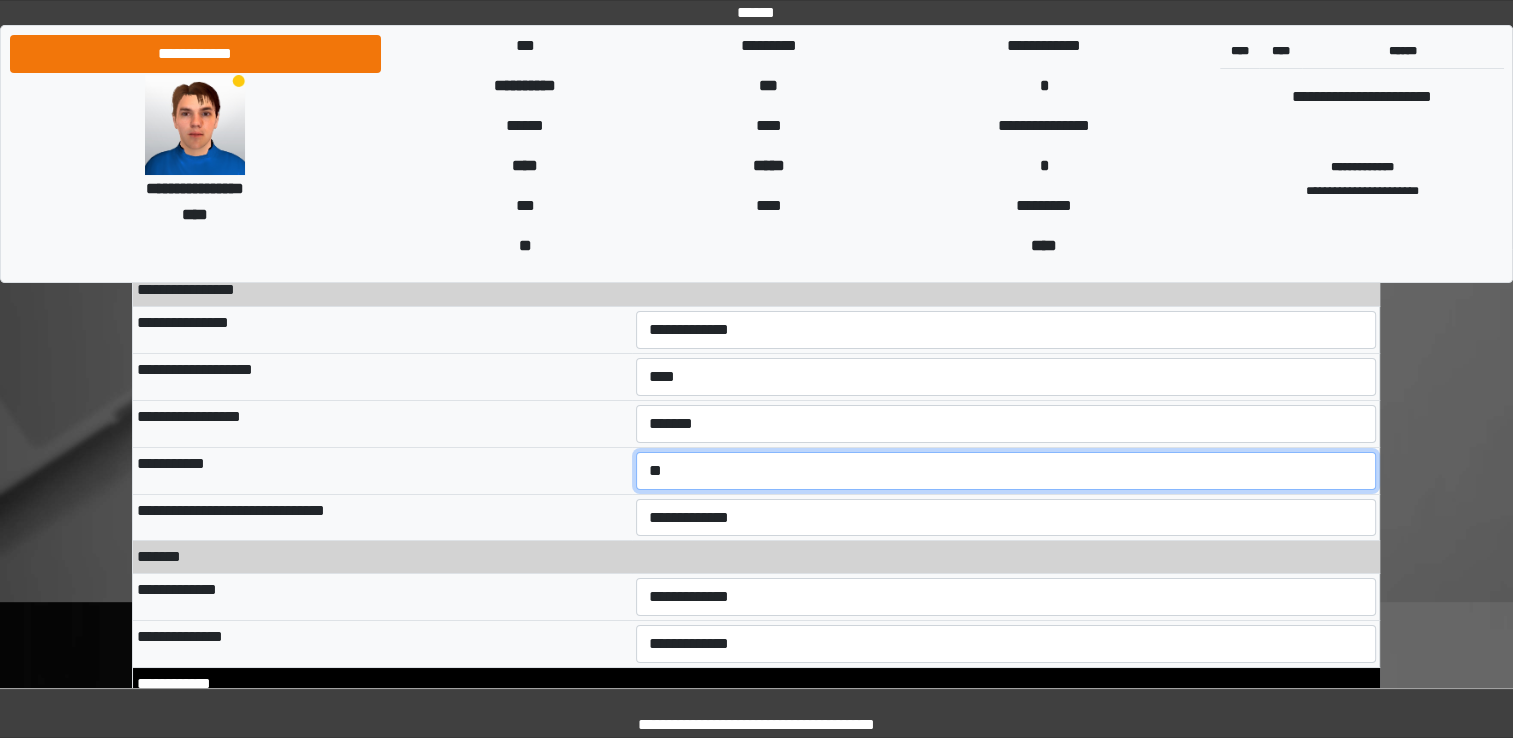 click on "**********" at bounding box center (1006, 471) 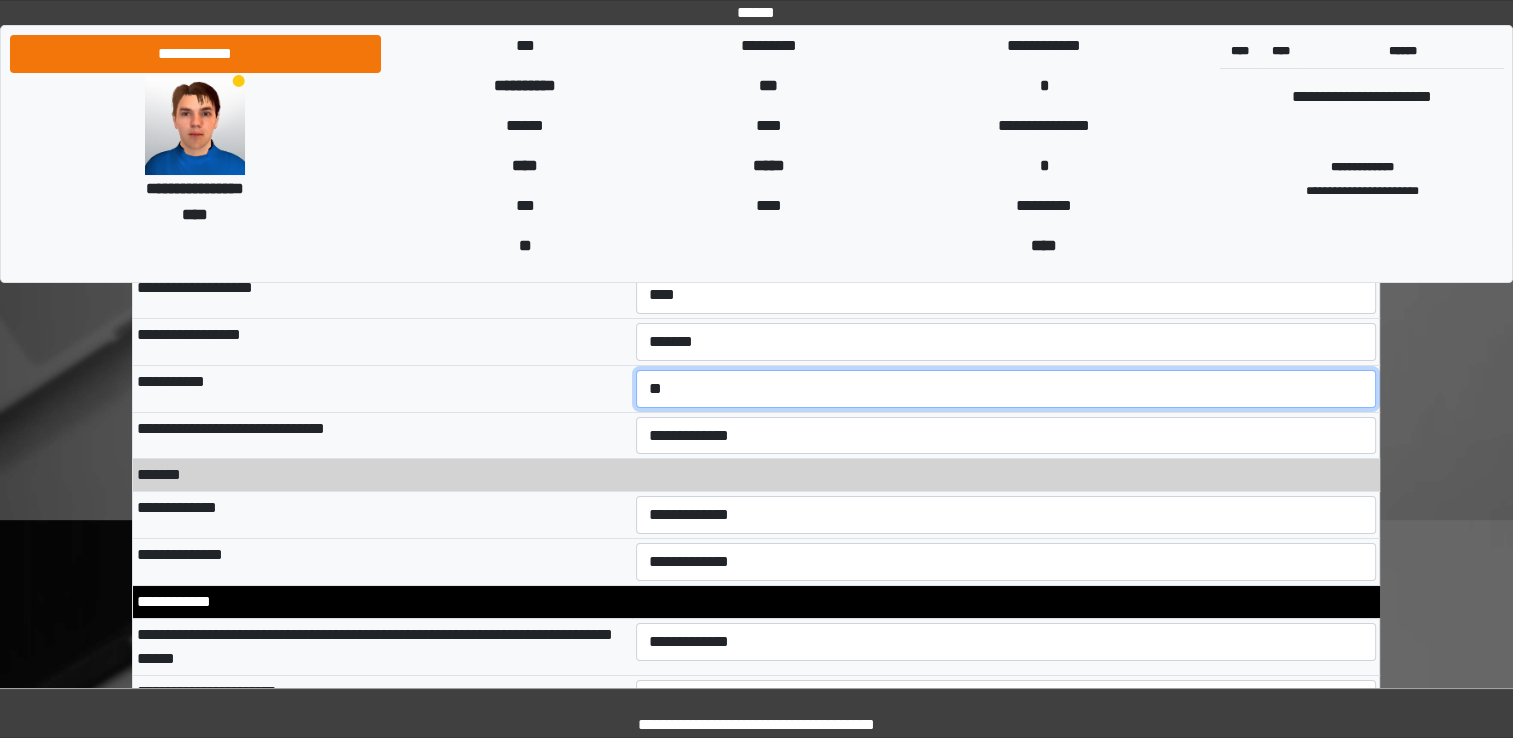 scroll, scrollTop: 7128, scrollLeft: 0, axis: vertical 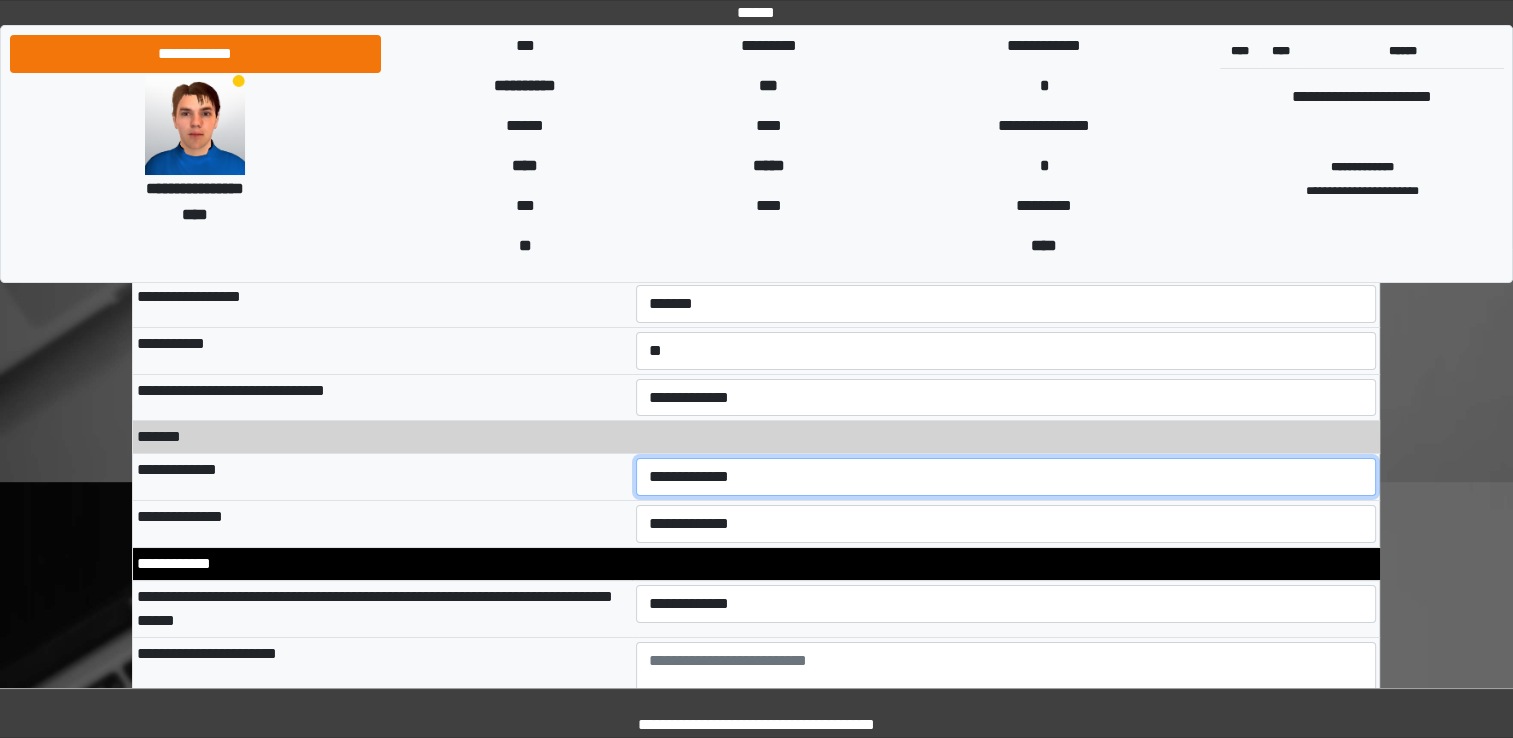 click on "**********" at bounding box center (1006, 477) 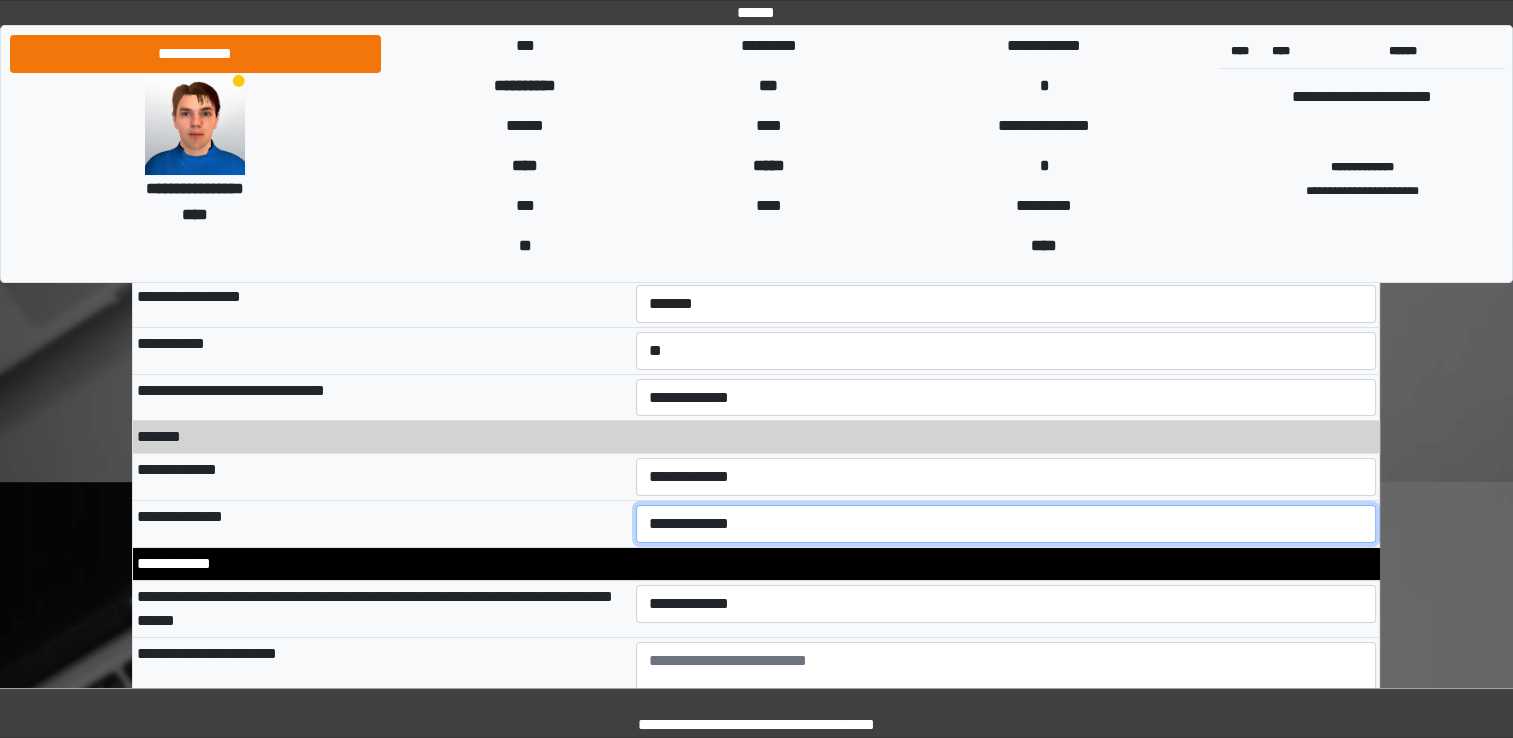 click on "**********" at bounding box center (1006, 524) 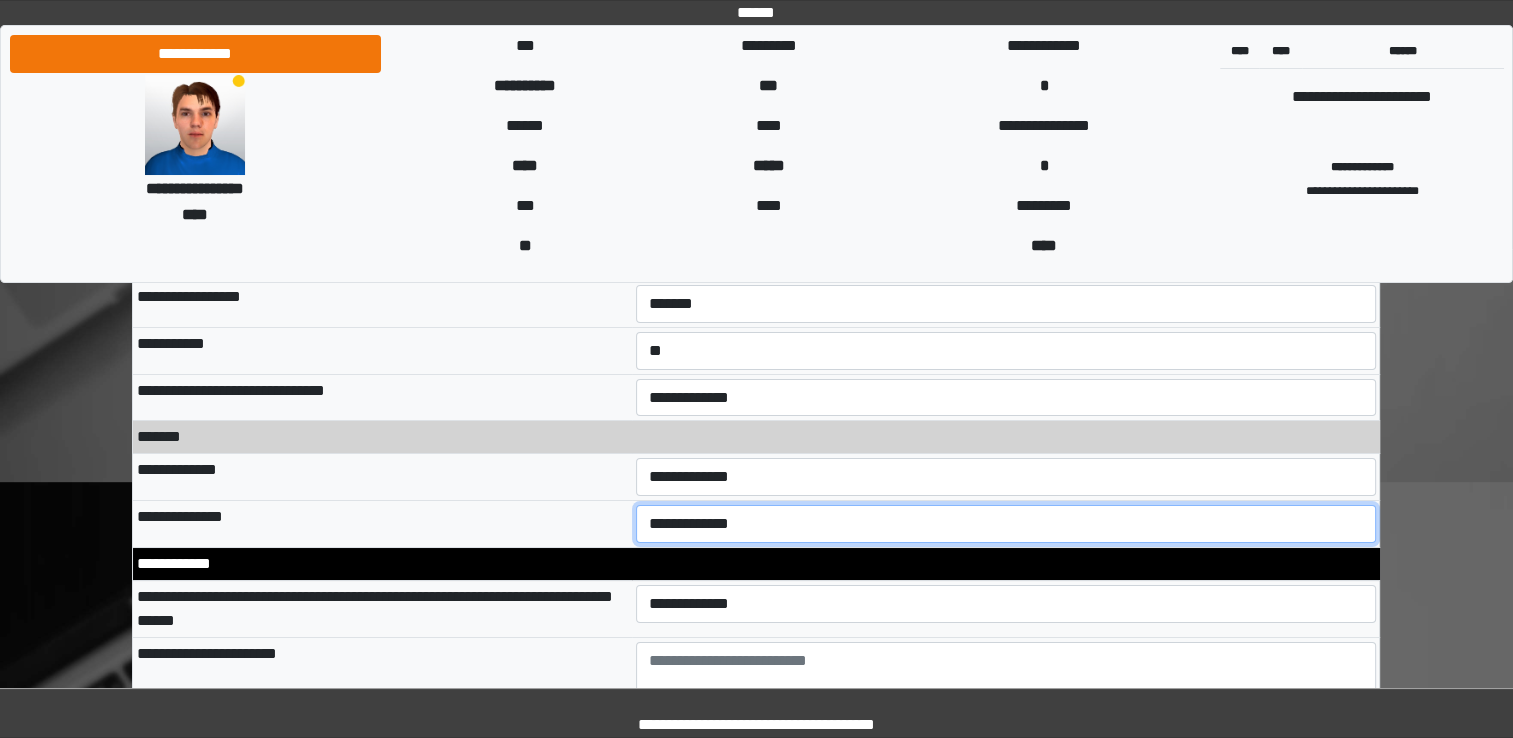 select on "**" 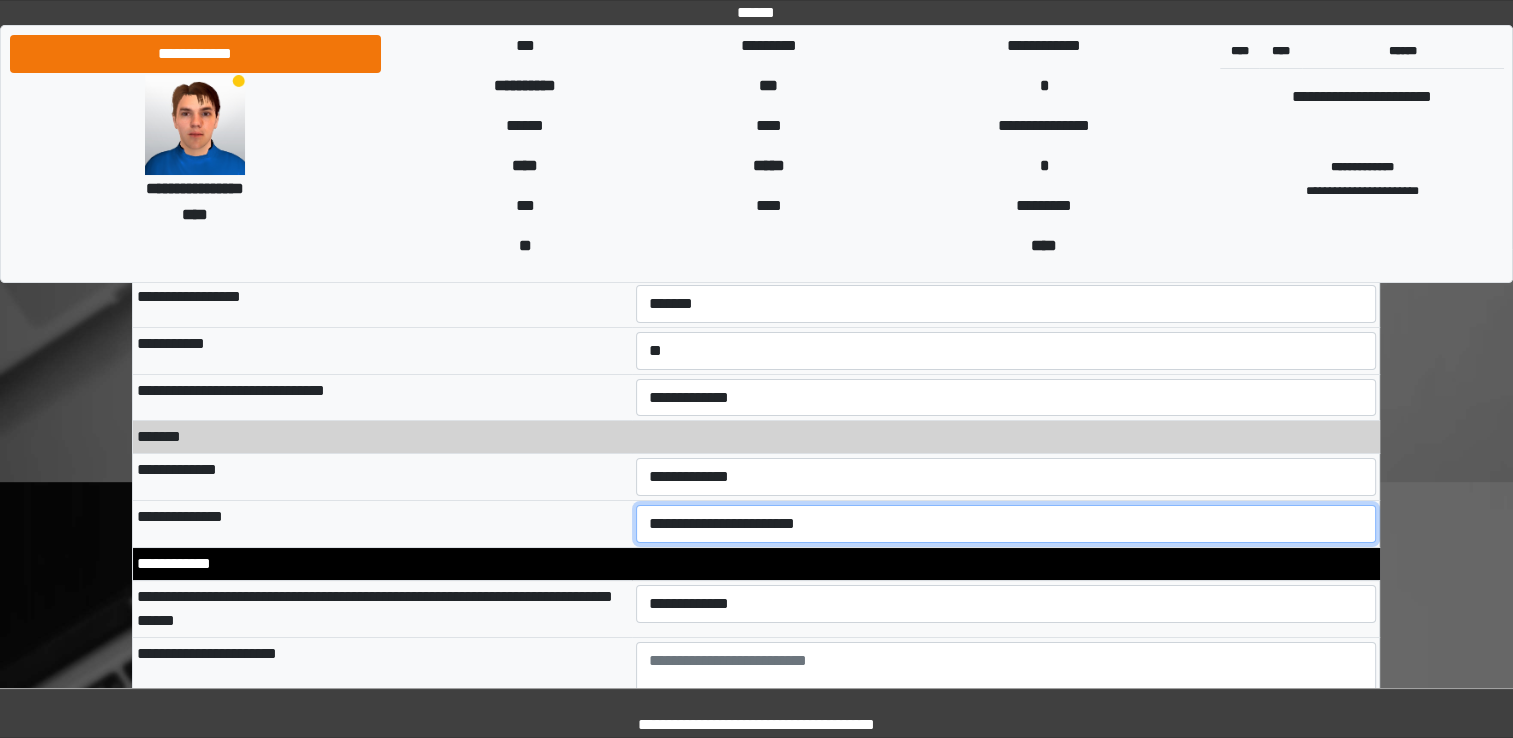 click on "**********" at bounding box center (1006, 524) 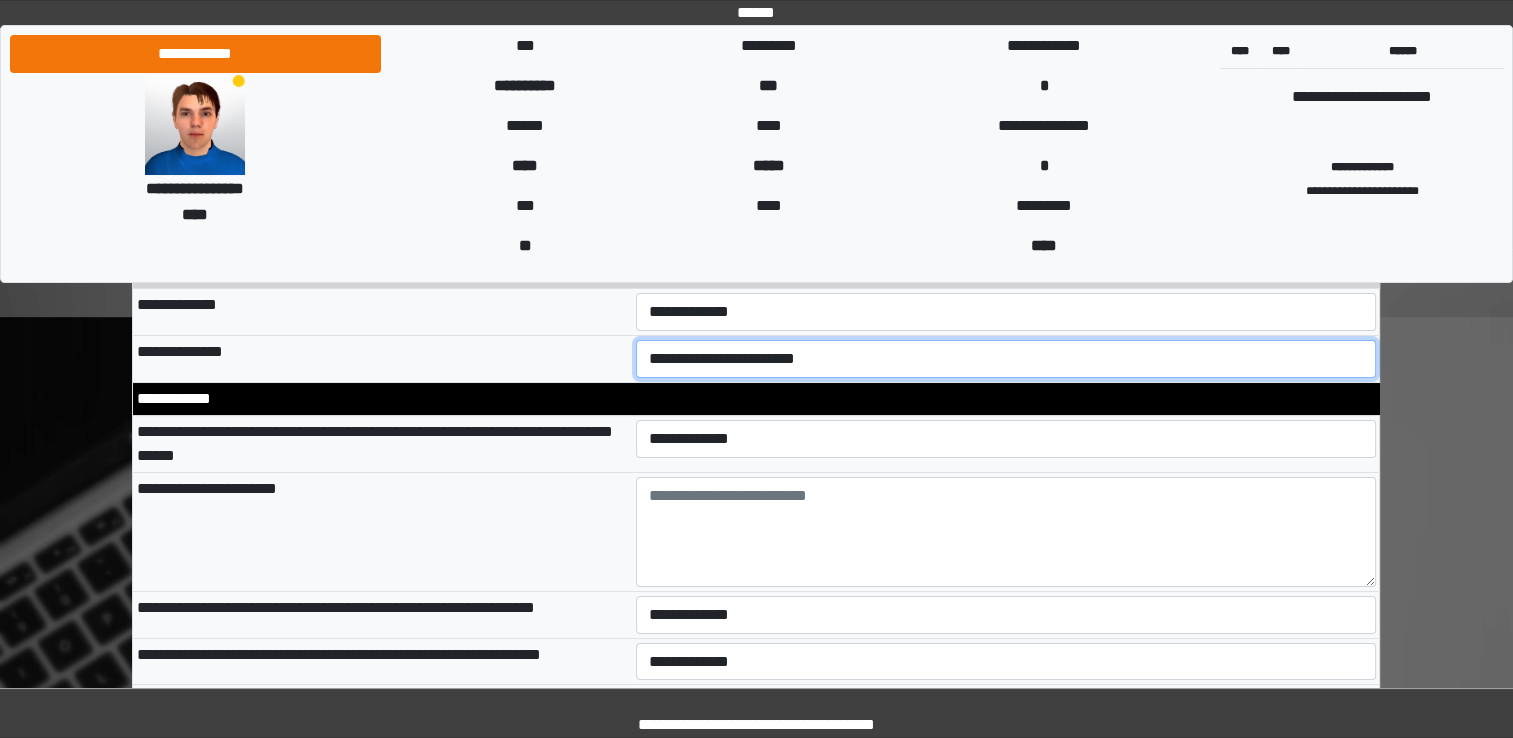 scroll, scrollTop: 7302, scrollLeft: 0, axis: vertical 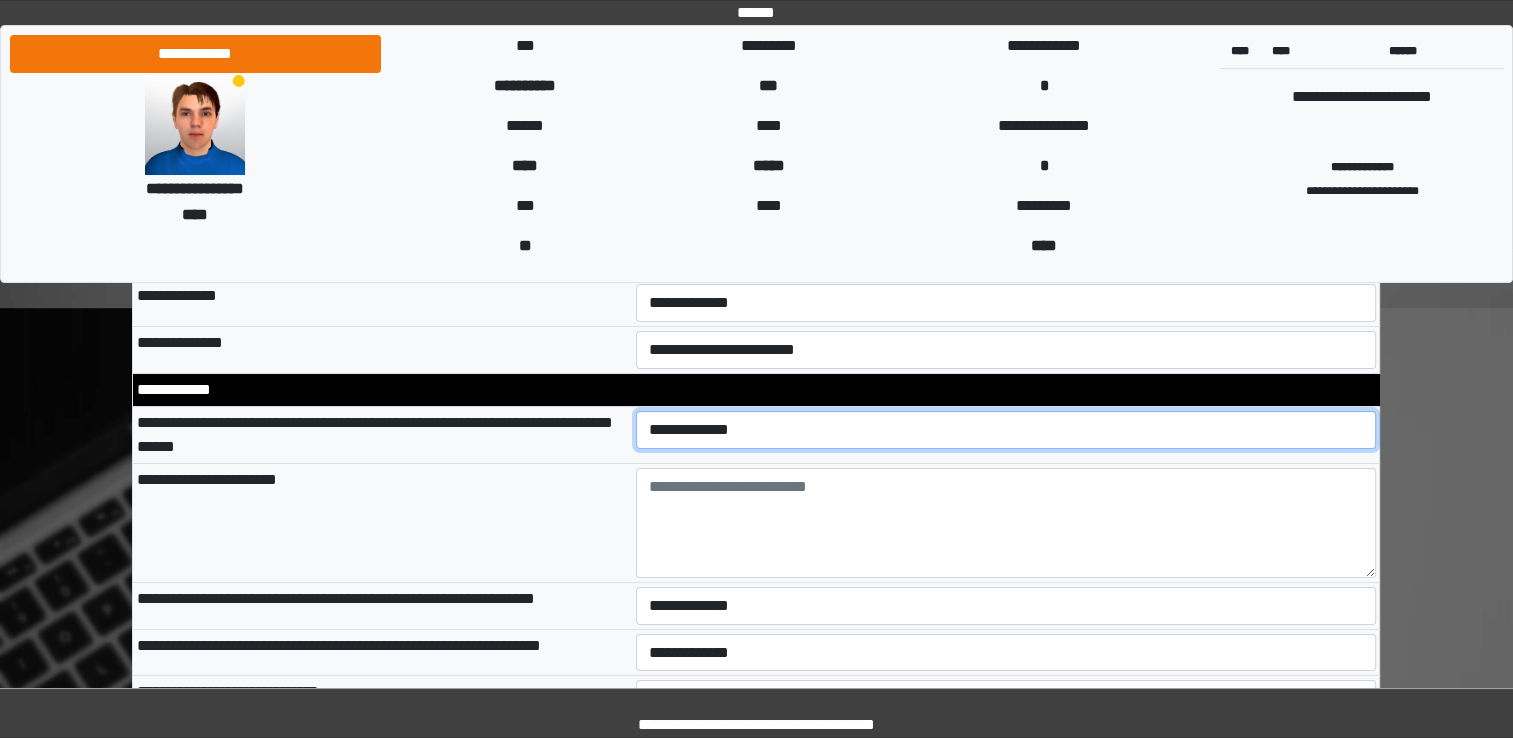 click on "**********" at bounding box center (1006, 430) 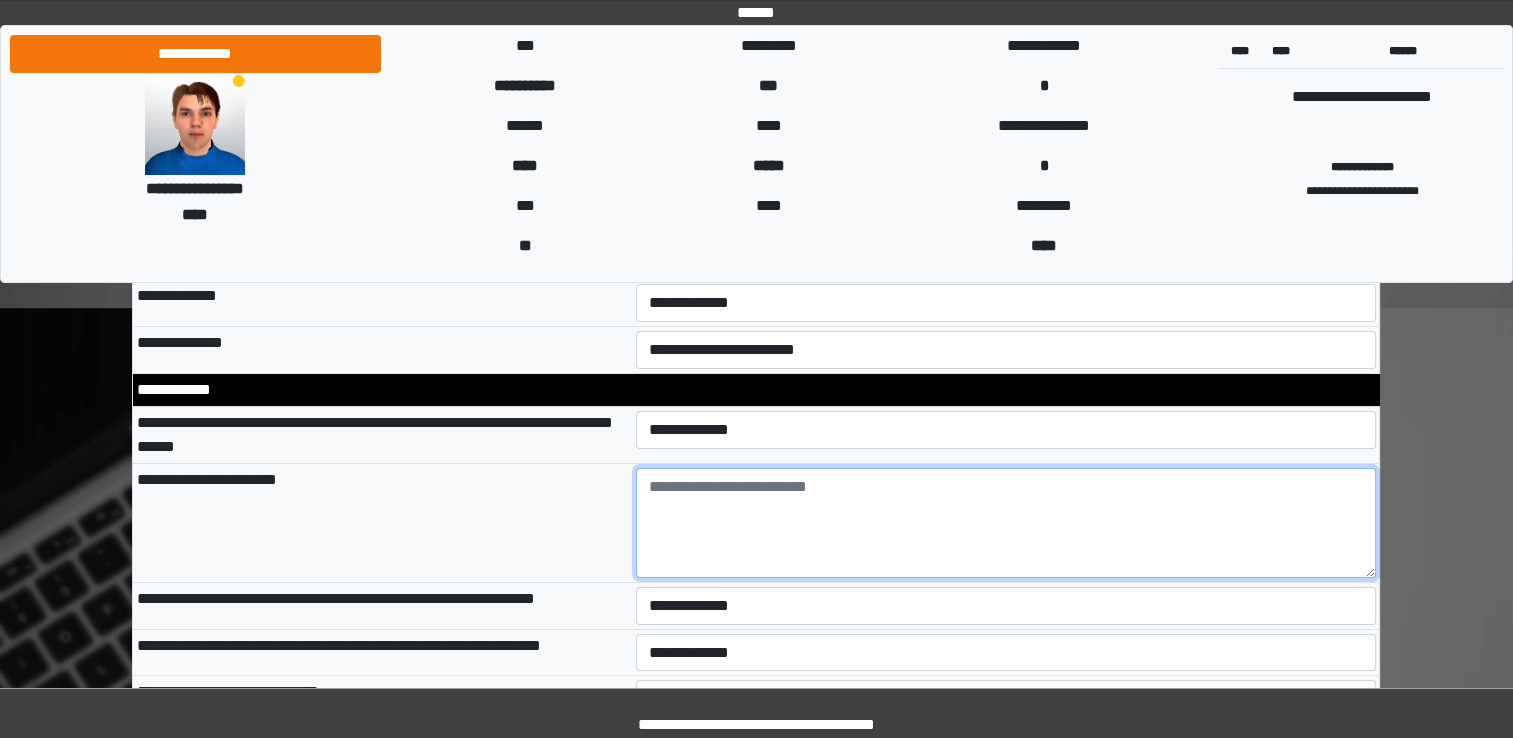 click at bounding box center [1006, 523] 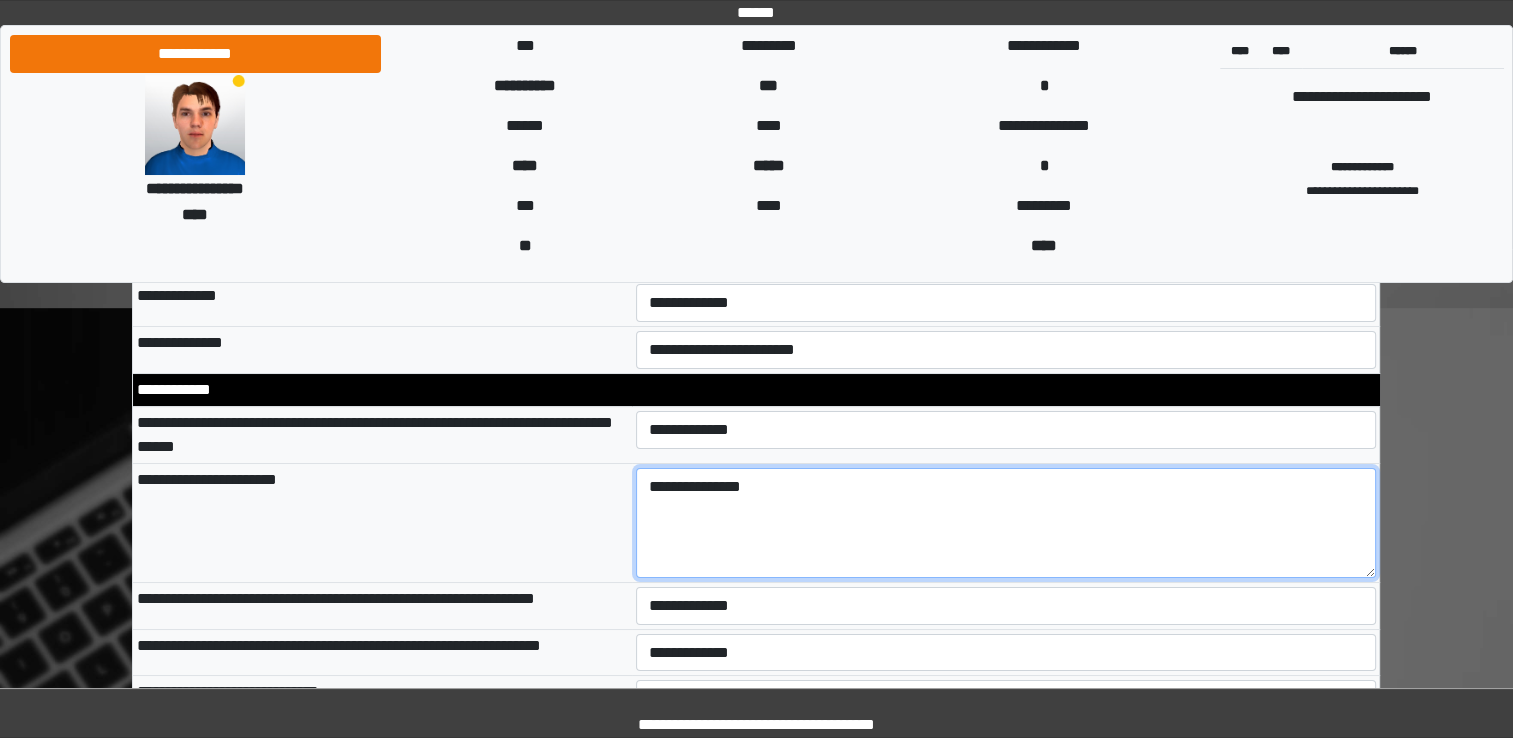 type on "**********" 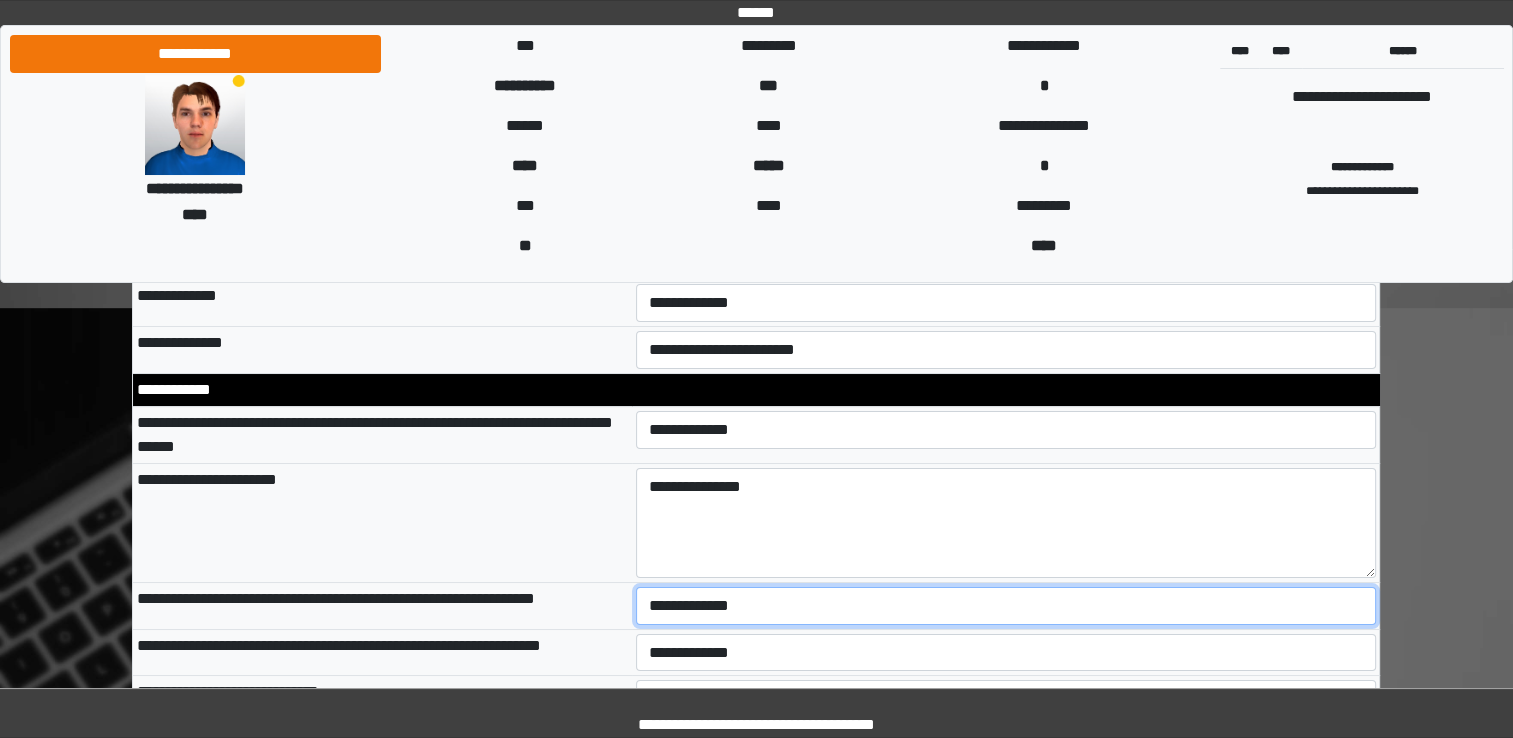 click on "**********" at bounding box center (1006, 606) 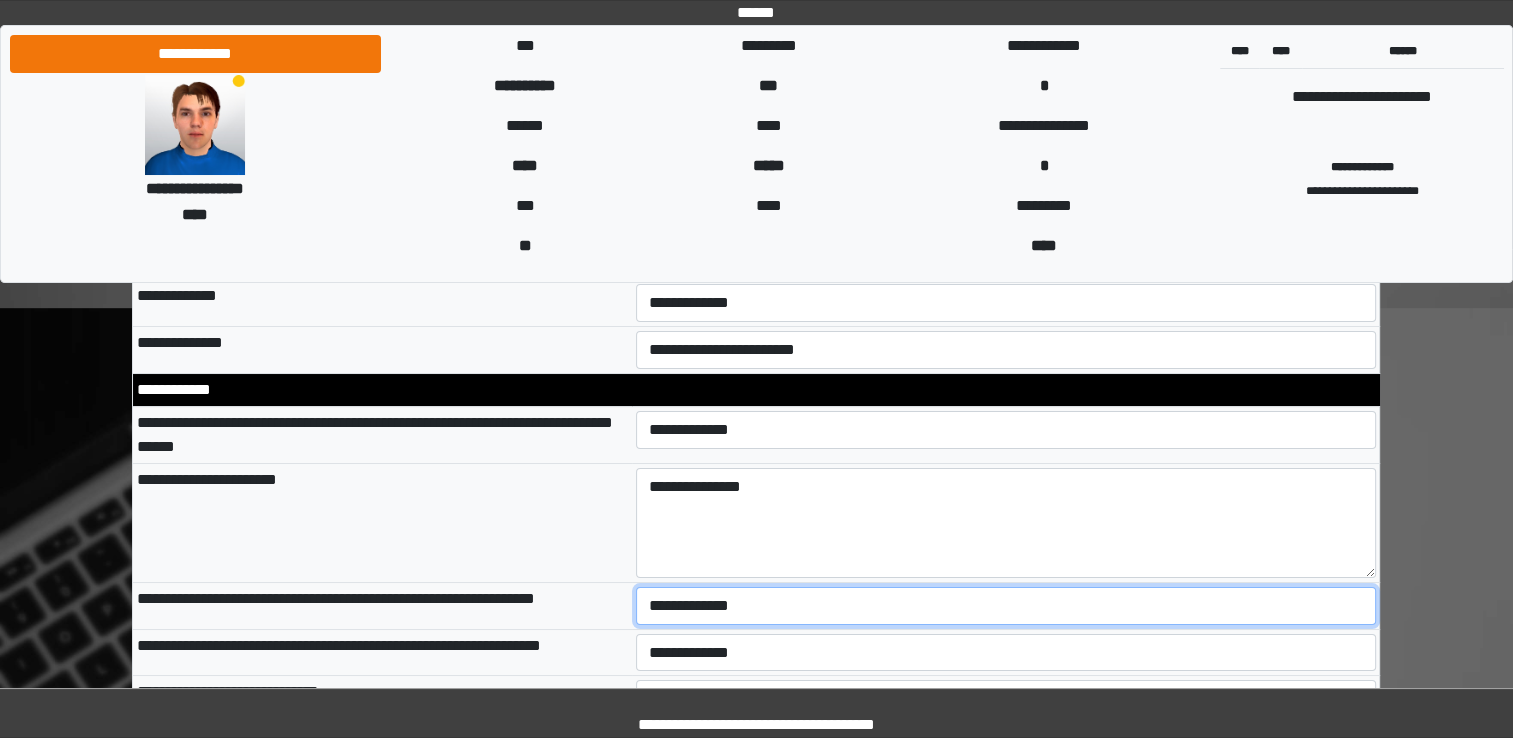 select on "*" 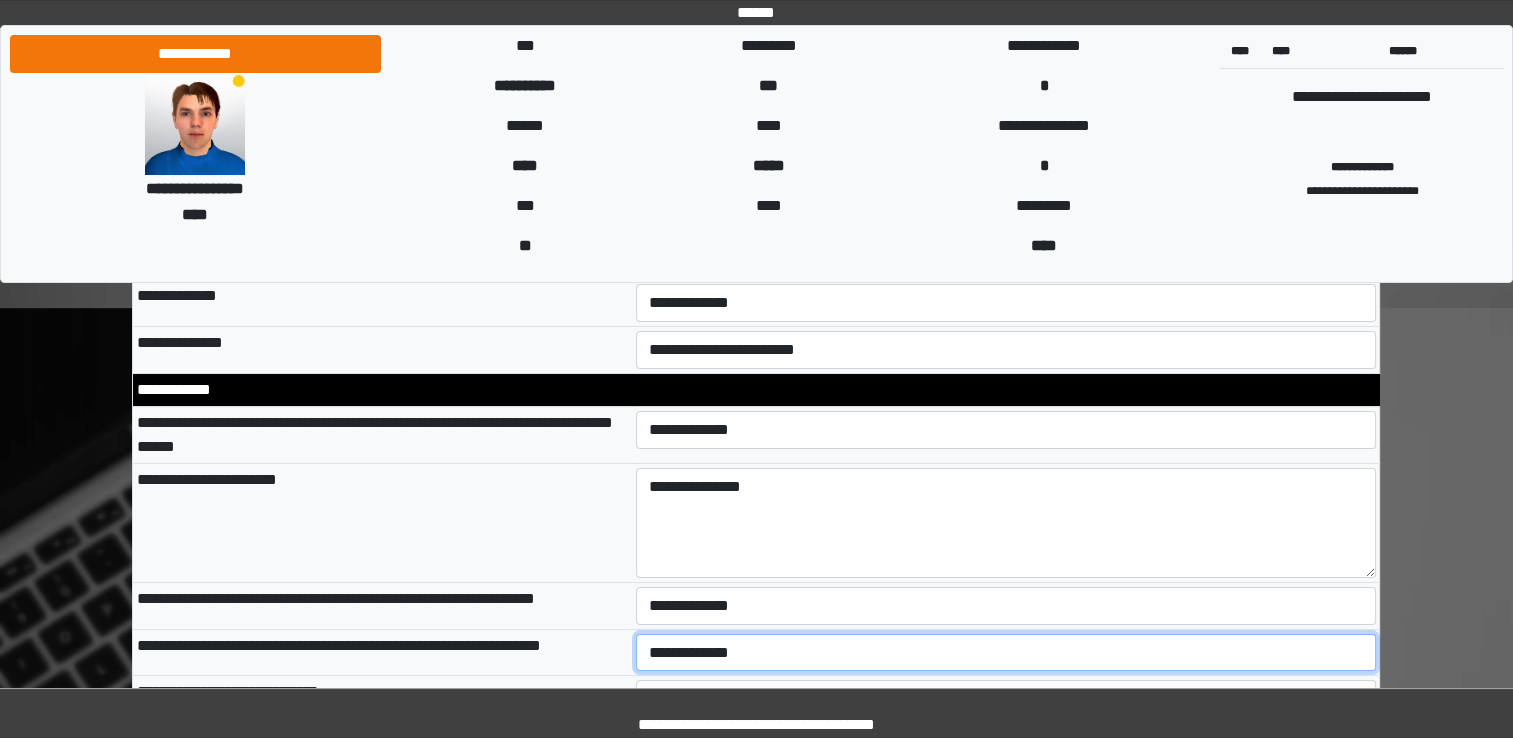 click on "**********" at bounding box center (1006, 653) 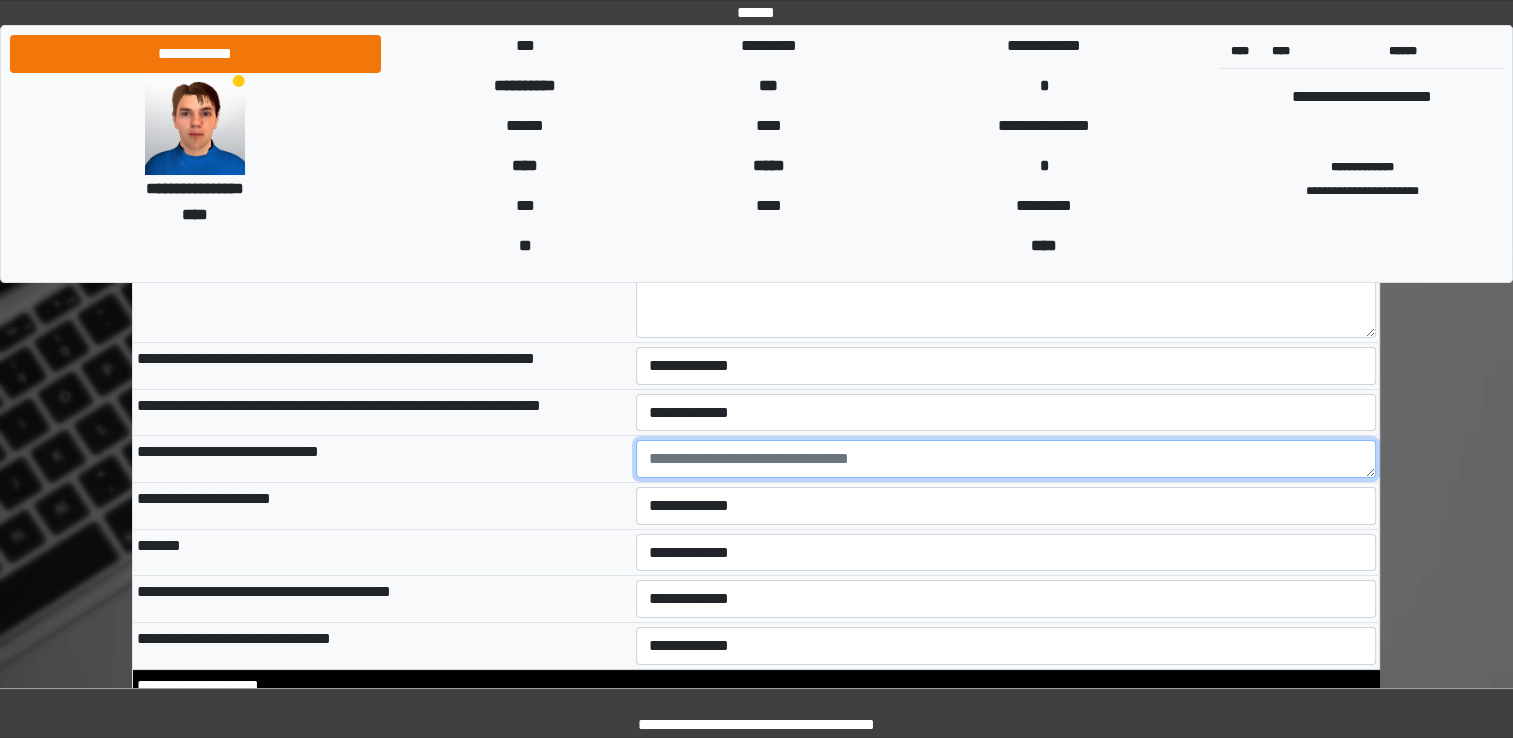 scroll, scrollTop: 7582, scrollLeft: 0, axis: vertical 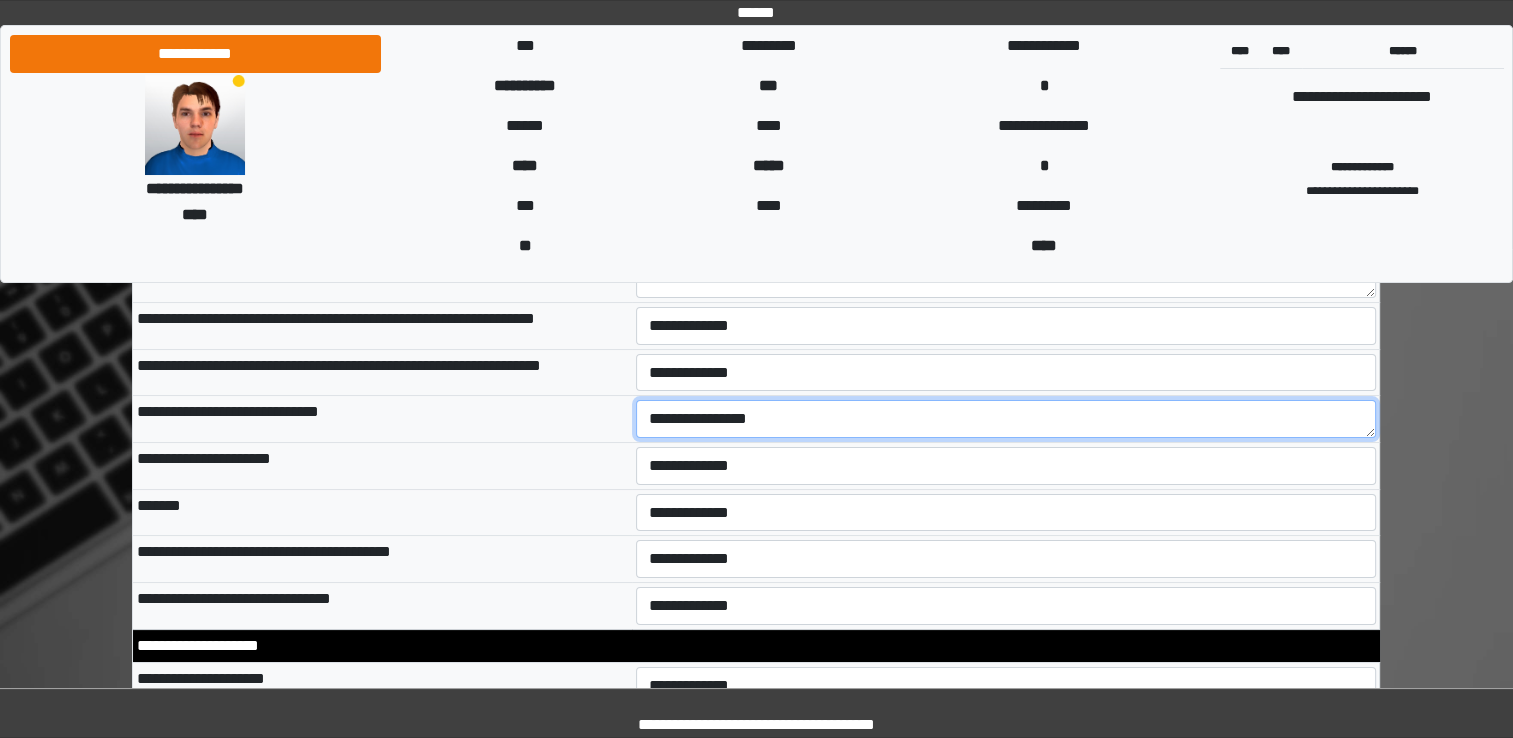 type on "**********" 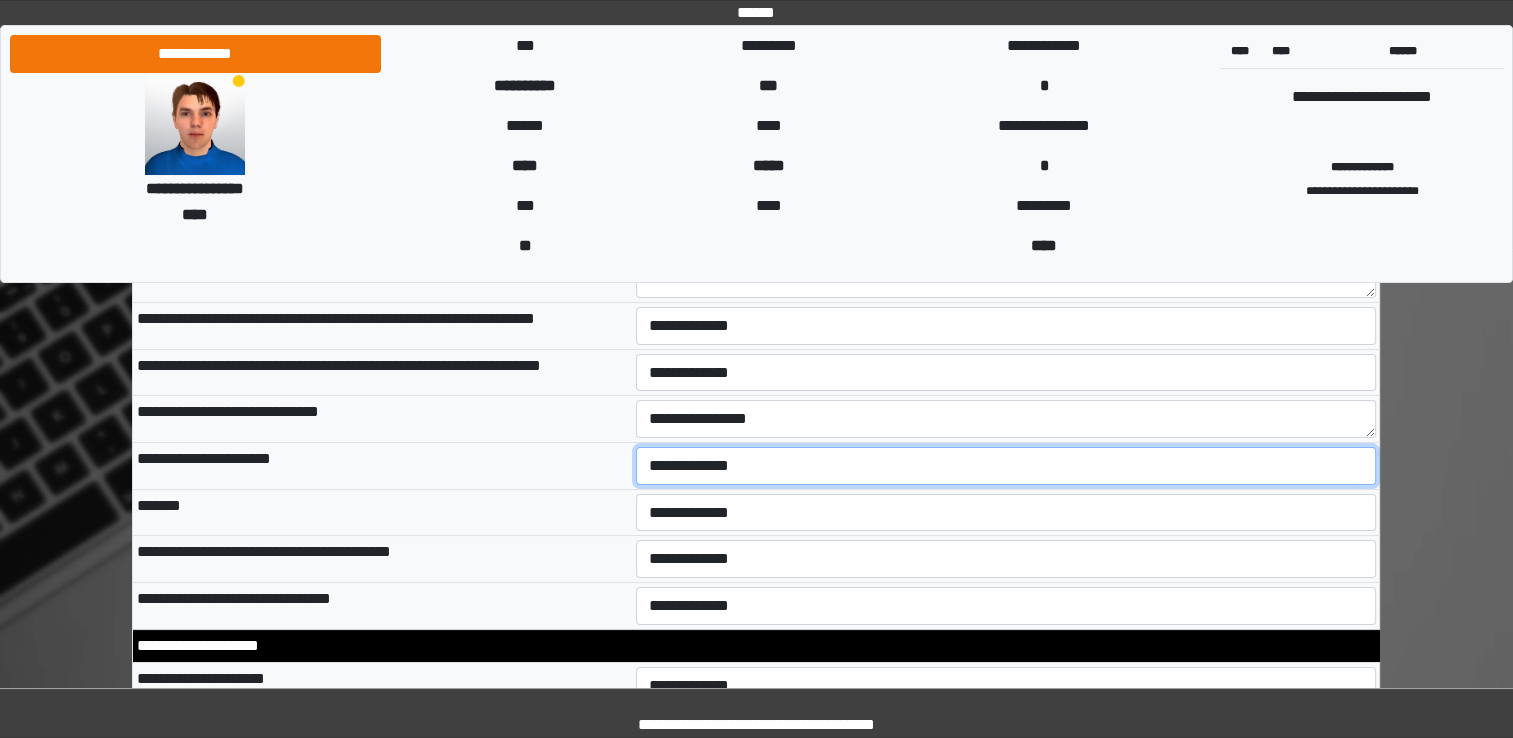 click on "**********" at bounding box center (1006, 466) 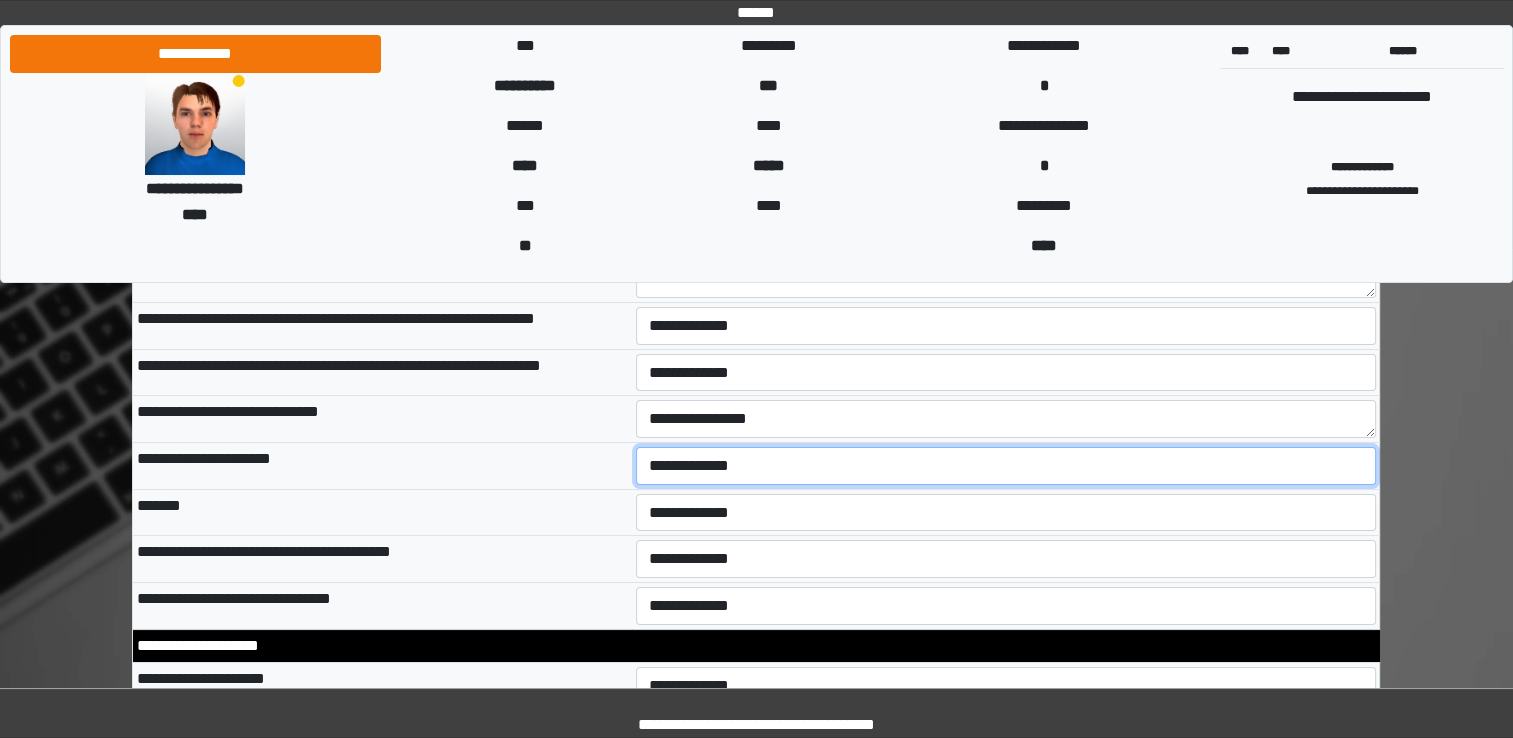select on "*" 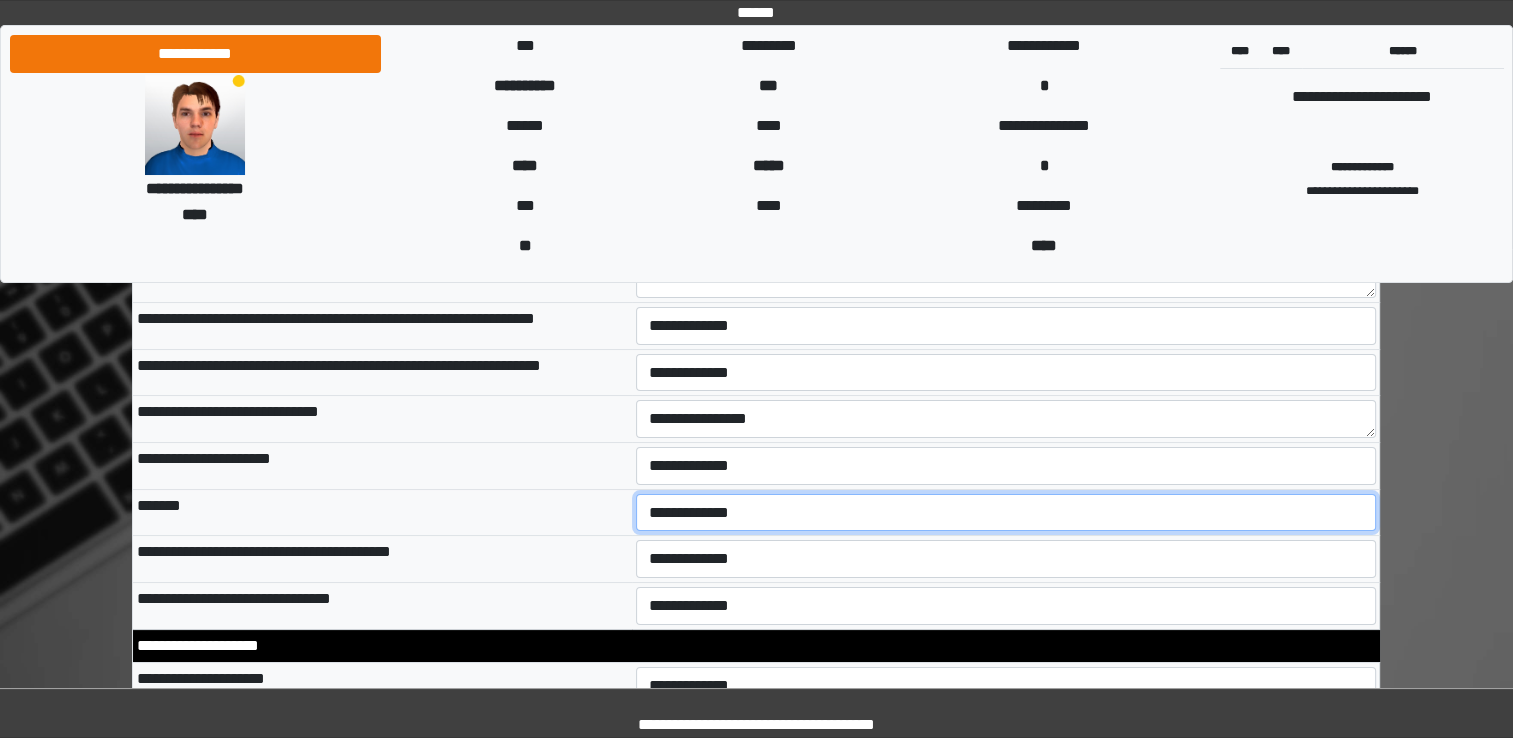 click on "**********" at bounding box center (1006, 513) 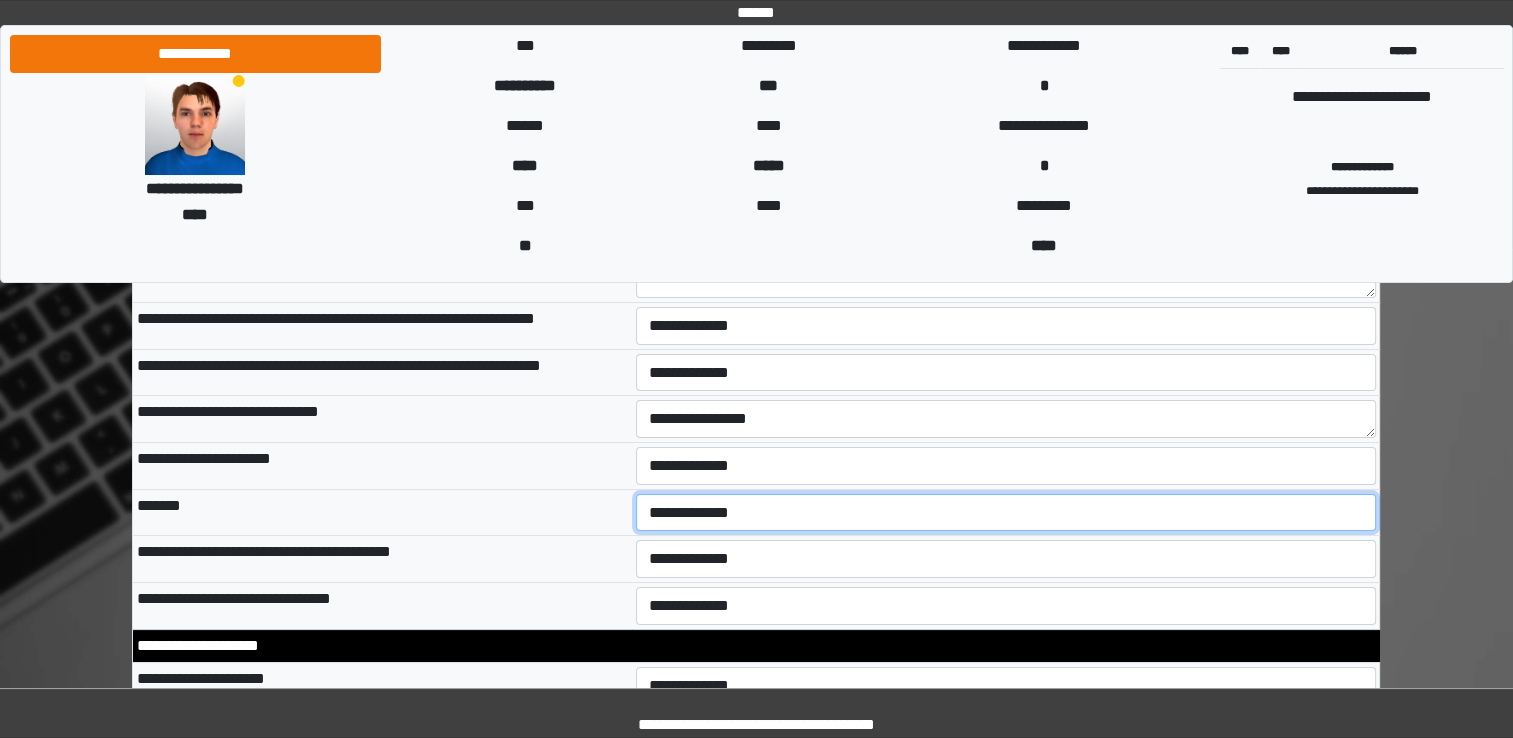 select on "*" 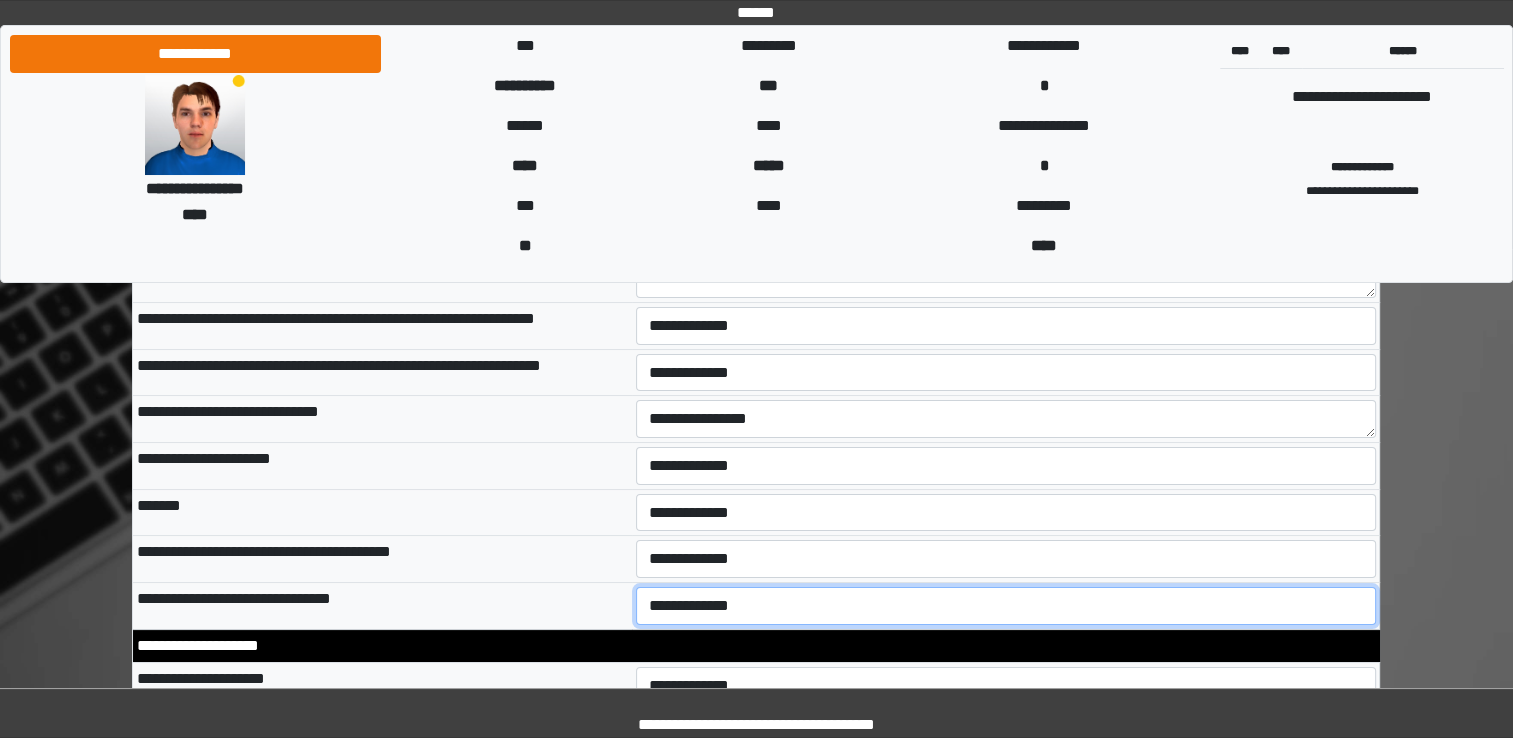 click on "**********" at bounding box center (1006, 606) 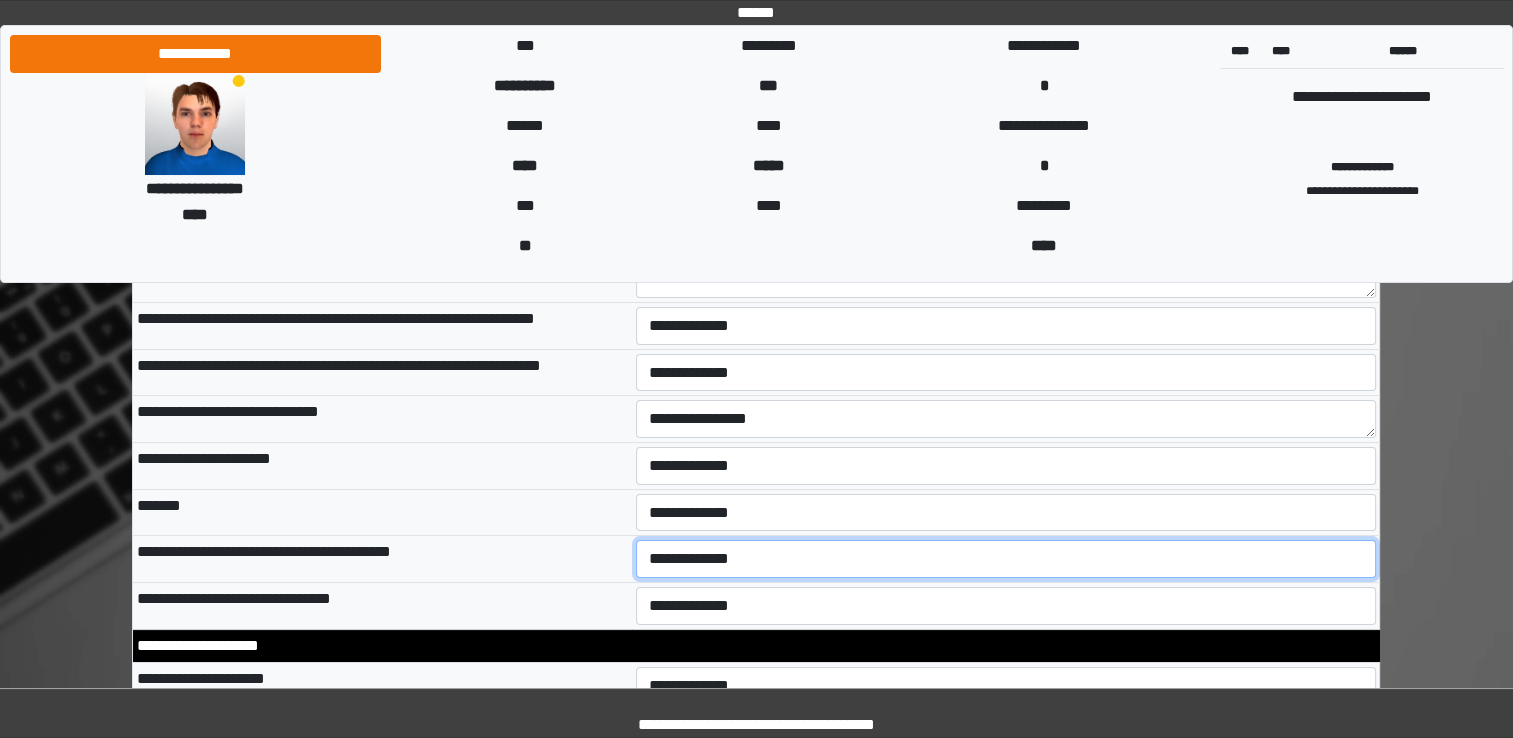 click on "**********" at bounding box center (1006, 559) 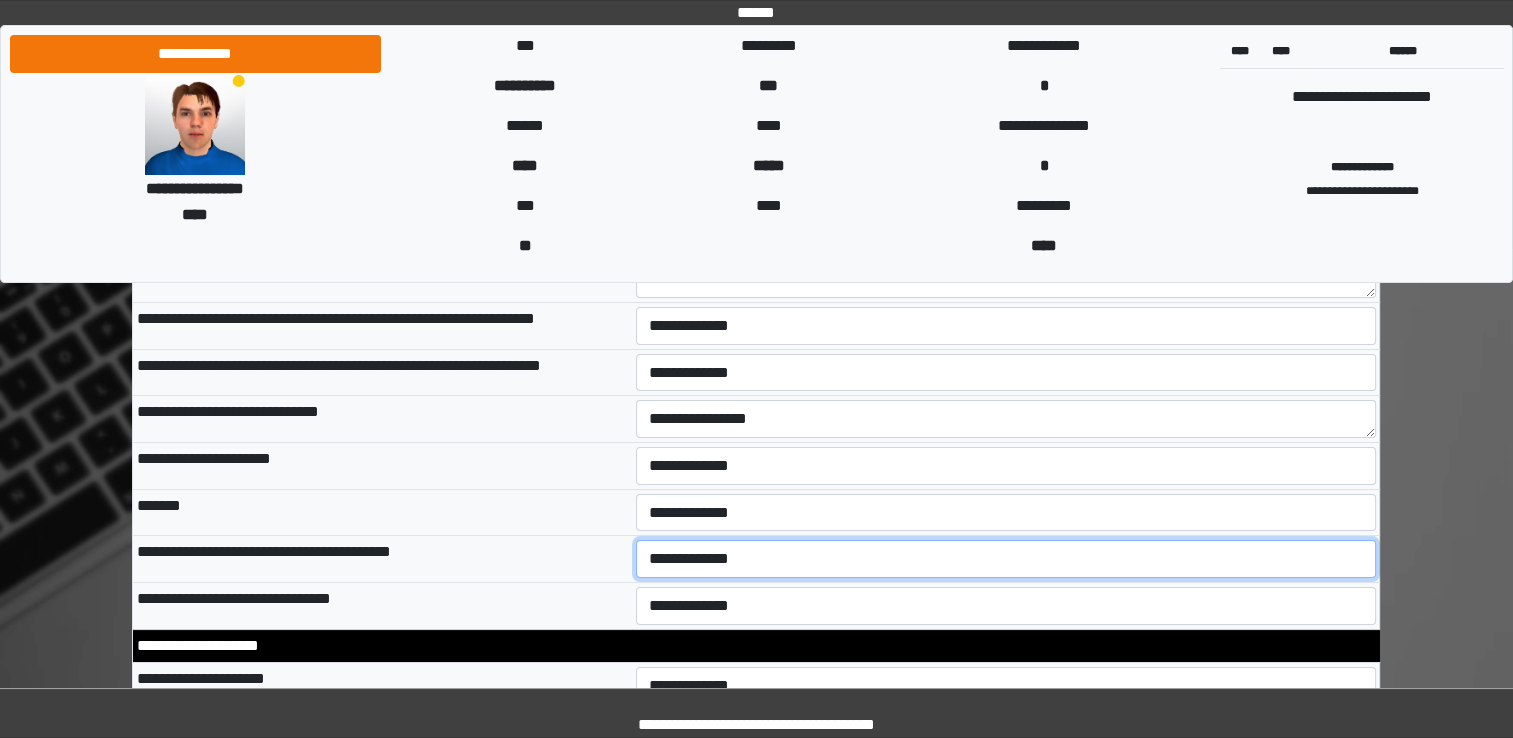 select on "*" 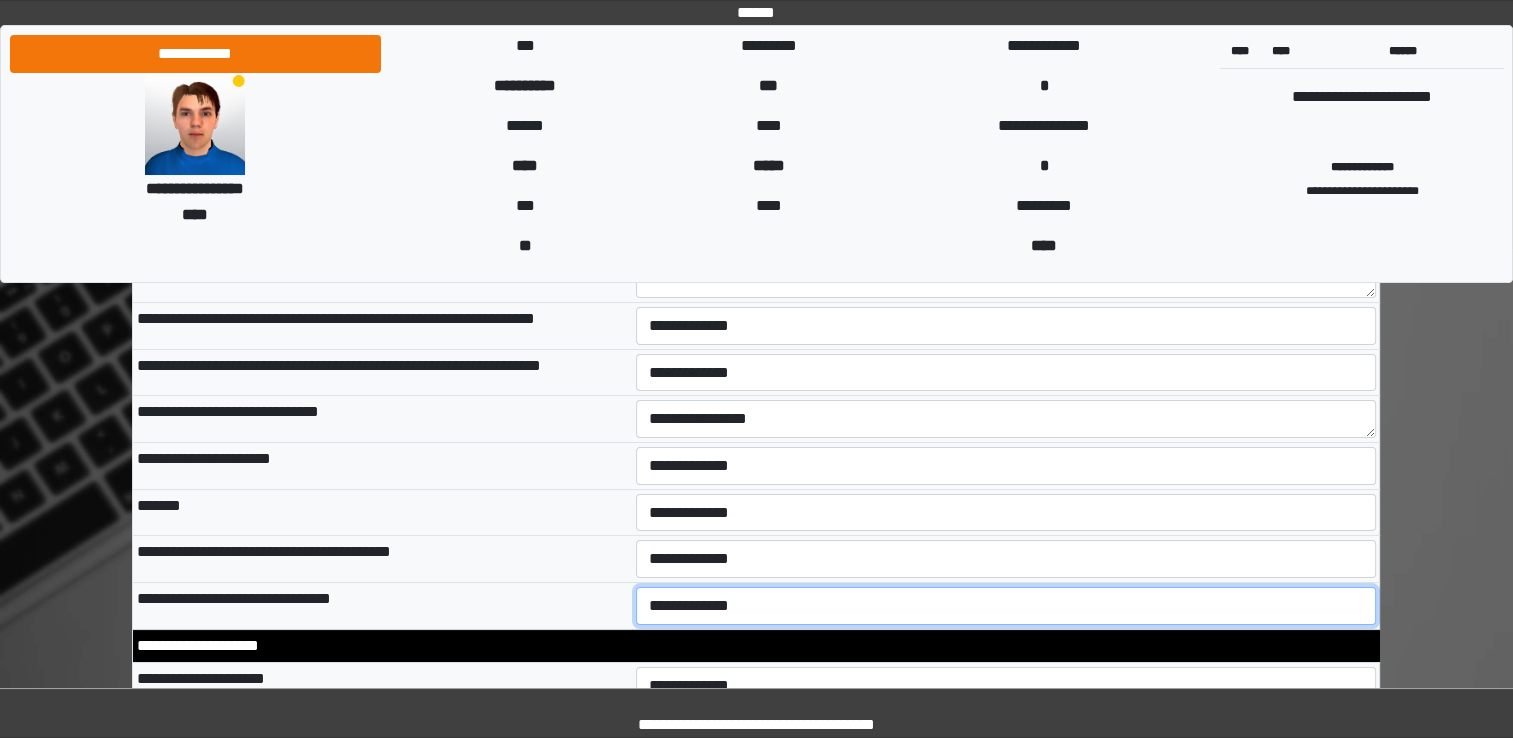 click on "**********" at bounding box center (1006, 606) 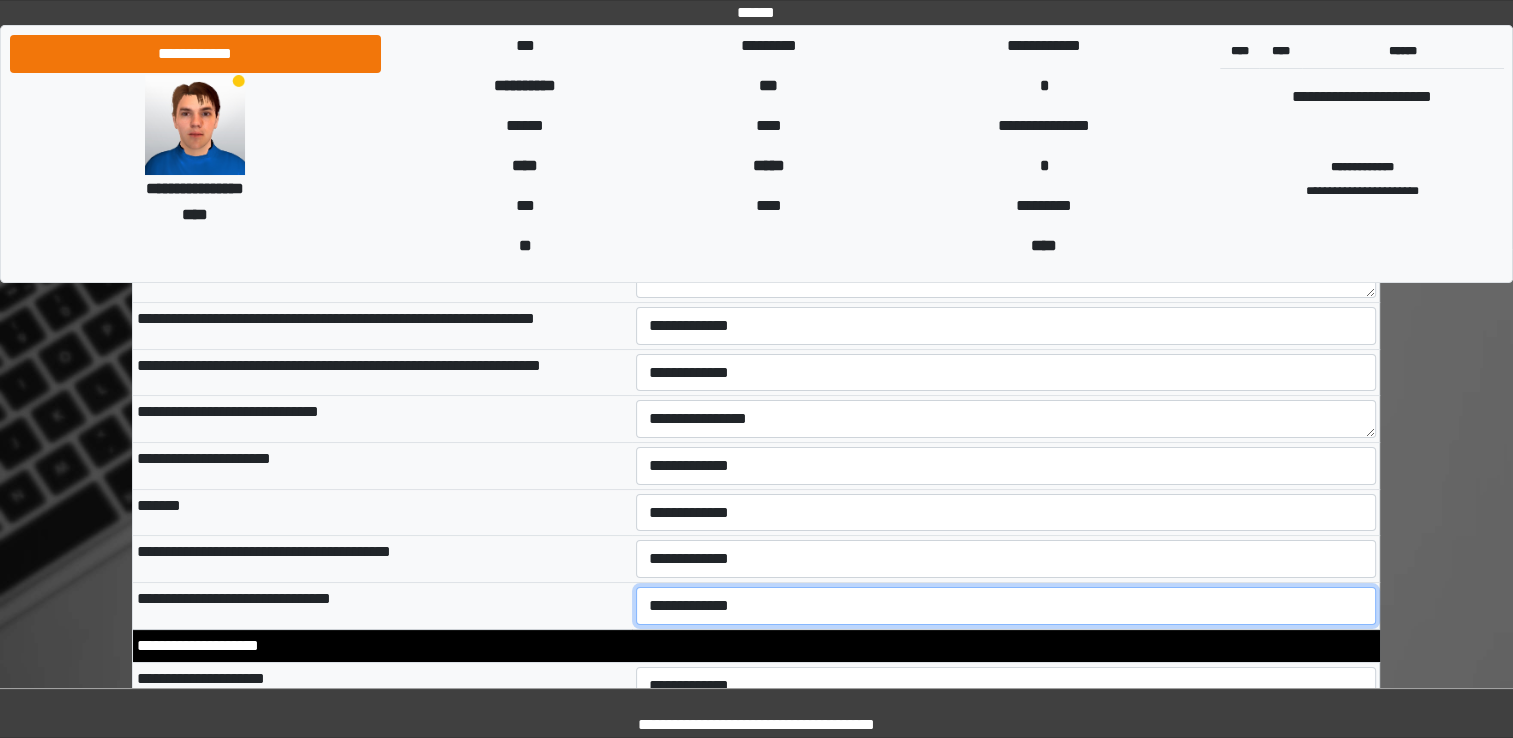 select on "*" 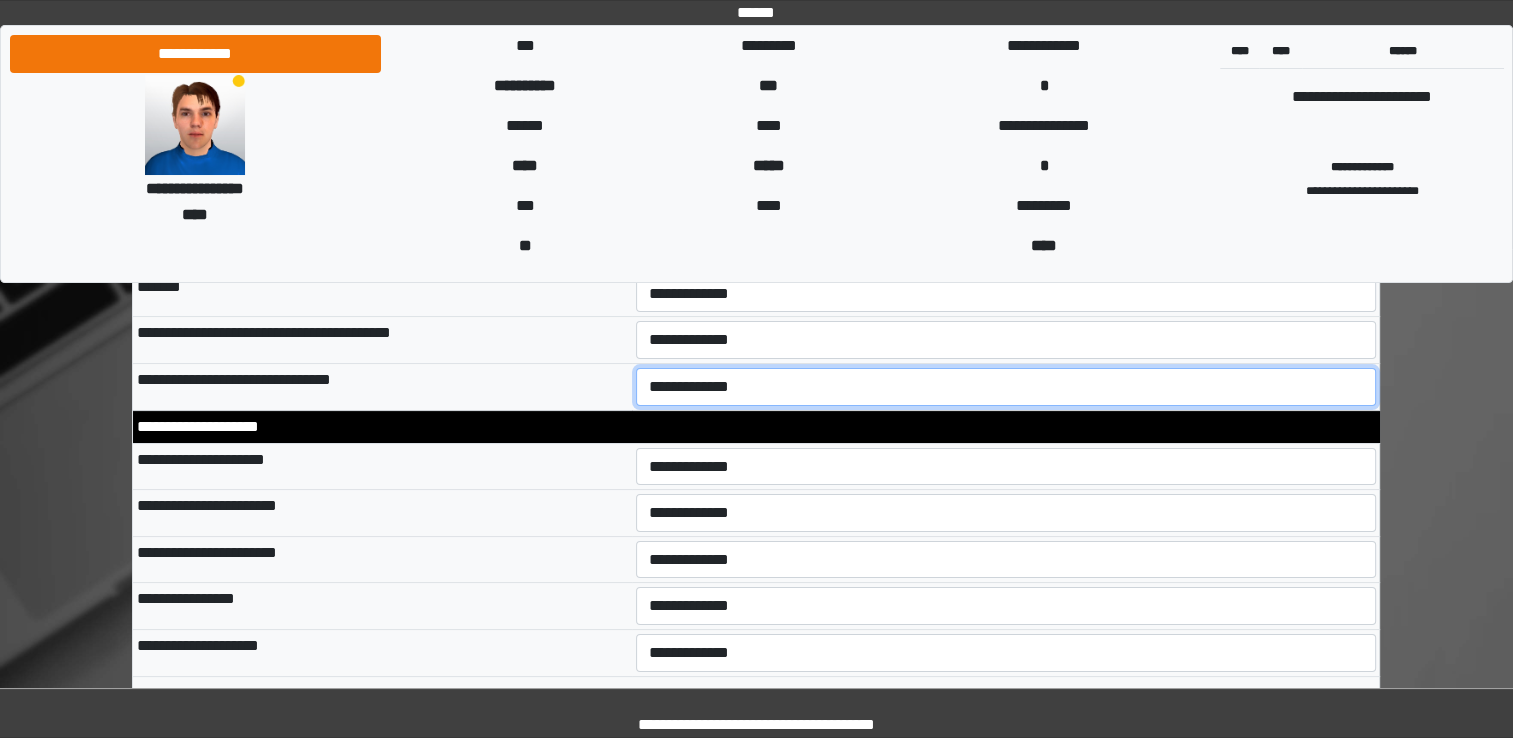 scroll, scrollTop: 7822, scrollLeft: 0, axis: vertical 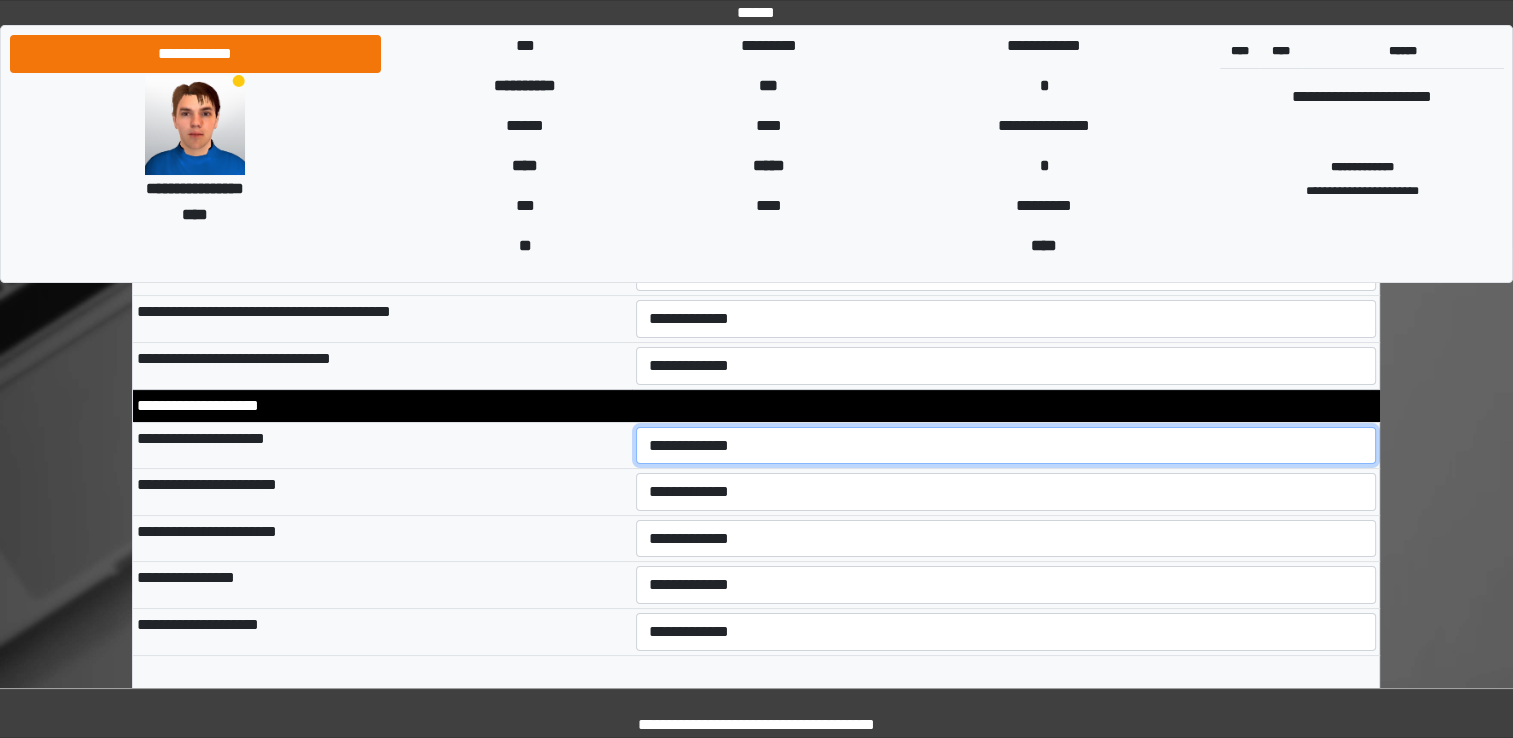 click on "**********" at bounding box center [1006, 446] 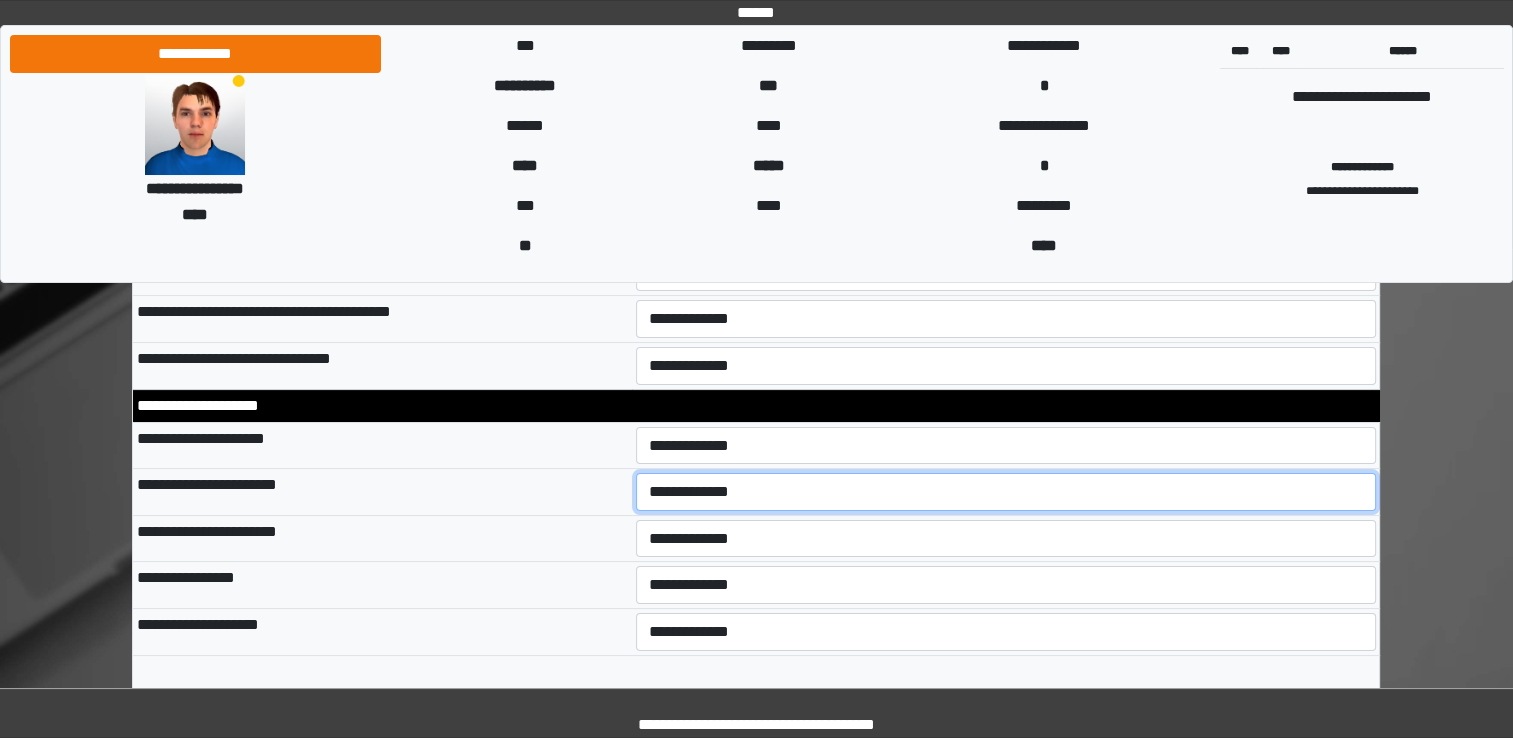 select on "*" 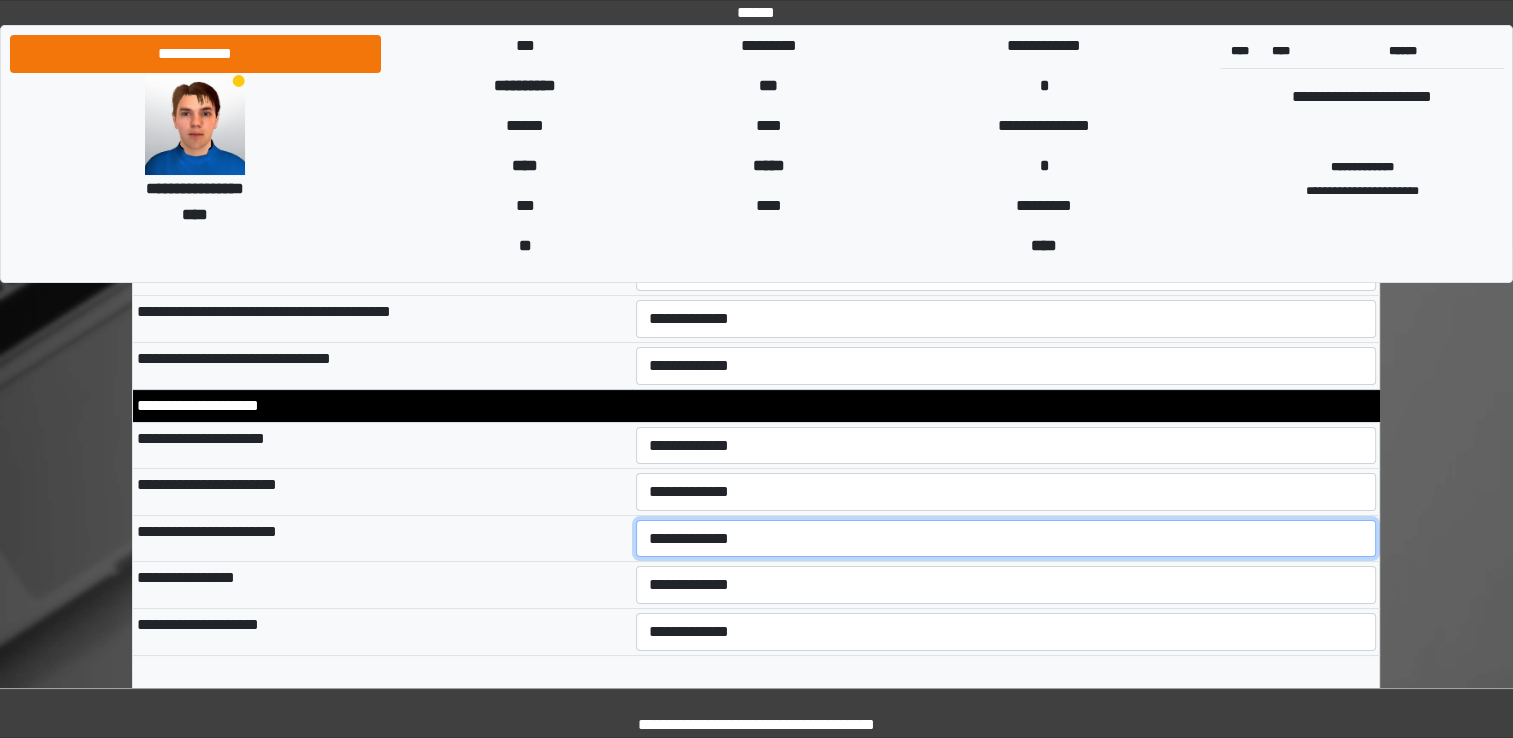 select on "*" 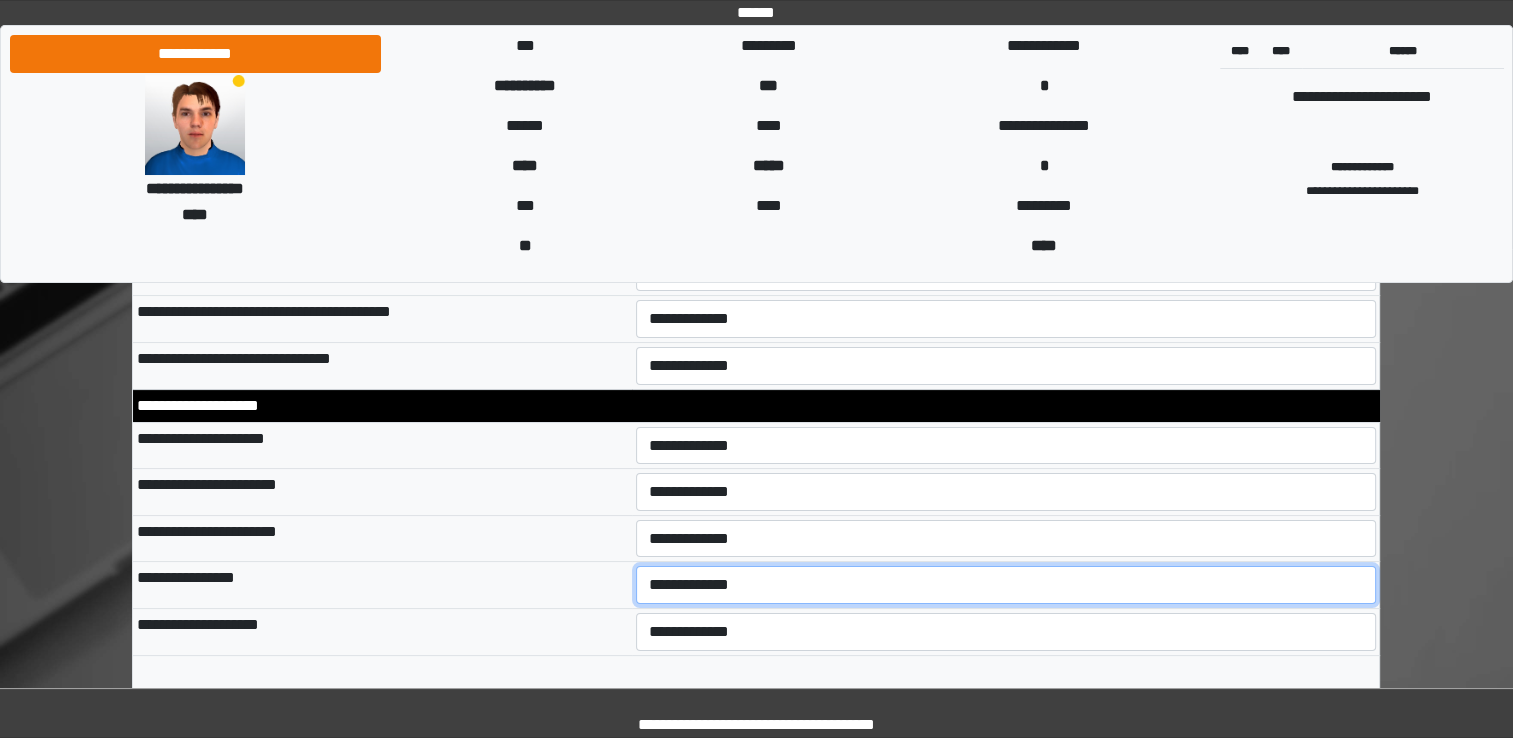 select on "*" 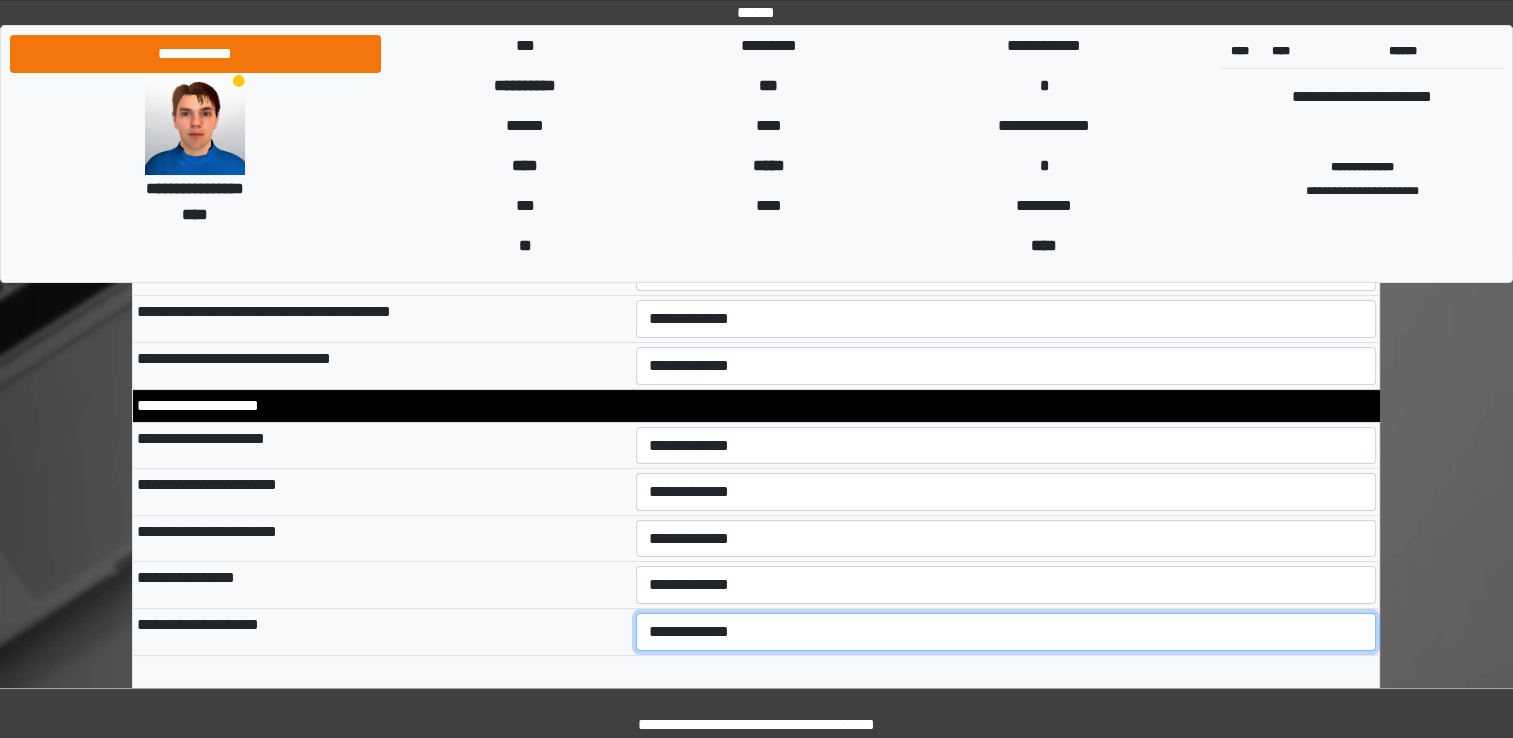 select on "*" 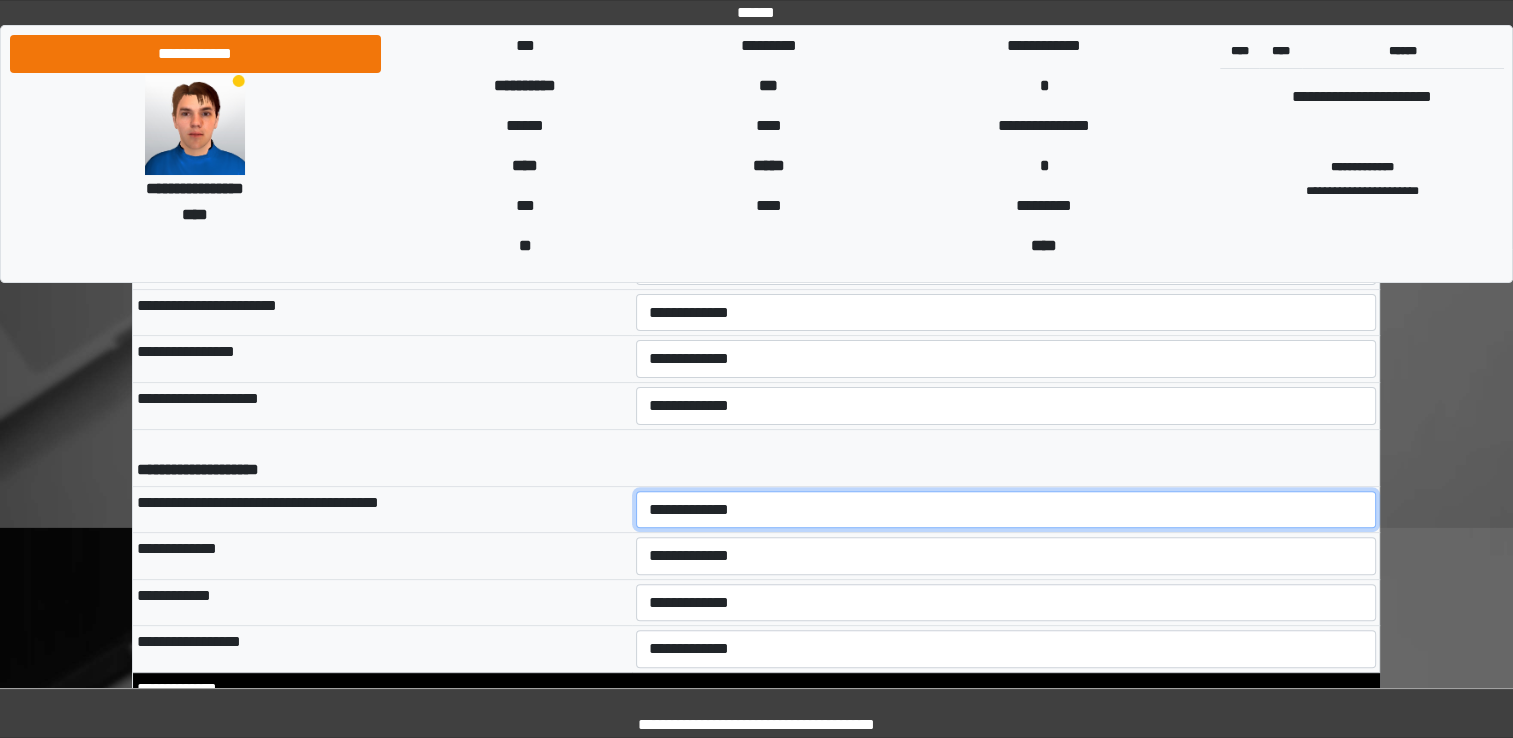 scroll, scrollTop: 8071, scrollLeft: 0, axis: vertical 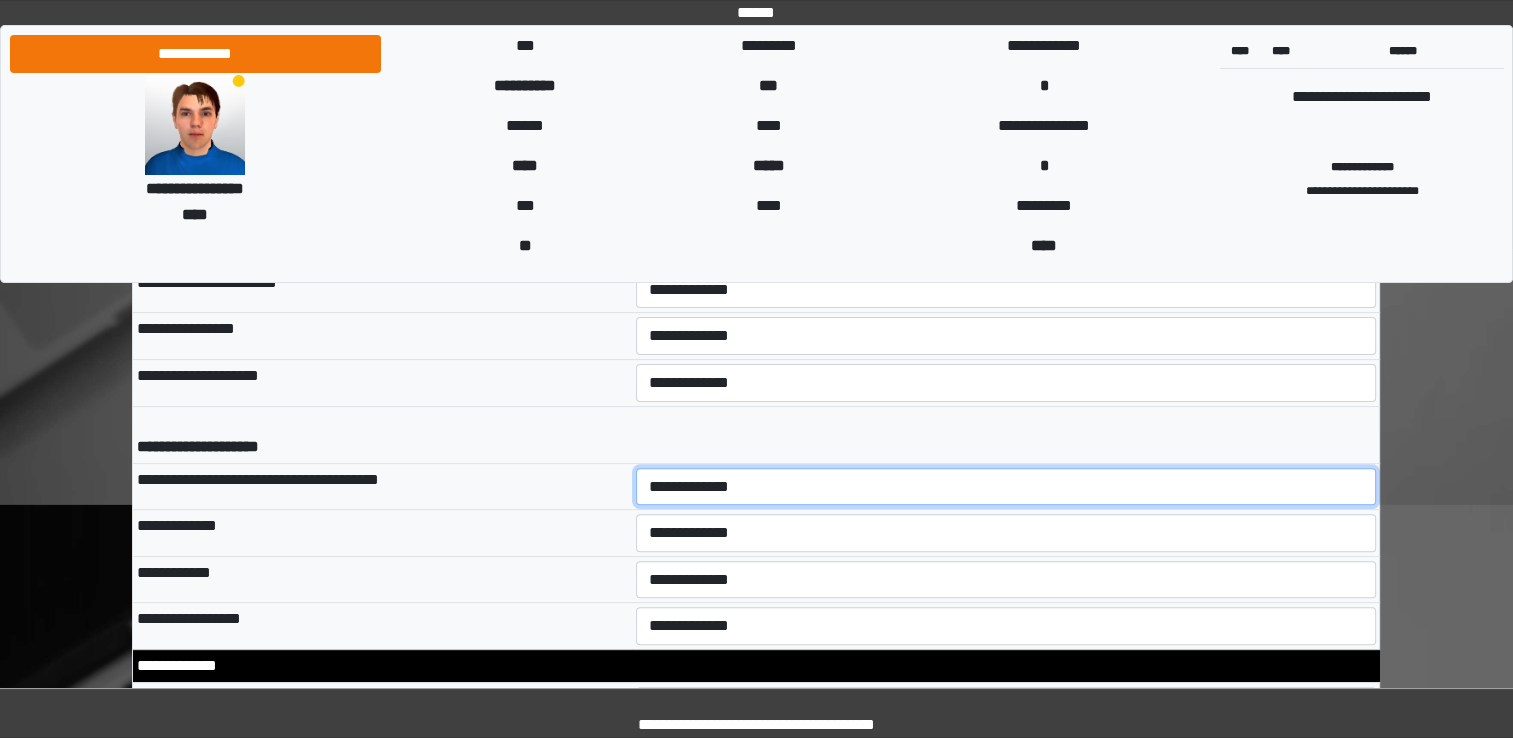 click on "**********" at bounding box center (1006, 487) 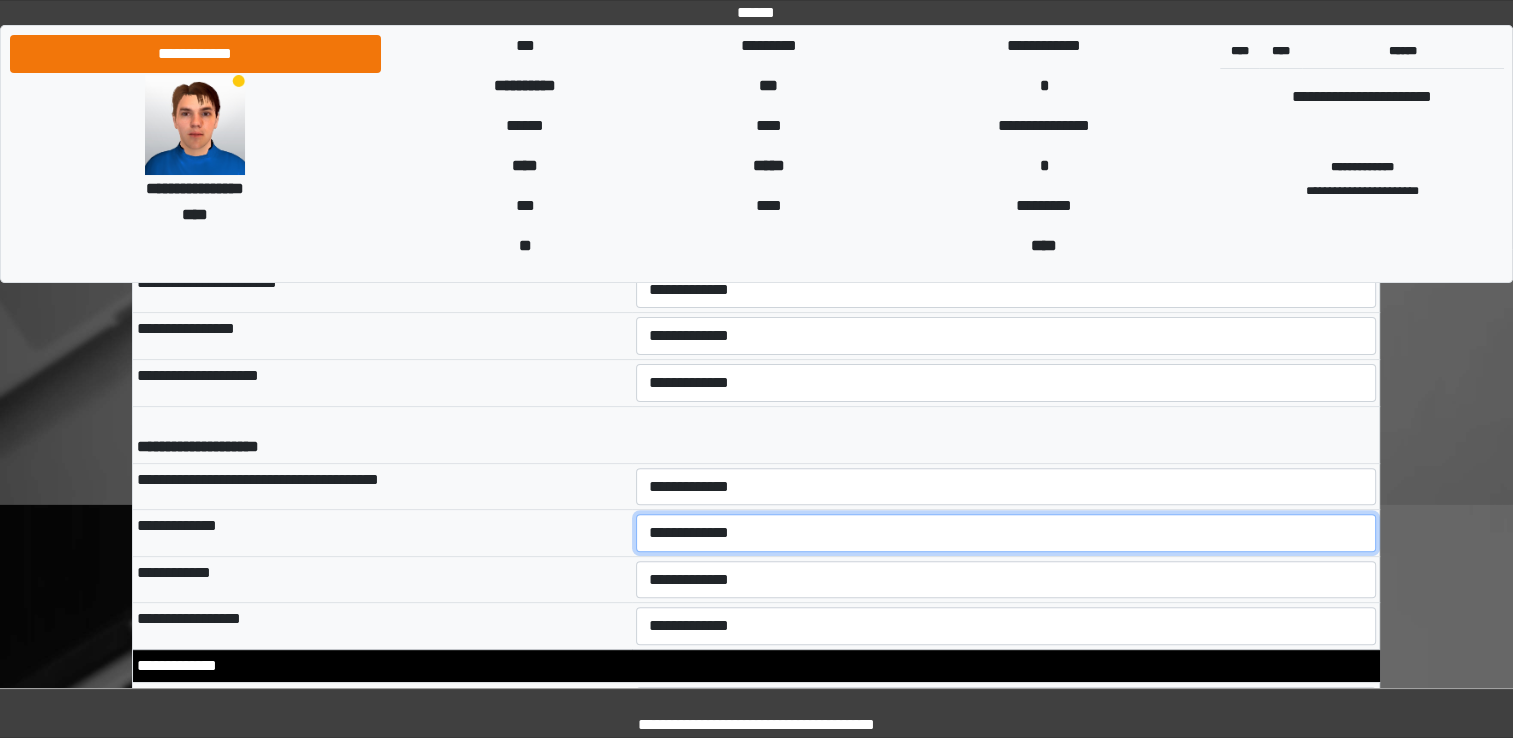 select on "*" 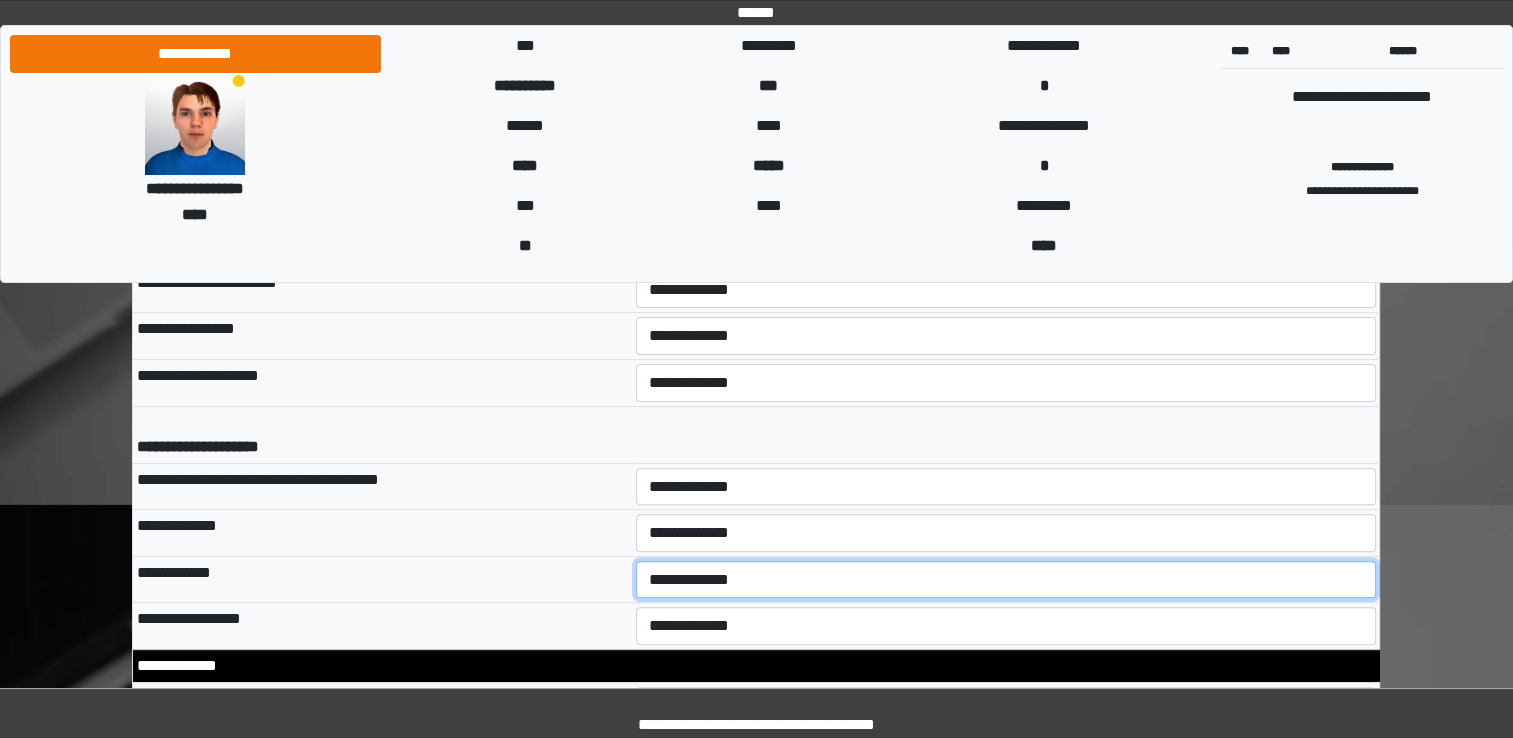 select on "*" 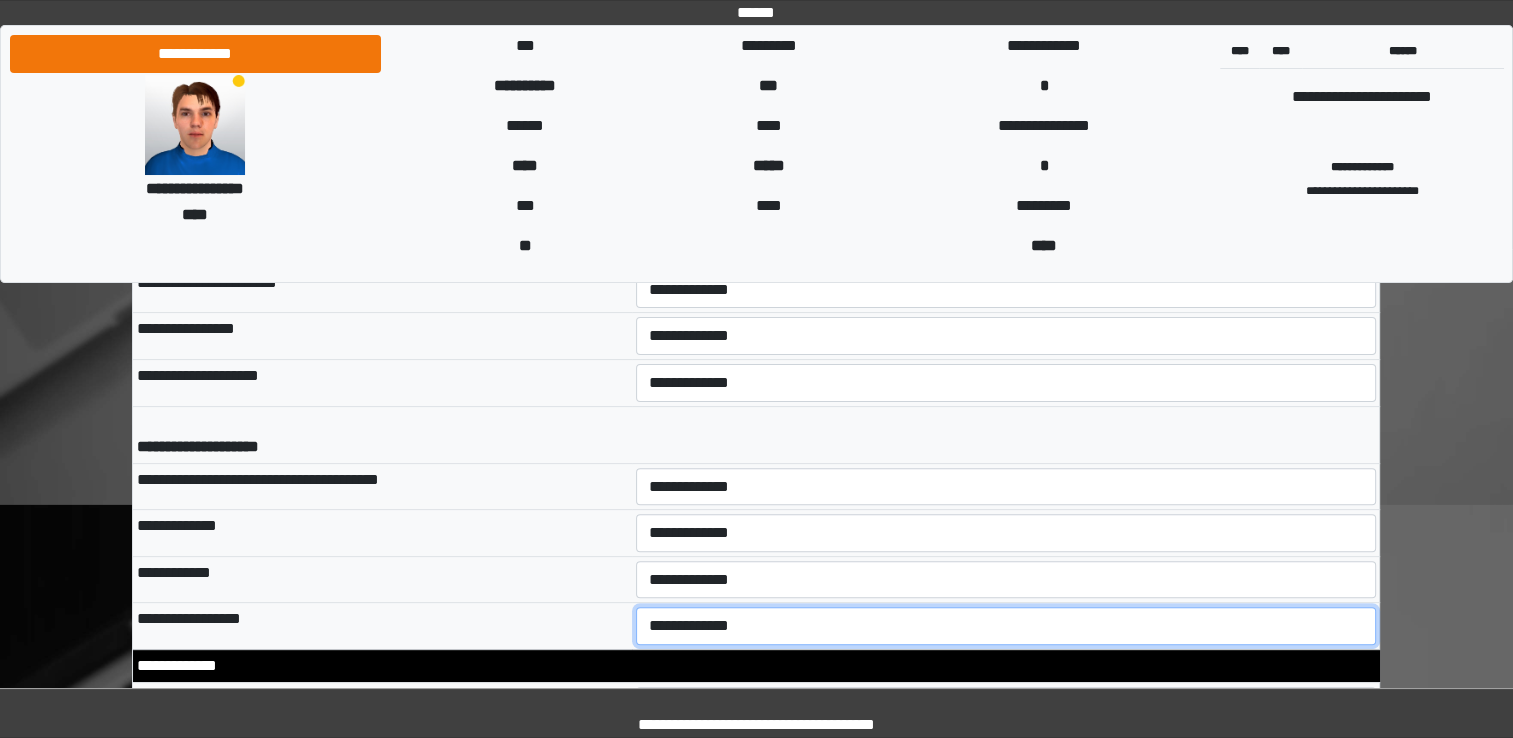 select on "*" 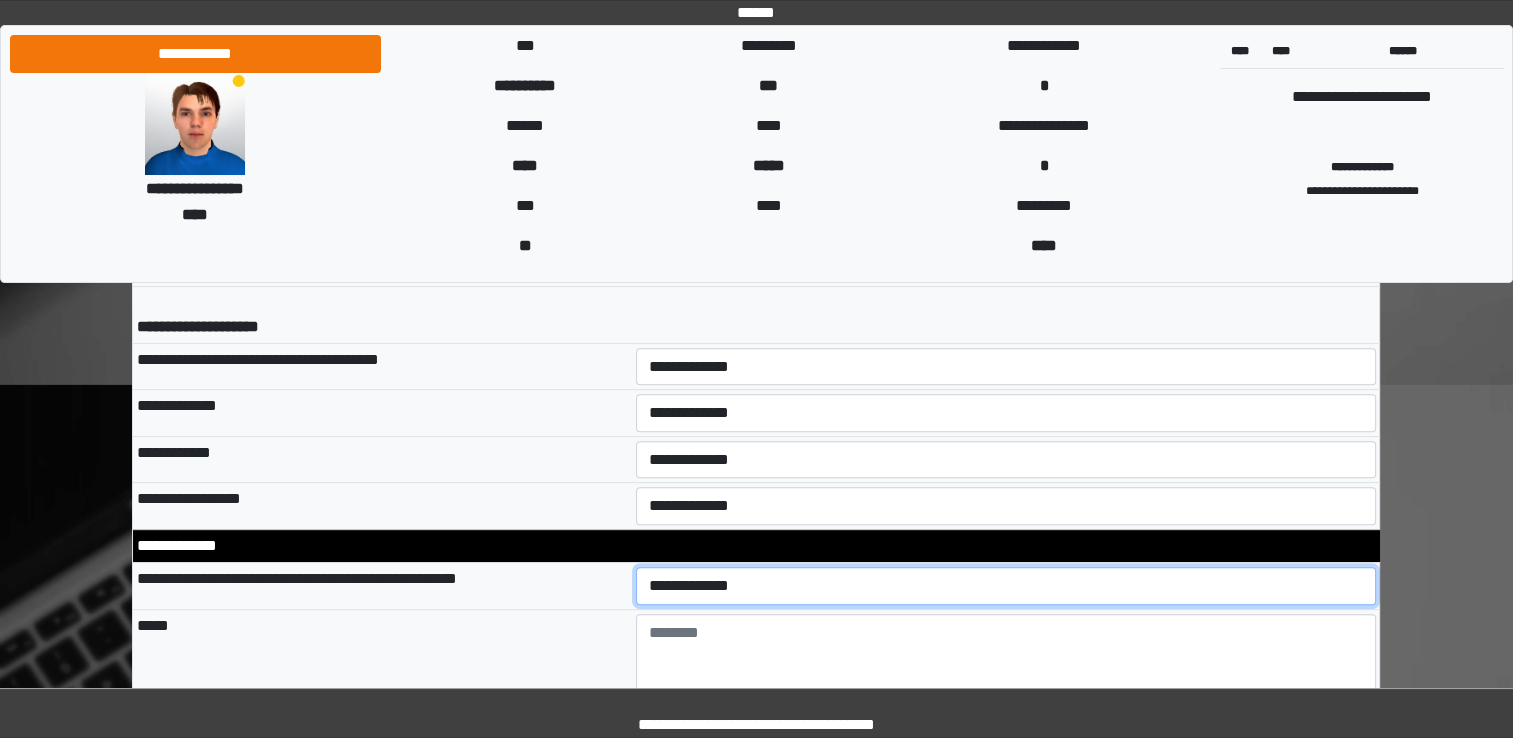 scroll, scrollTop: 8231, scrollLeft: 0, axis: vertical 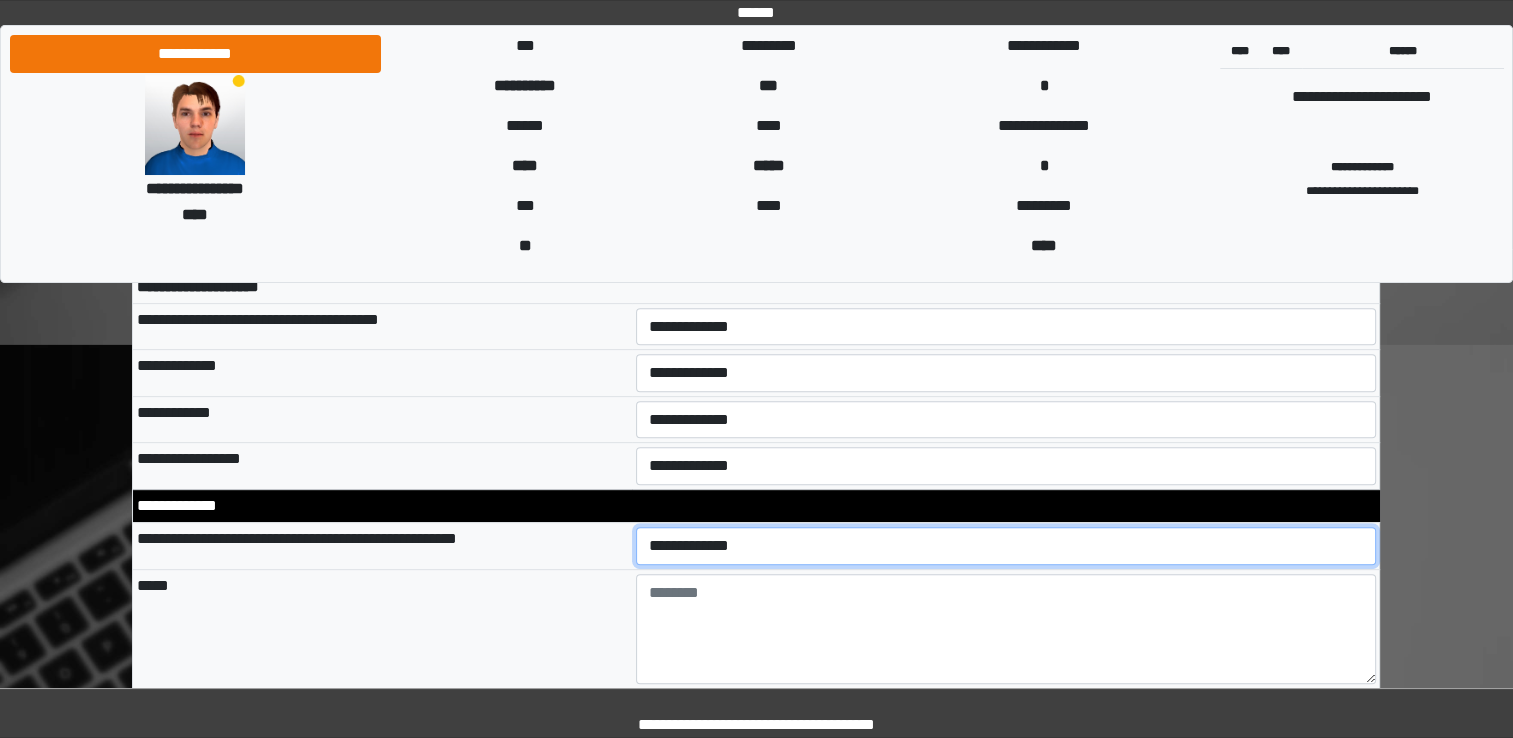 select on "*" 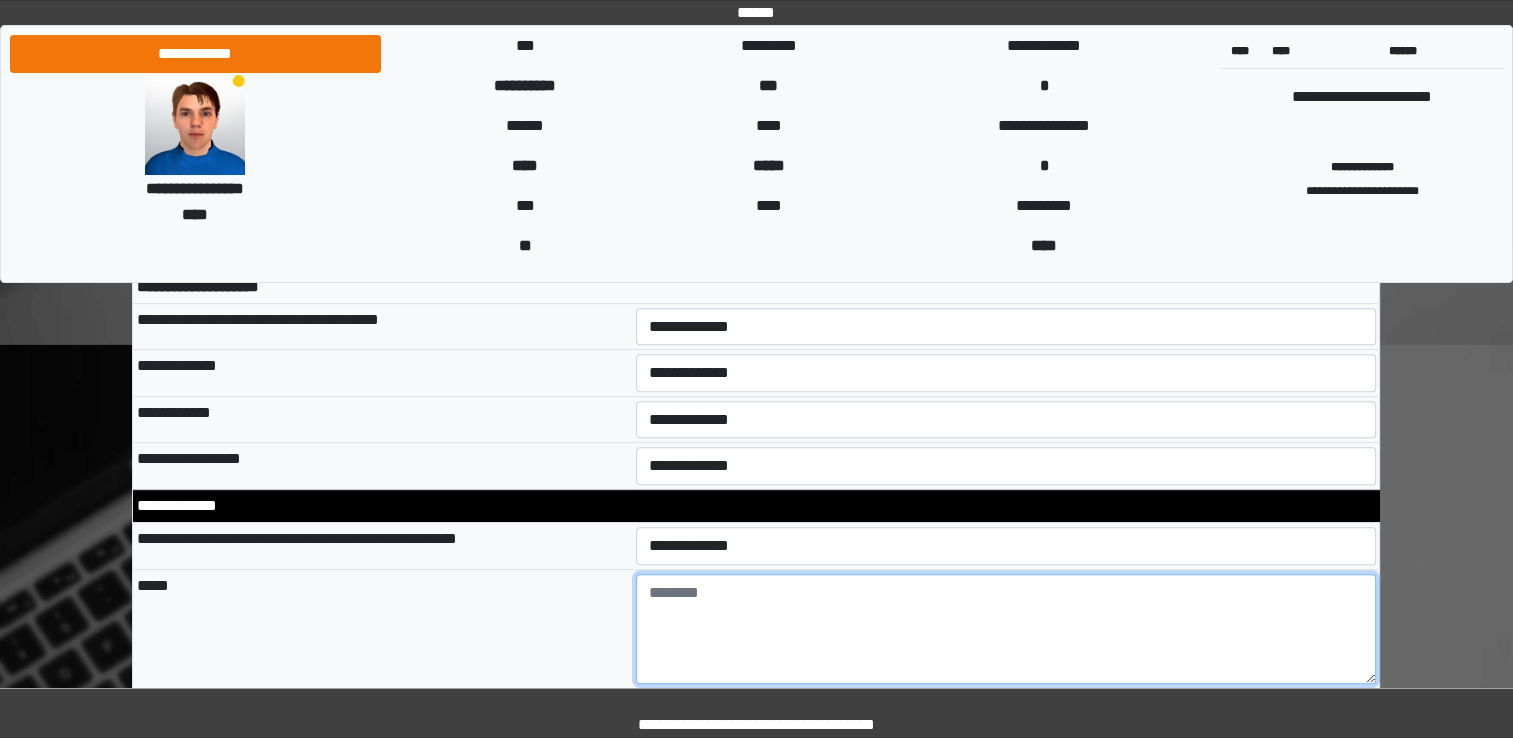 click at bounding box center (1006, 629) 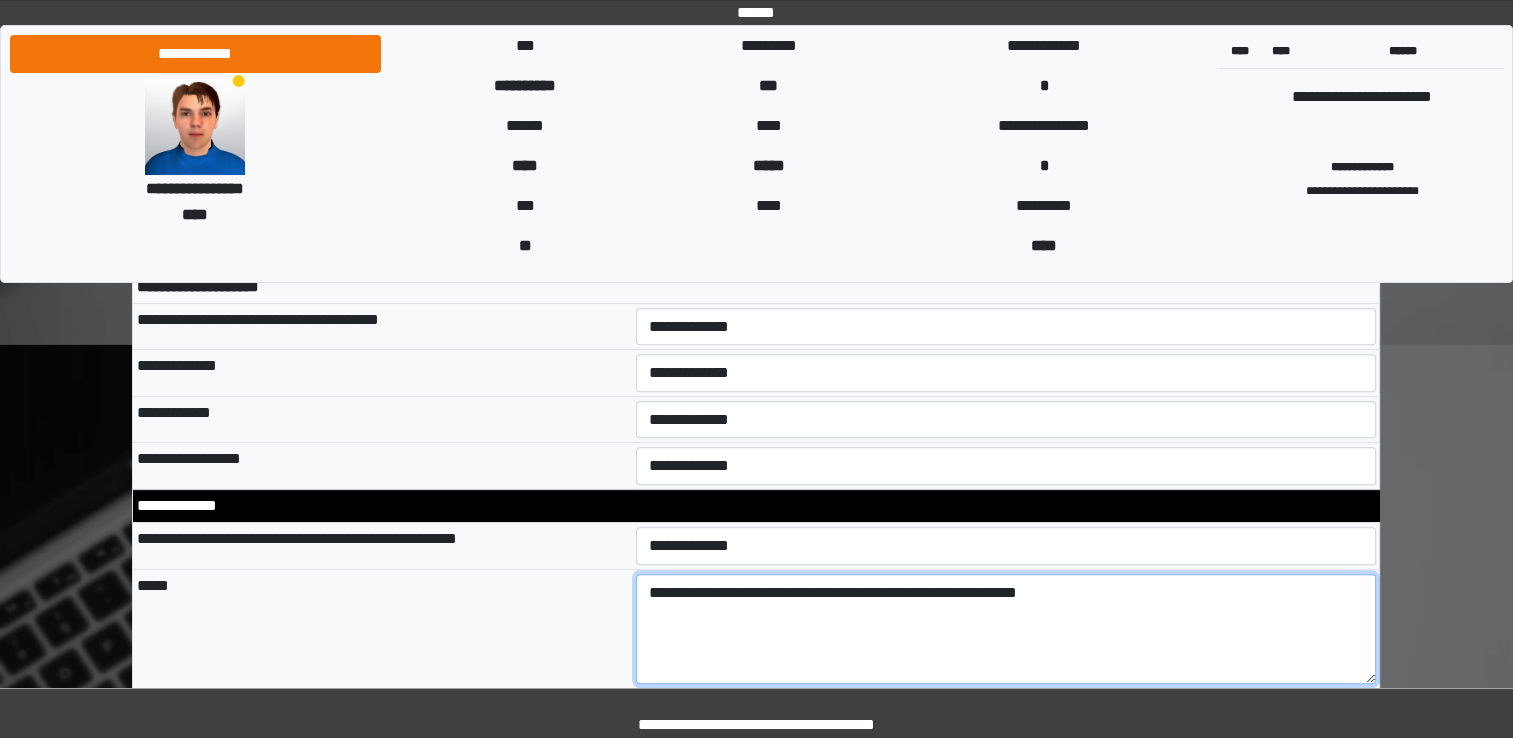 type on "**********" 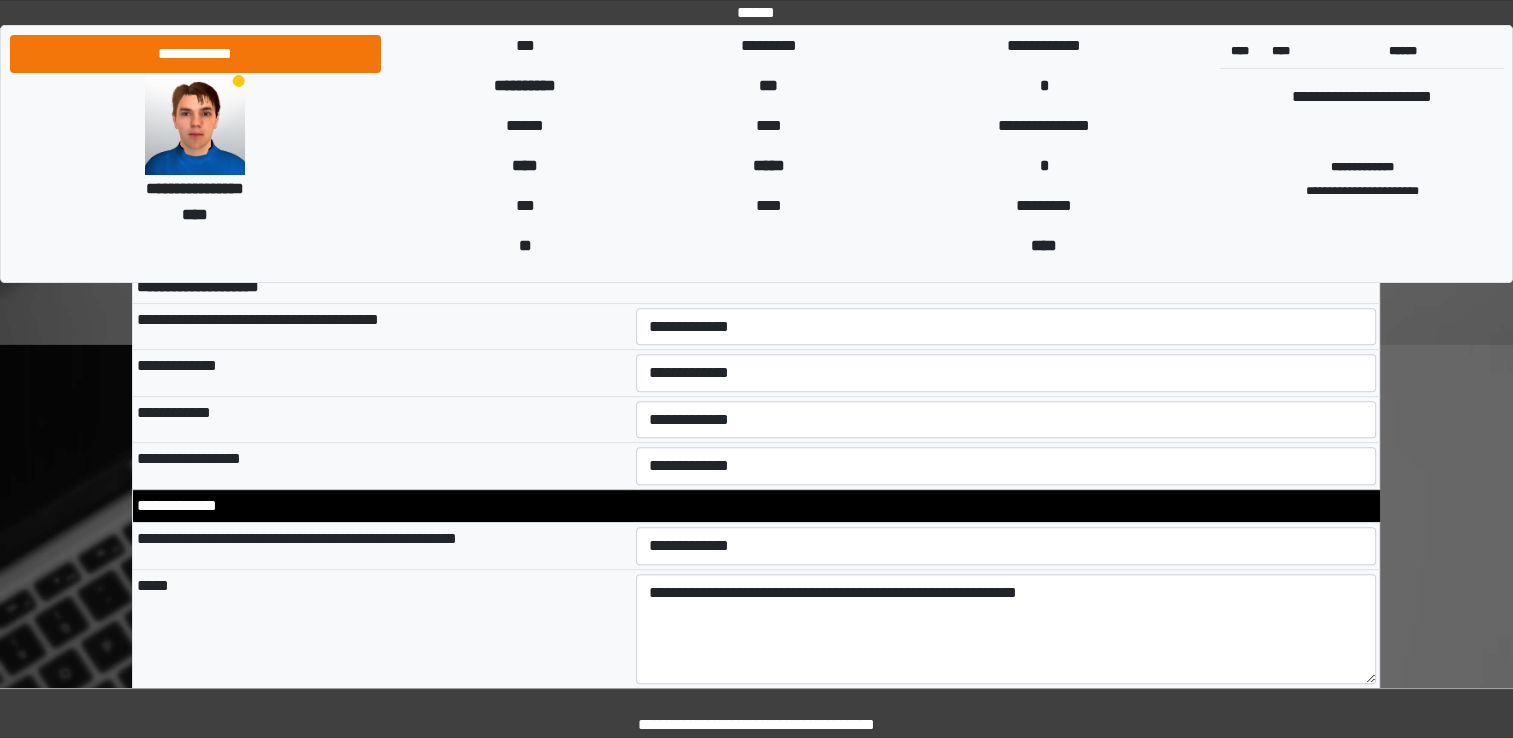 scroll, scrollTop: 8260, scrollLeft: 0, axis: vertical 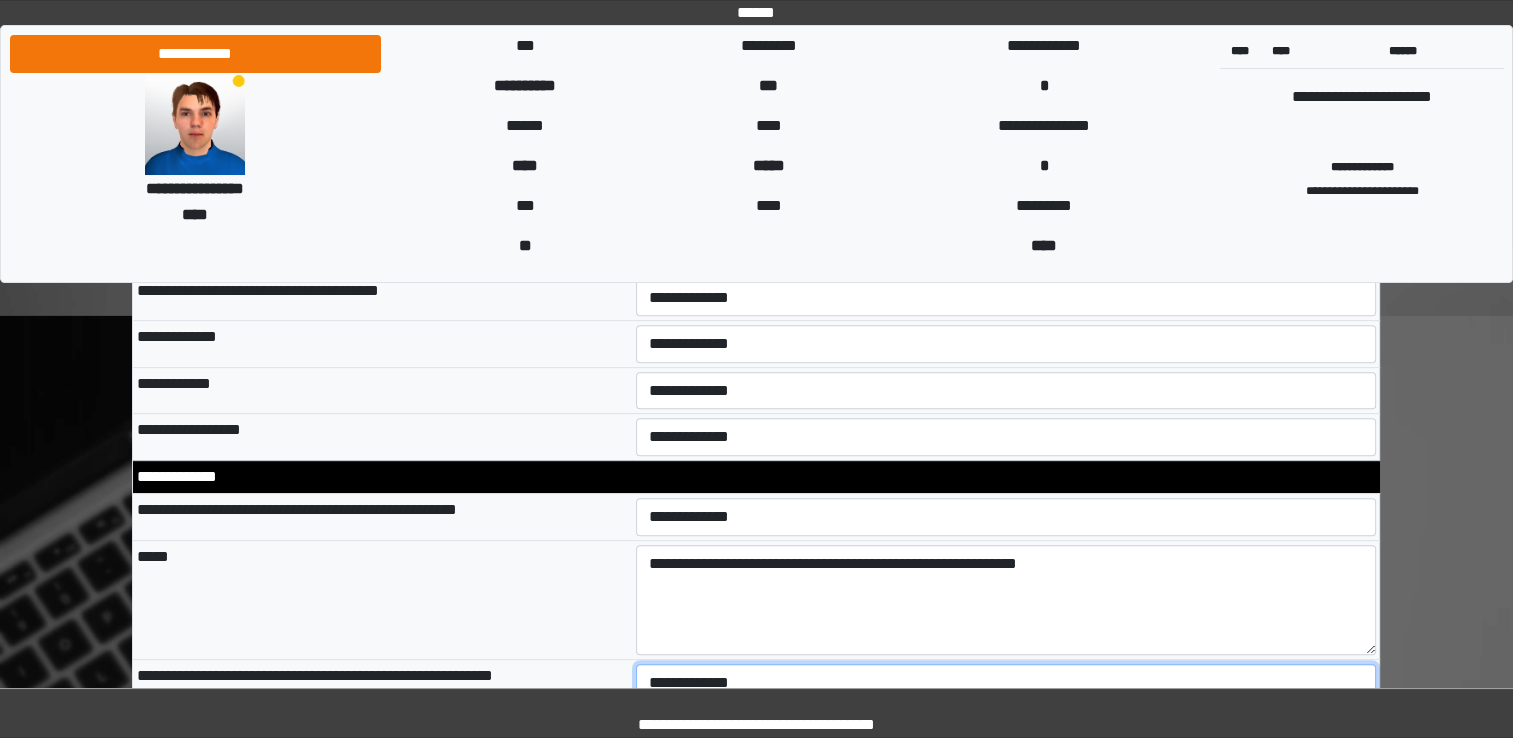 click on "**********" at bounding box center [1006, 683] 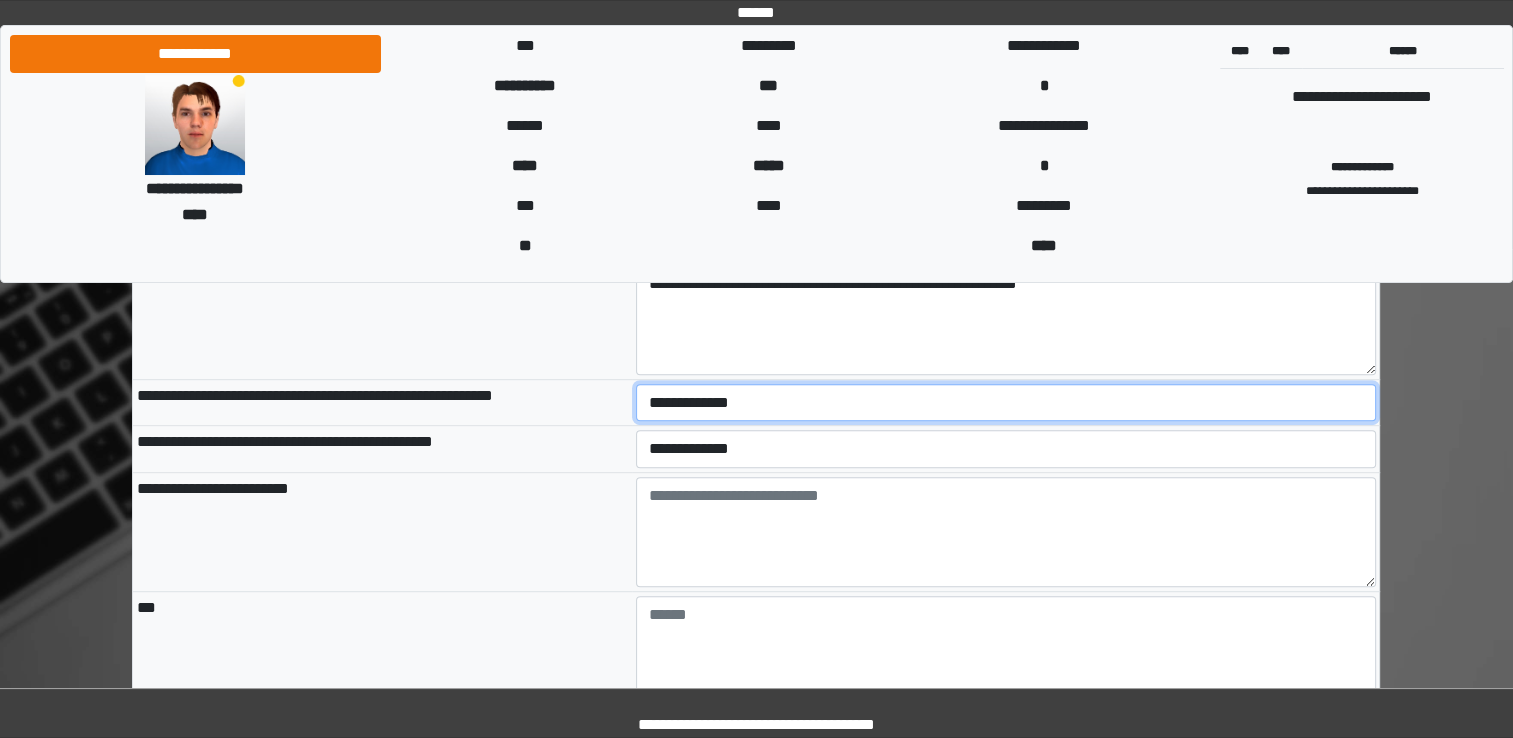 scroll, scrollTop: 8540, scrollLeft: 0, axis: vertical 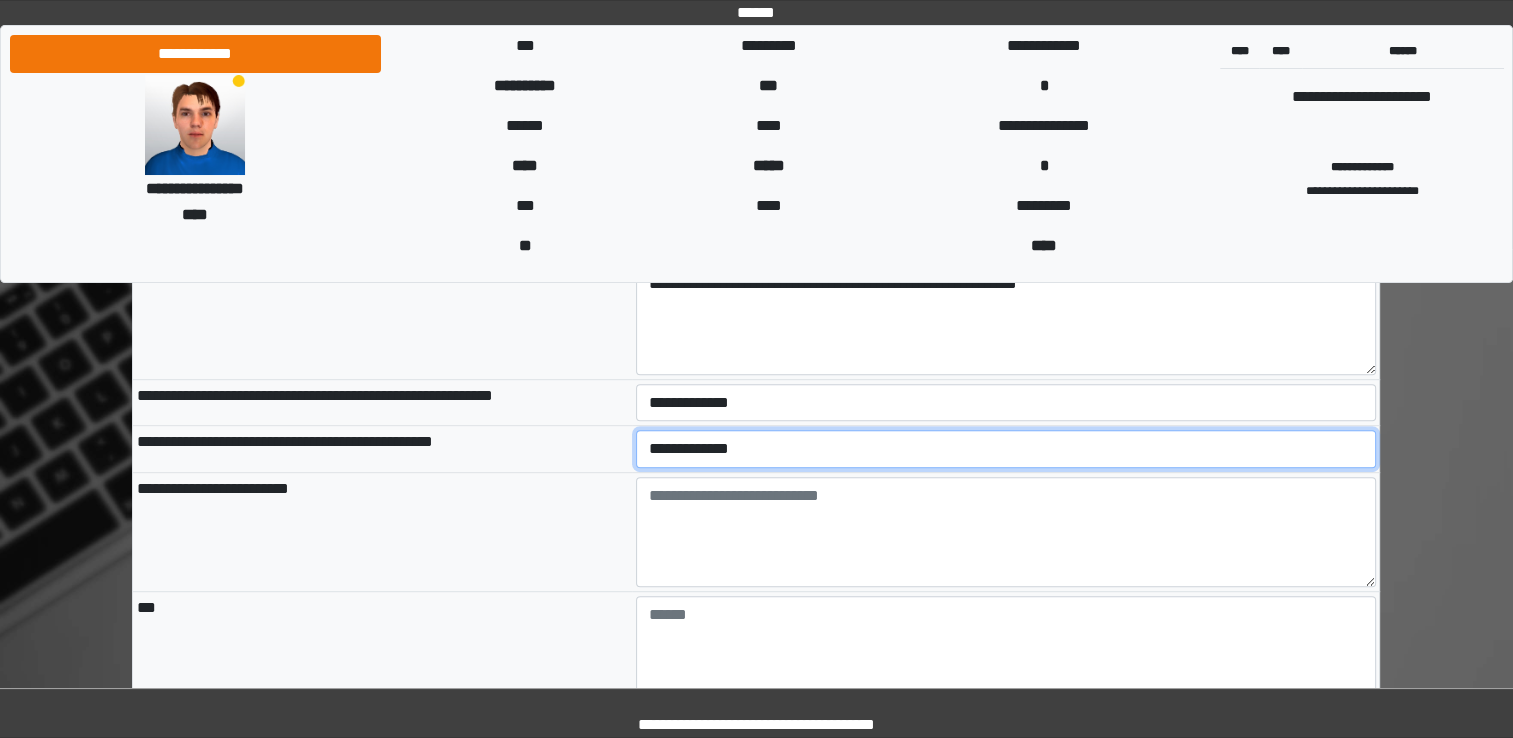 click on "**********" at bounding box center [1006, 449] 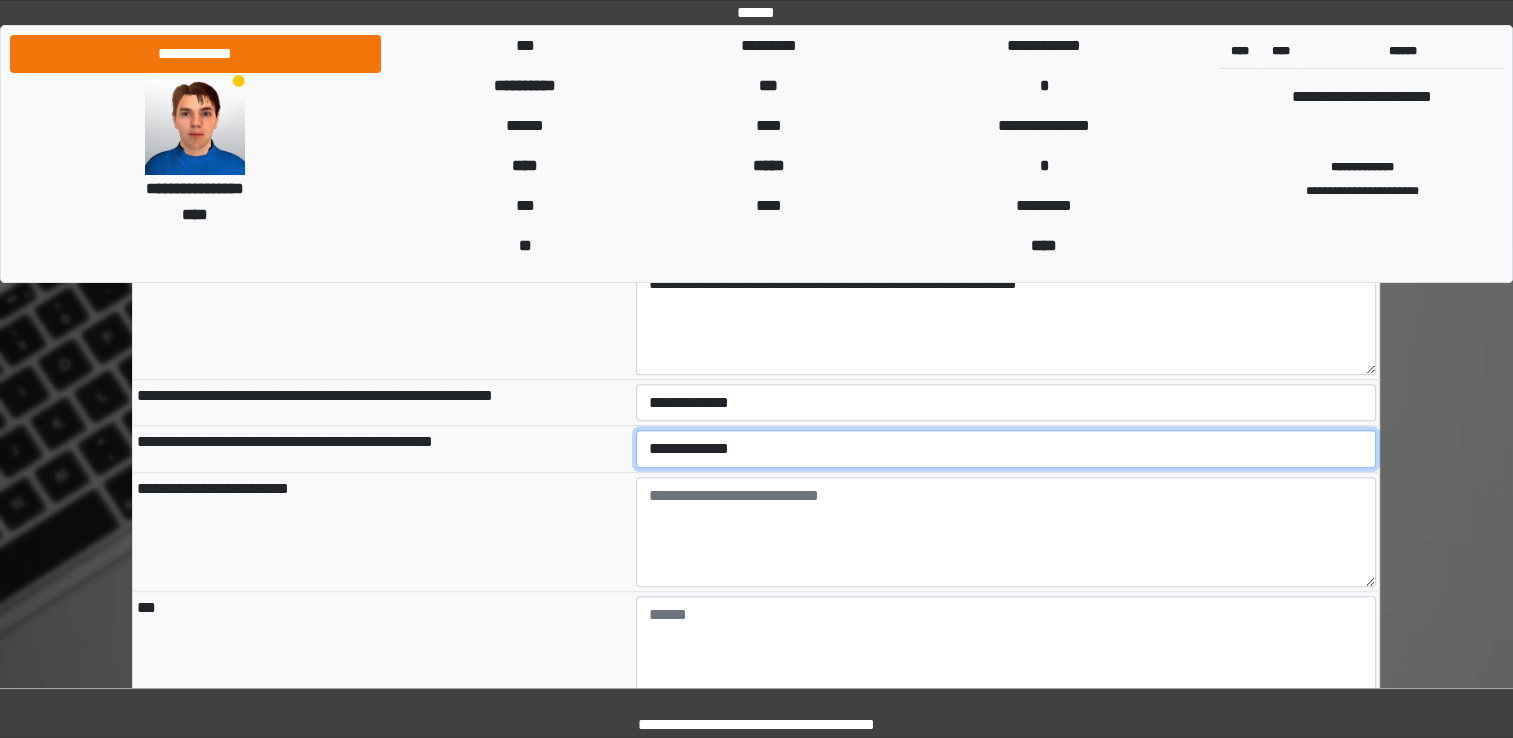 select on "*" 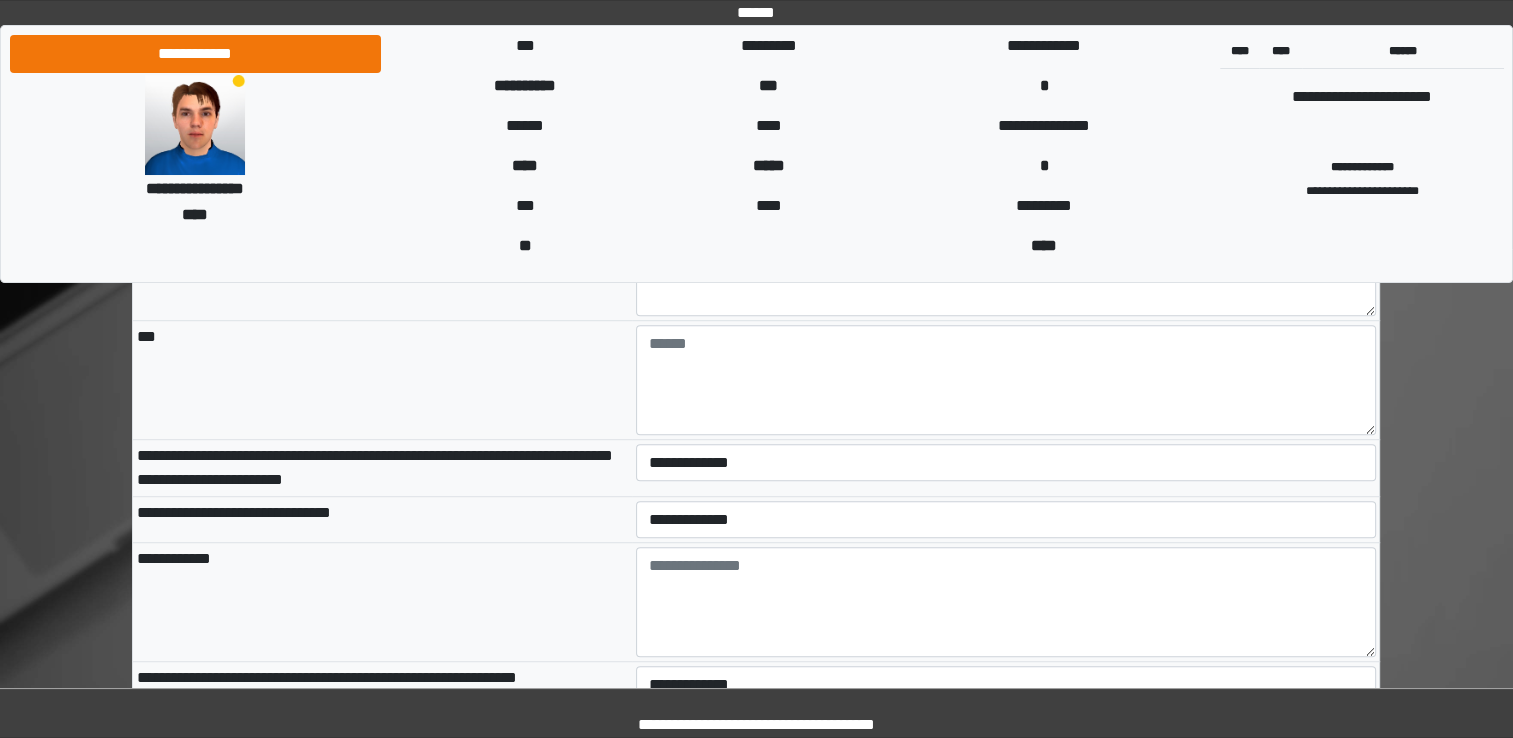 scroll, scrollTop: 8820, scrollLeft: 0, axis: vertical 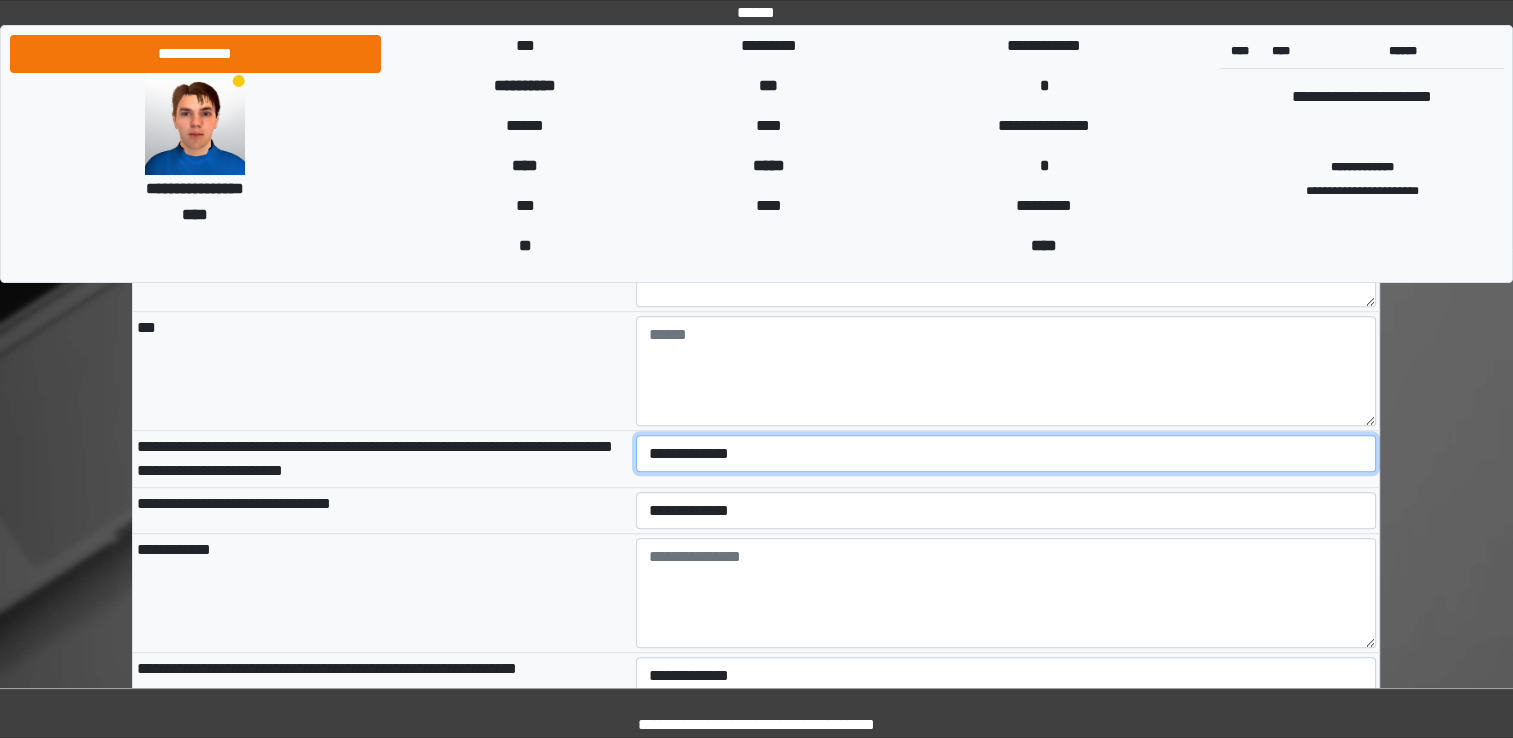 click on "**********" at bounding box center [1006, 454] 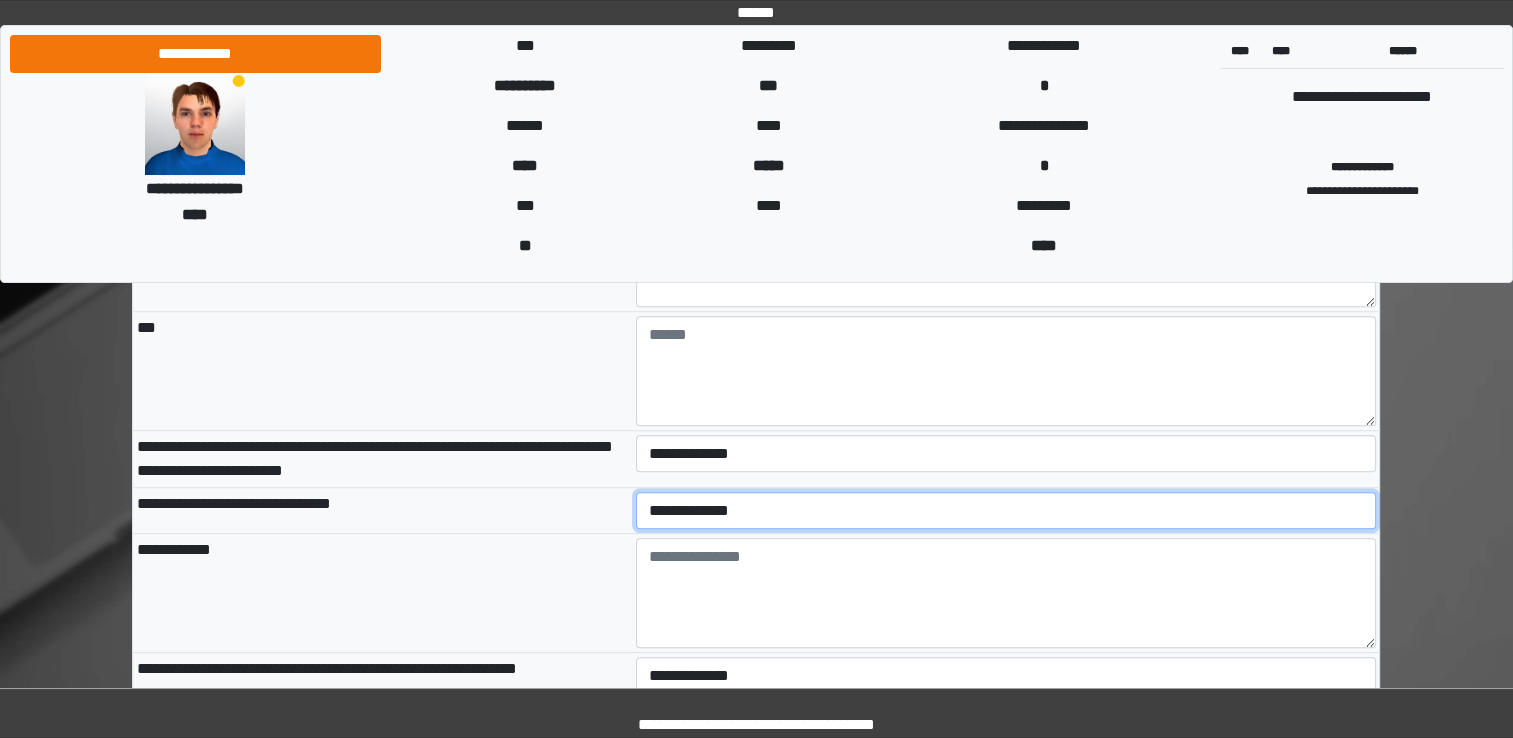 click on "**********" at bounding box center [1006, 511] 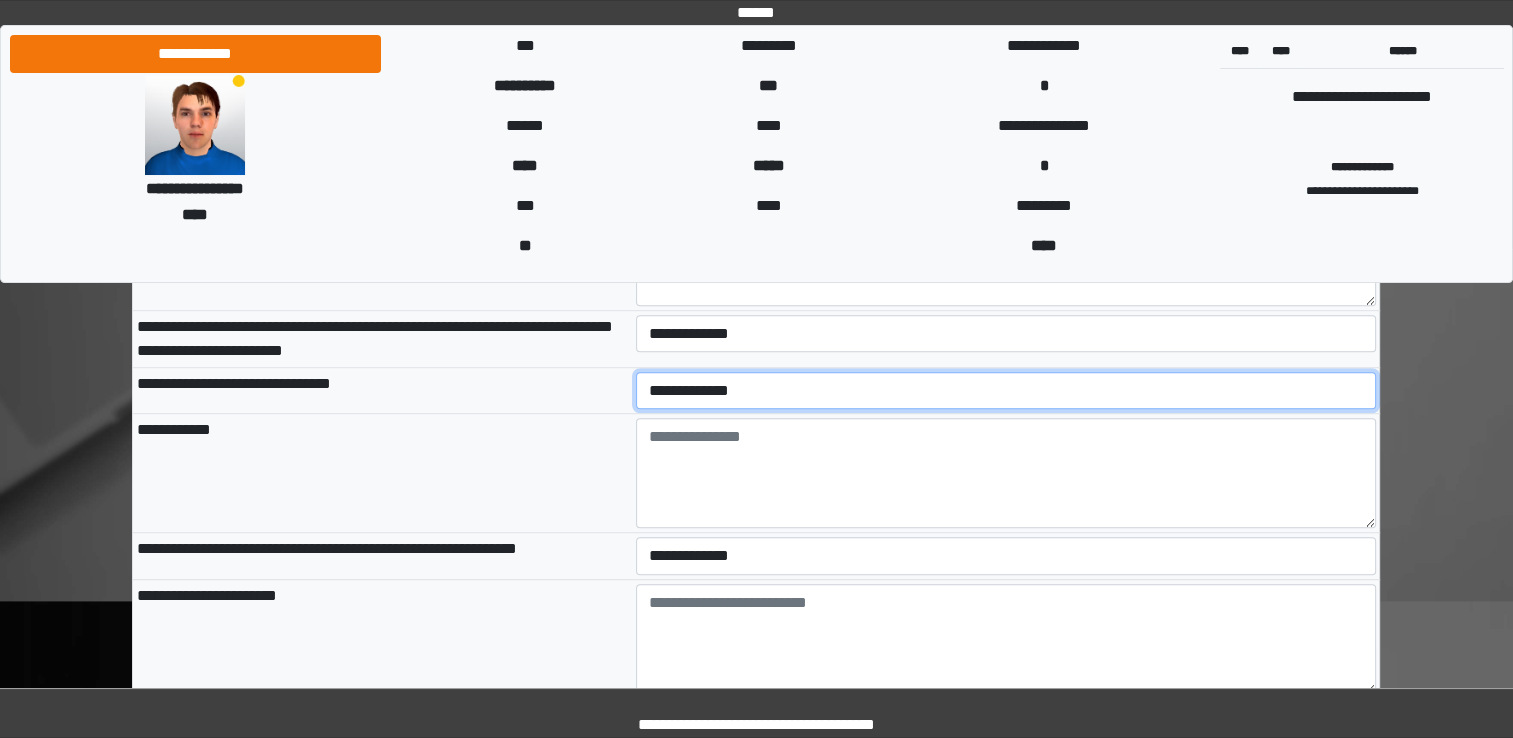 scroll, scrollTop: 8940, scrollLeft: 0, axis: vertical 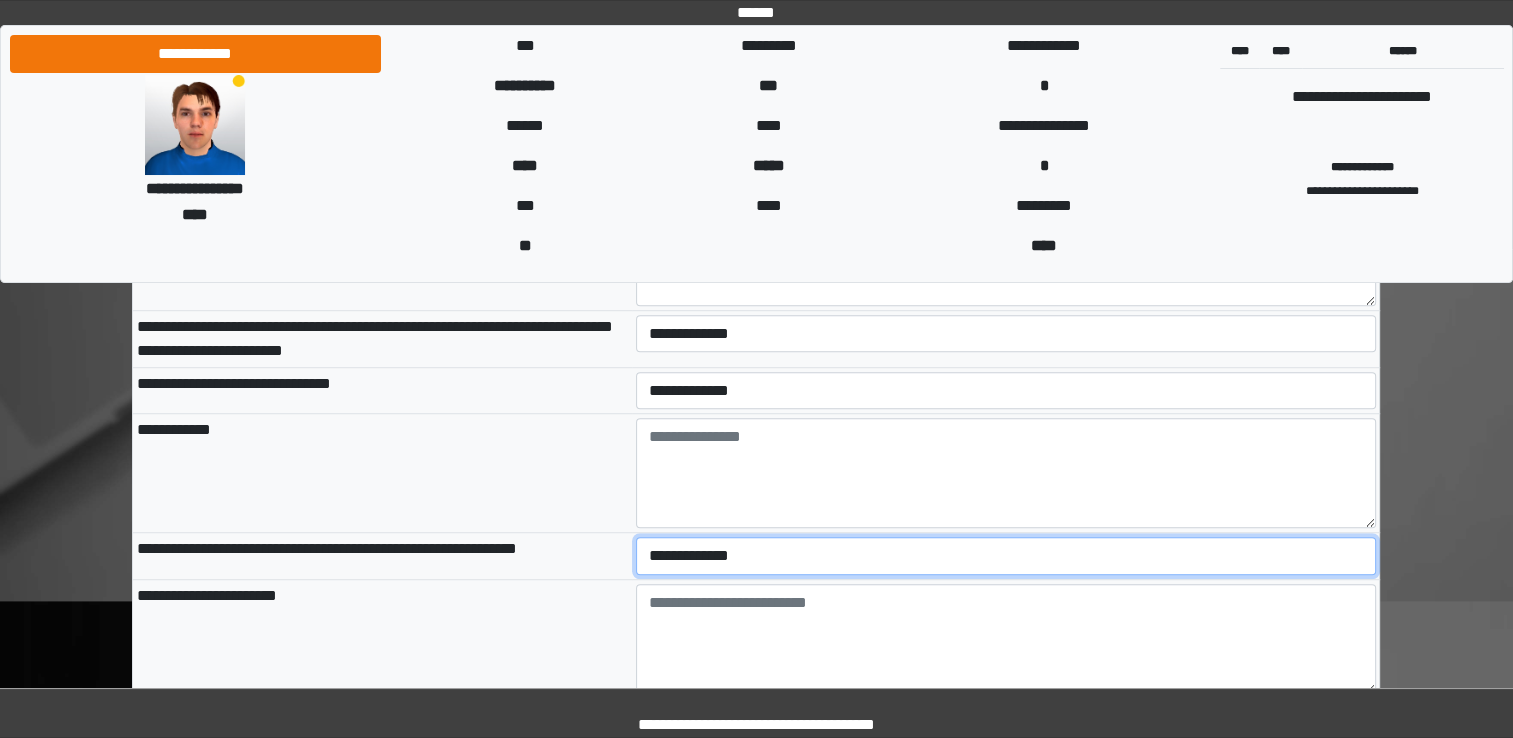 click on "**********" at bounding box center [1006, 556] 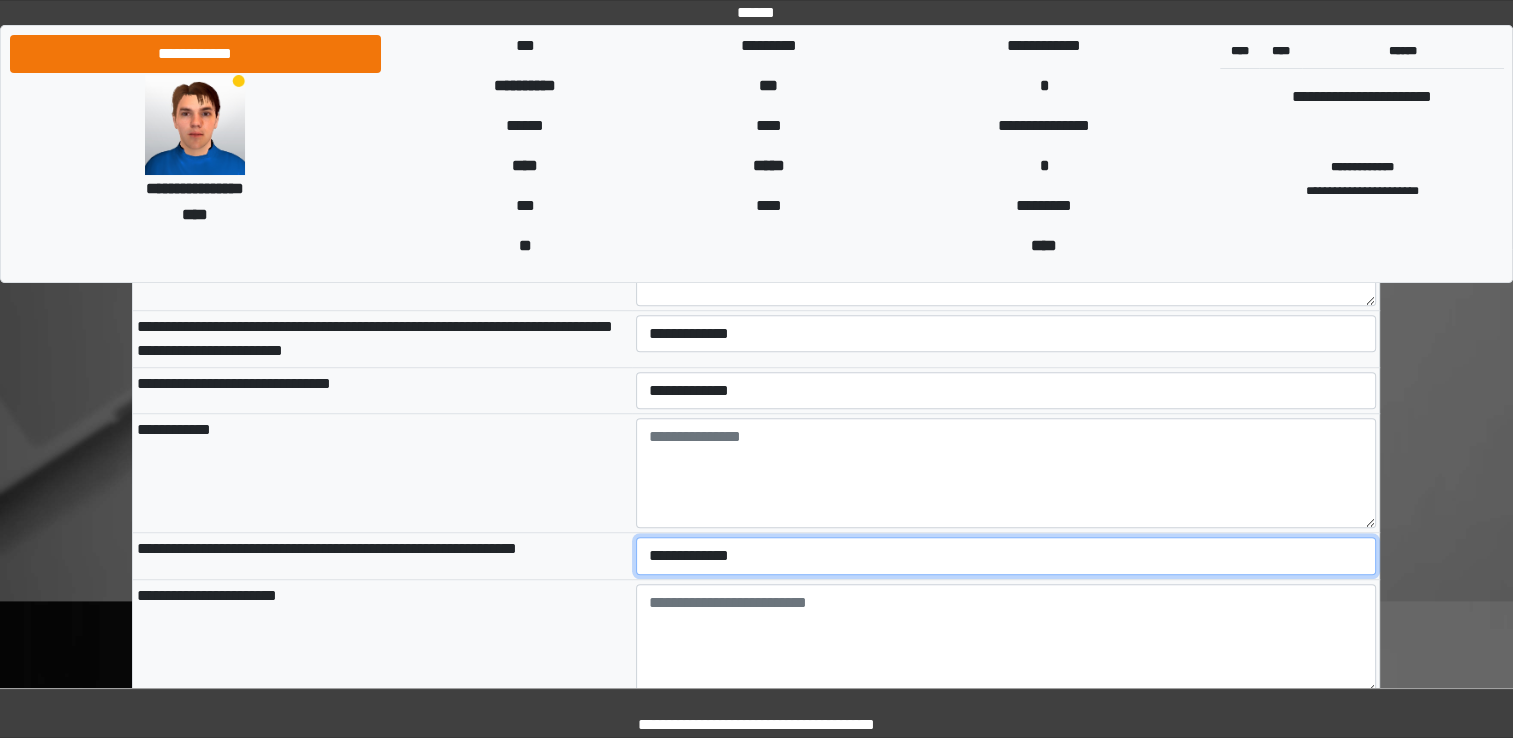 select on "*" 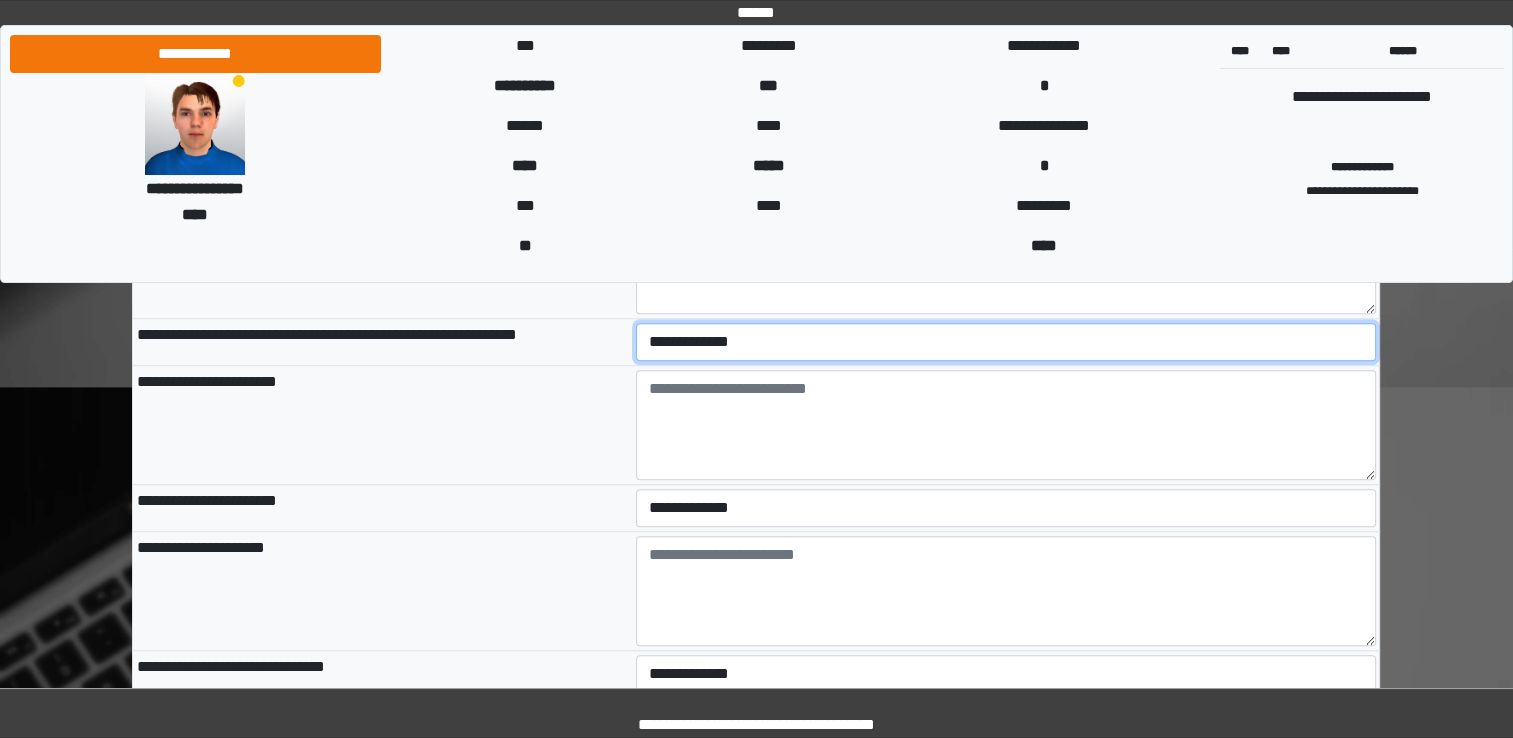 scroll, scrollTop: 9180, scrollLeft: 0, axis: vertical 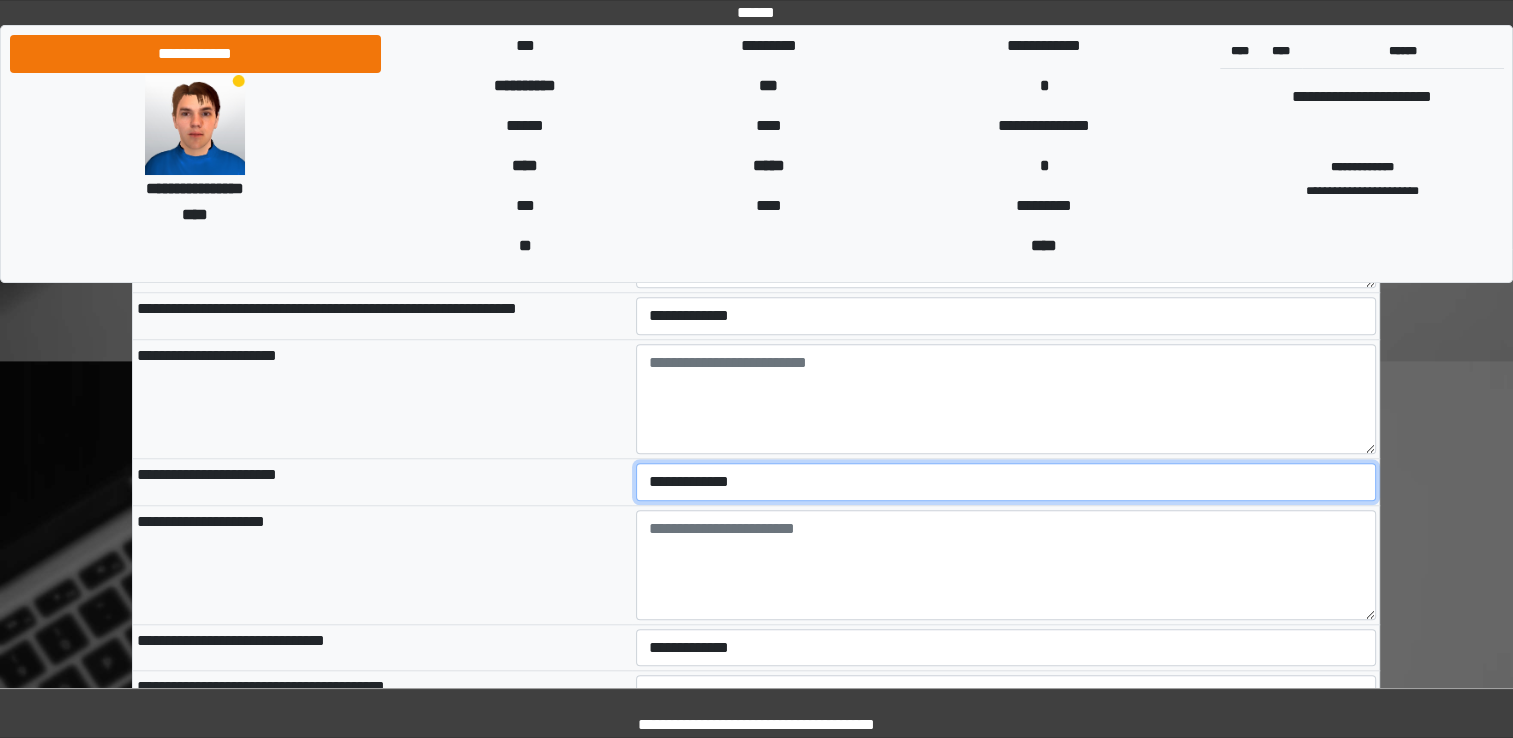 click on "**********" at bounding box center [1006, 482] 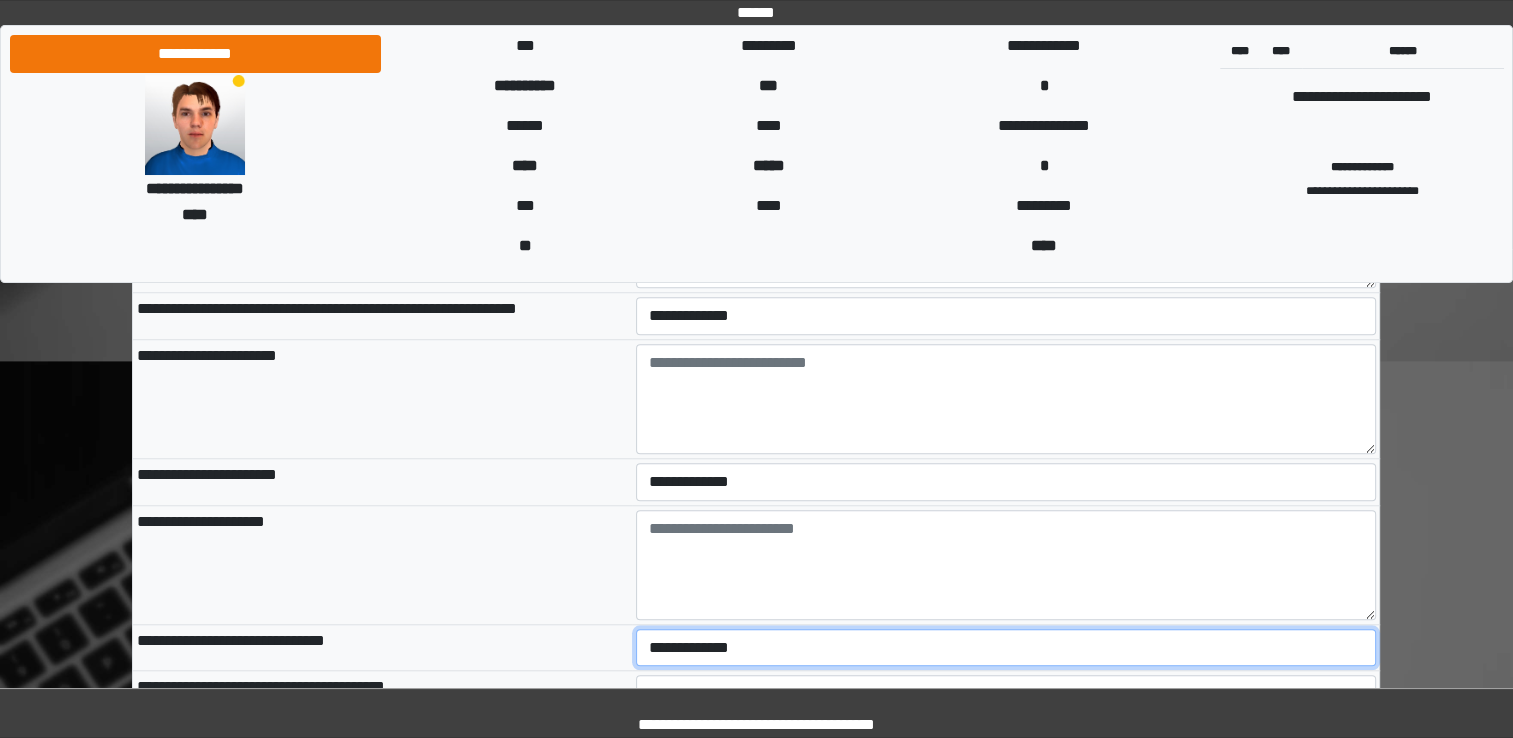 click on "**********" at bounding box center (1006, 648) 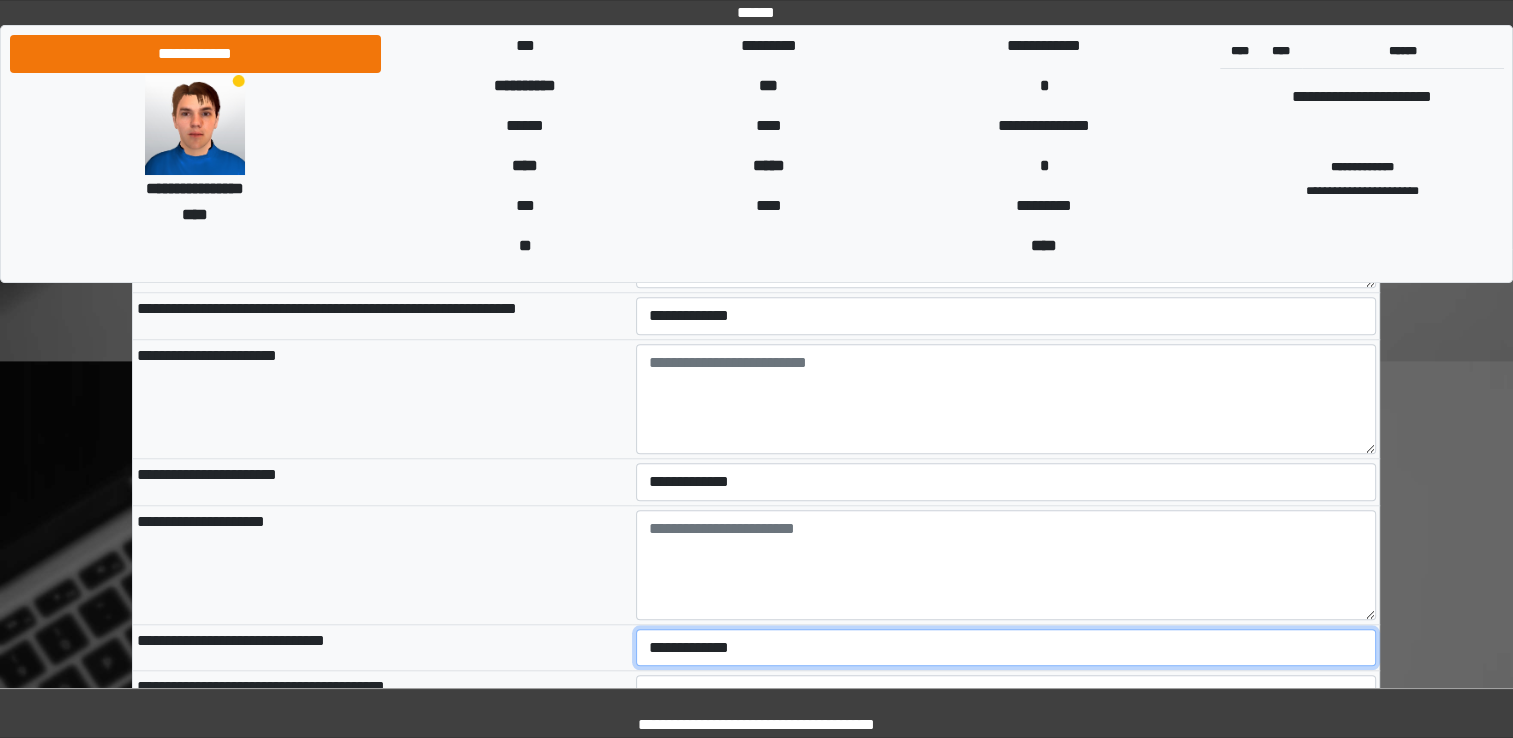 select on "*" 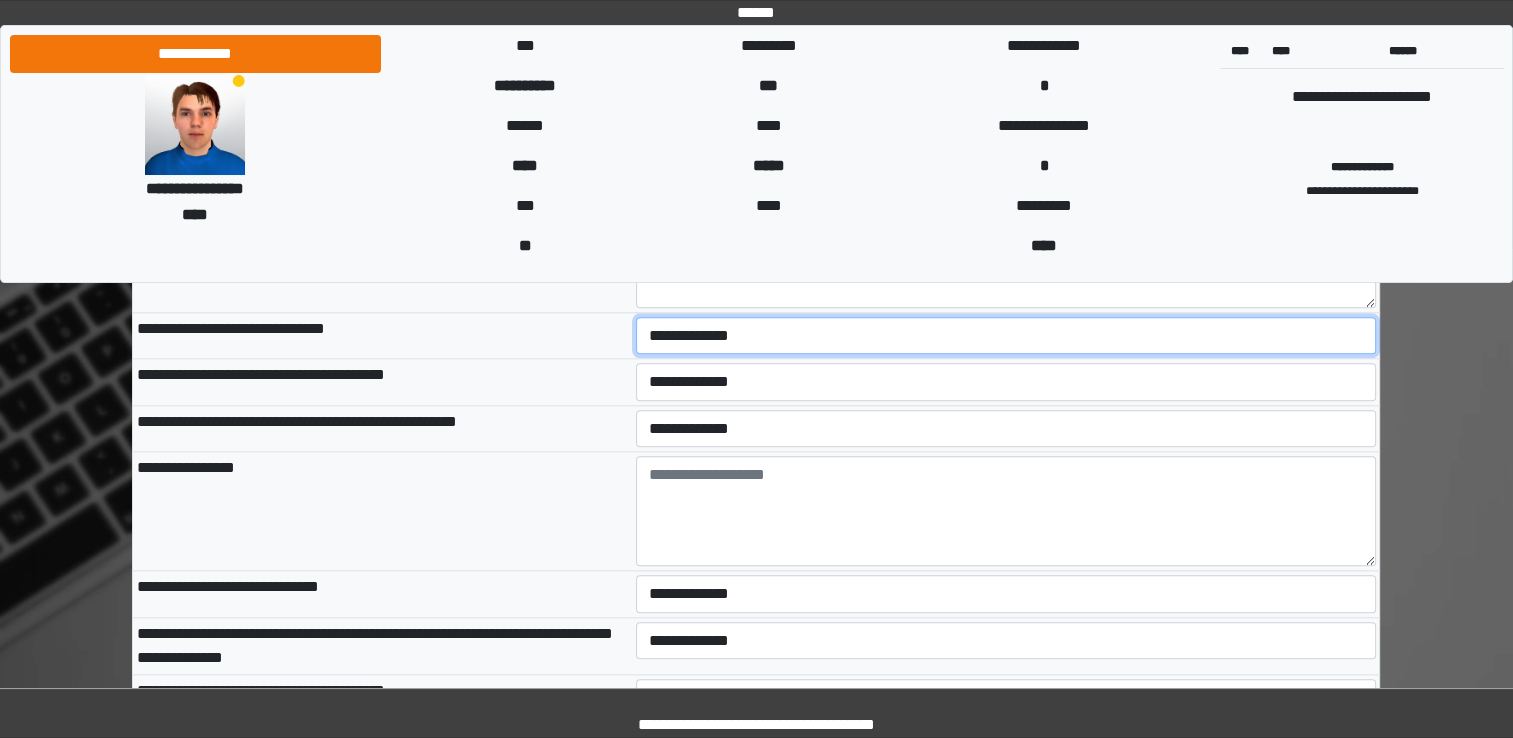scroll, scrollTop: 9500, scrollLeft: 0, axis: vertical 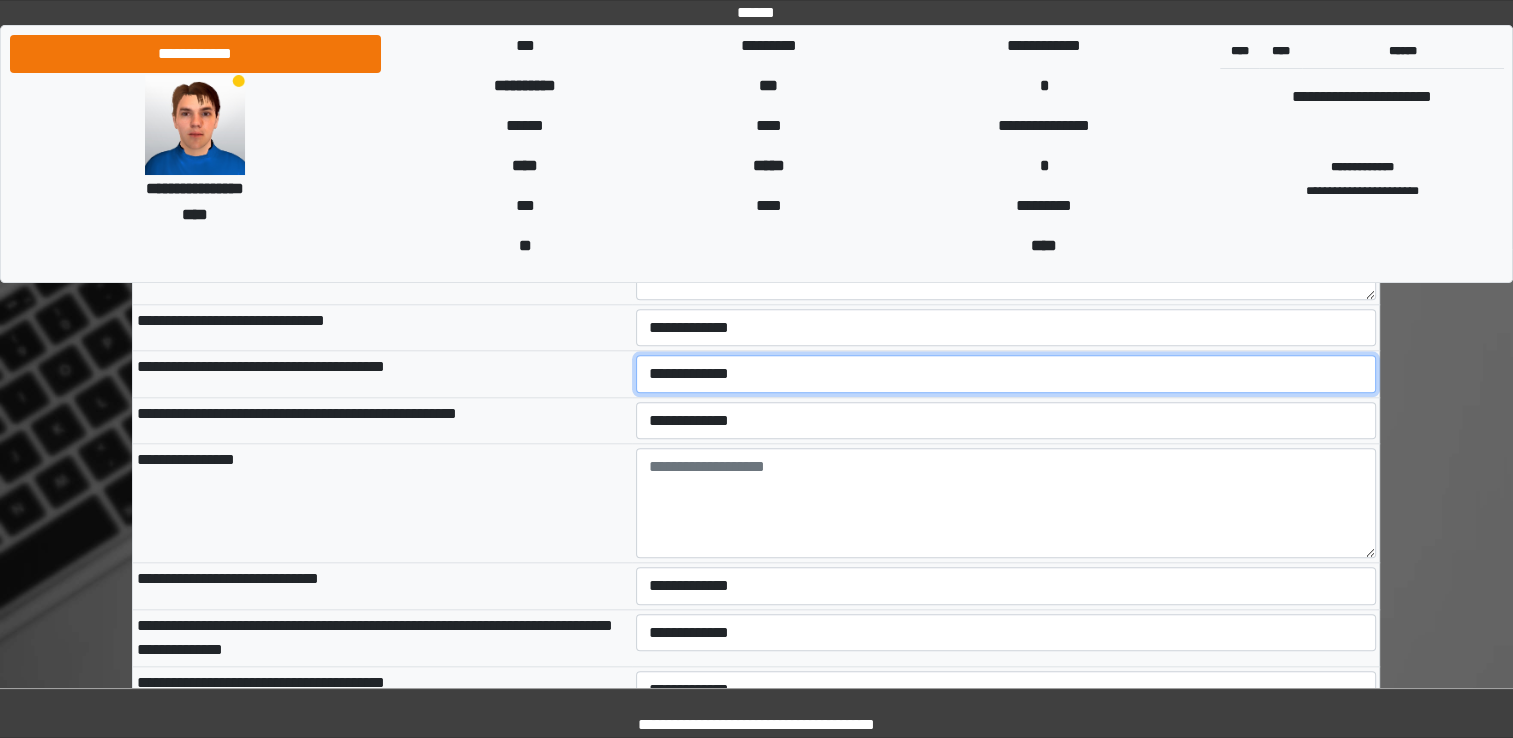 click on "**********" at bounding box center (1006, 374) 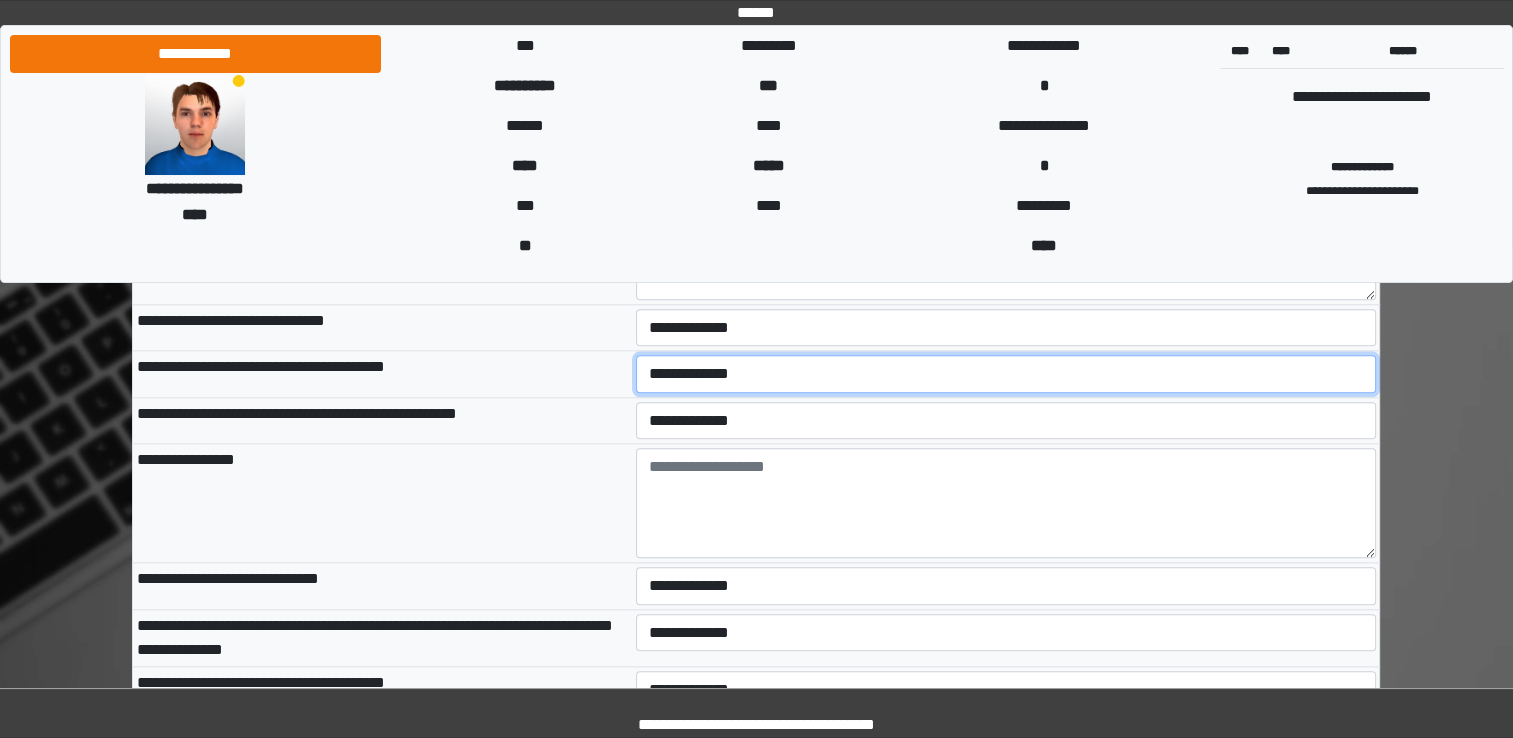 select on "*" 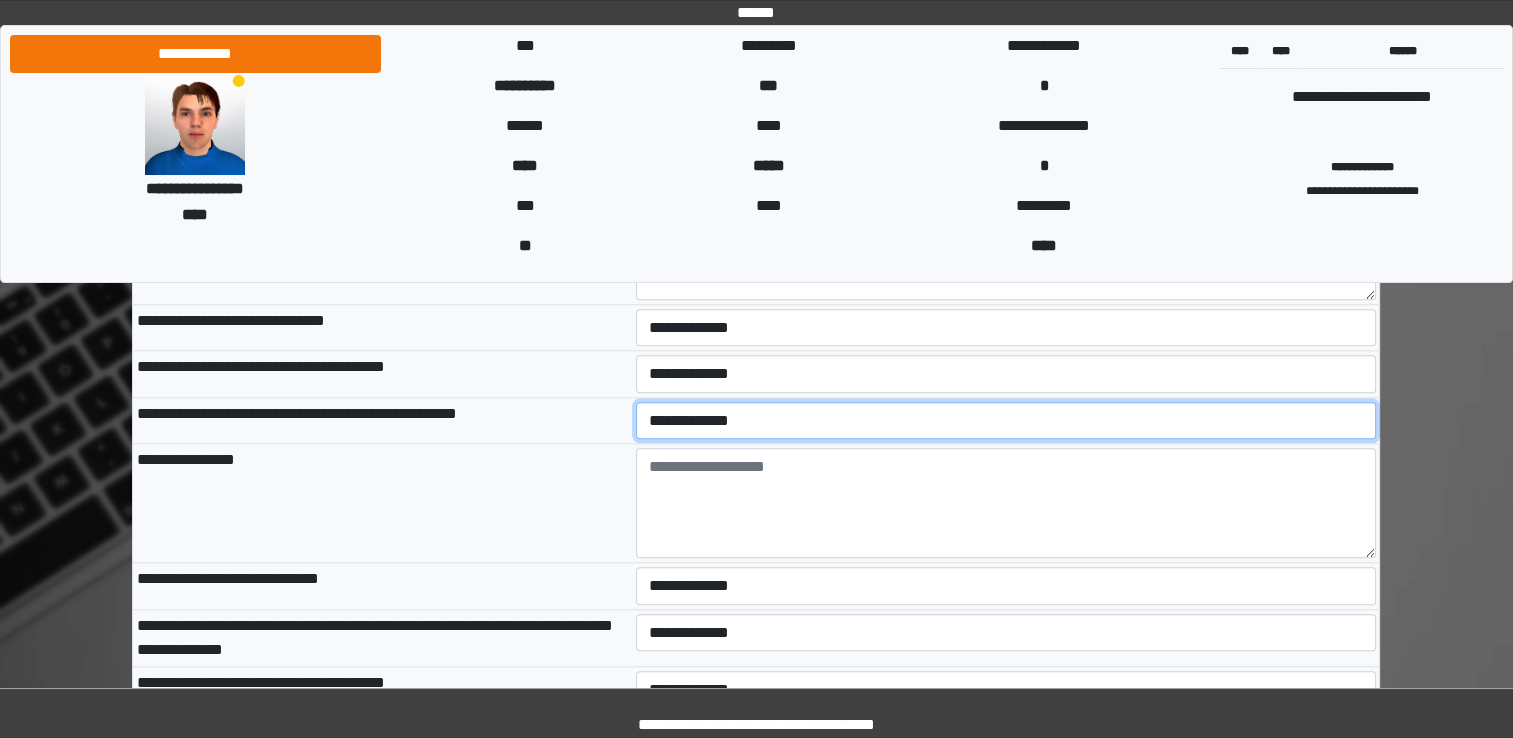 select on "*" 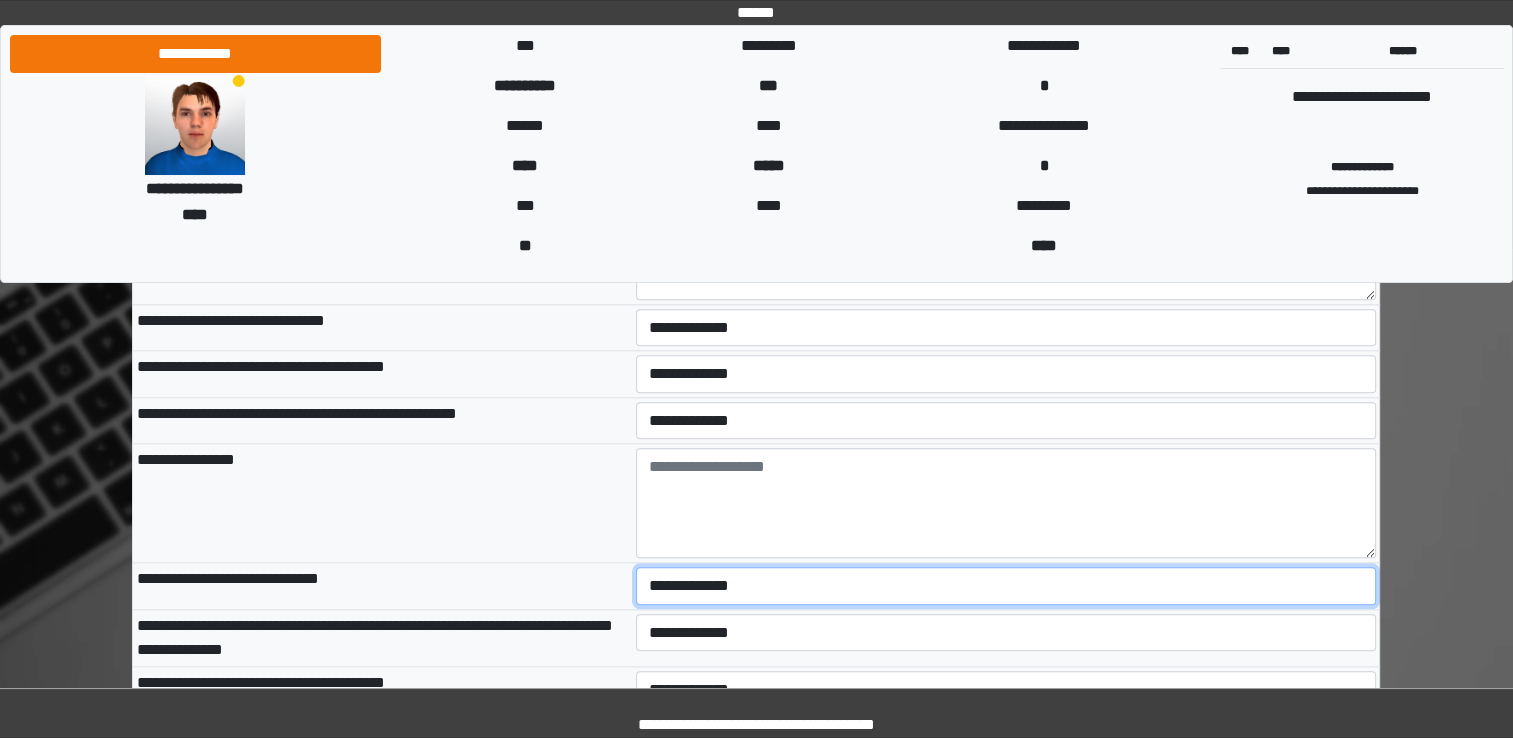 select on "*" 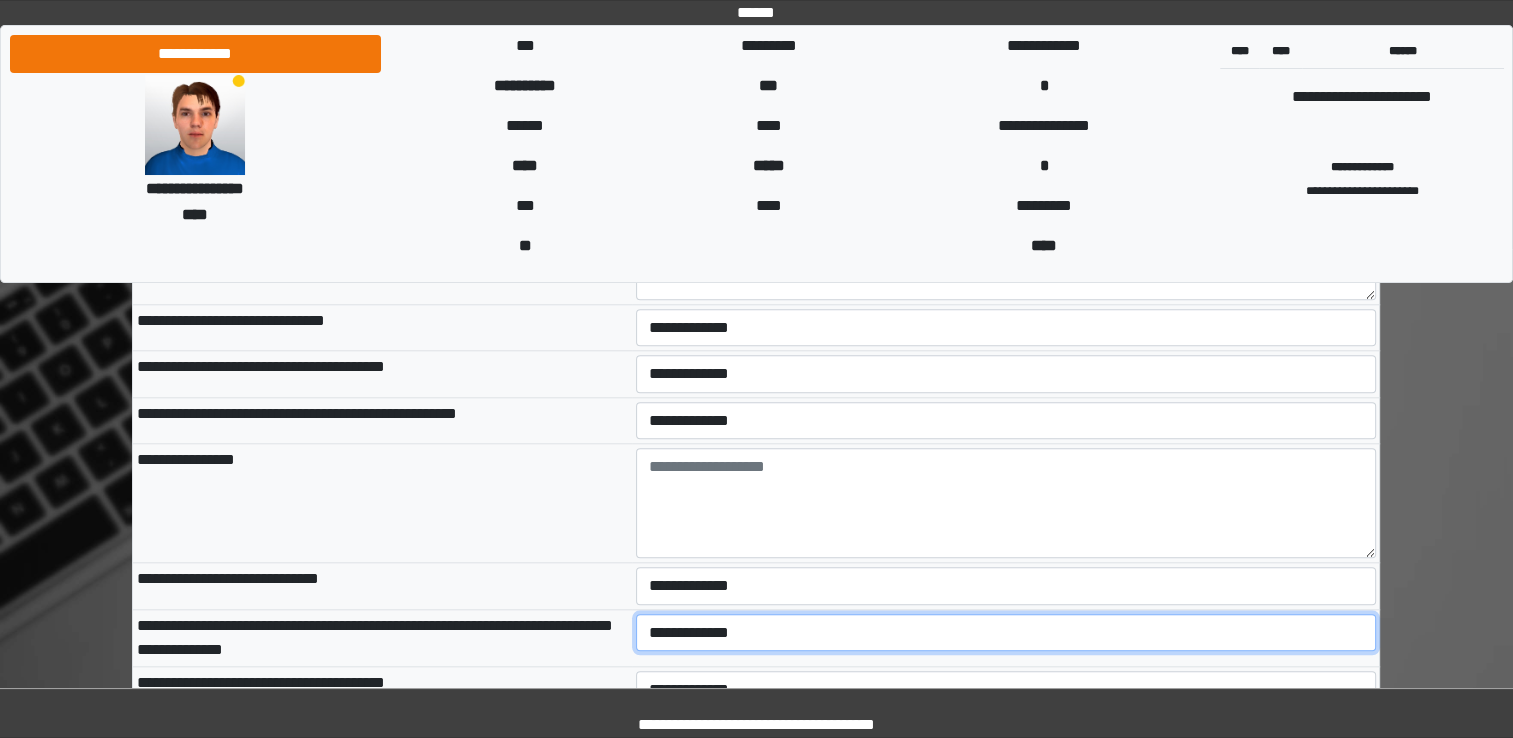 select on "*" 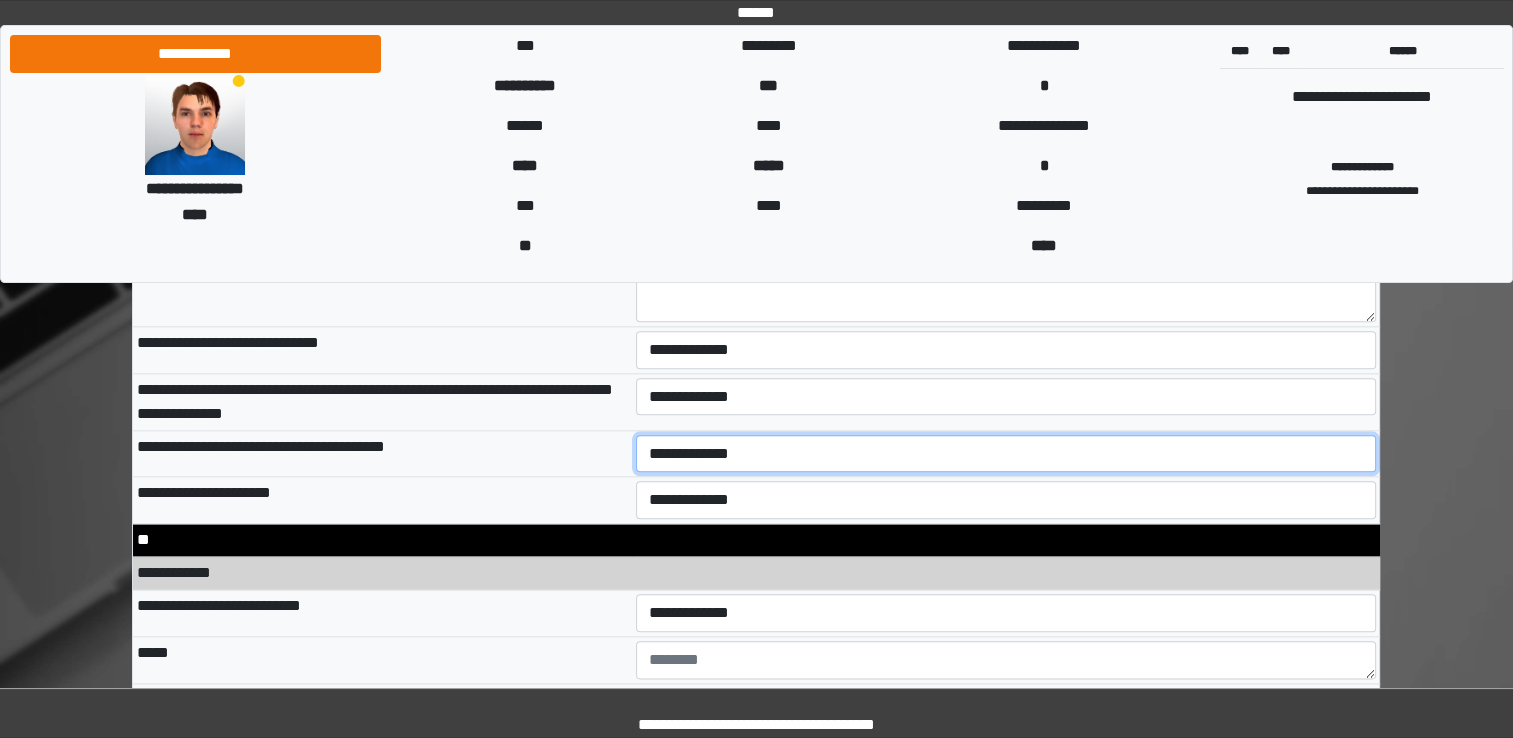 scroll, scrollTop: 9740, scrollLeft: 0, axis: vertical 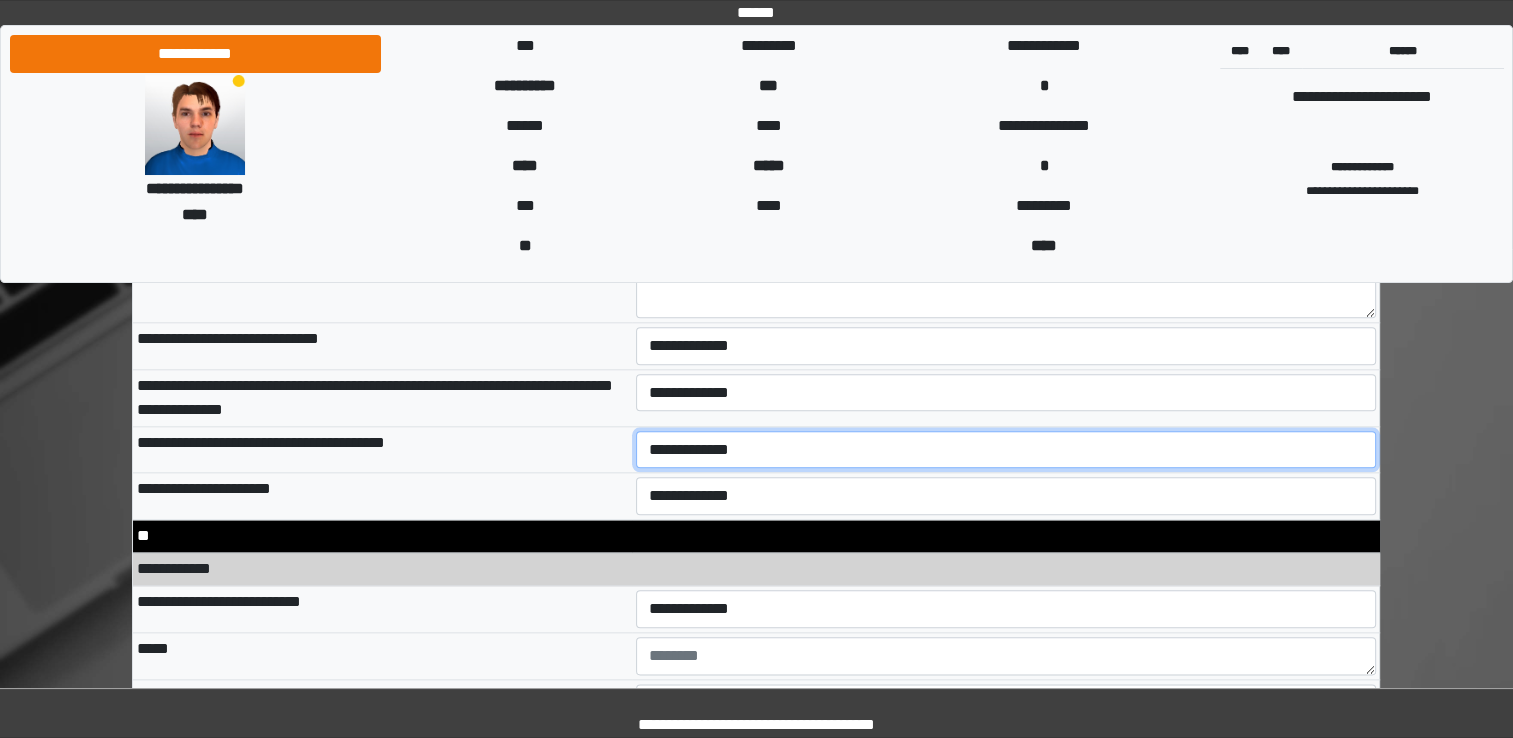 click on "**********" at bounding box center (1006, 450) 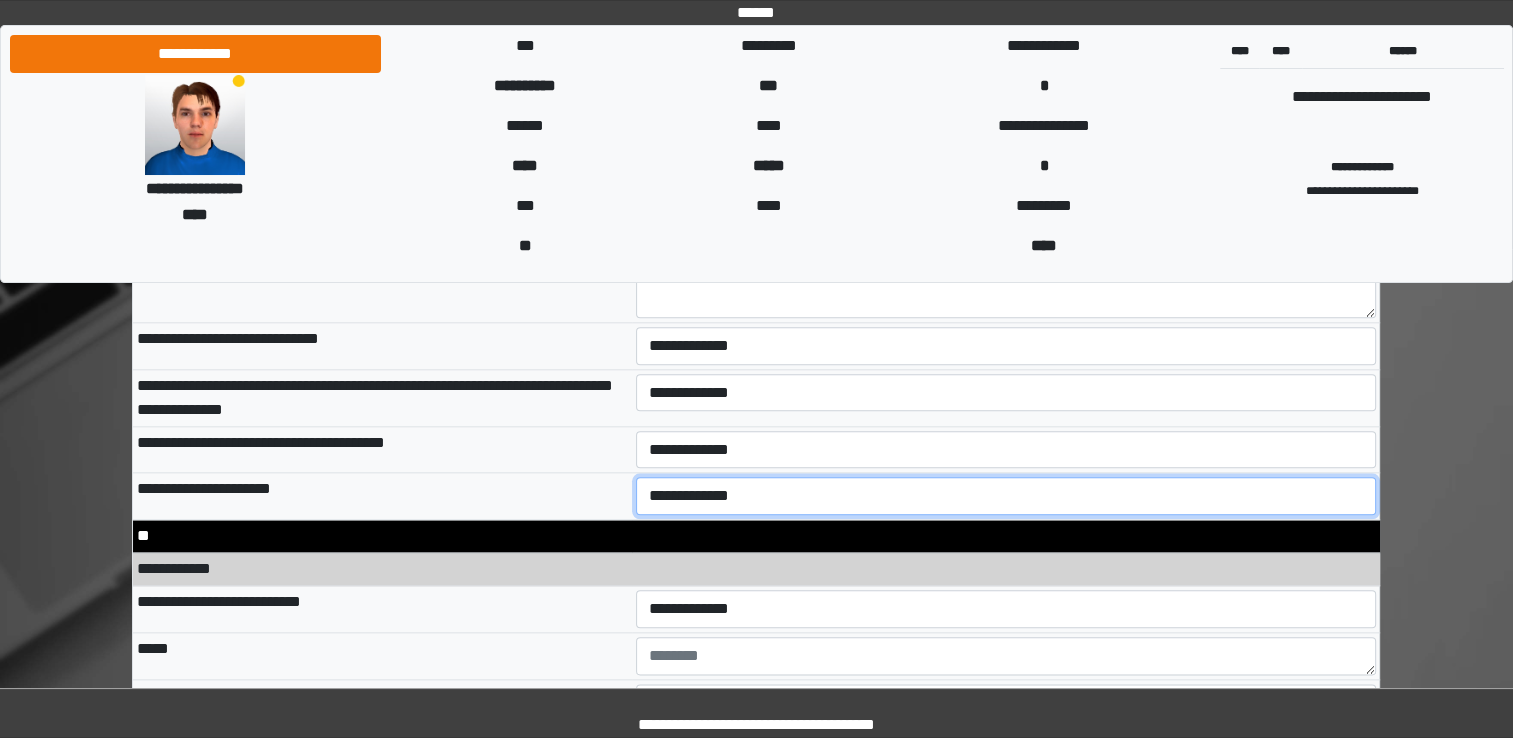 select on "*" 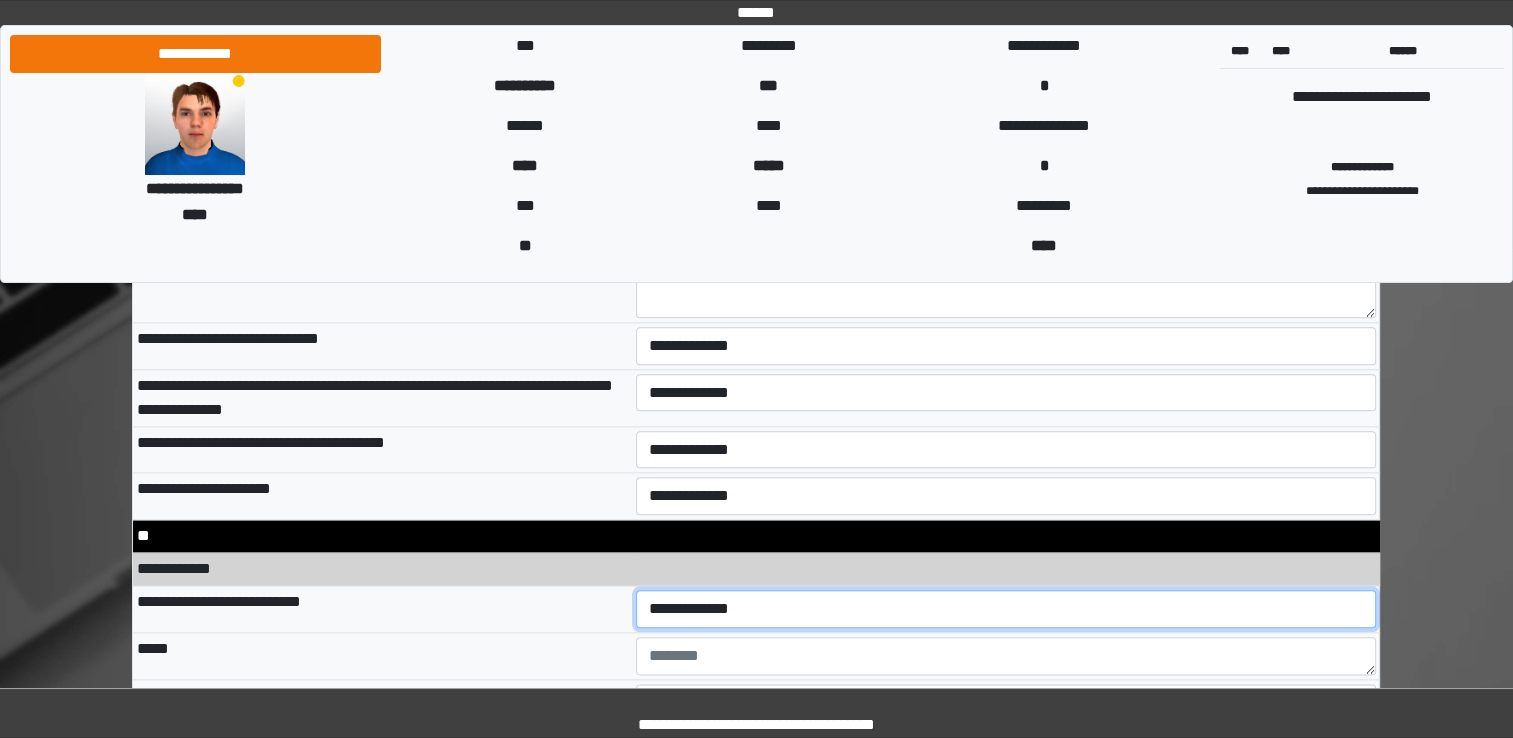 click on "**********" at bounding box center (1006, 609) 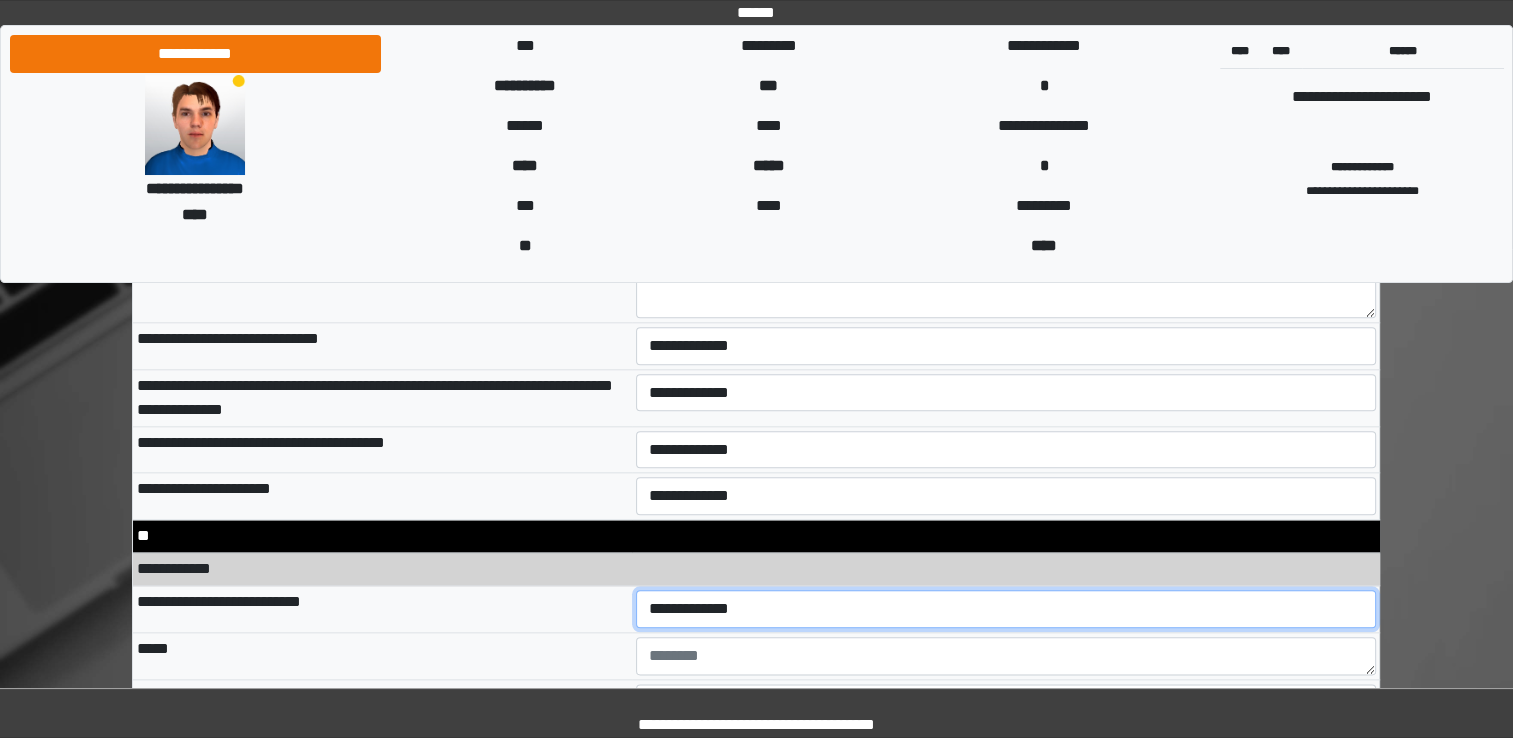 select on "*" 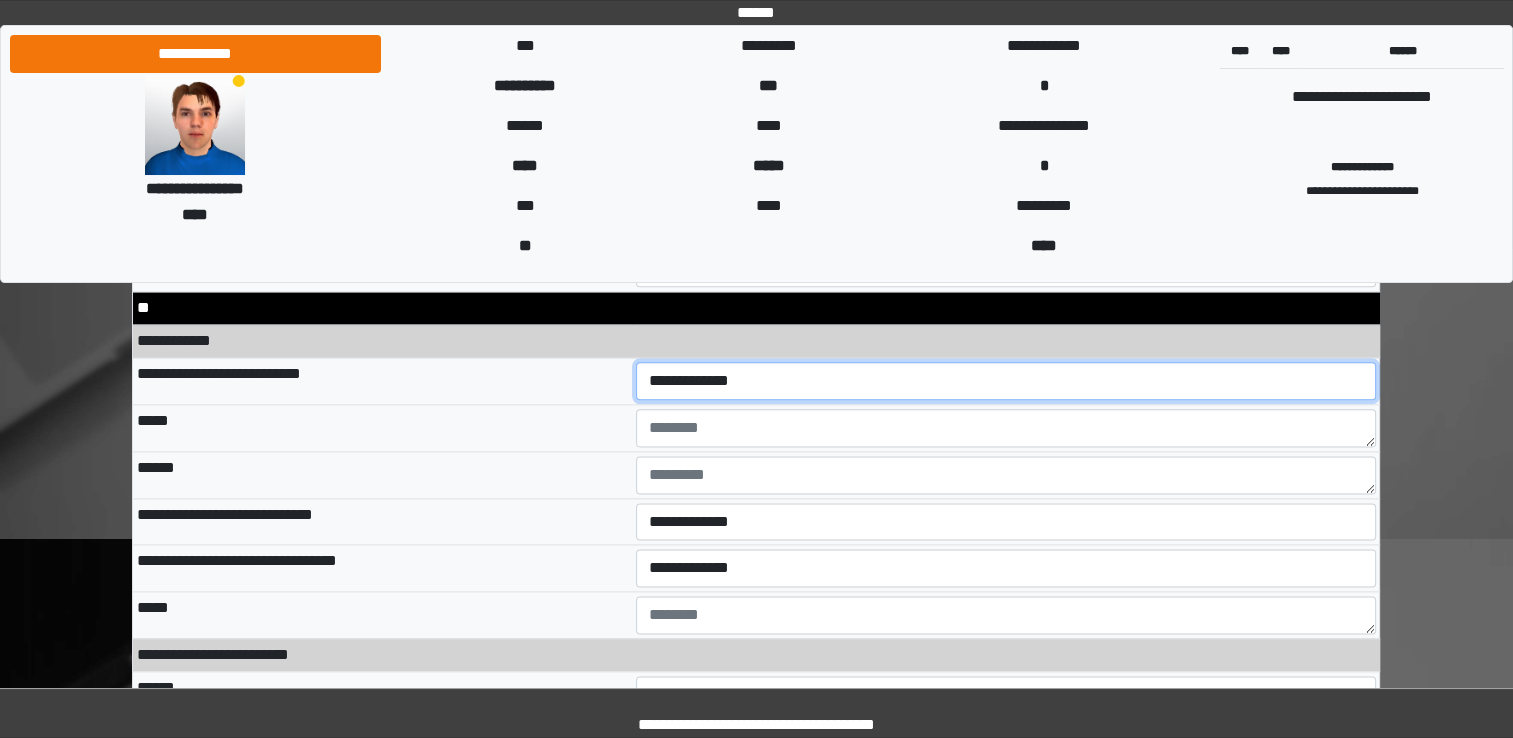 scroll, scrollTop: 10007, scrollLeft: 0, axis: vertical 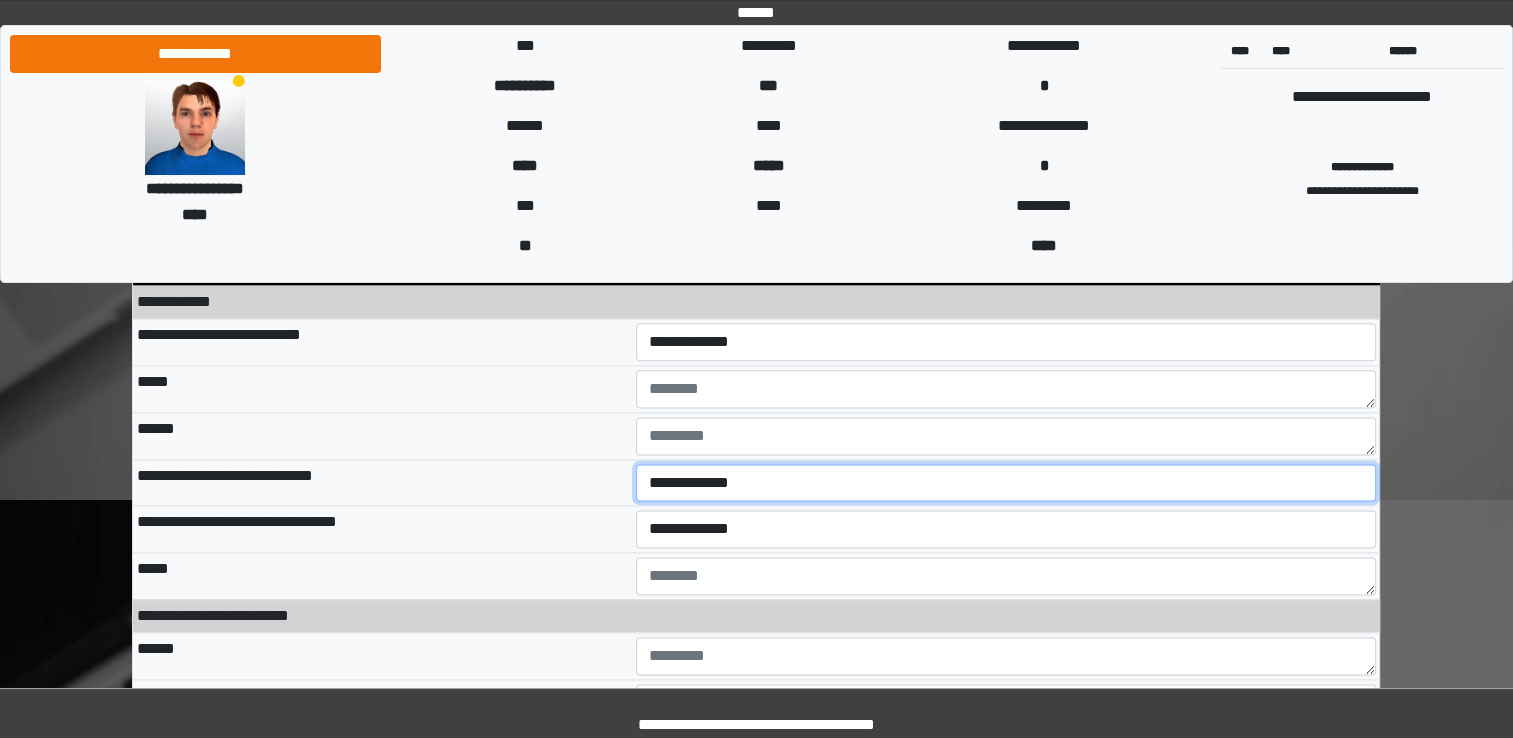 click on "**********" at bounding box center (1006, 483) 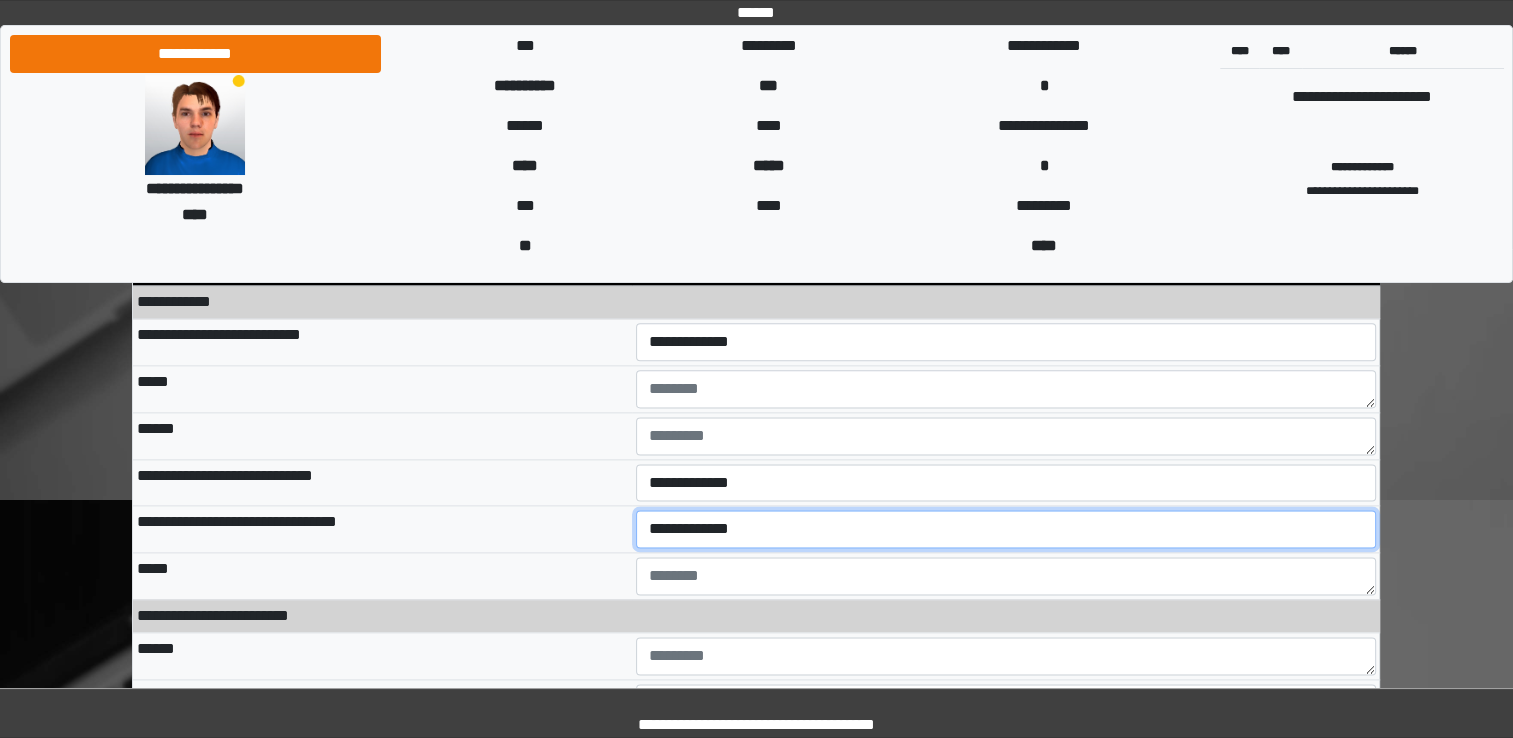 click on "**********" at bounding box center [1006, 529] 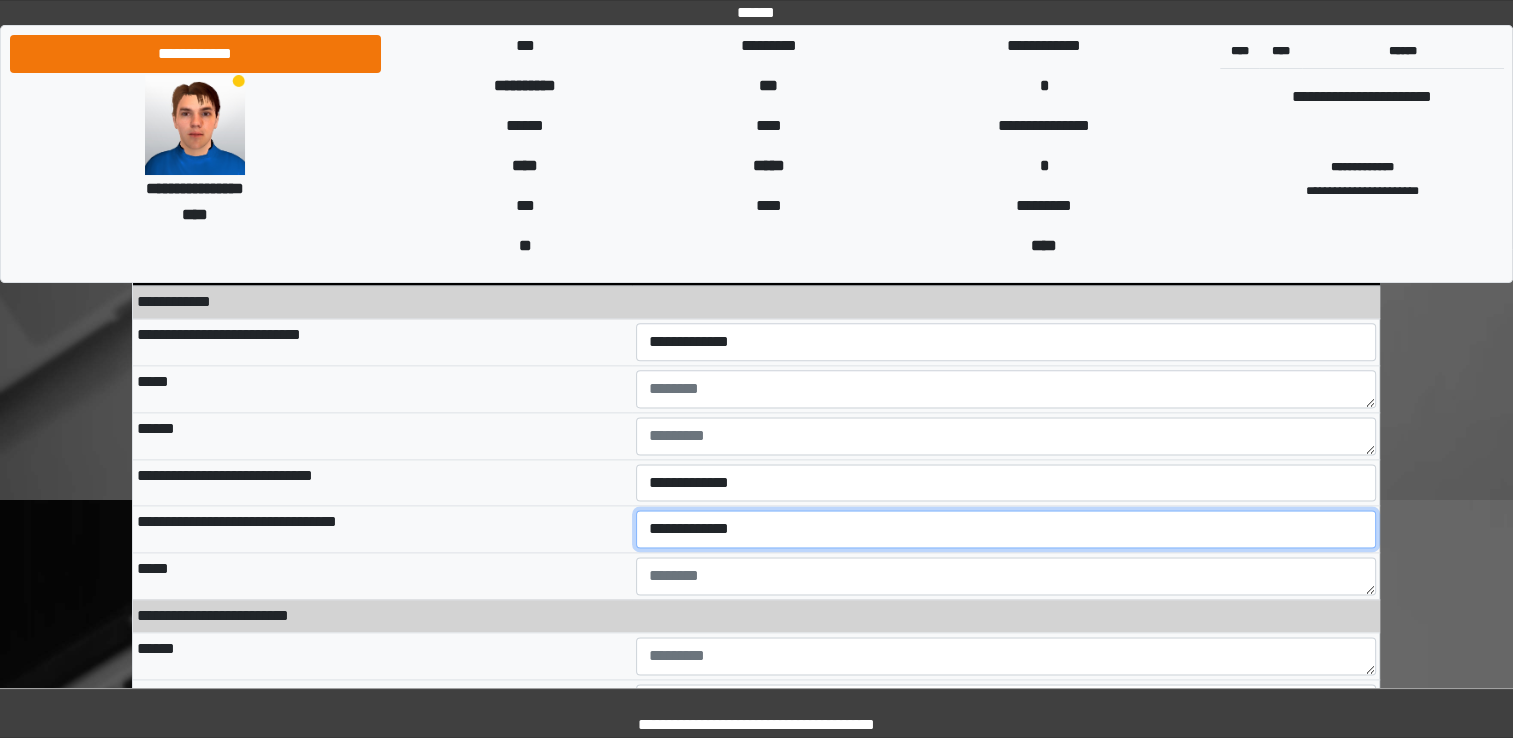 select on "*" 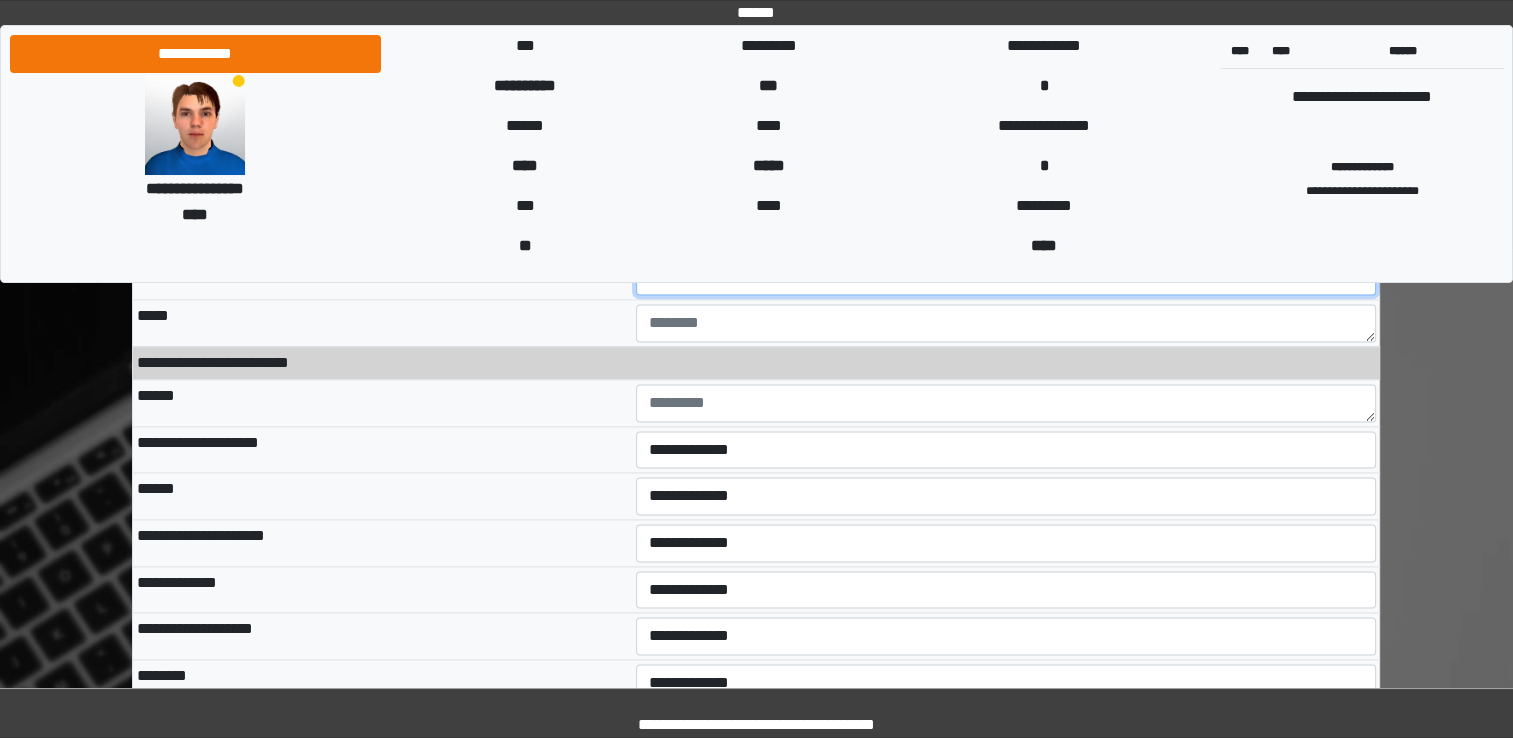 scroll, scrollTop: 10287, scrollLeft: 0, axis: vertical 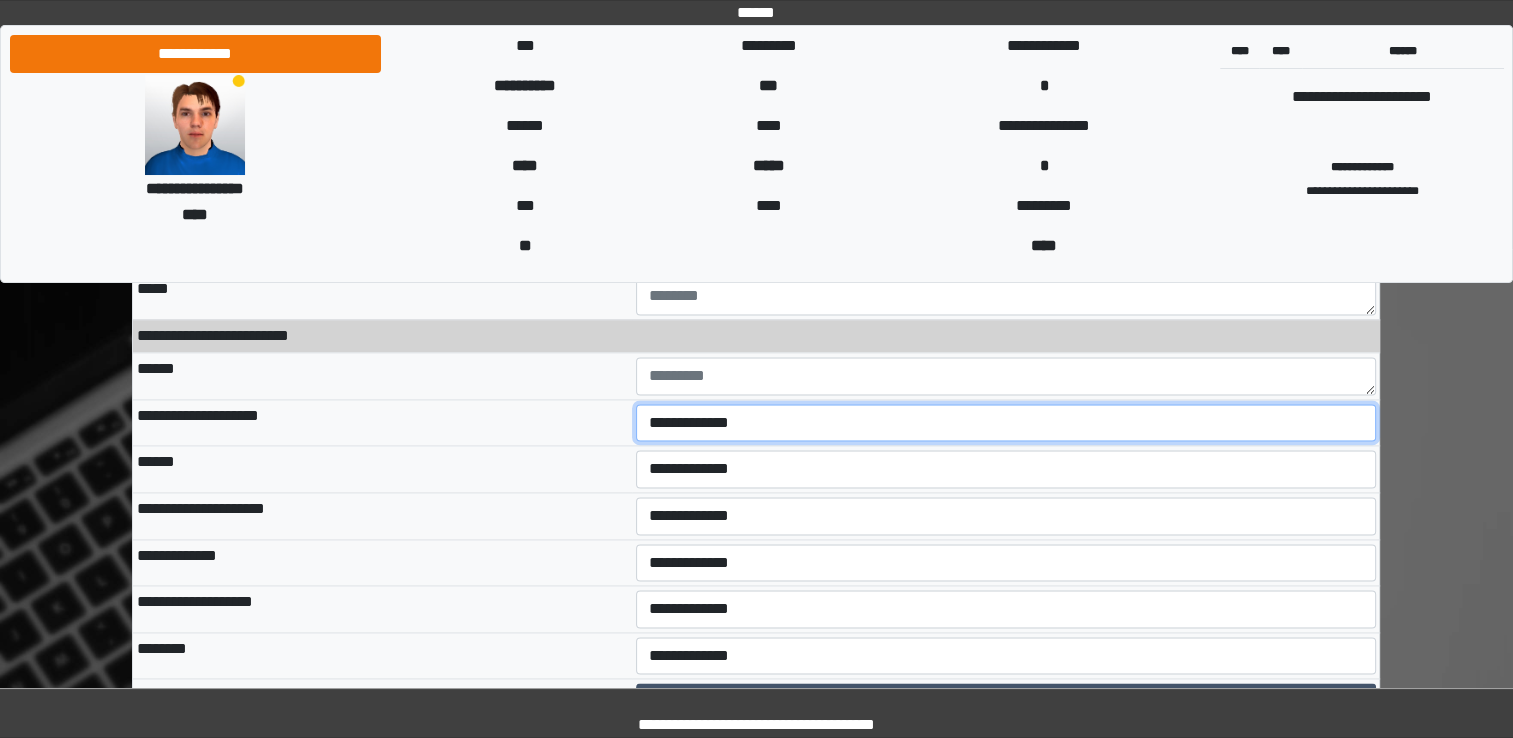 click on "**********" at bounding box center (1006, 423) 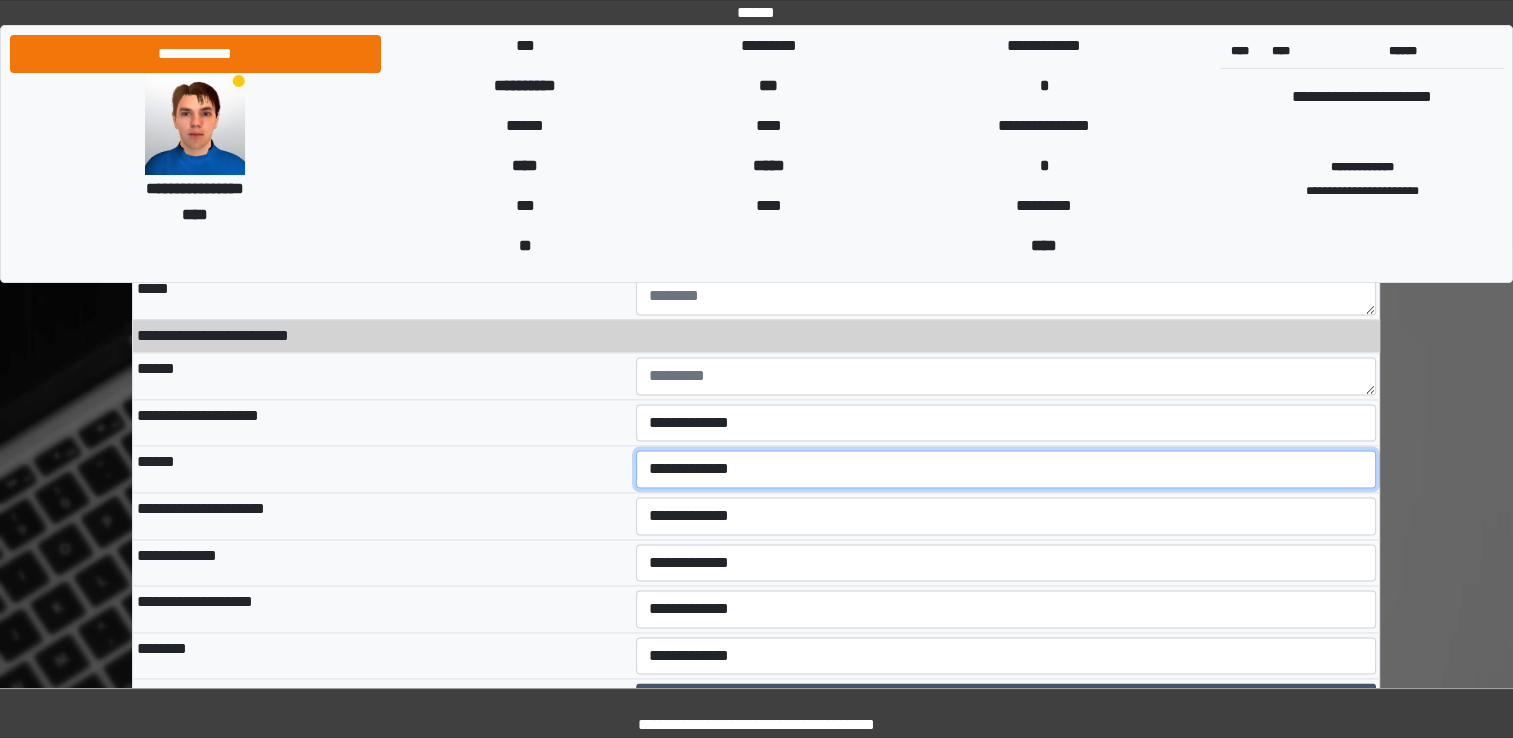 select on "*" 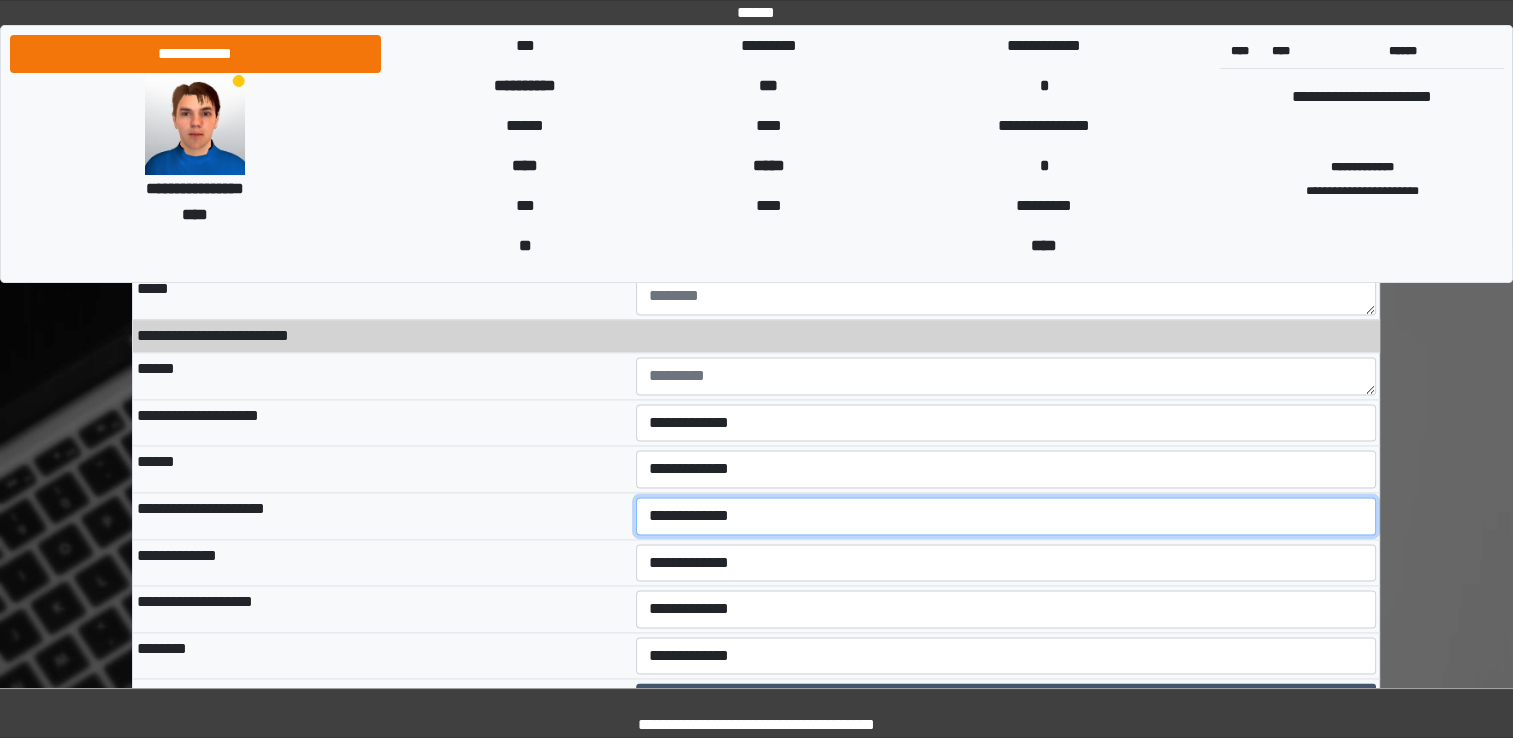 select on "*" 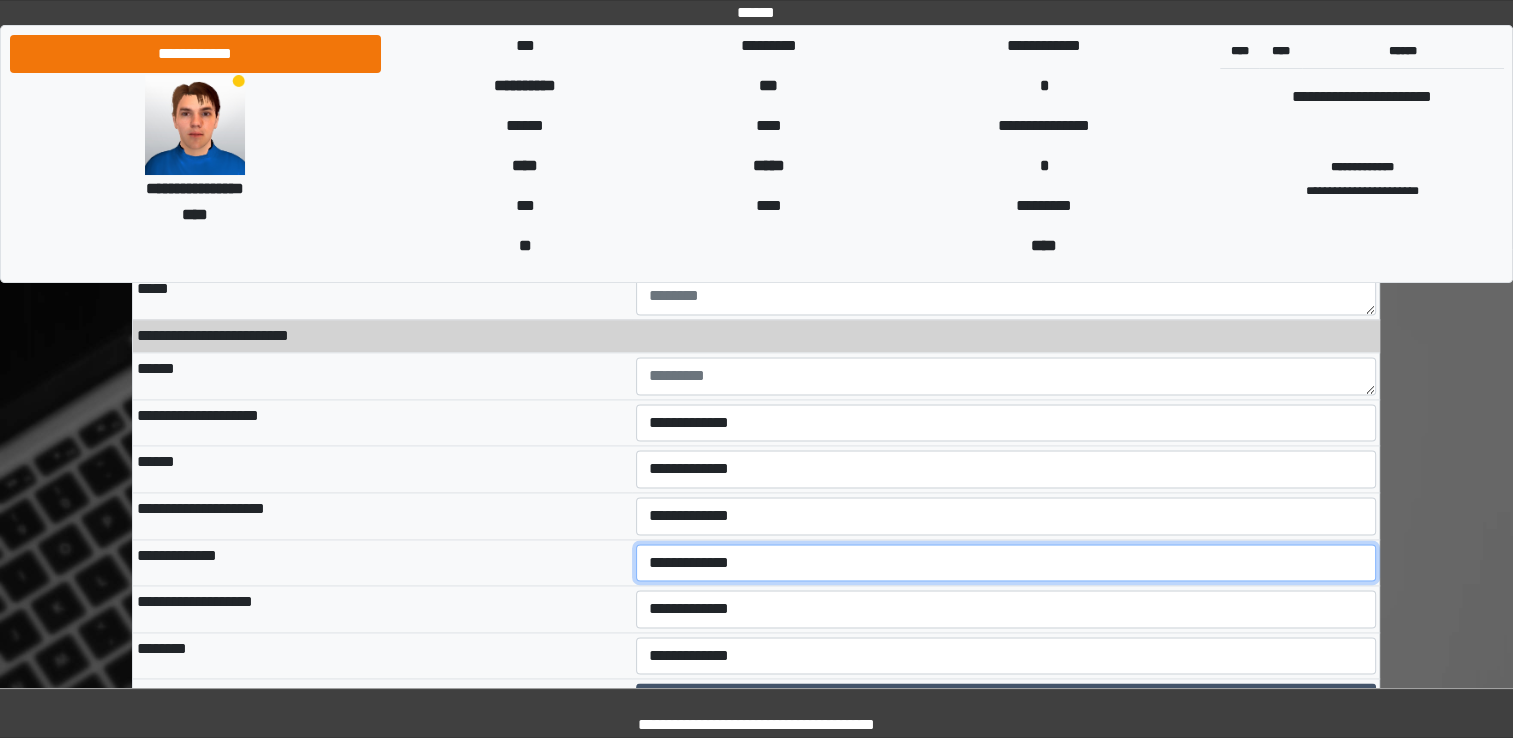 select on "*" 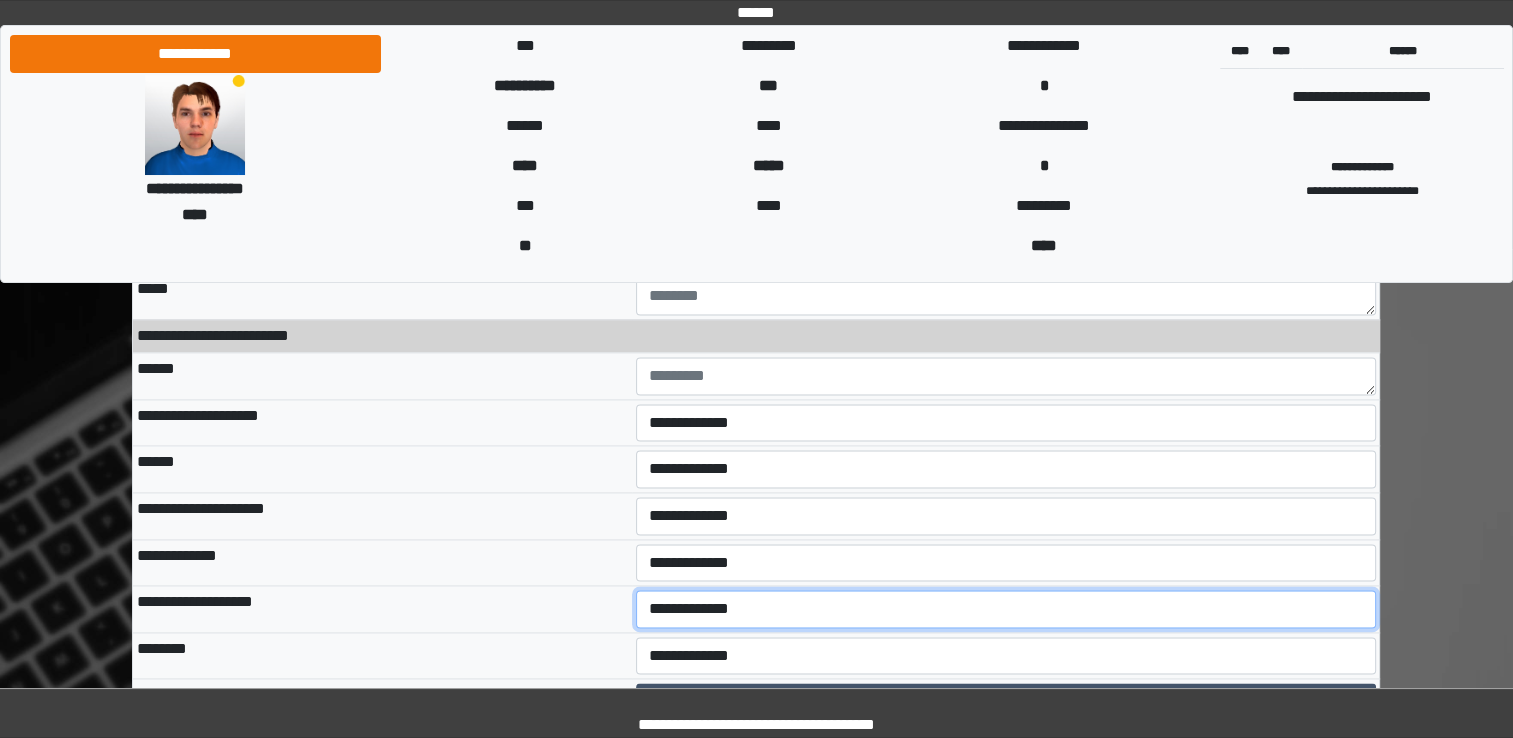 select on "*" 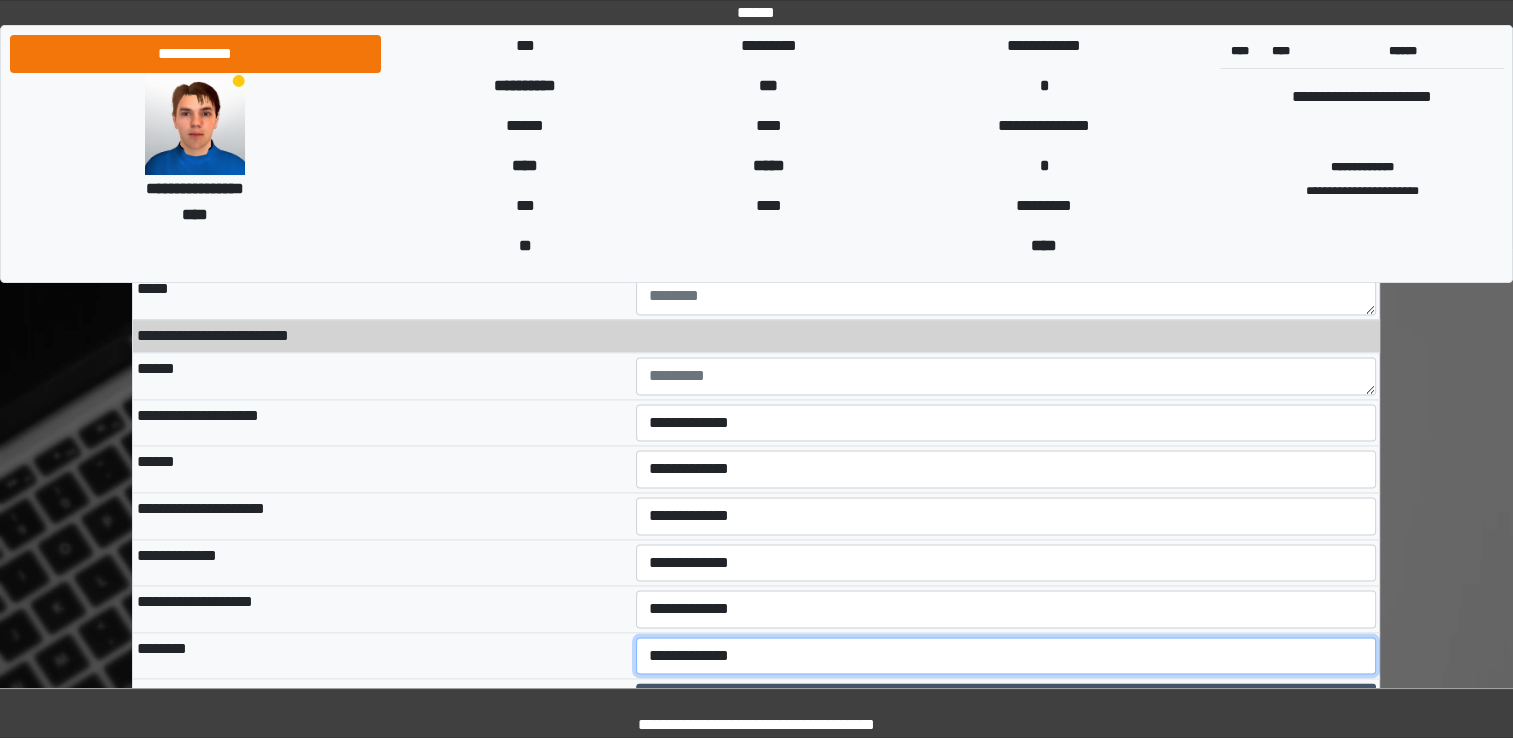 select on "*" 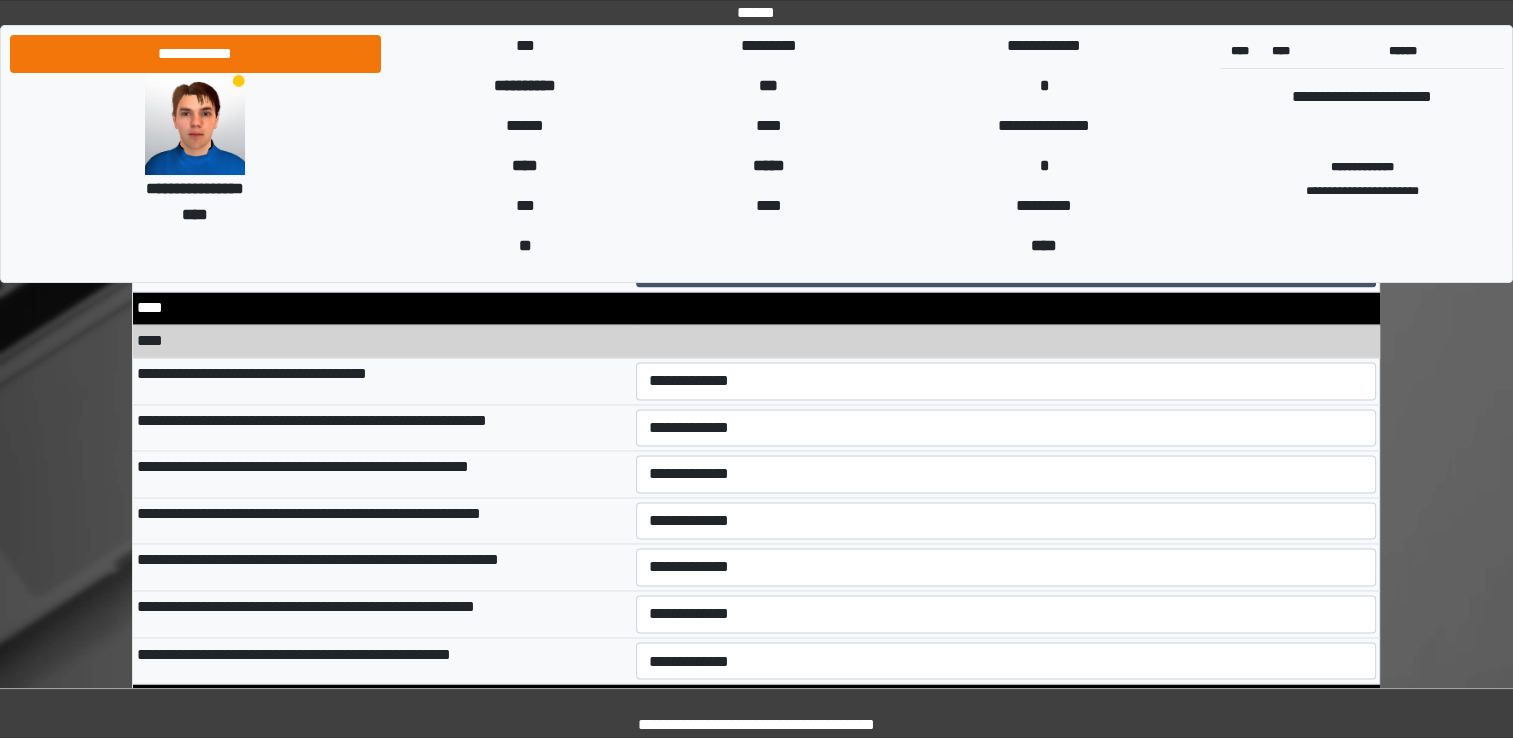 scroll, scrollTop: 10727, scrollLeft: 0, axis: vertical 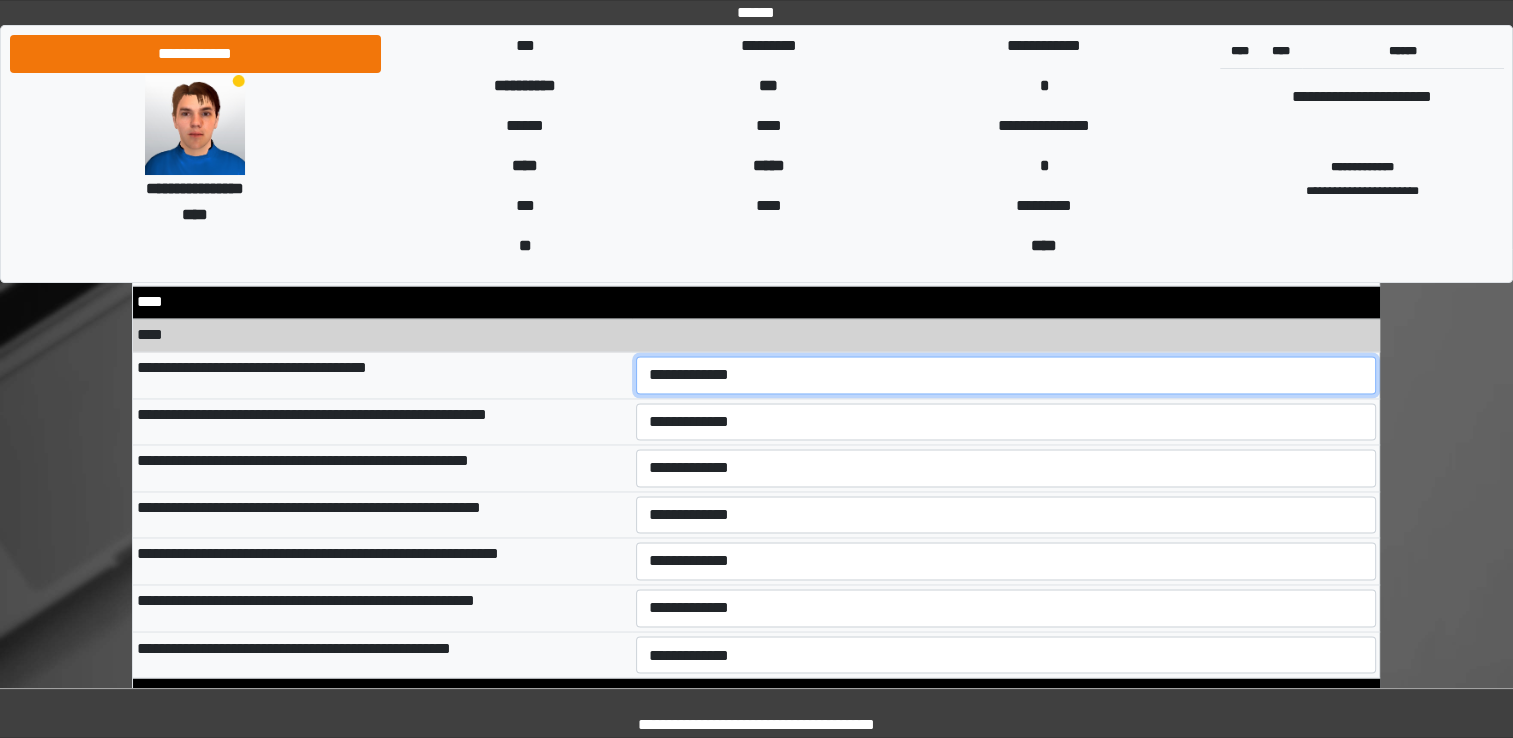 click on "**********" at bounding box center (1006, 375) 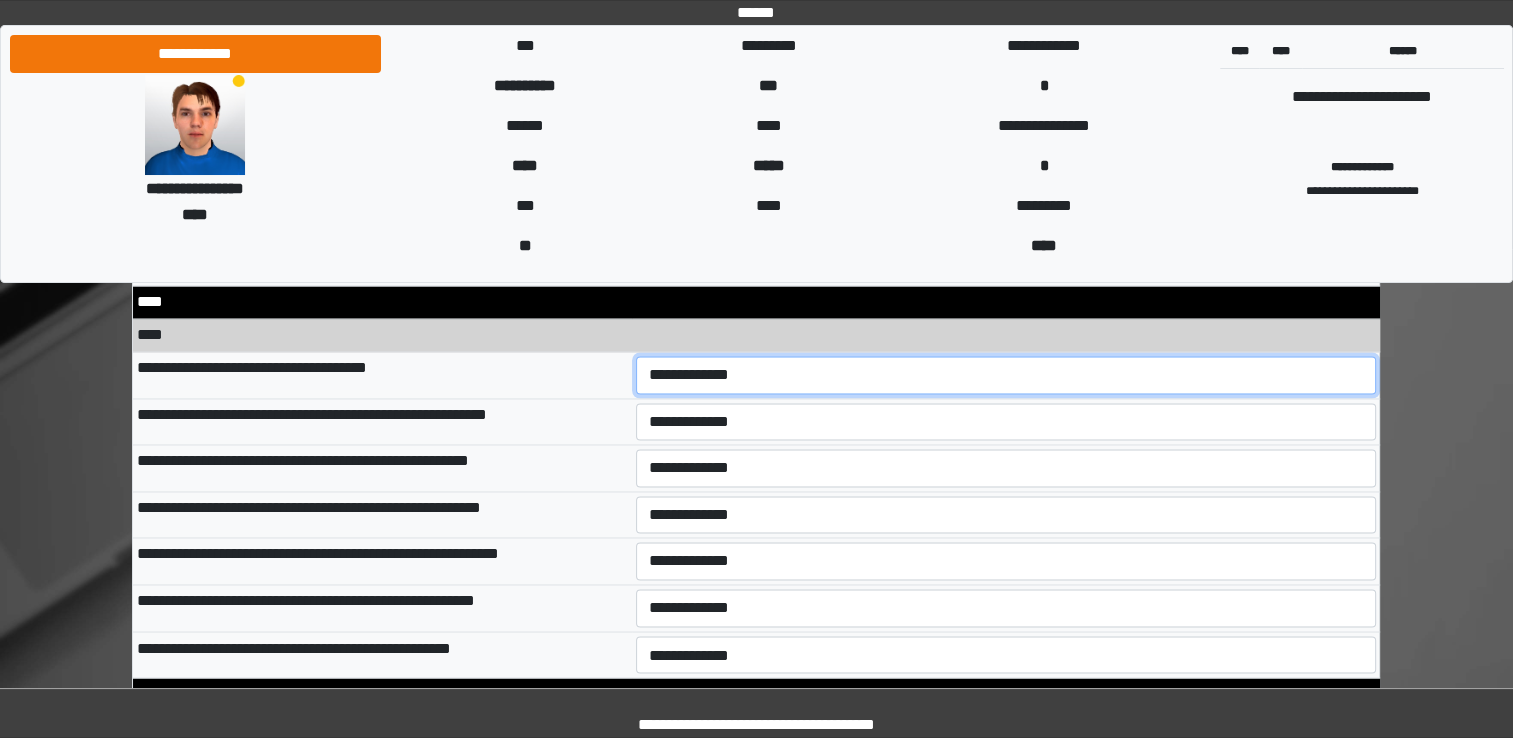 select on "*" 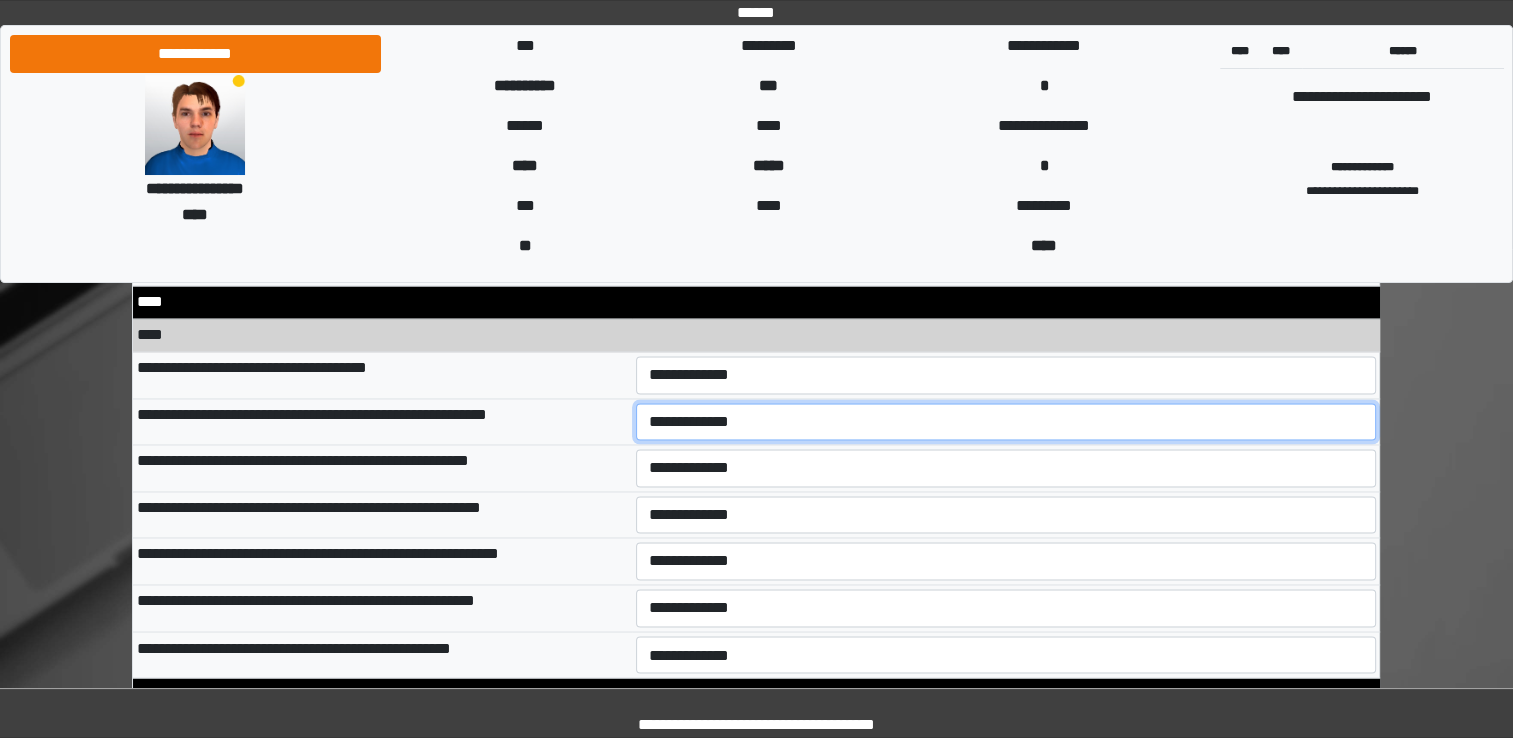 select on "*" 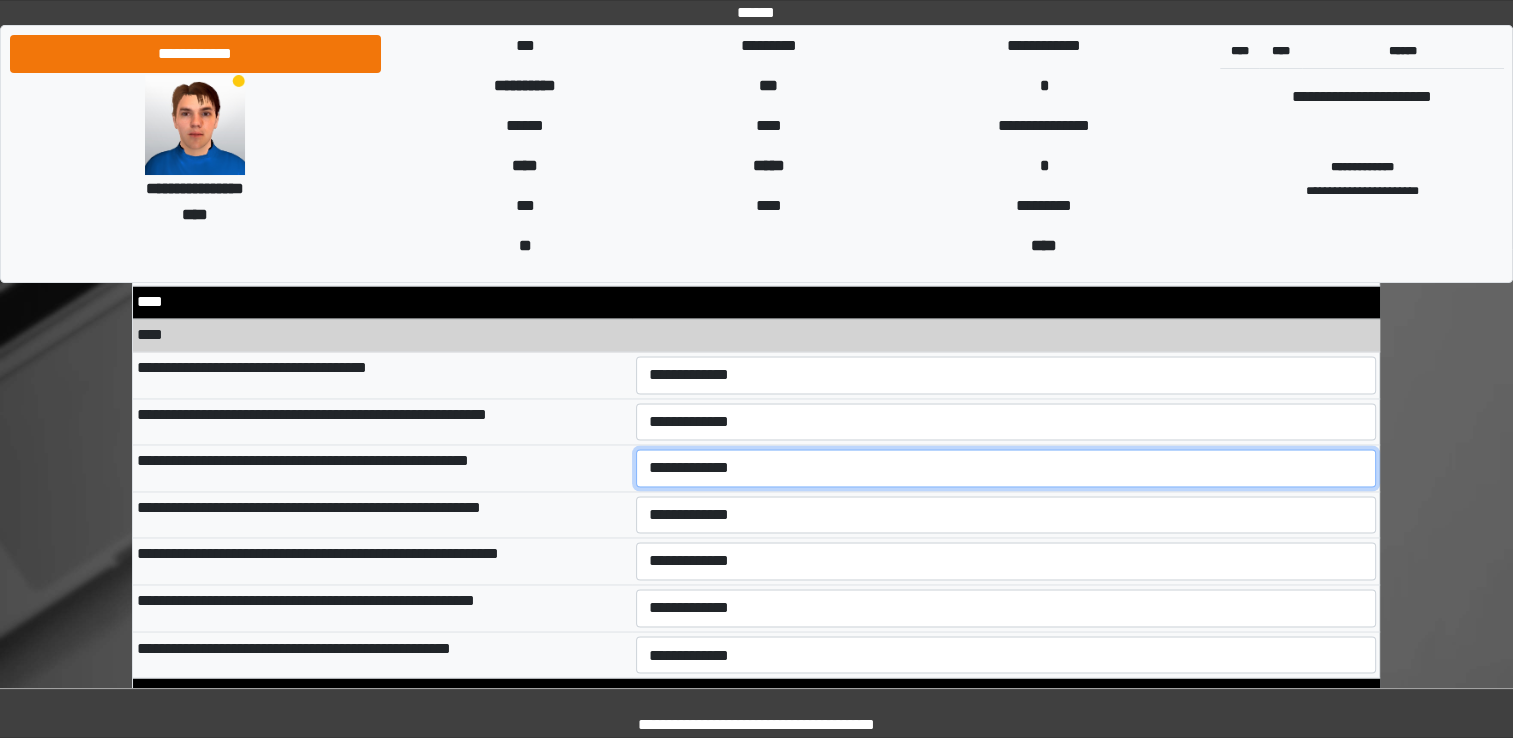 select on "*" 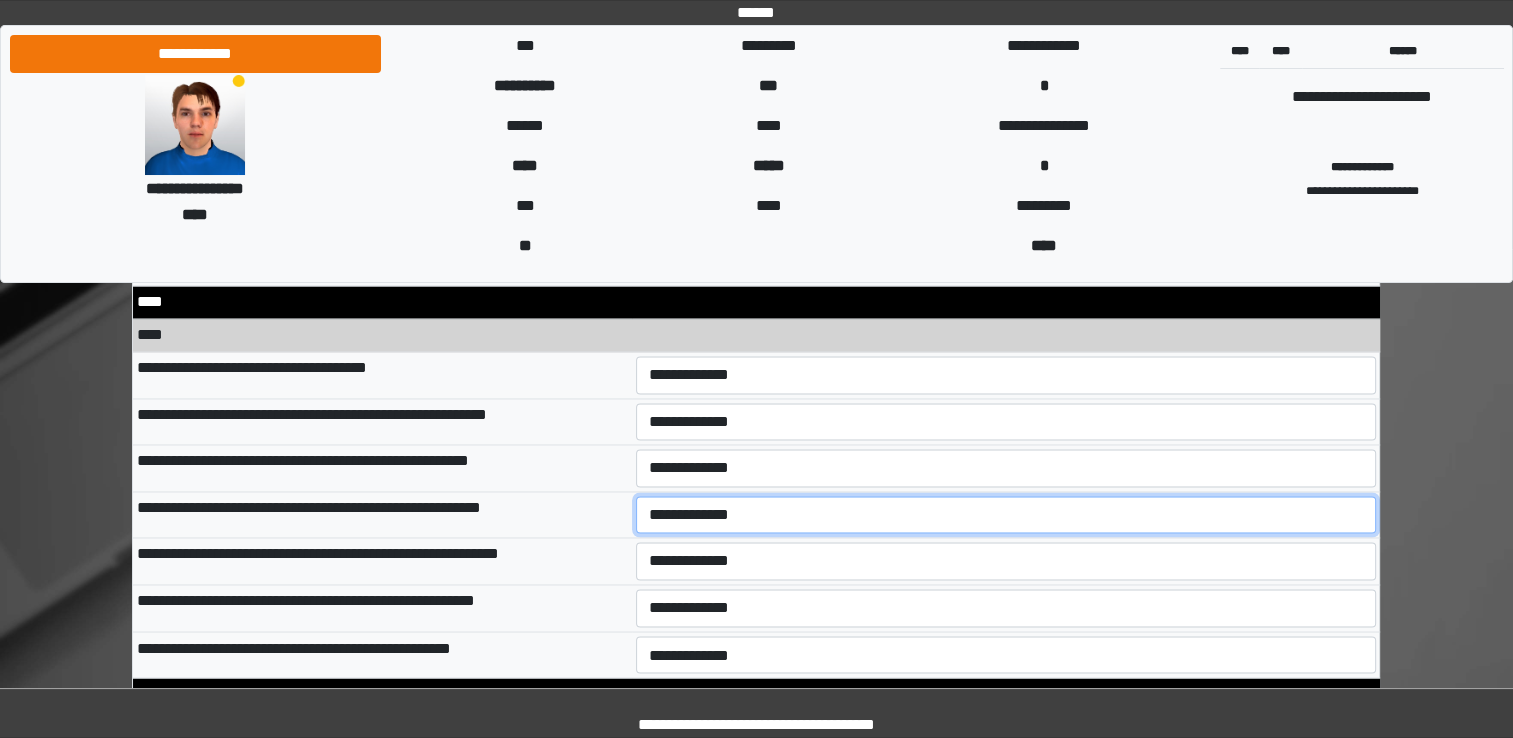 select on "*" 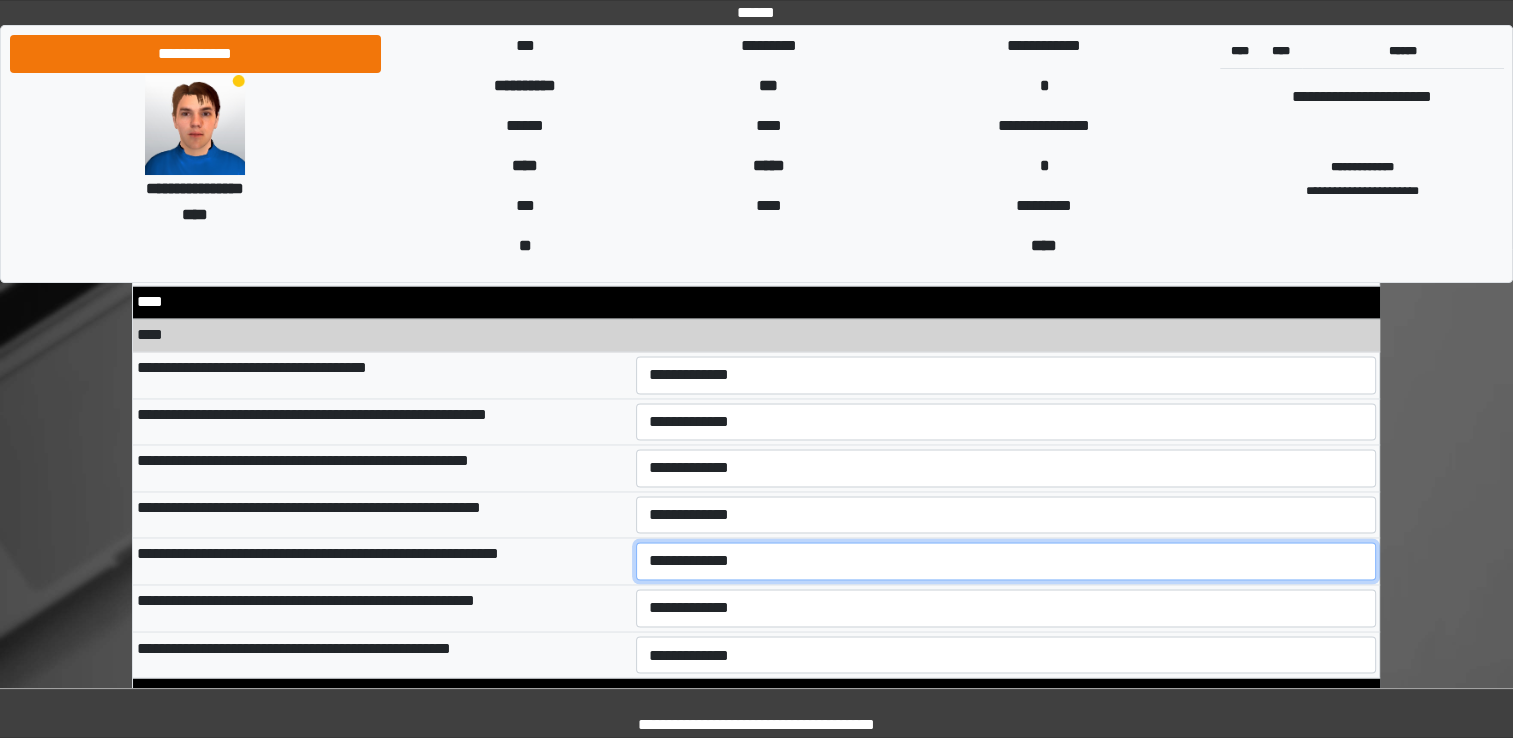select on "*" 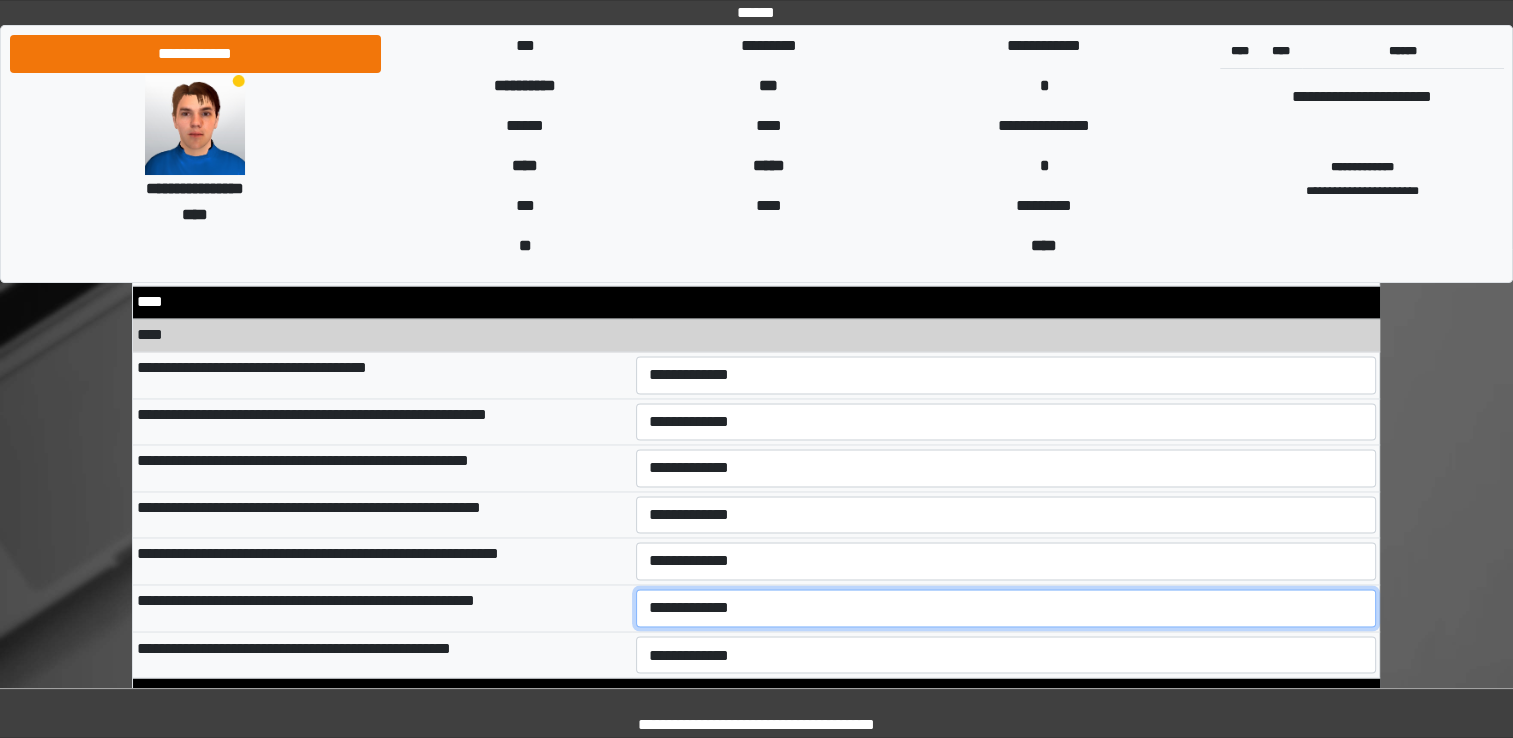 select on "*" 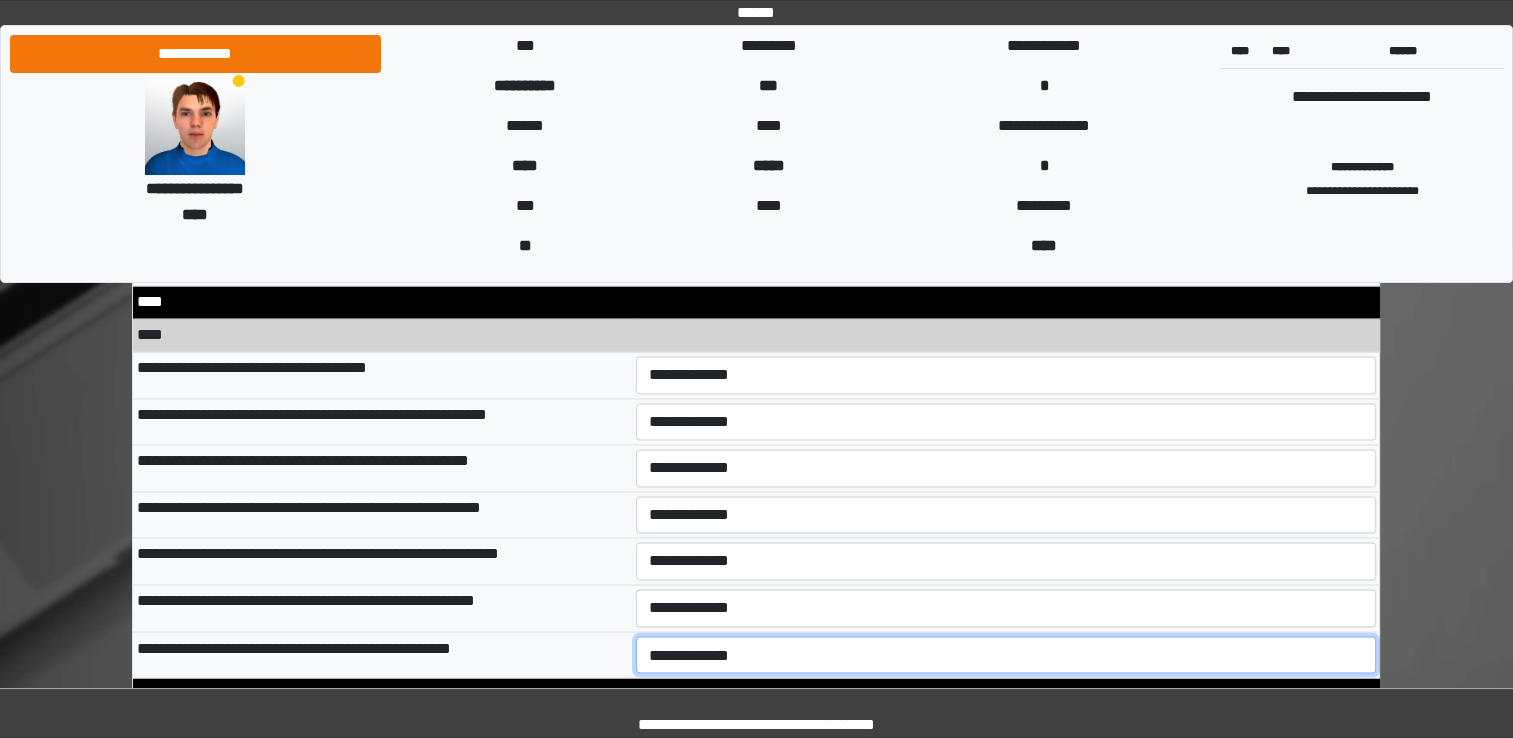 select on "*" 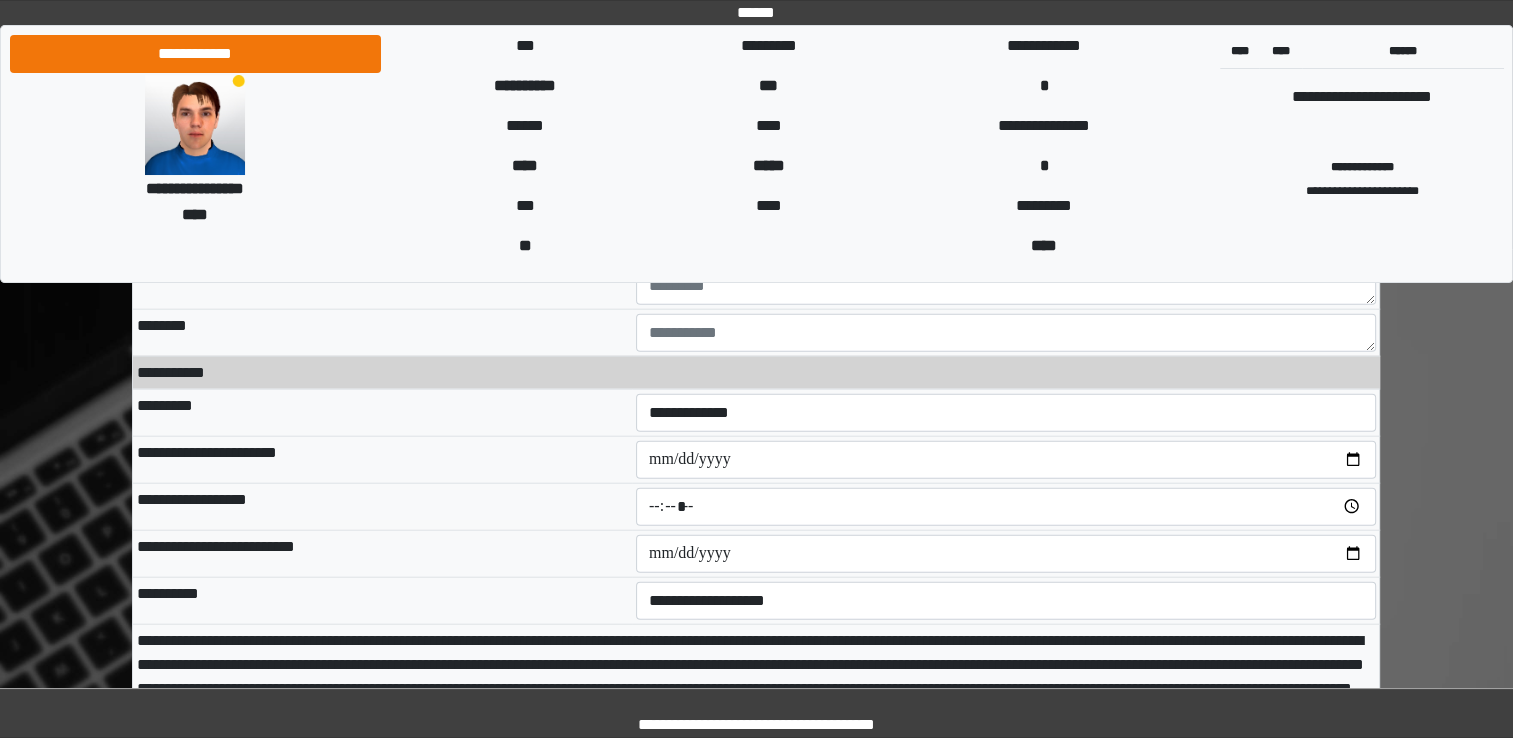 scroll, scrollTop: 12247, scrollLeft: 0, axis: vertical 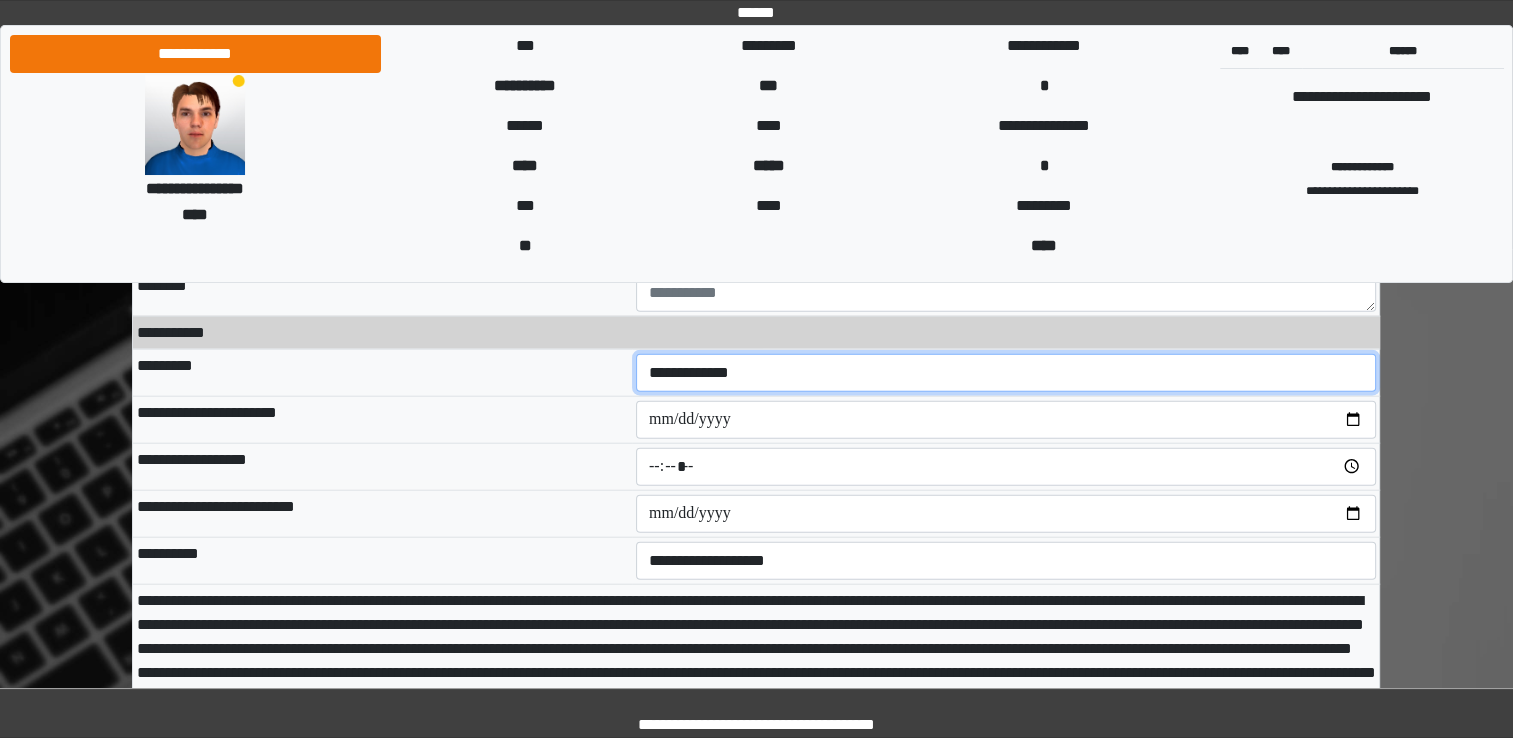 click on "**********" at bounding box center [1006, 373] 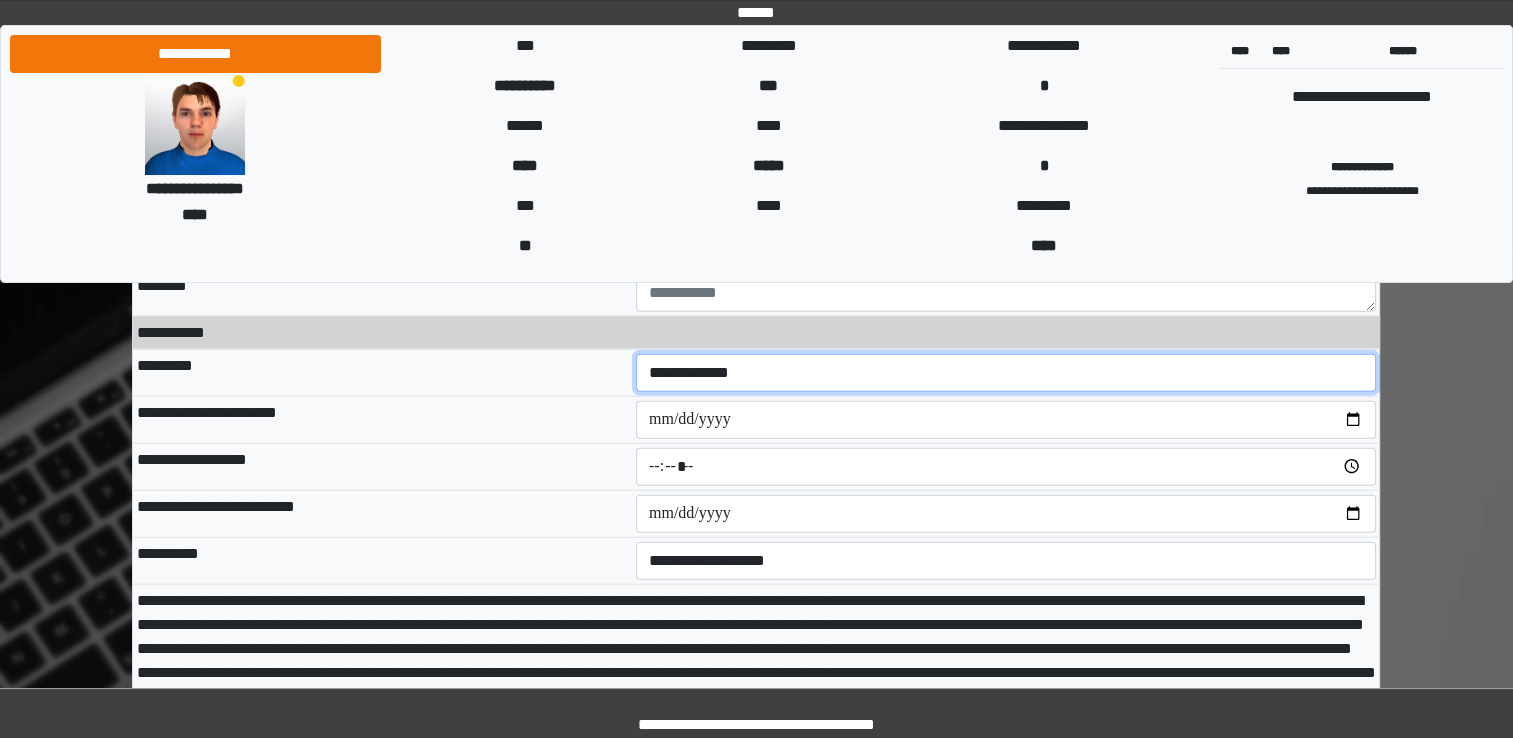 select on "**" 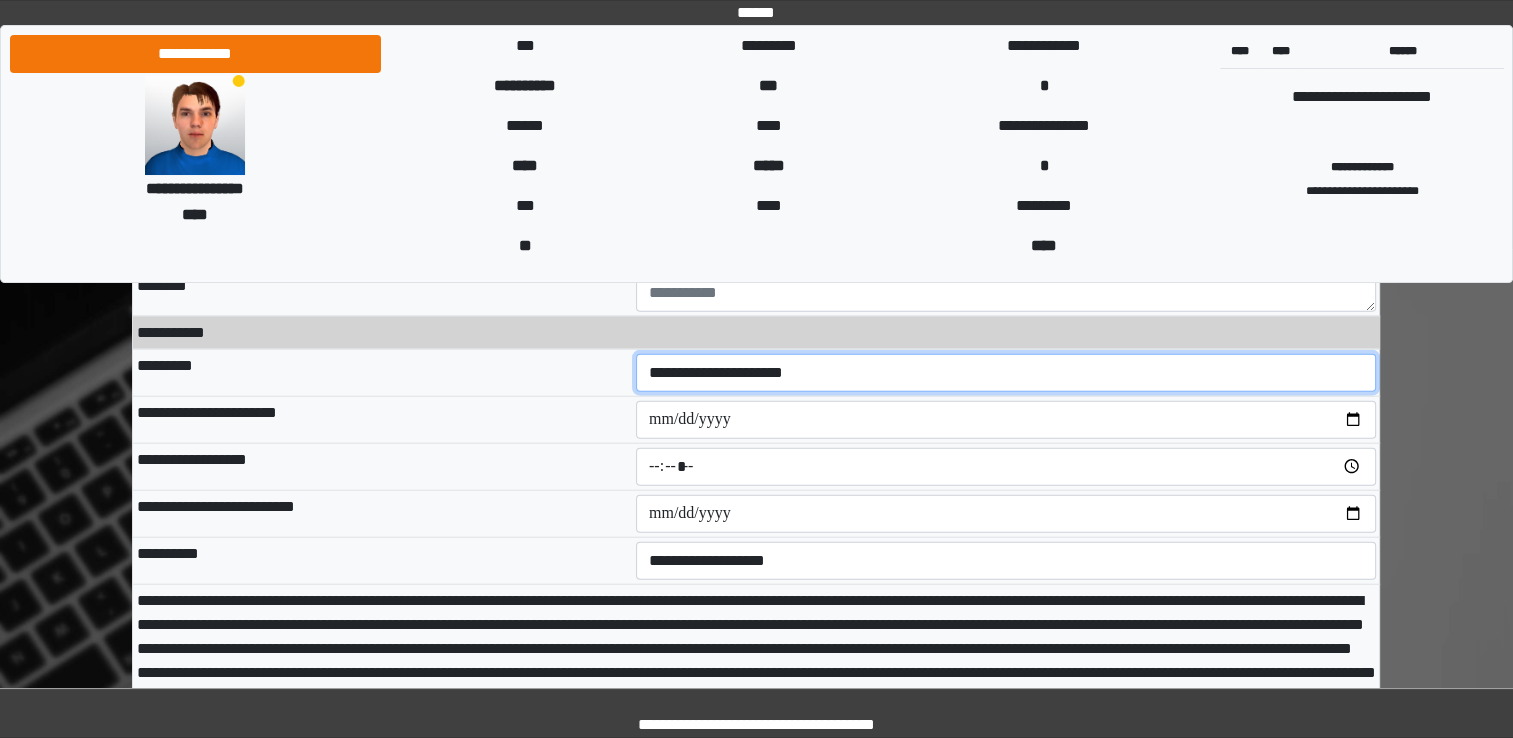 click on "**********" at bounding box center [1006, 373] 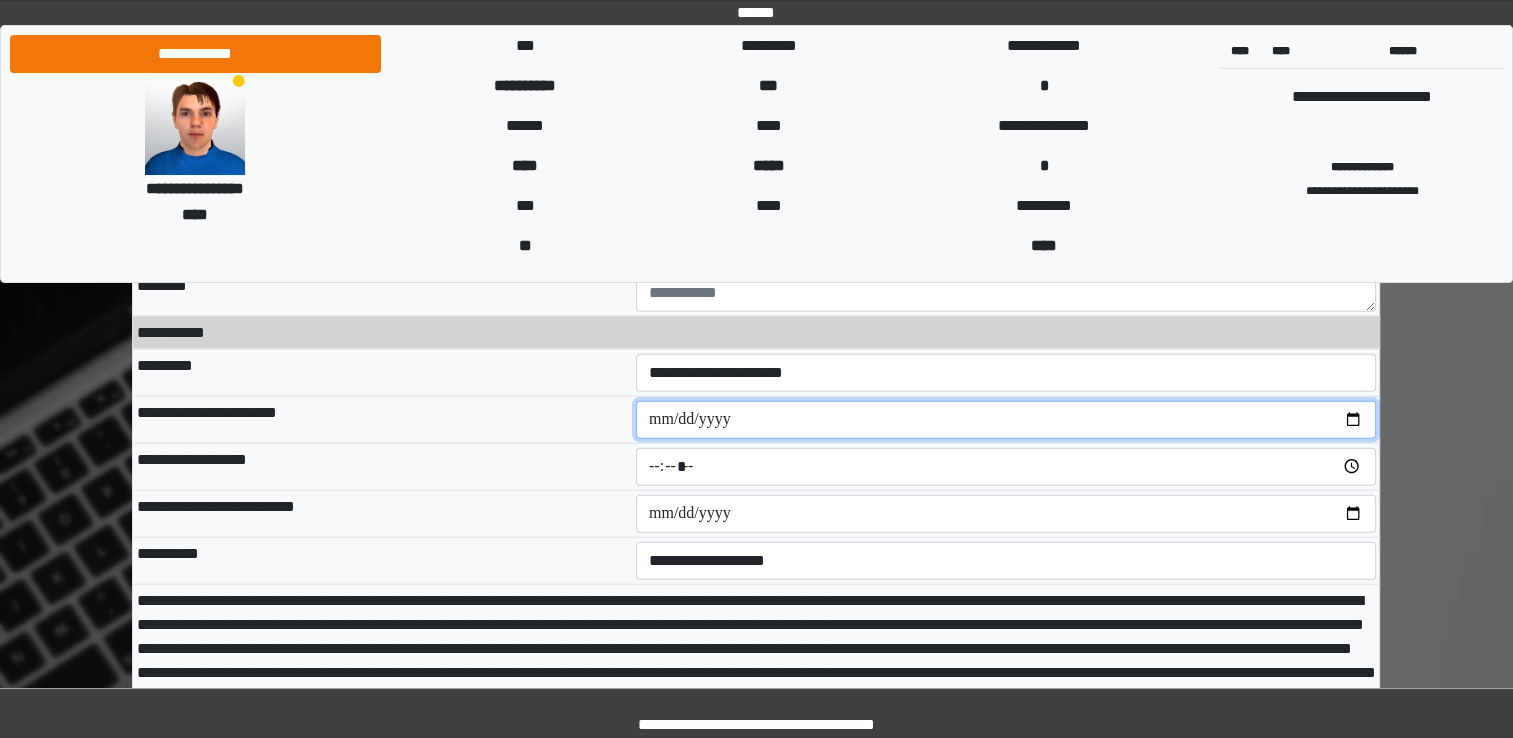 click at bounding box center [1006, 420] 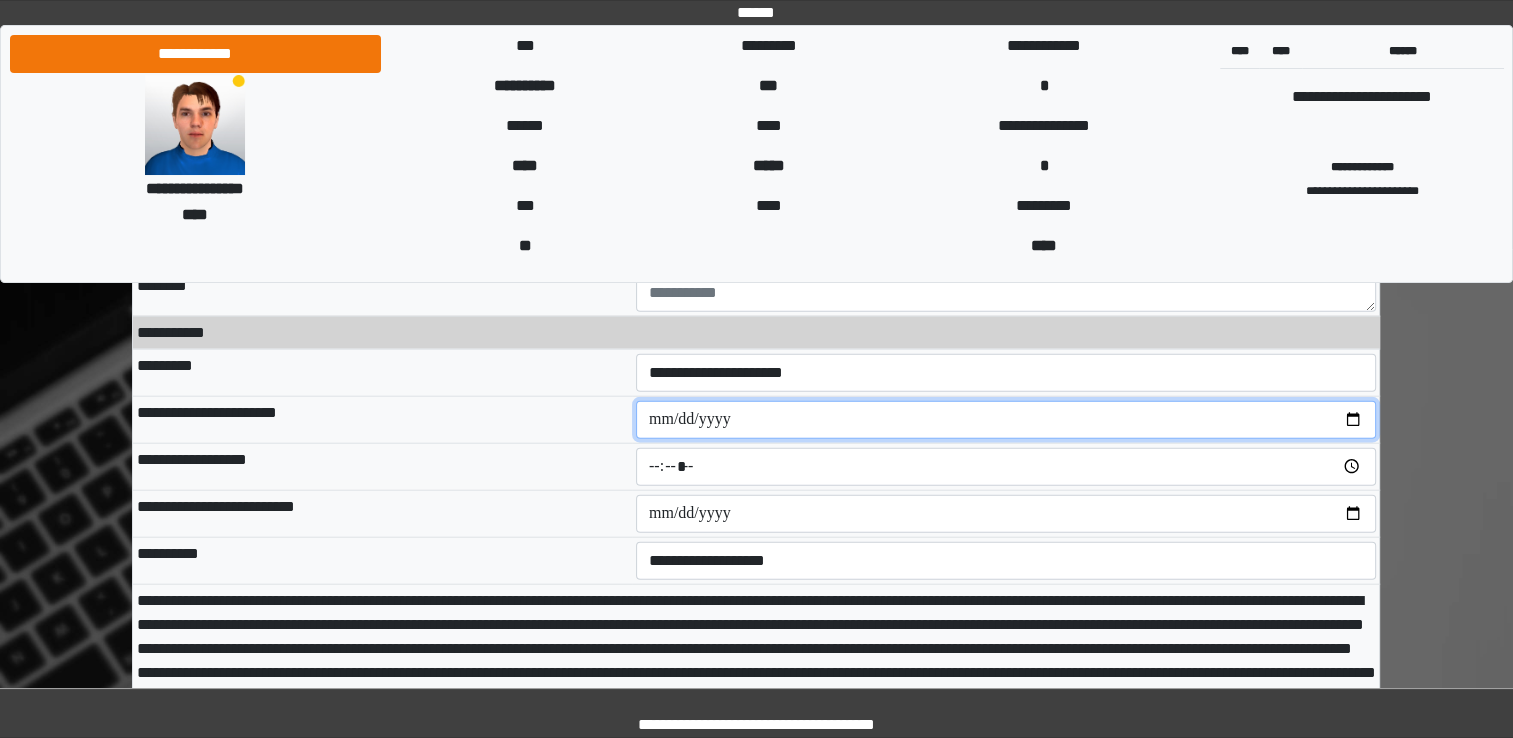 type on "**********" 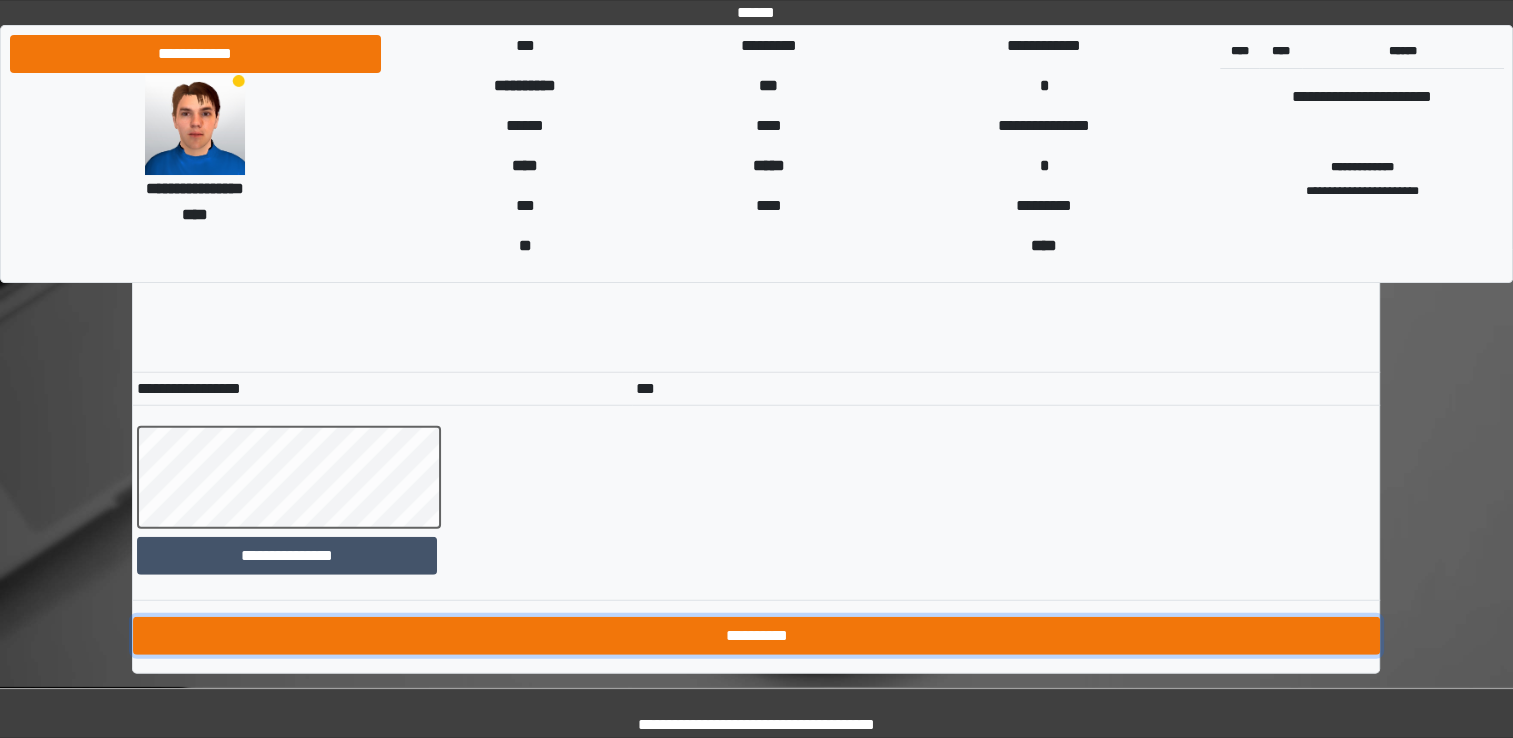 click on "**********" at bounding box center (756, 636) 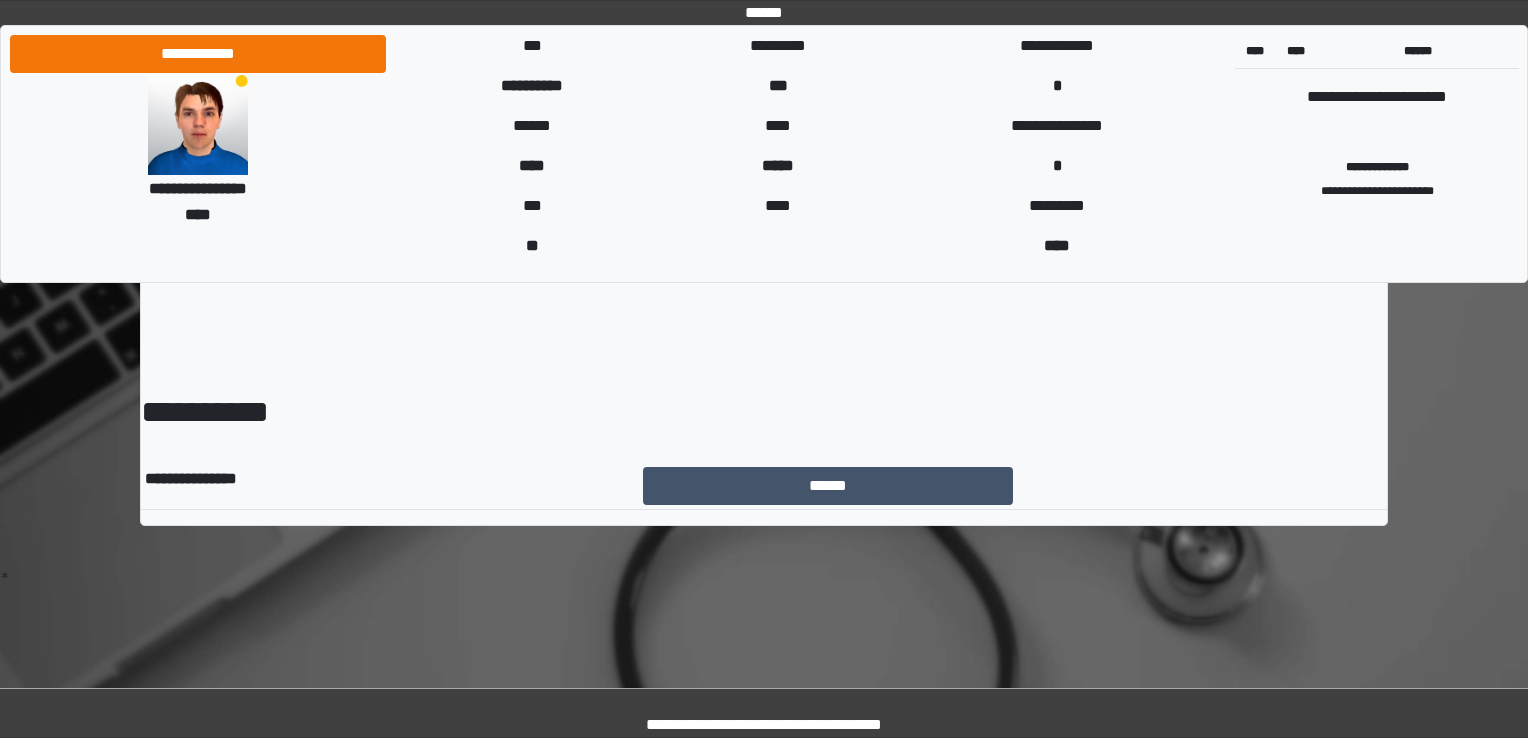 scroll, scrollTop: 0, scrollLeft: 0, axis: both 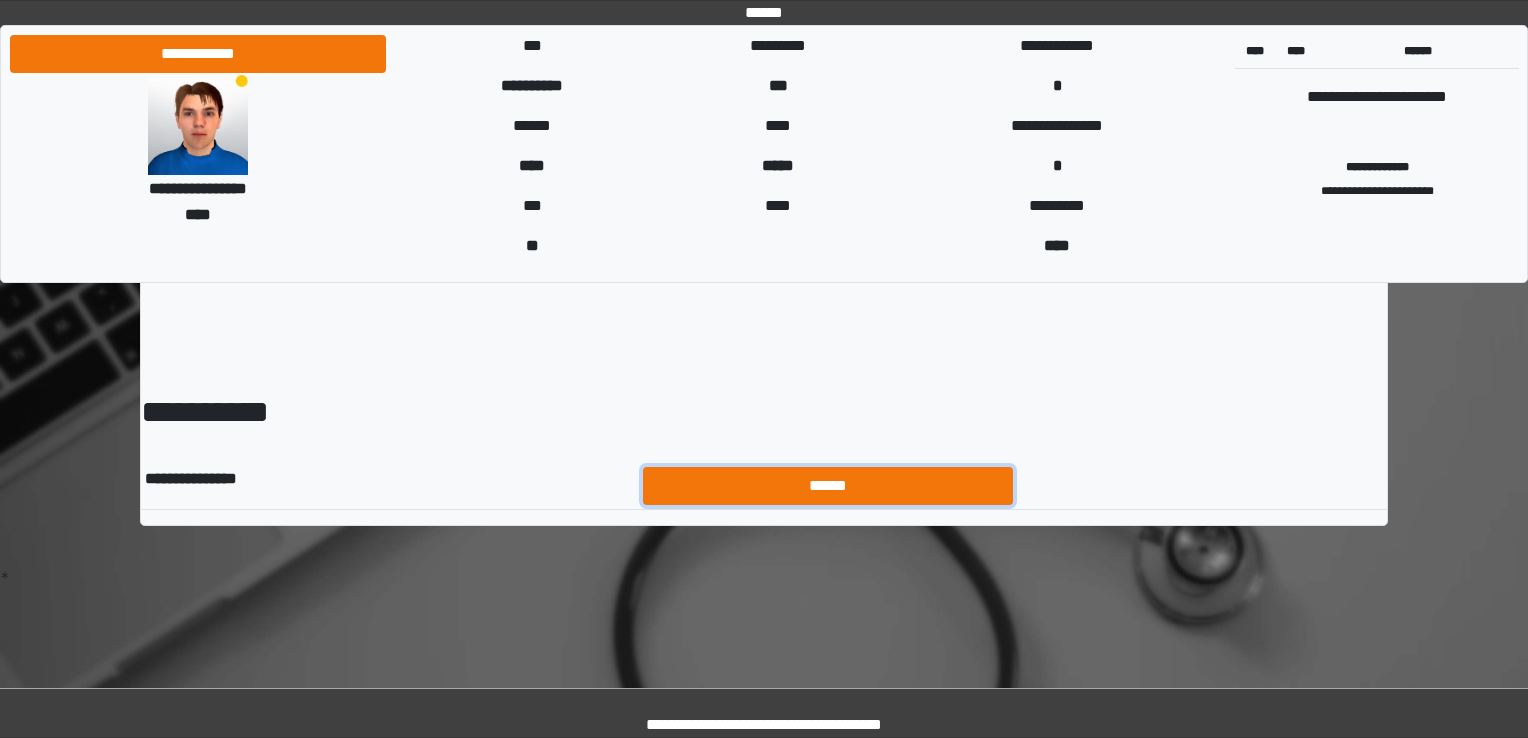click on "******" at bounding box center [828, 486] 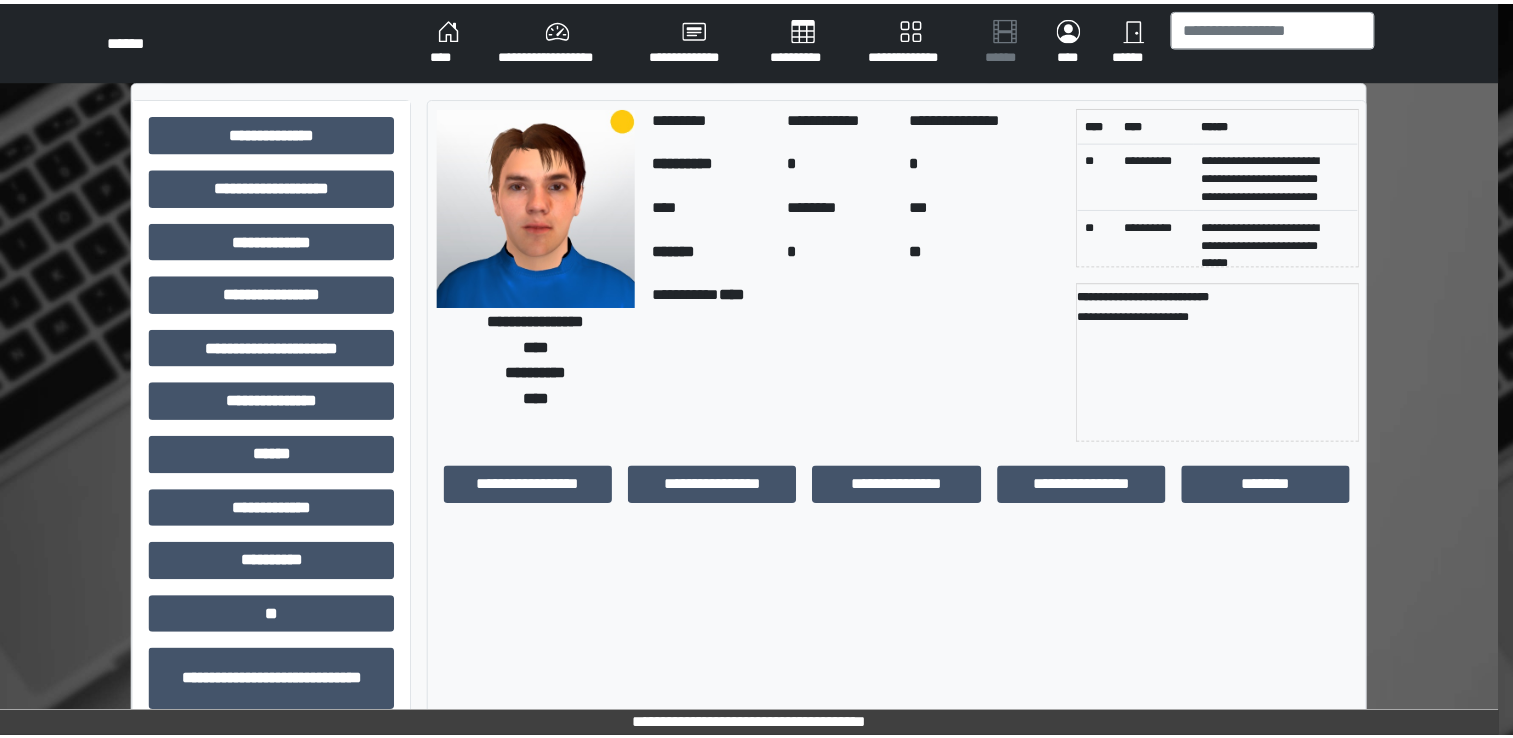 scroll, scrollTop: 0, scrollLeft: 0, axis: both 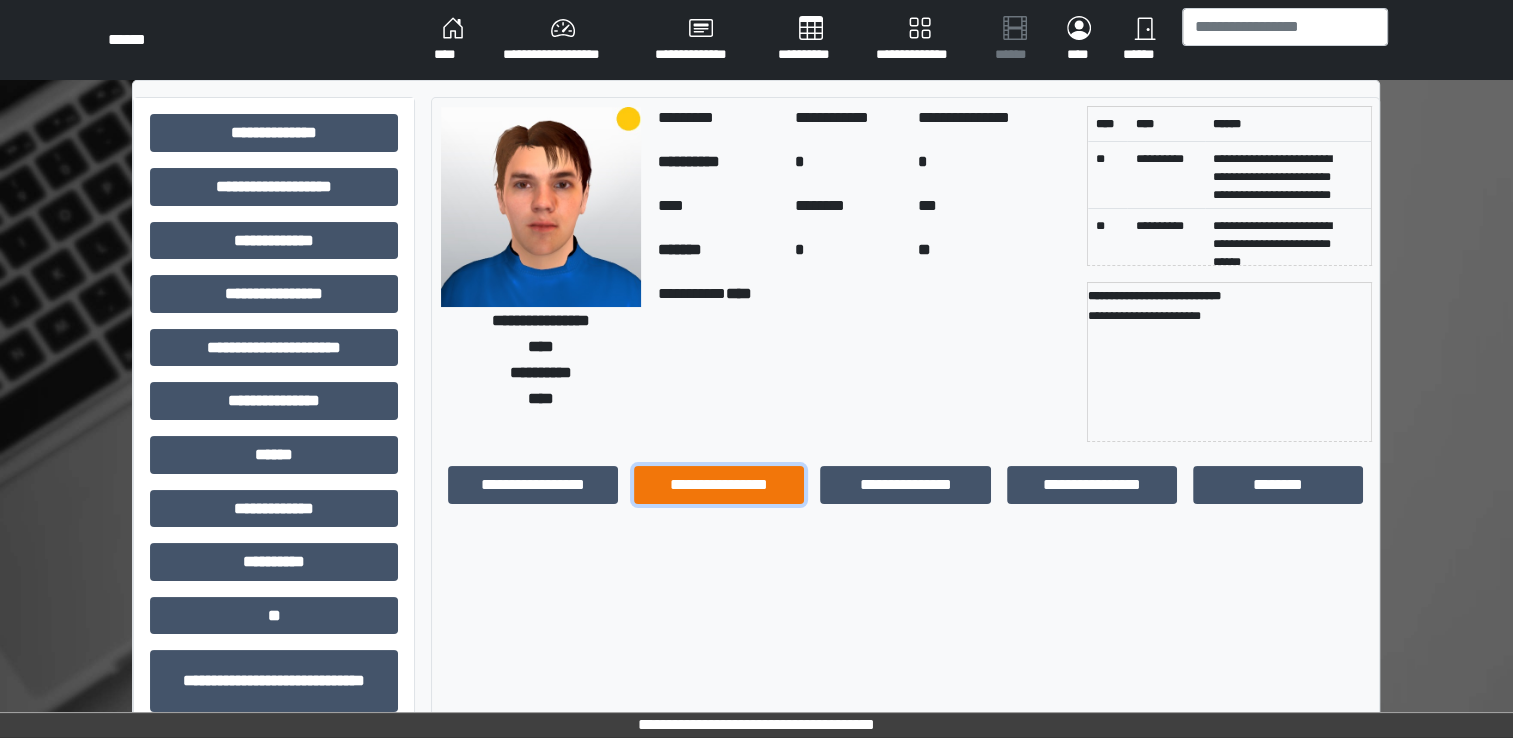 click on "**********" at bounding box center [719, 485] 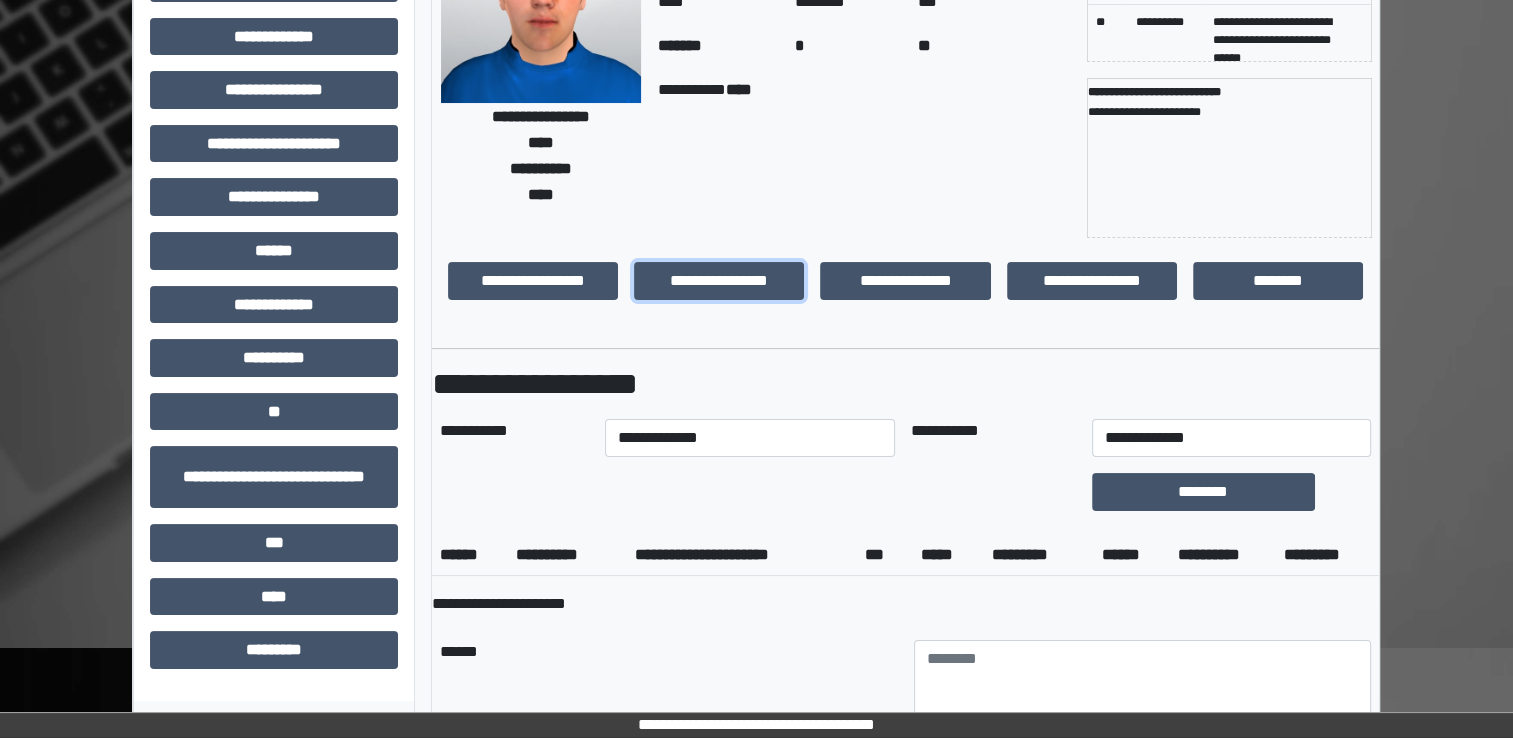 scroll, scrollTop: 299, scrollLeft: 0, axis: vertical 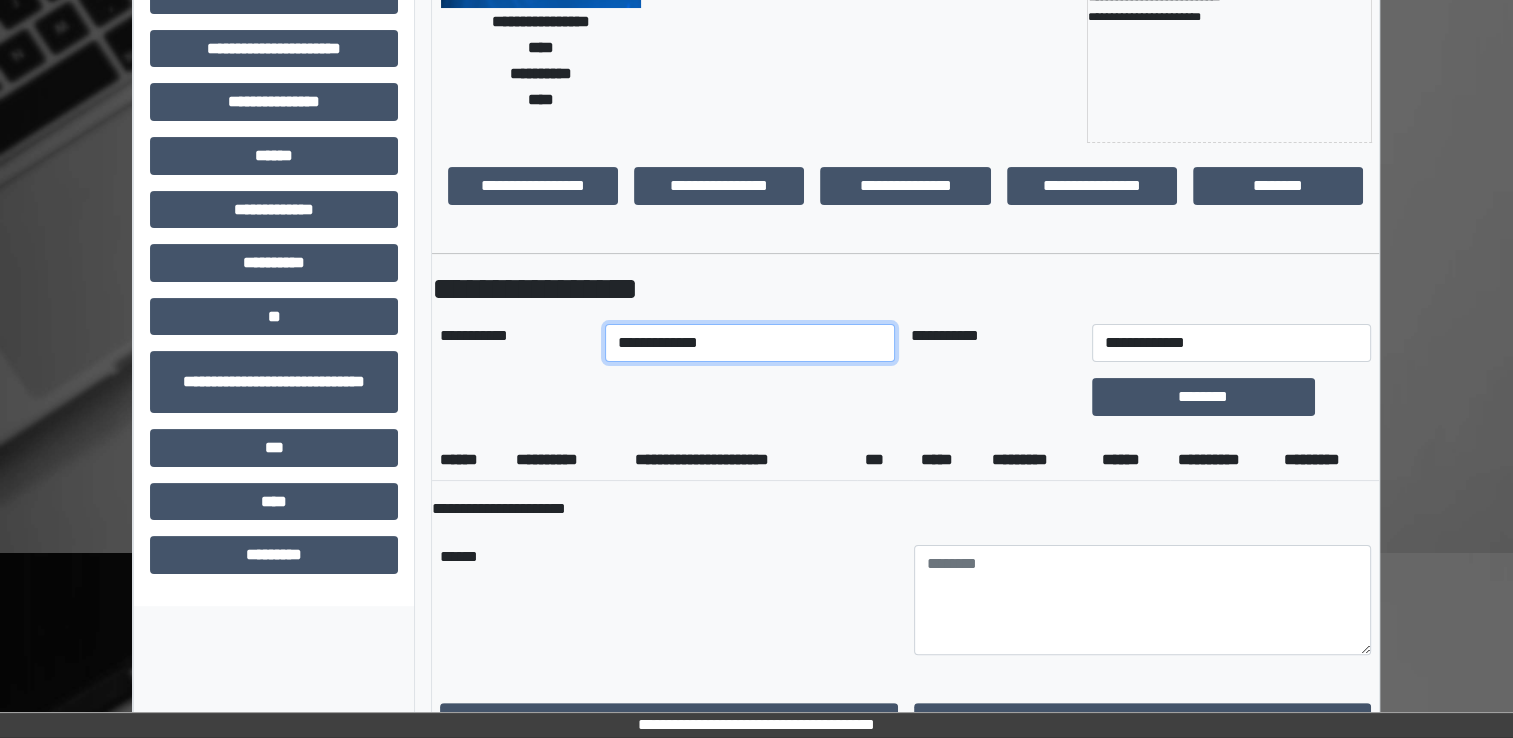 click on "**********" at bounding box center (750, 343) 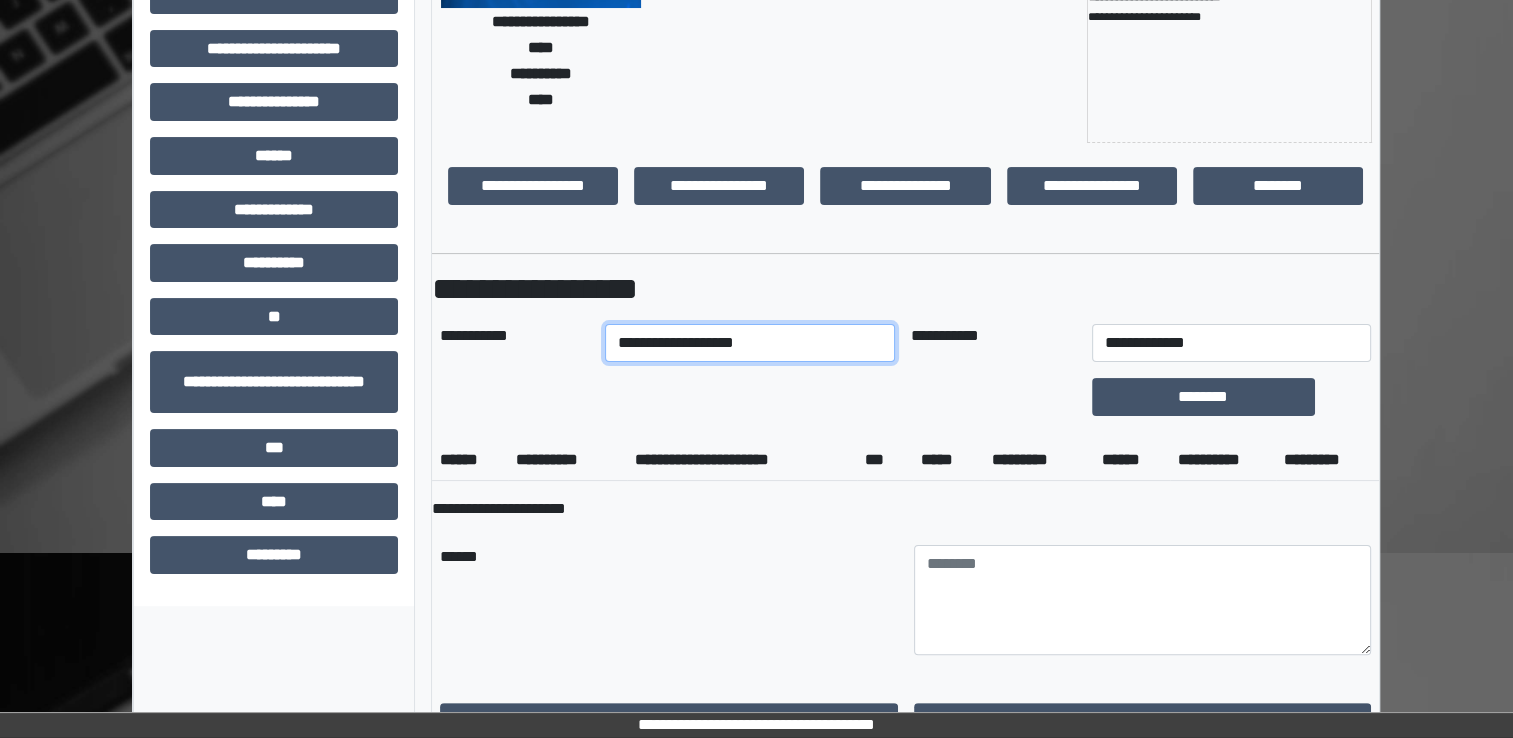 click on "**********" at bounding box center (750, 343) 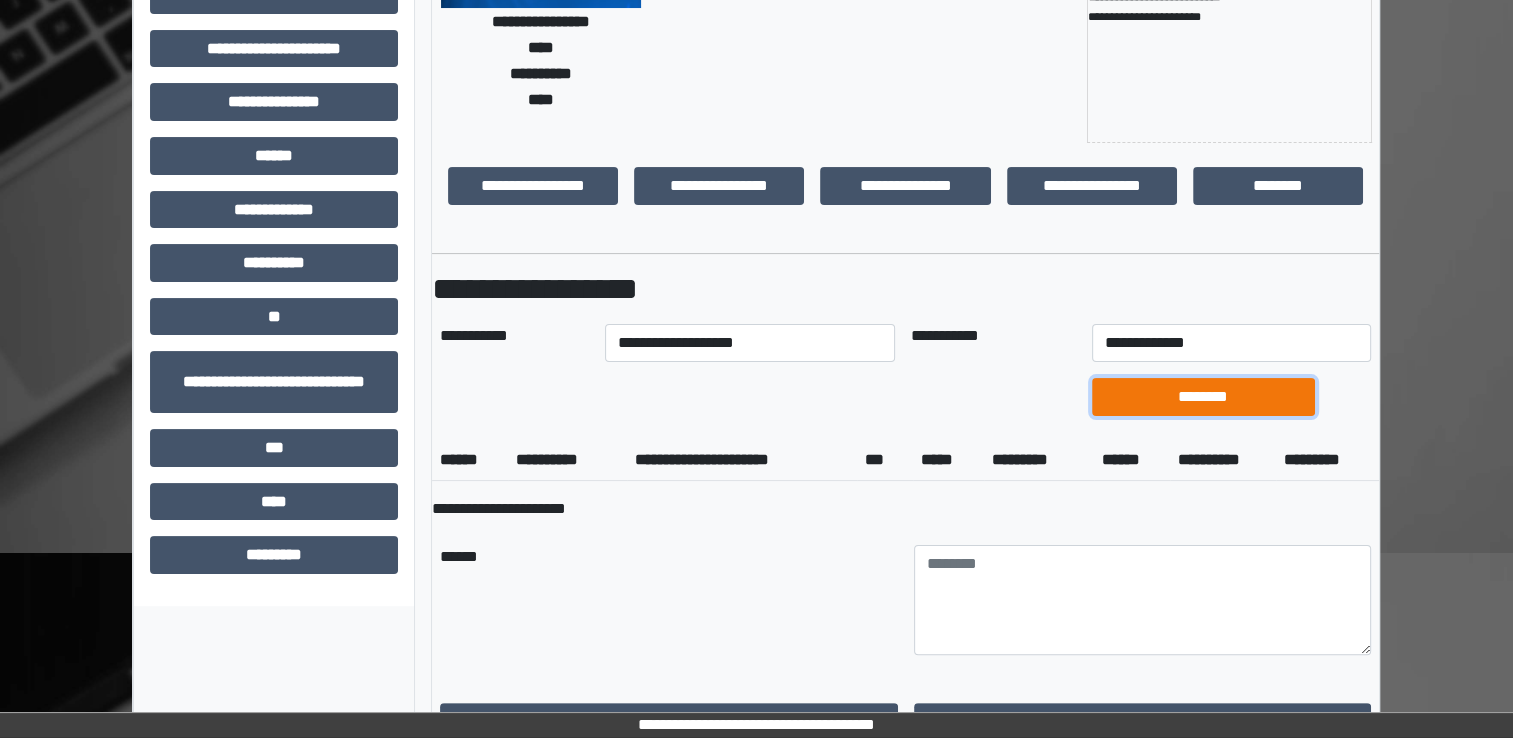 click on "********" at bounding box center (1203, 397) 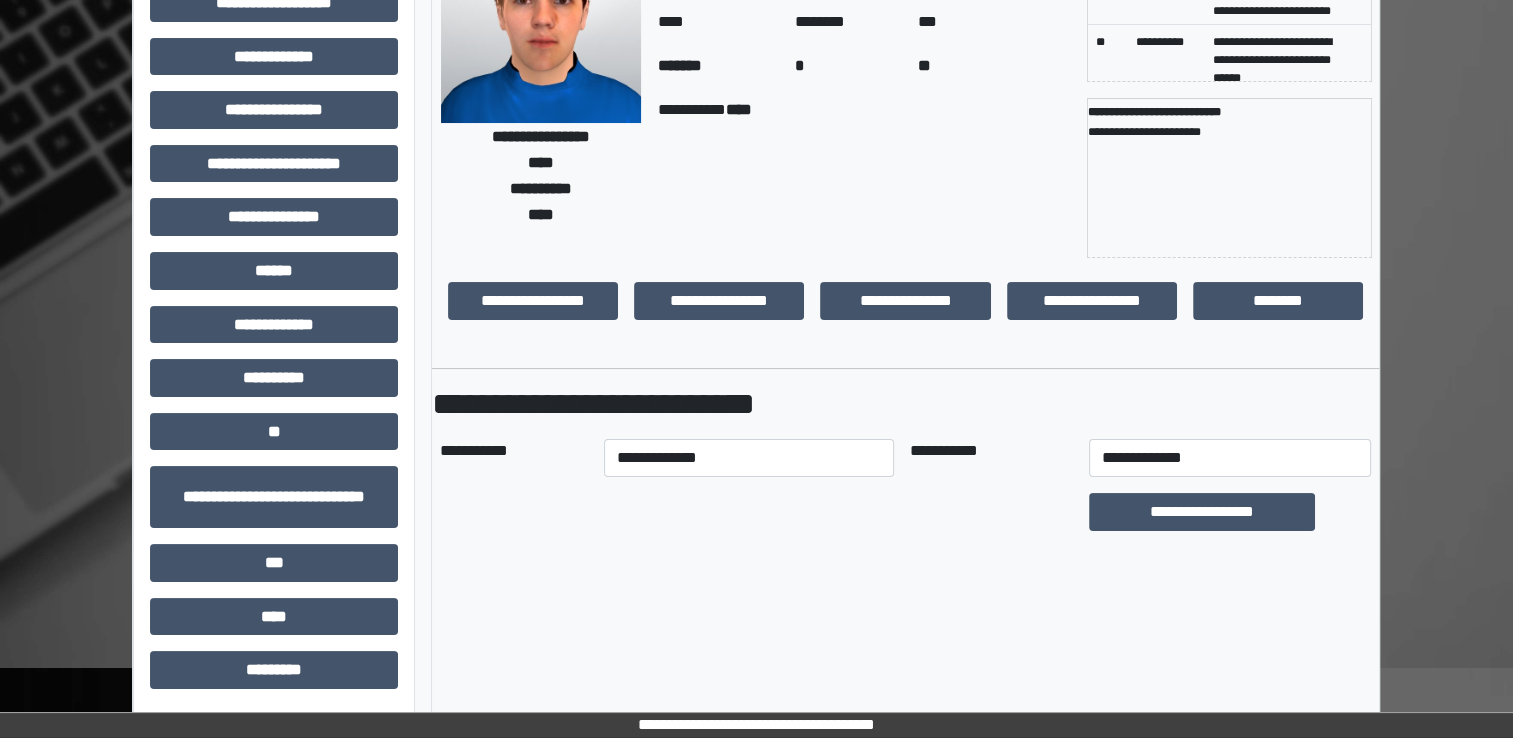 scroll, scrollTop: 184, scrollLeft: 0, axis: vertical 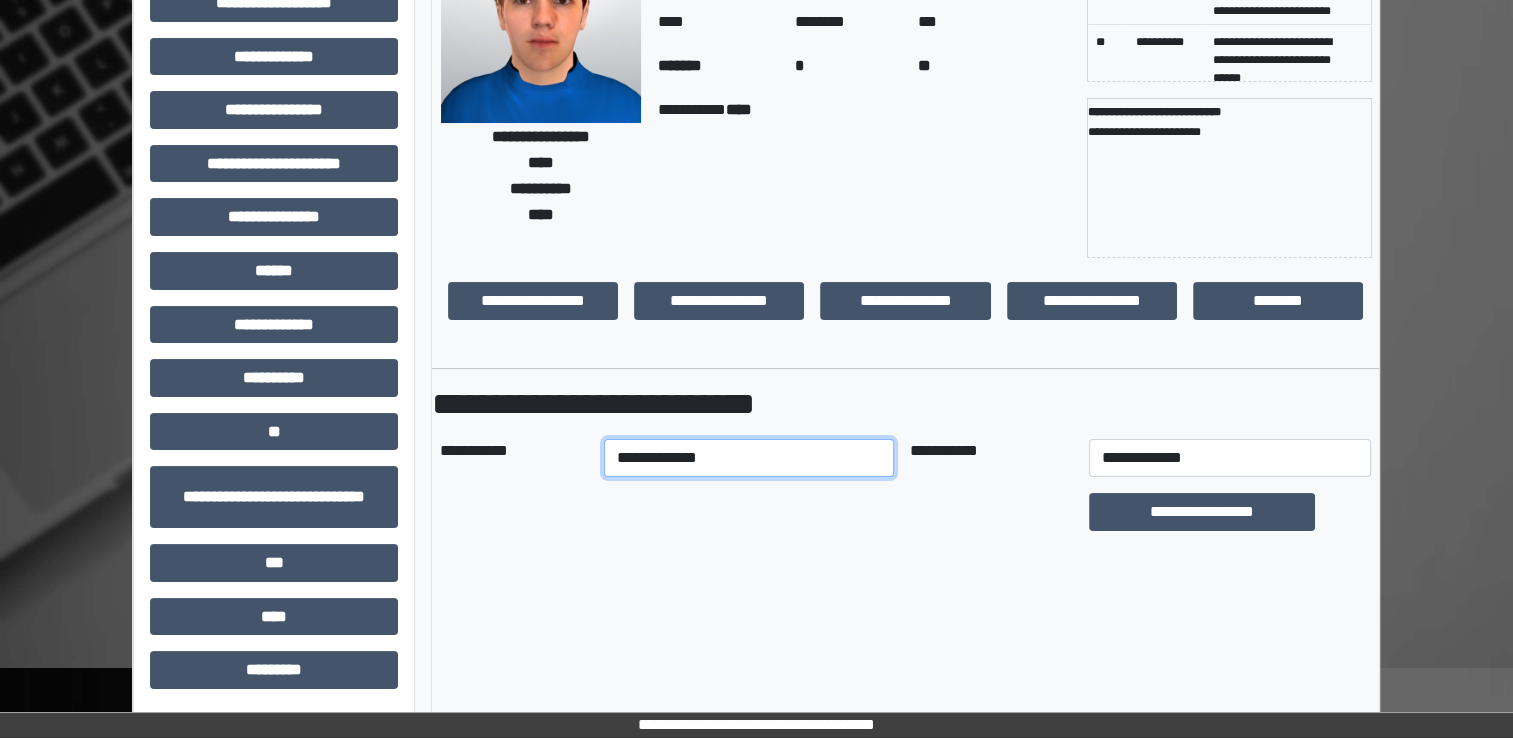click on "**********" at bounding box center (749, 458) 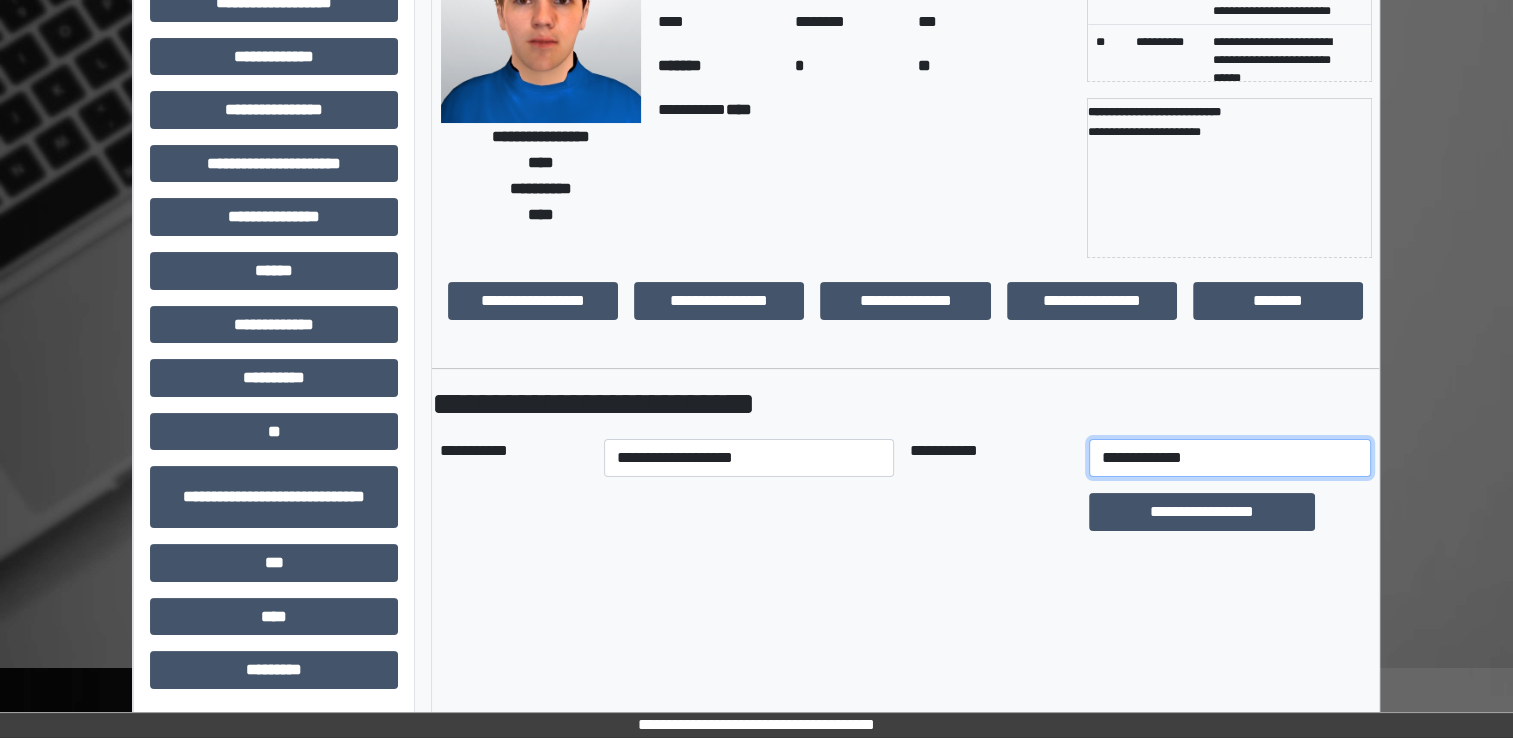 click on "**********" at bounding box center [1230, 458] 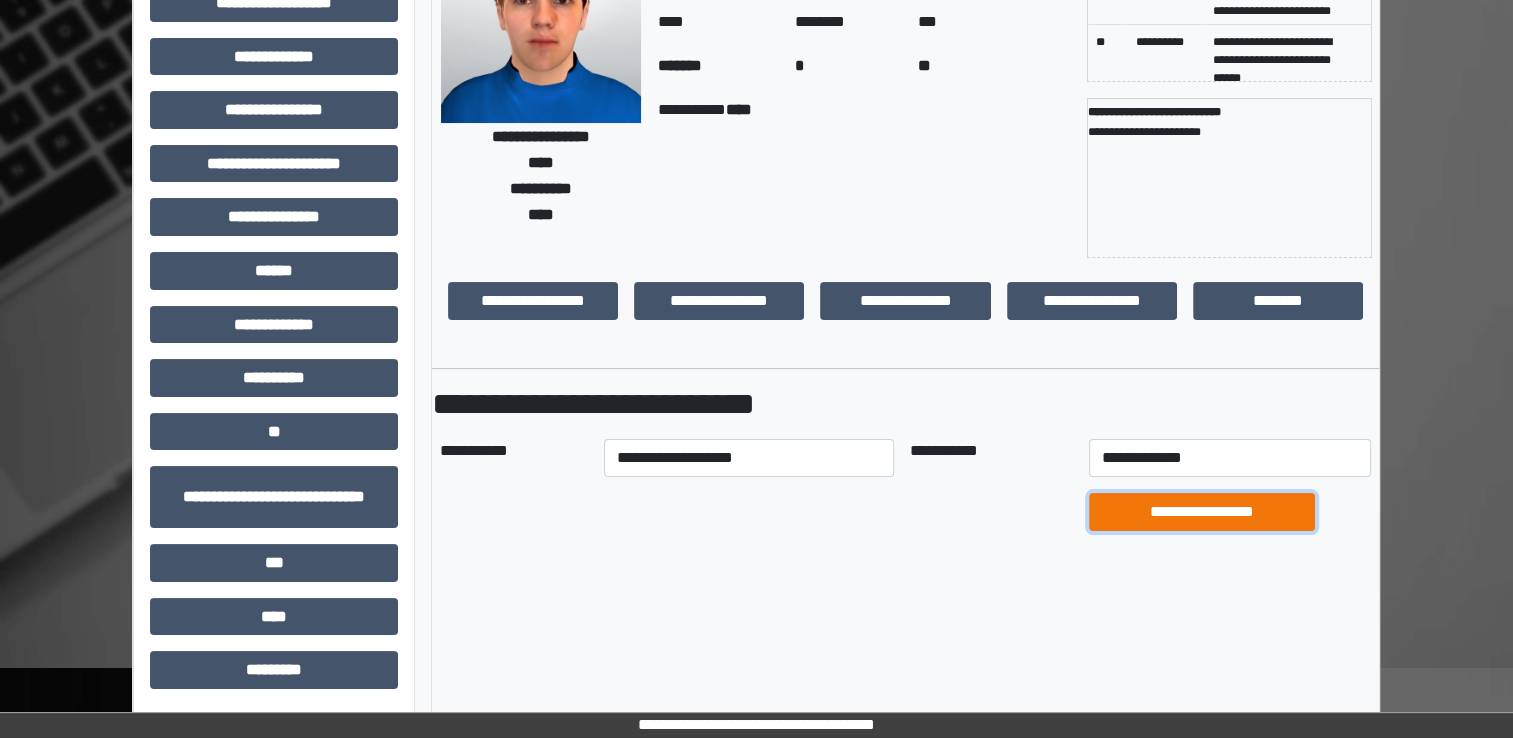 click on "**********" at bounding box center [1201, 512] 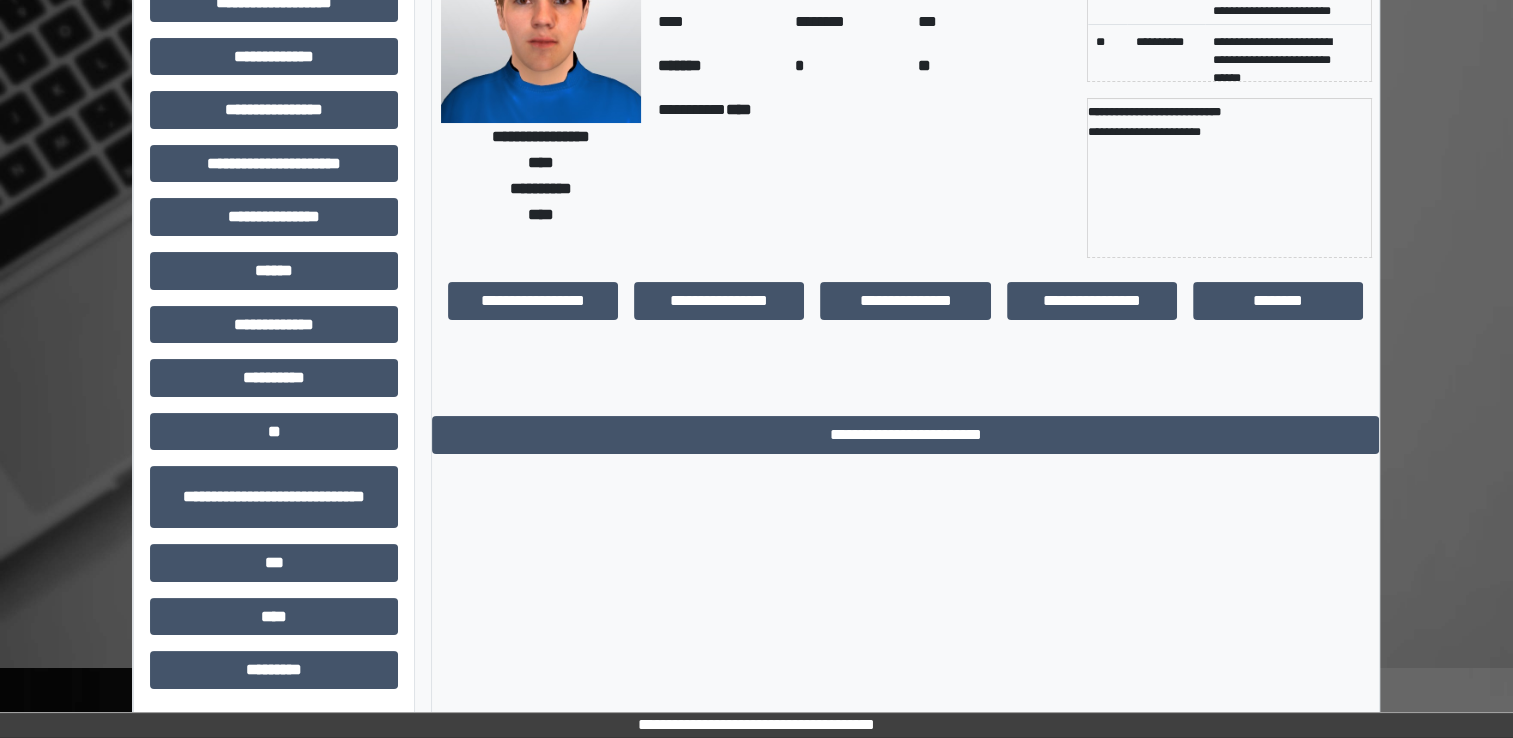 scroll, scrollTop: 0, scrollLeft: 0, axis: both 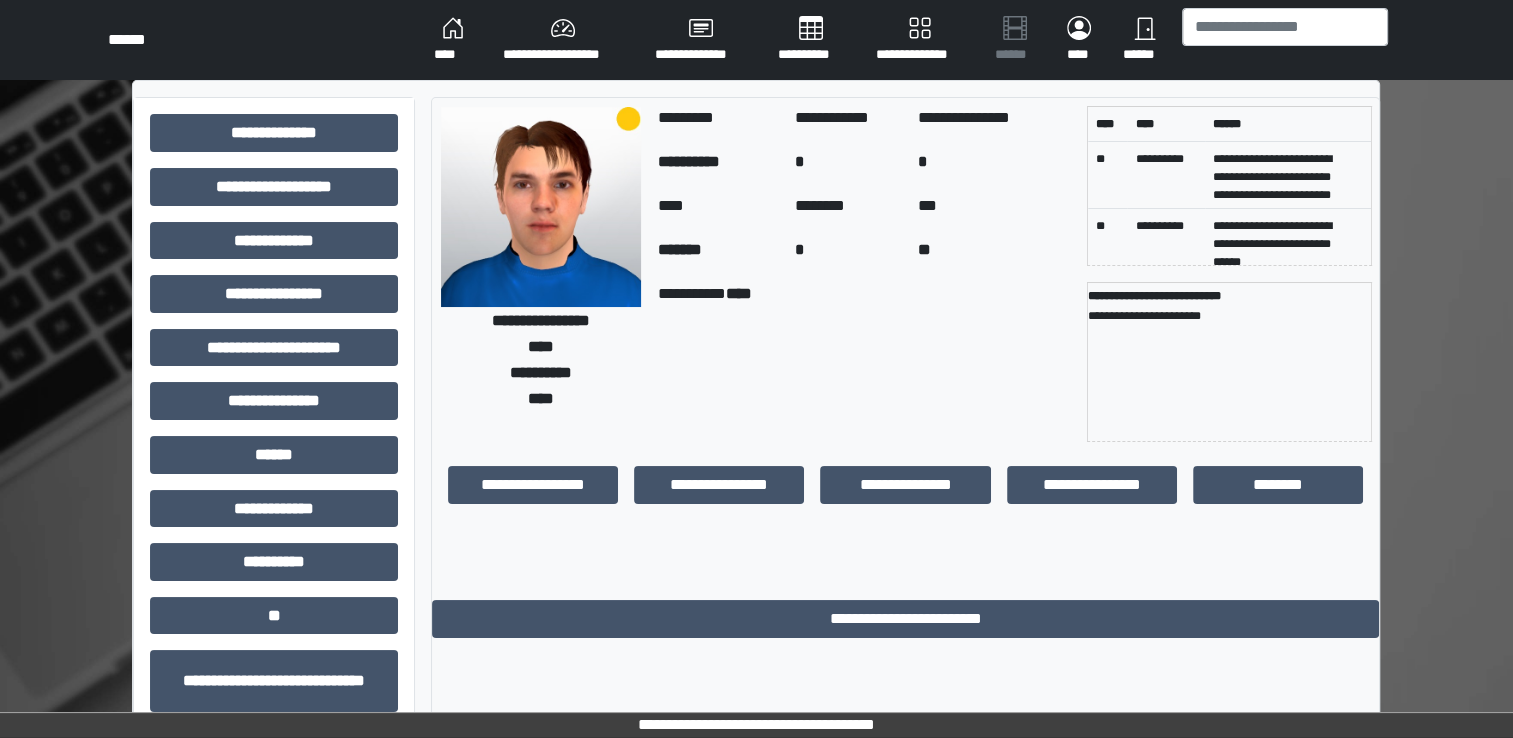 click on "****" at bounding box center (452, 40) 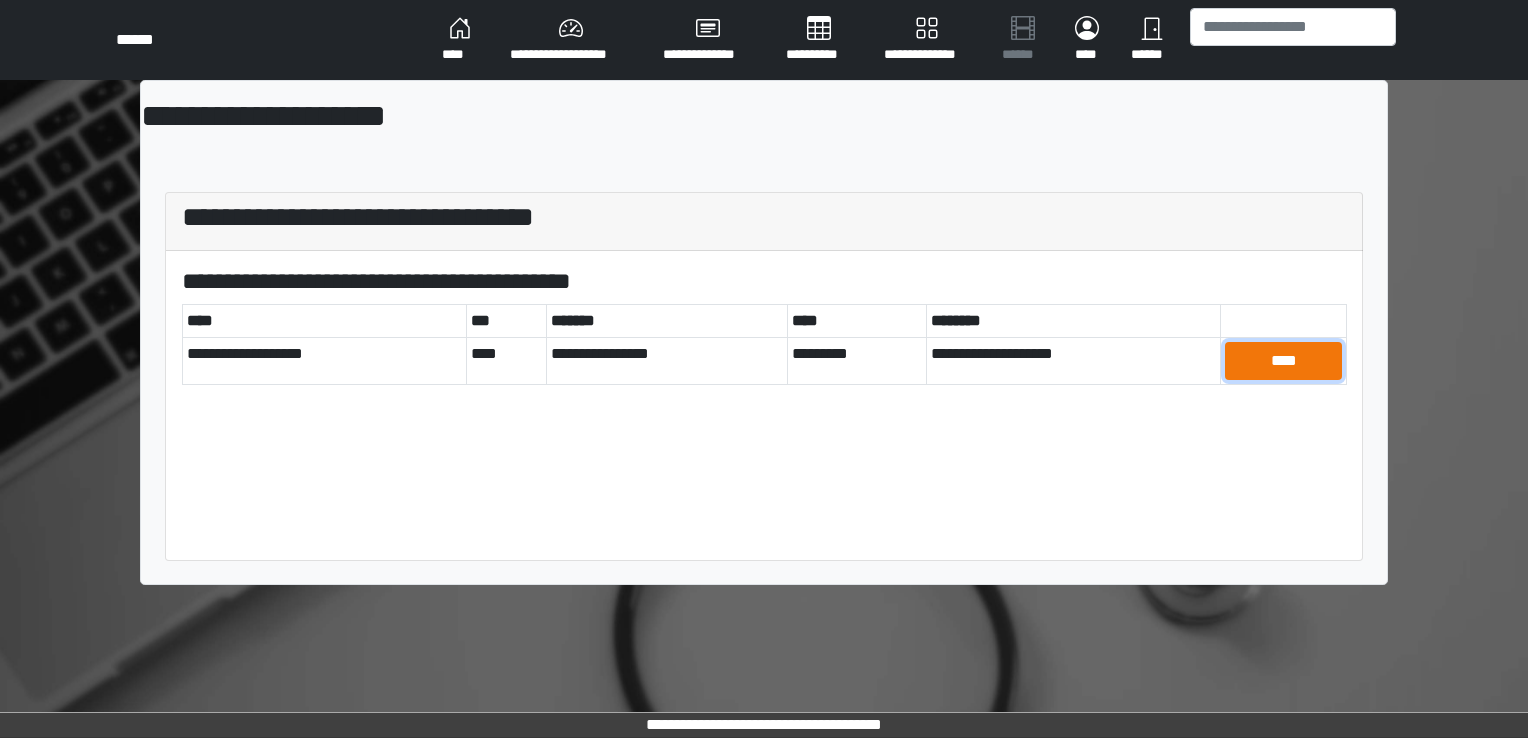 click on "****" at bounding box center (1283, 361) 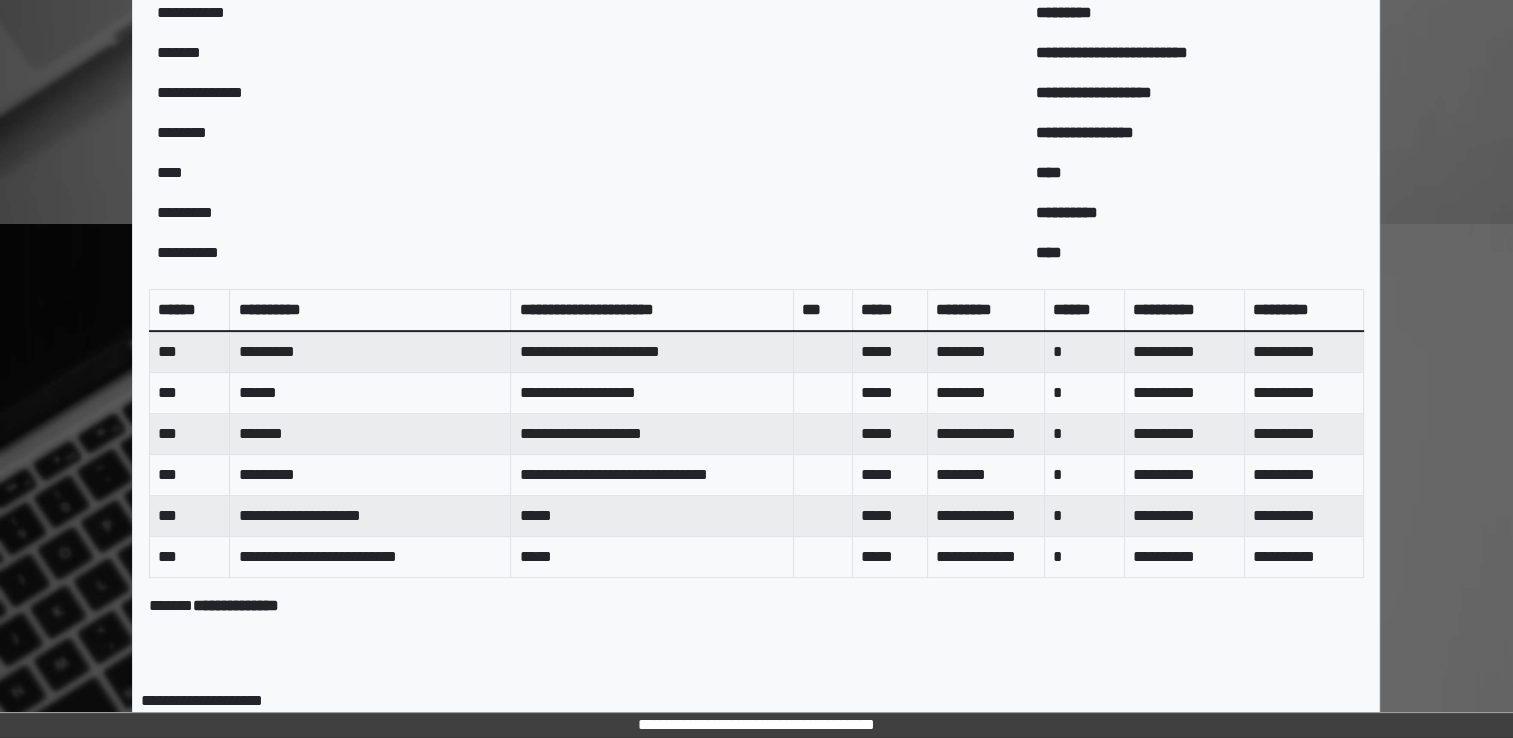 scroll, scrollTop: 629, scrollLeft: 0, axis: vertical 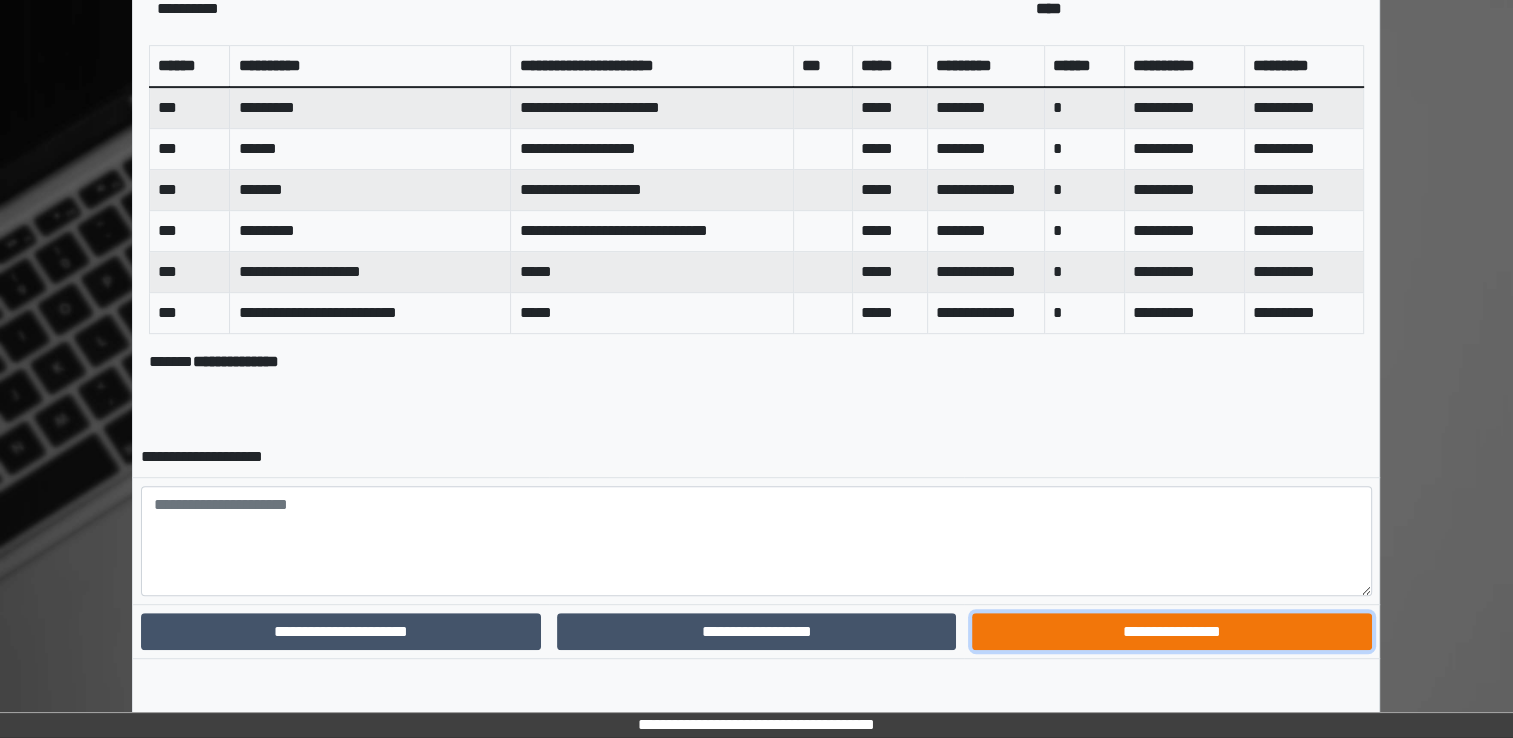 click on "**********" at bounding box center [1171, 632] 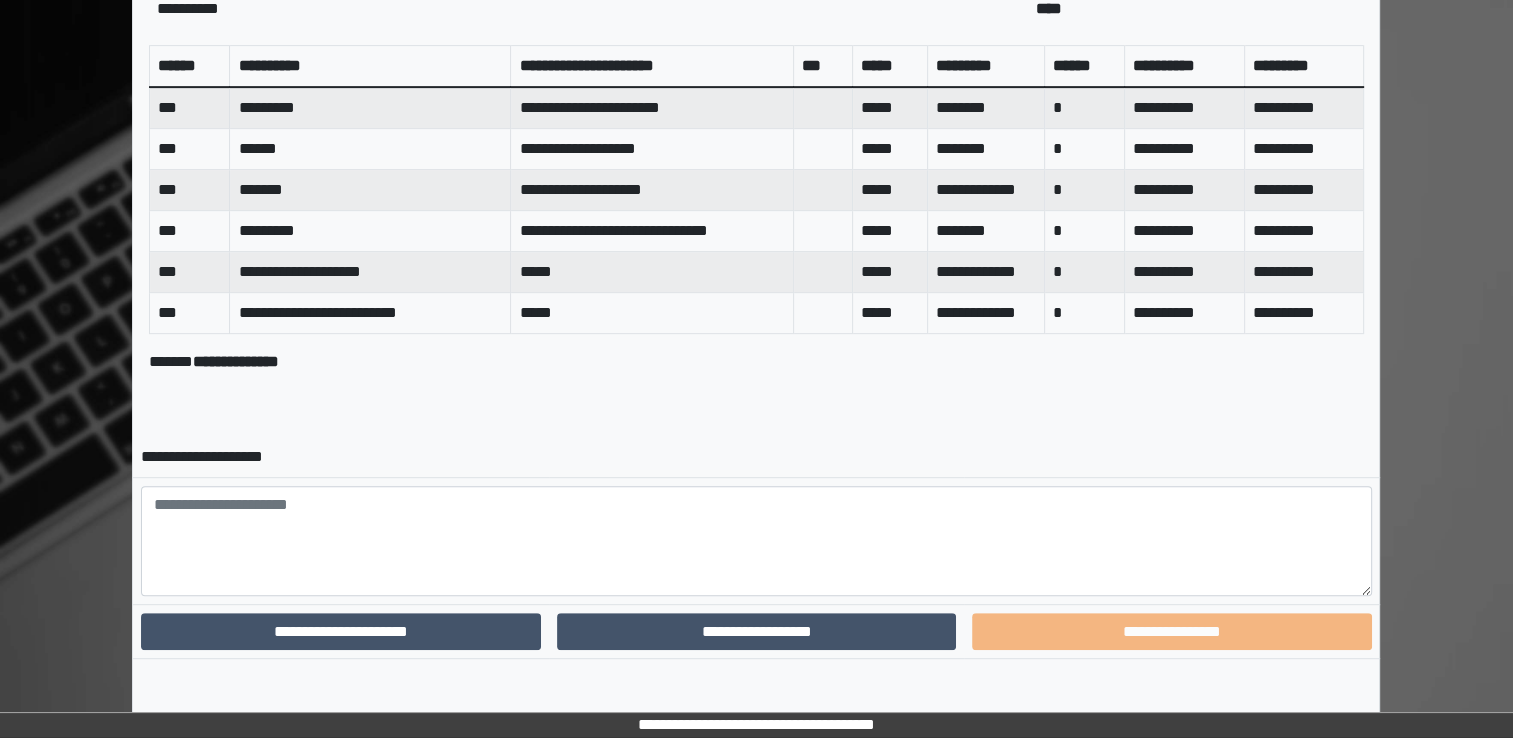 scroll, scrollTop: 787, scrollLeft: 0, axis: vertical 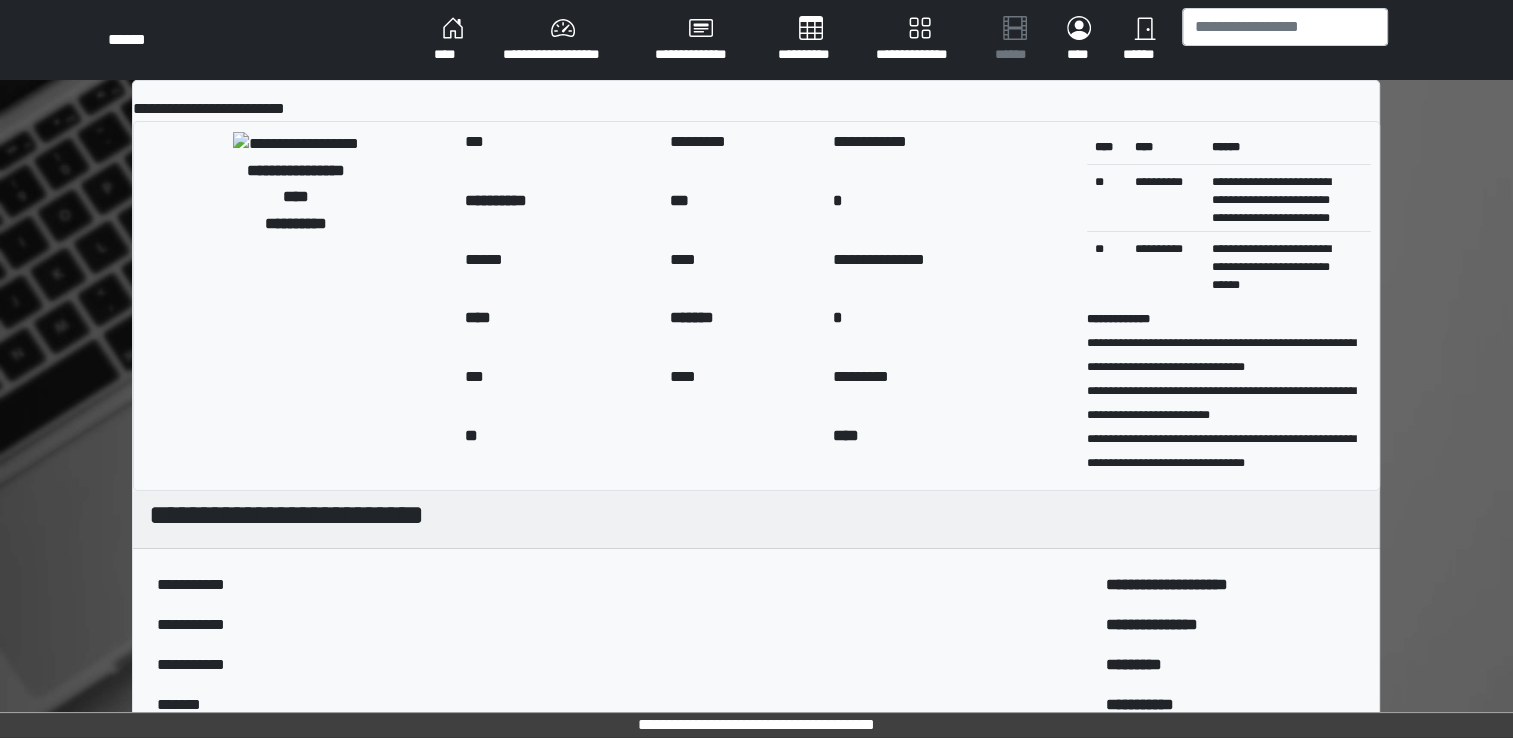 click on "****" at bounding box center [452, 40] 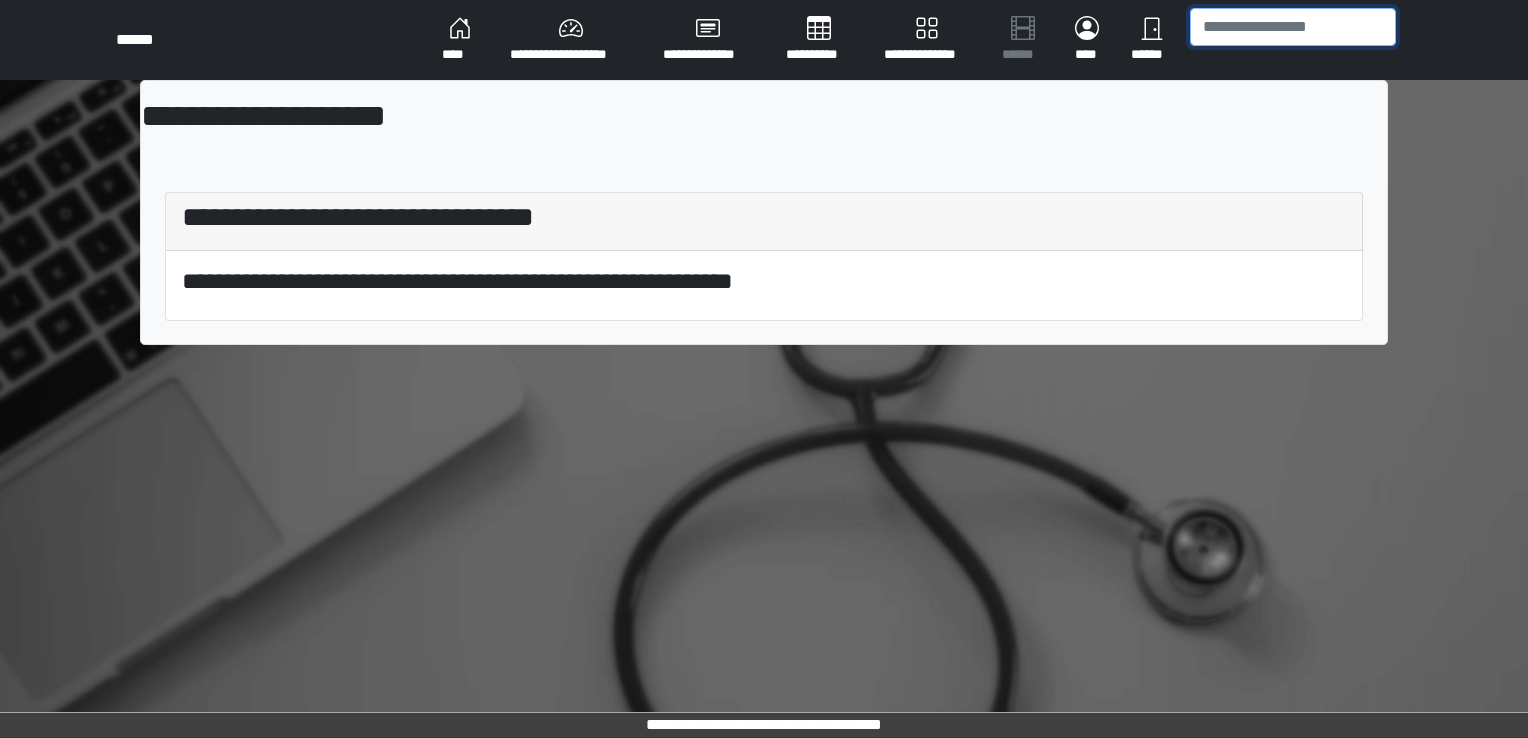 click at bounding box center (1293, 27) 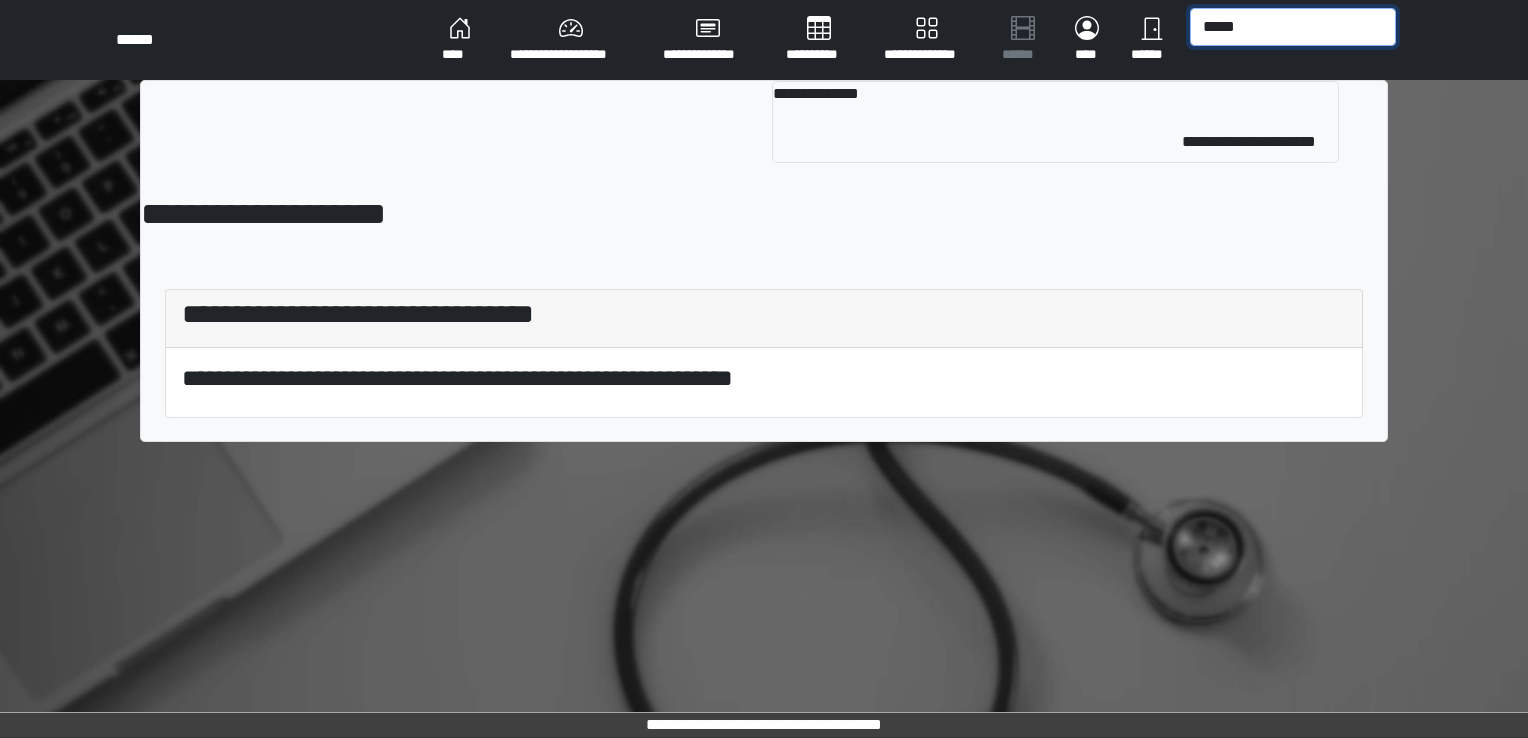 type on "*****" 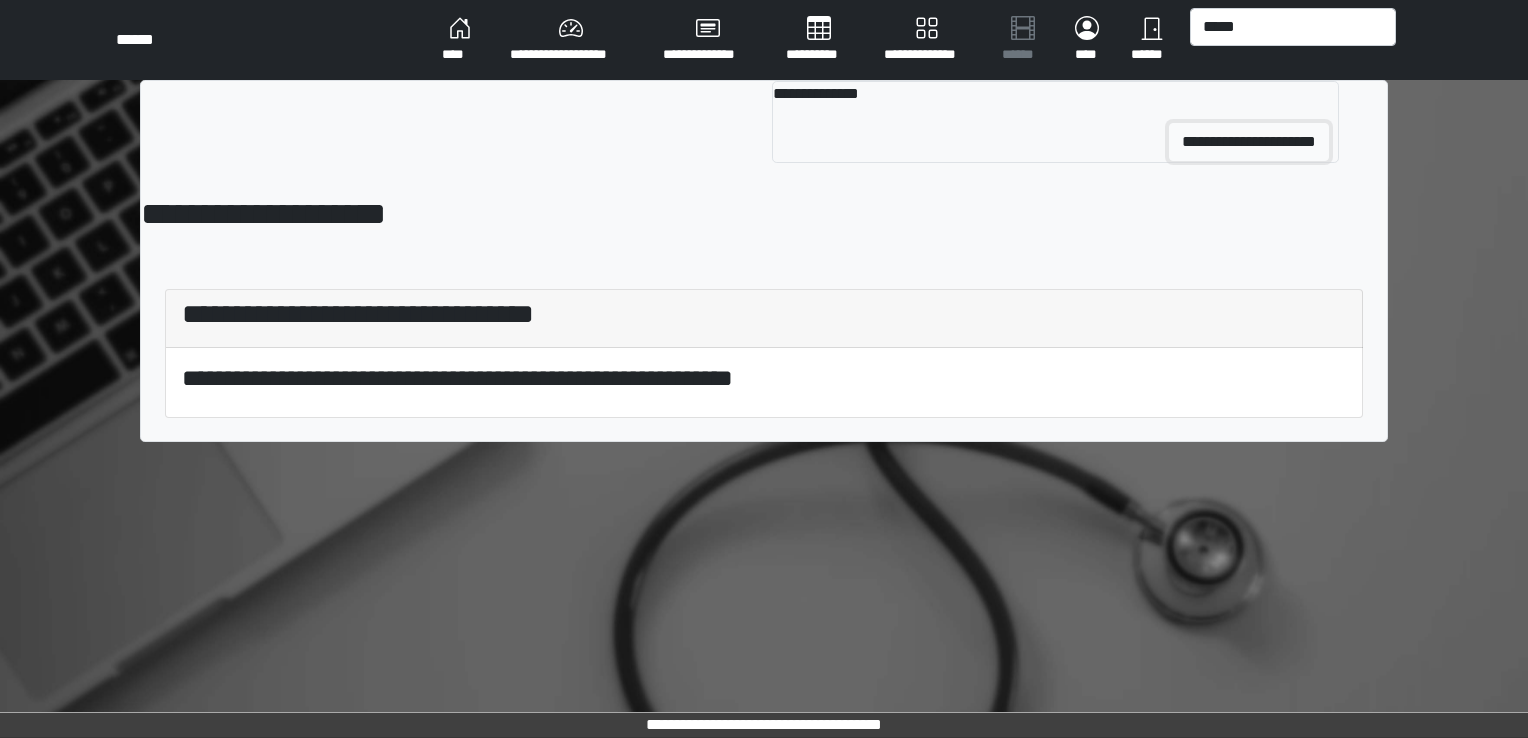 click on "**********" at bounding box center (1249, 142) 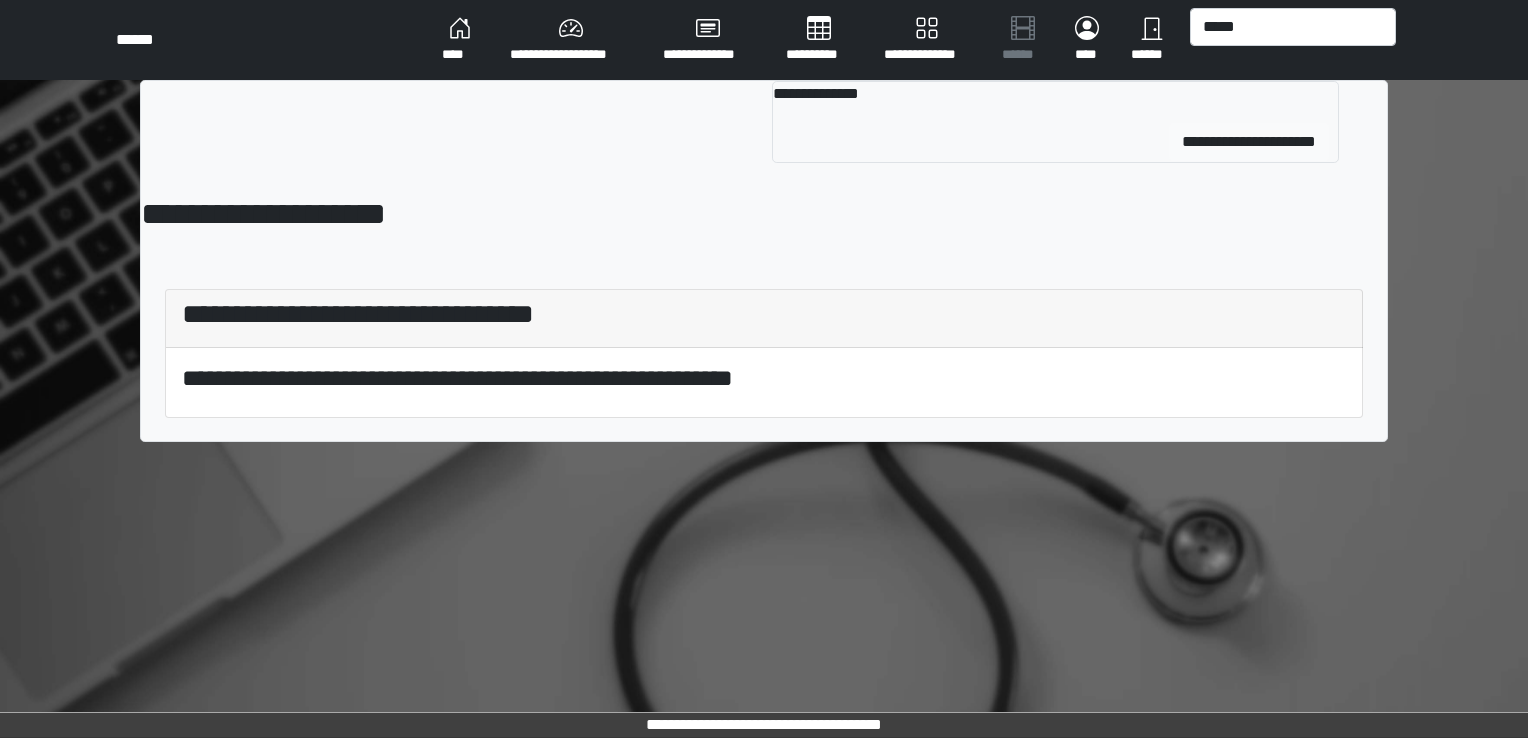 type 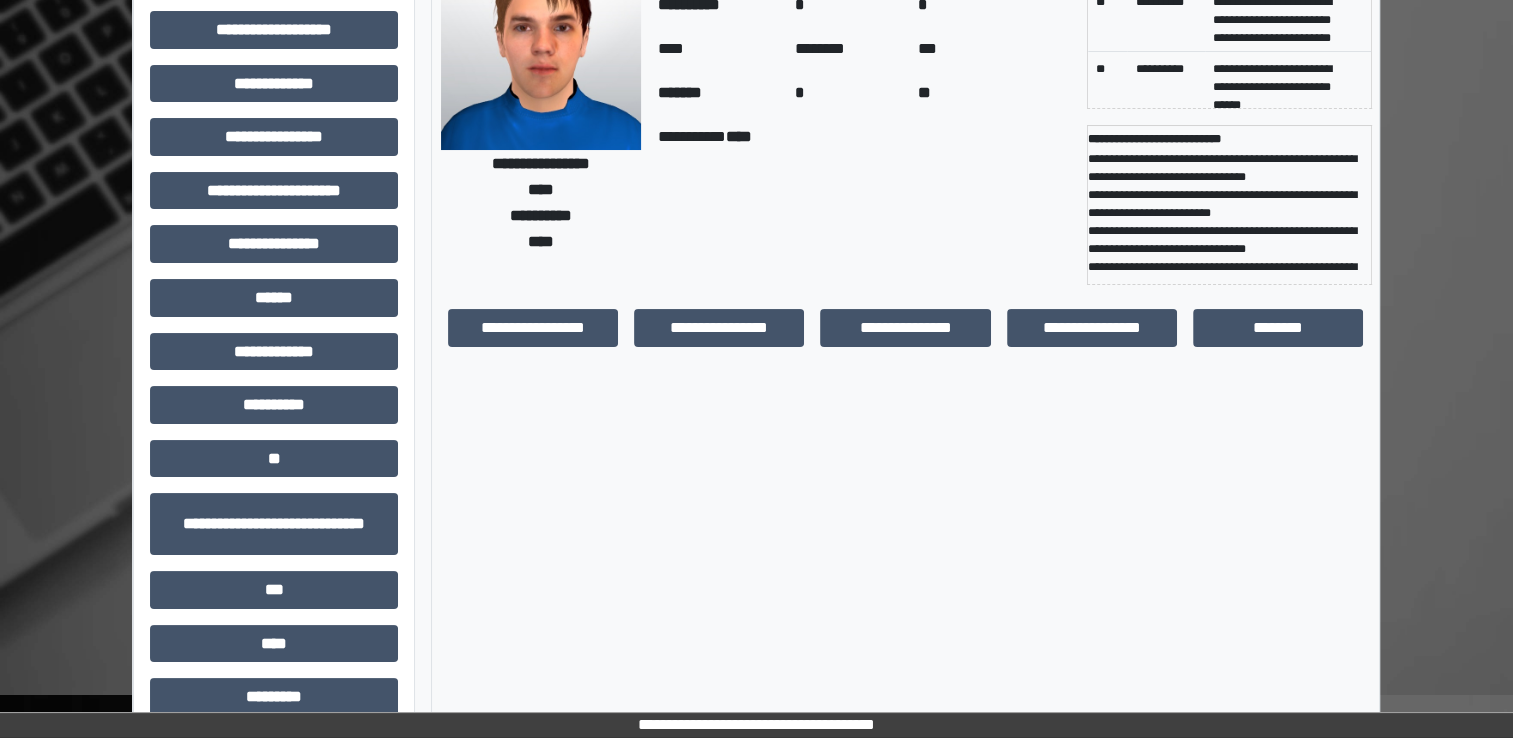 scroll, scrollTop: 184, scrollLeft: 0, axis: vertical 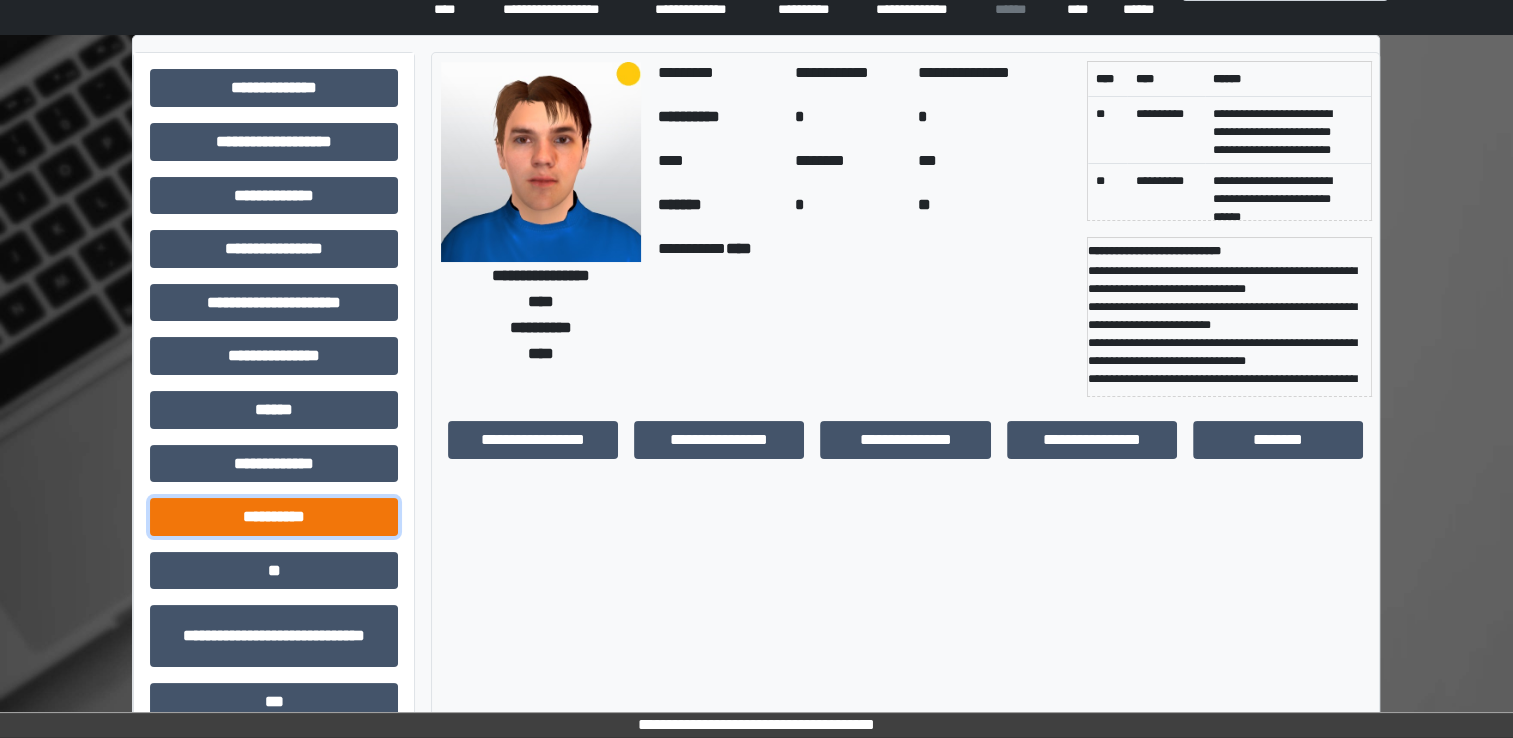 click on "**********" at bounding box center [274, 517] 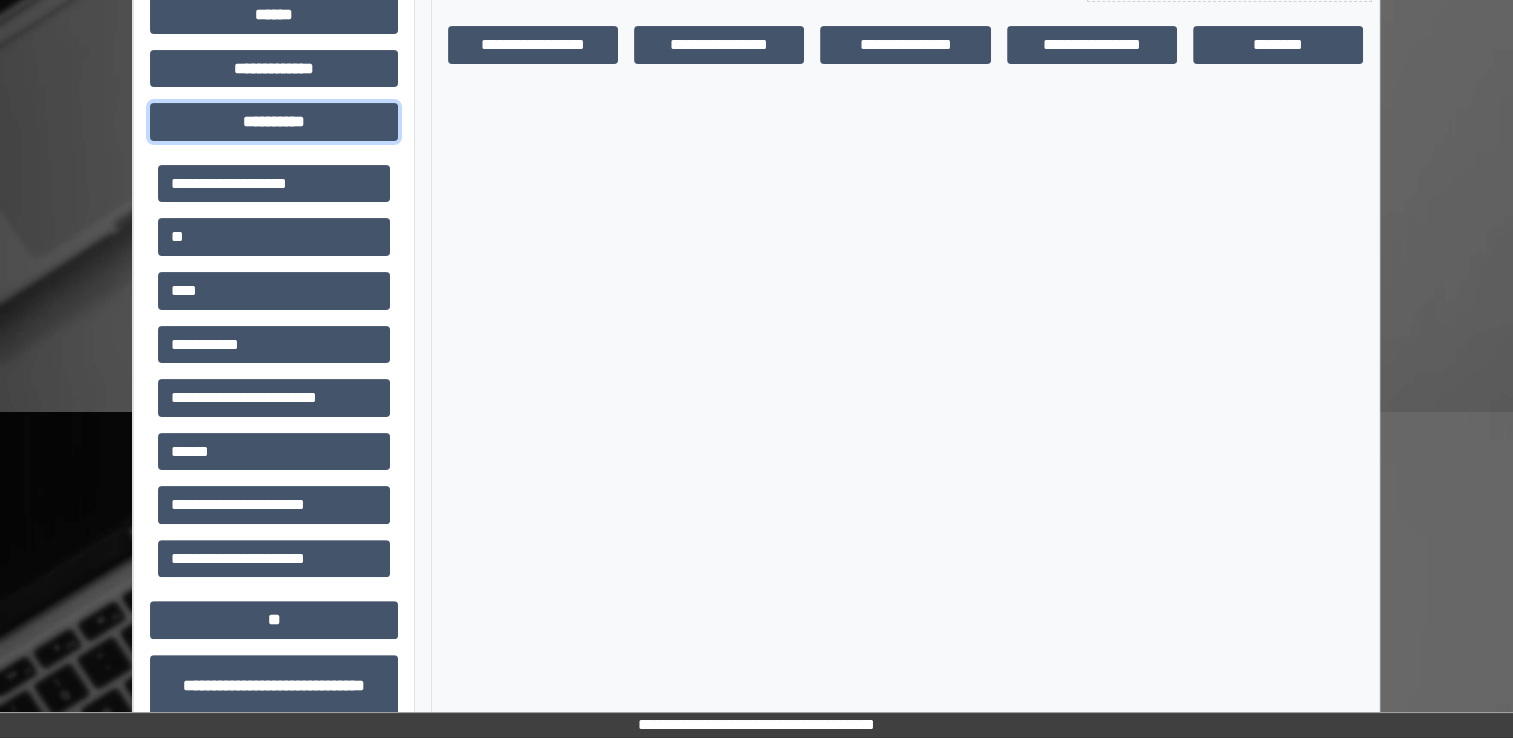 scroll, scrollTop: 453, scrollLeft: 0, axis: vertical 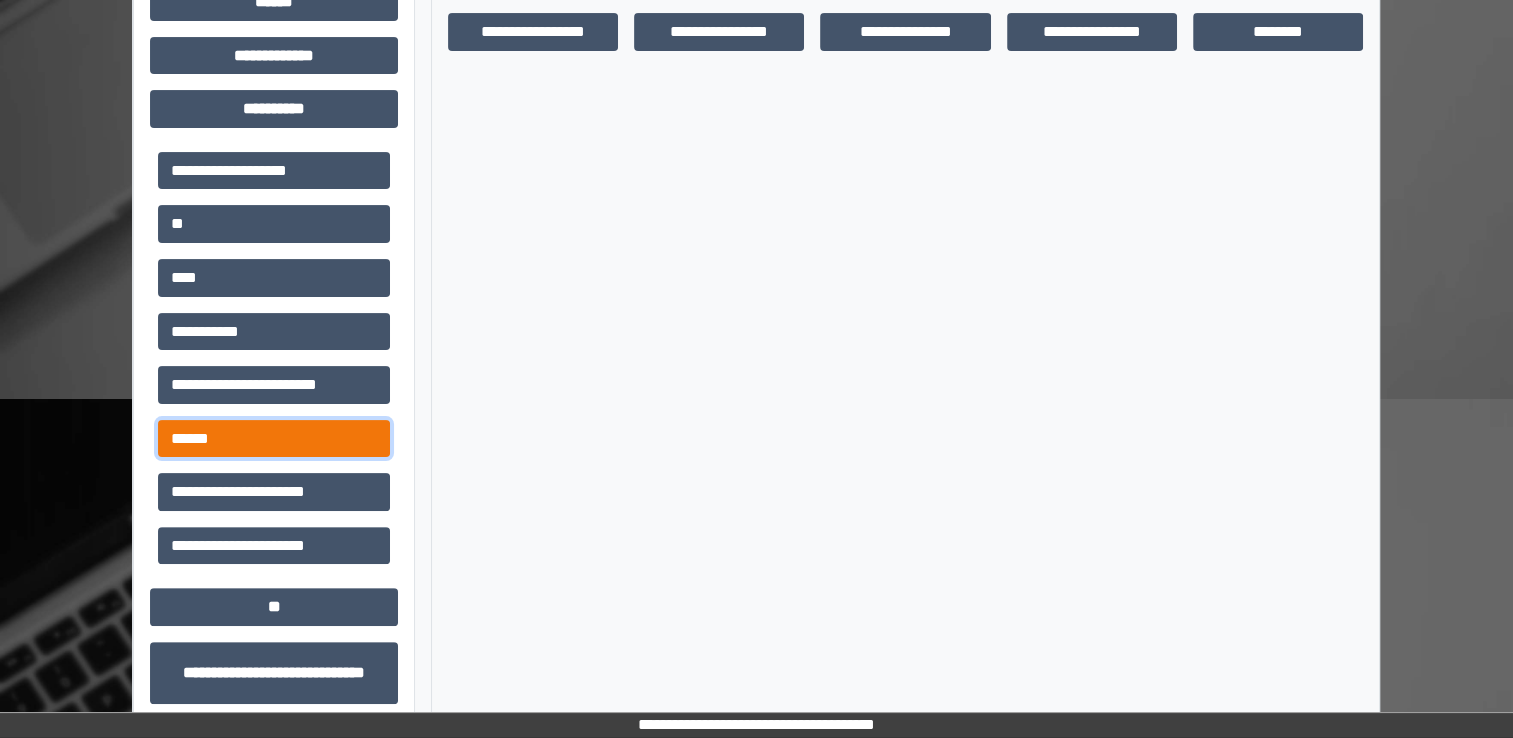 click on "******" at bounding box center [274, 439] 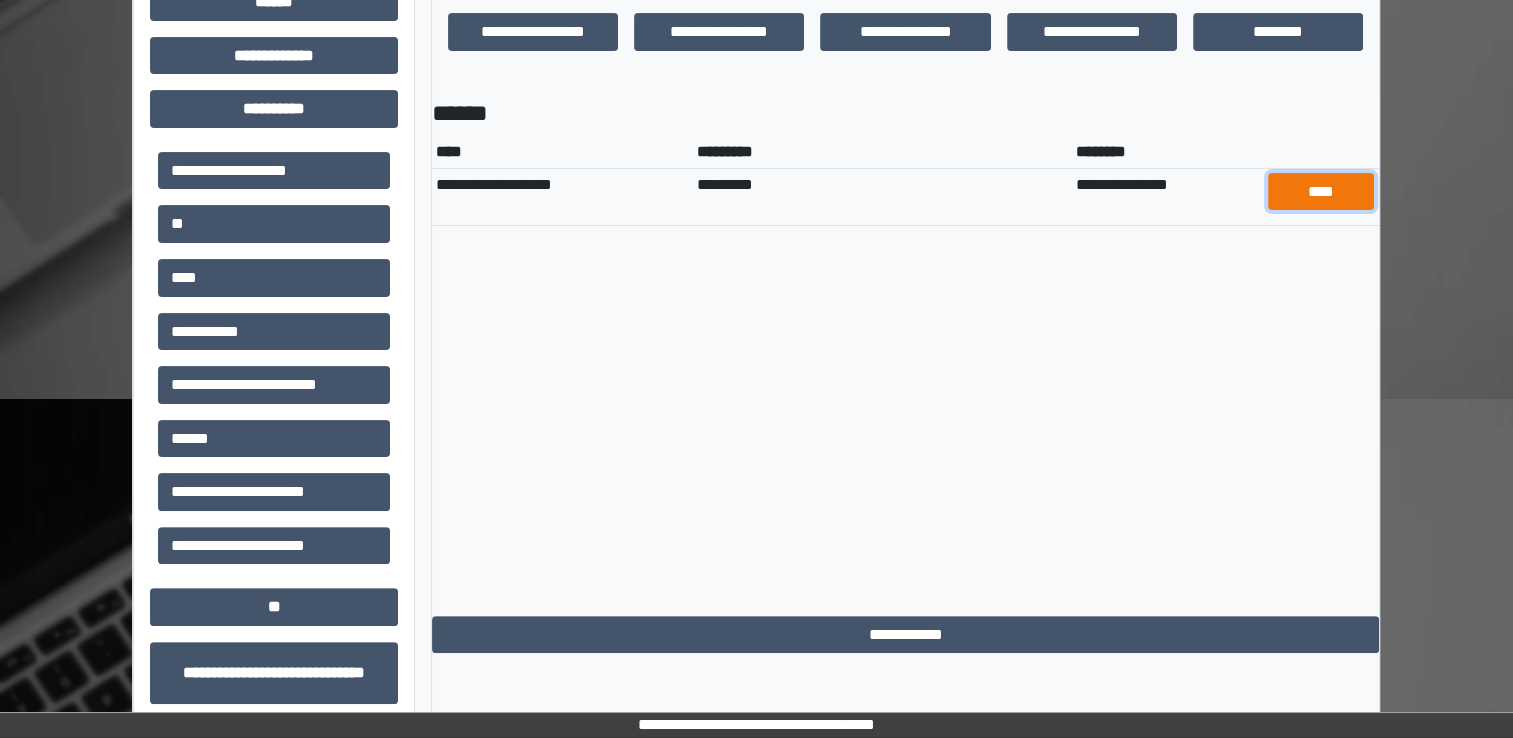 click on "****" at bounding box center [1321, 192] 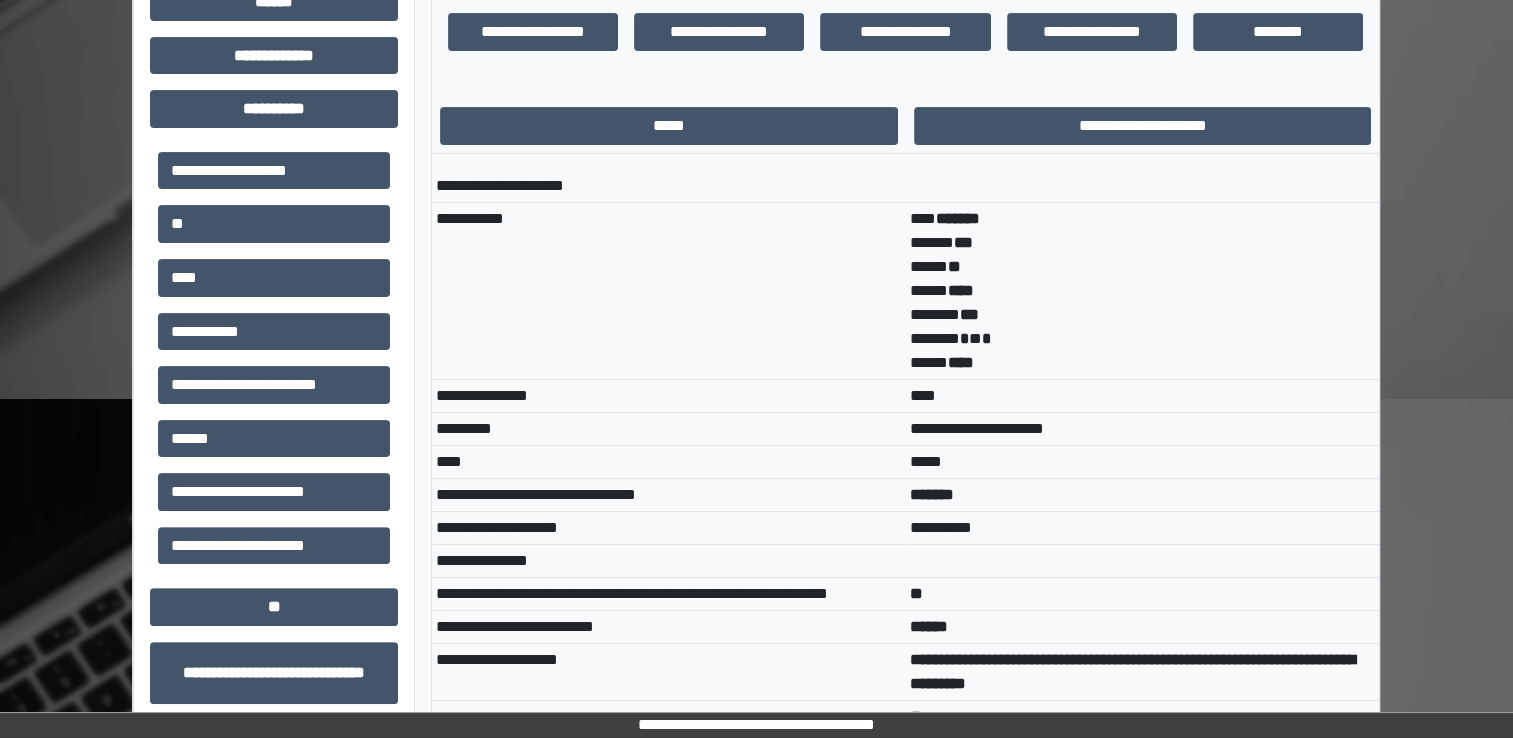 scroll, scrollTop: 0, scrollLeft: 0, axis: both 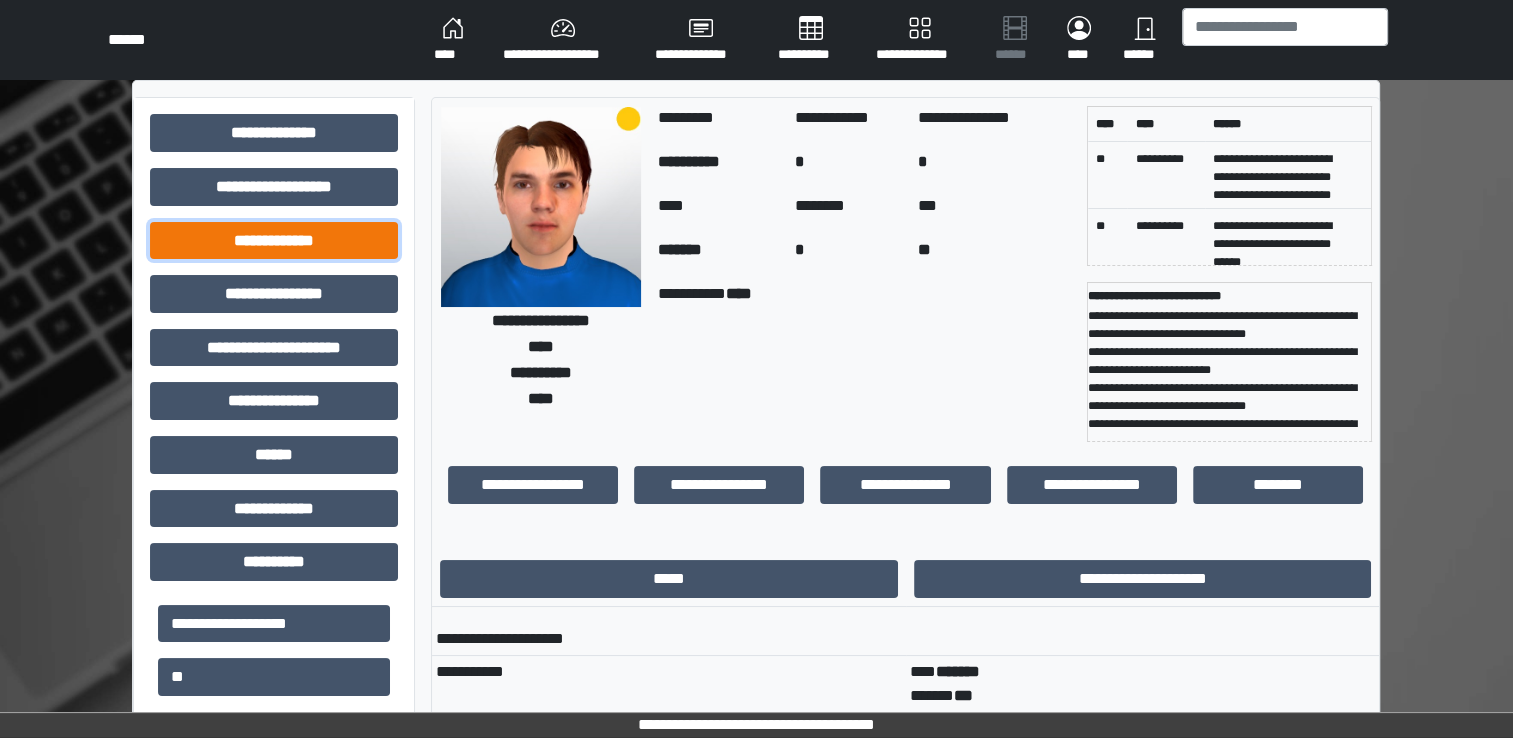 click on "**********" at bounding box center [274, 241] 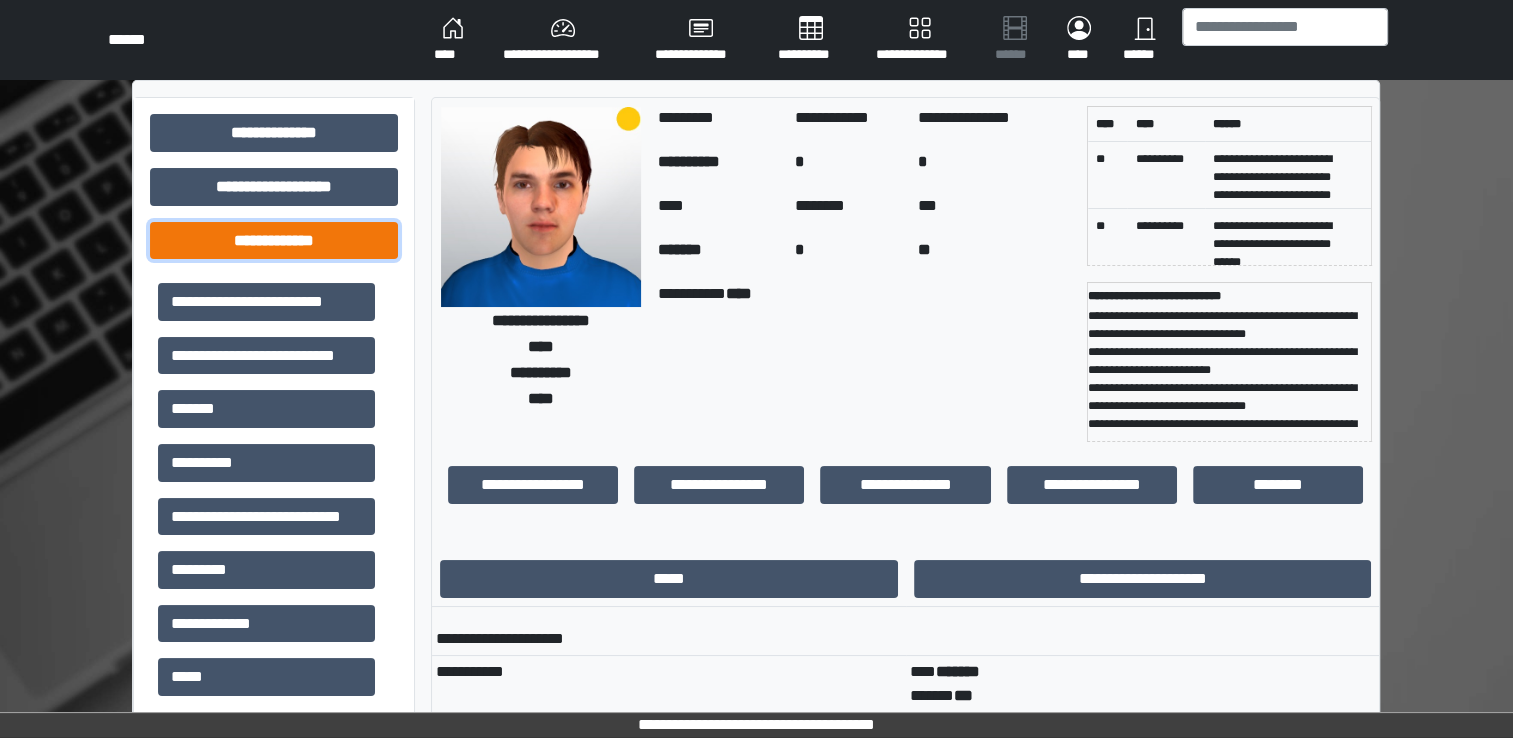 click on "**********" at bounding box center (274, 241) 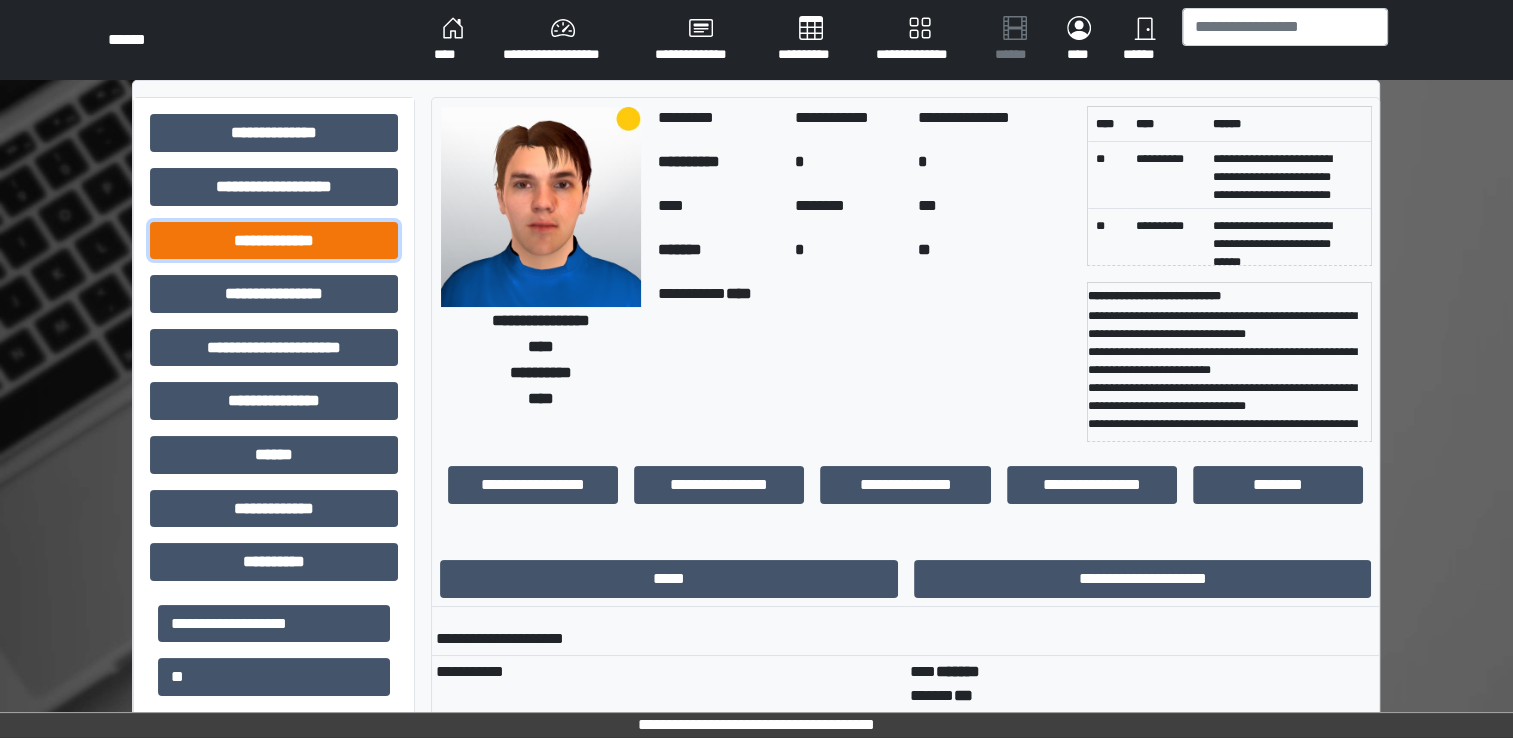 click on "**********" at bounding box center (274, 241) 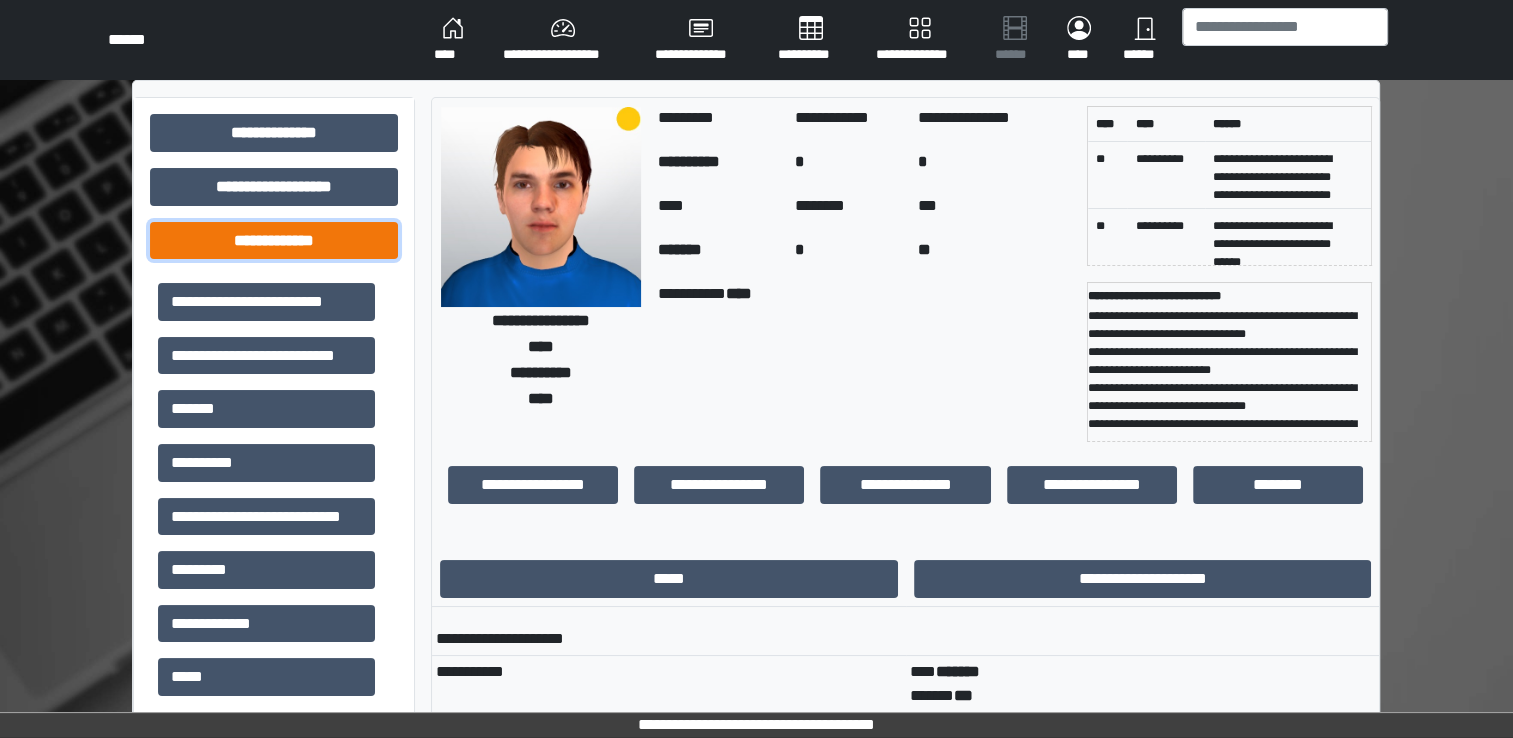 click on "**********" at bounding box center (274, 241) 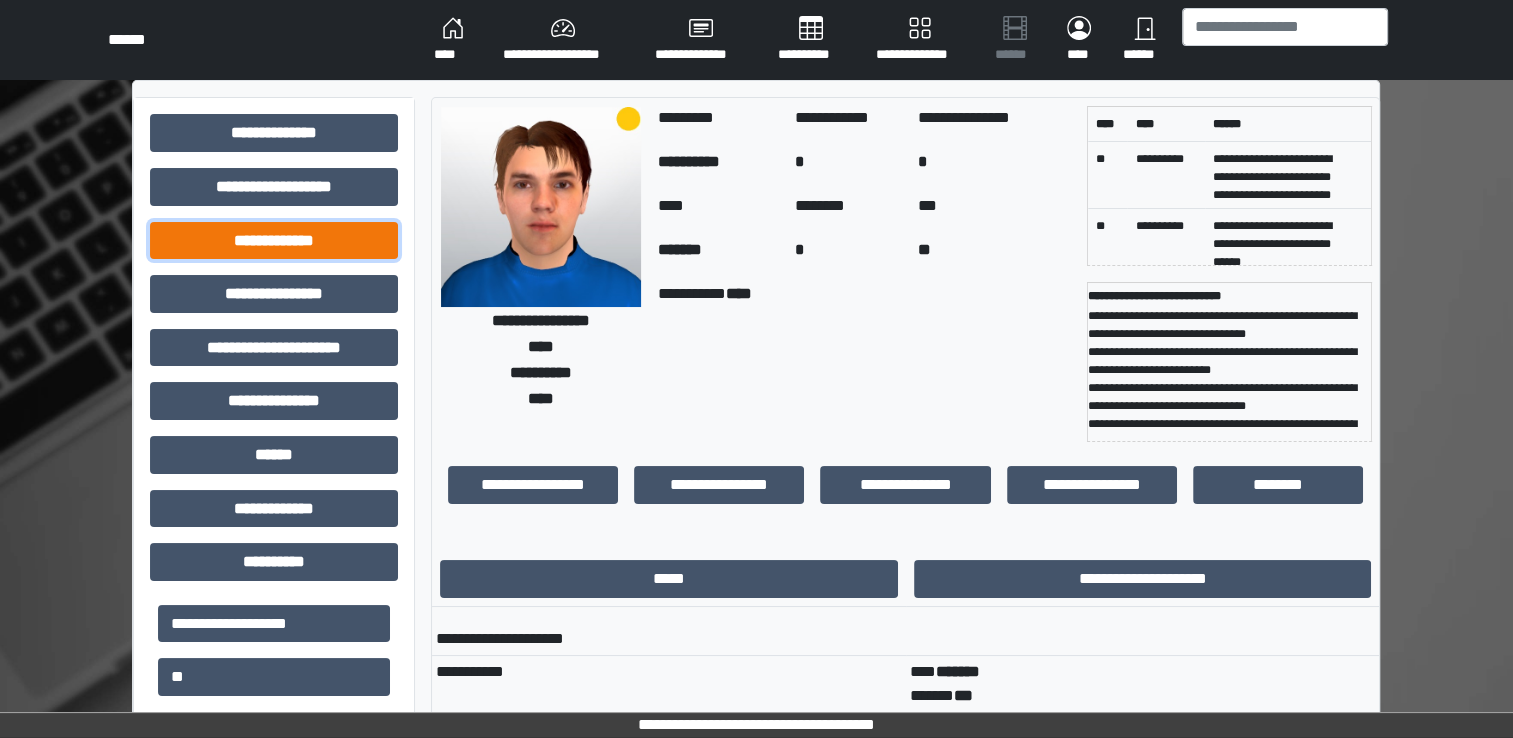 click on "**********" at bounding box center [274, 241] 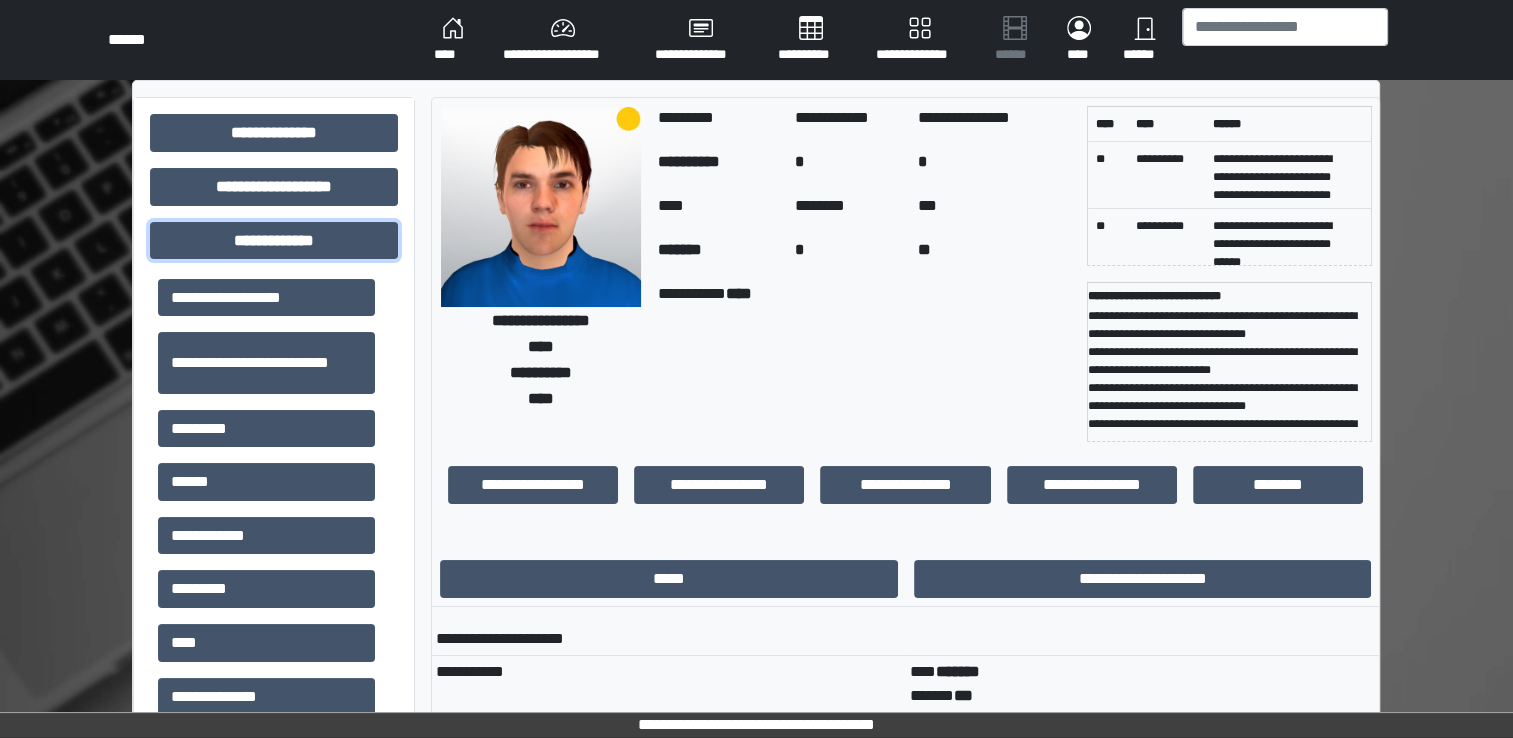 scroll, scrollTop: 501, scrollLeft: 0, axis: vertical 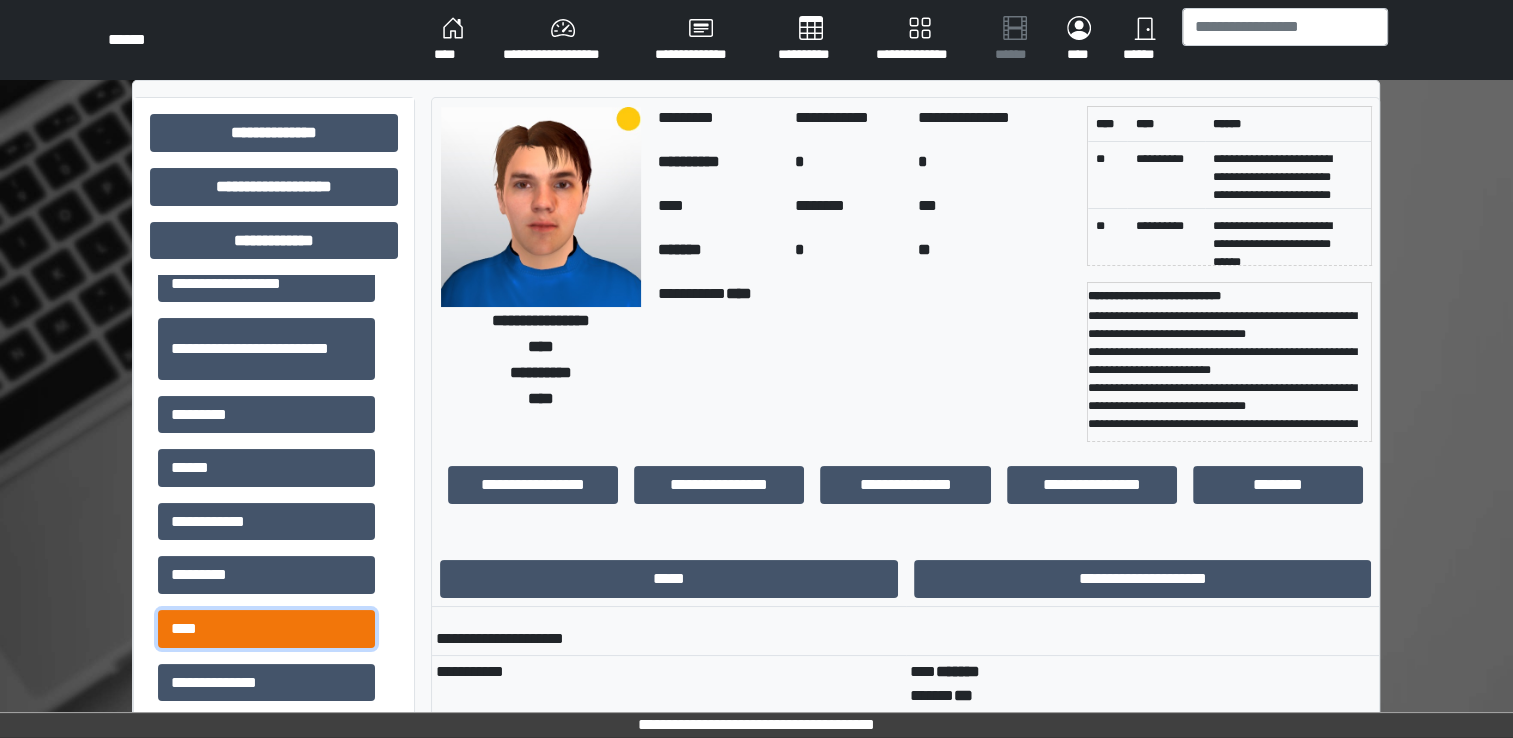 click on "****" at bounding box center [266, 629] 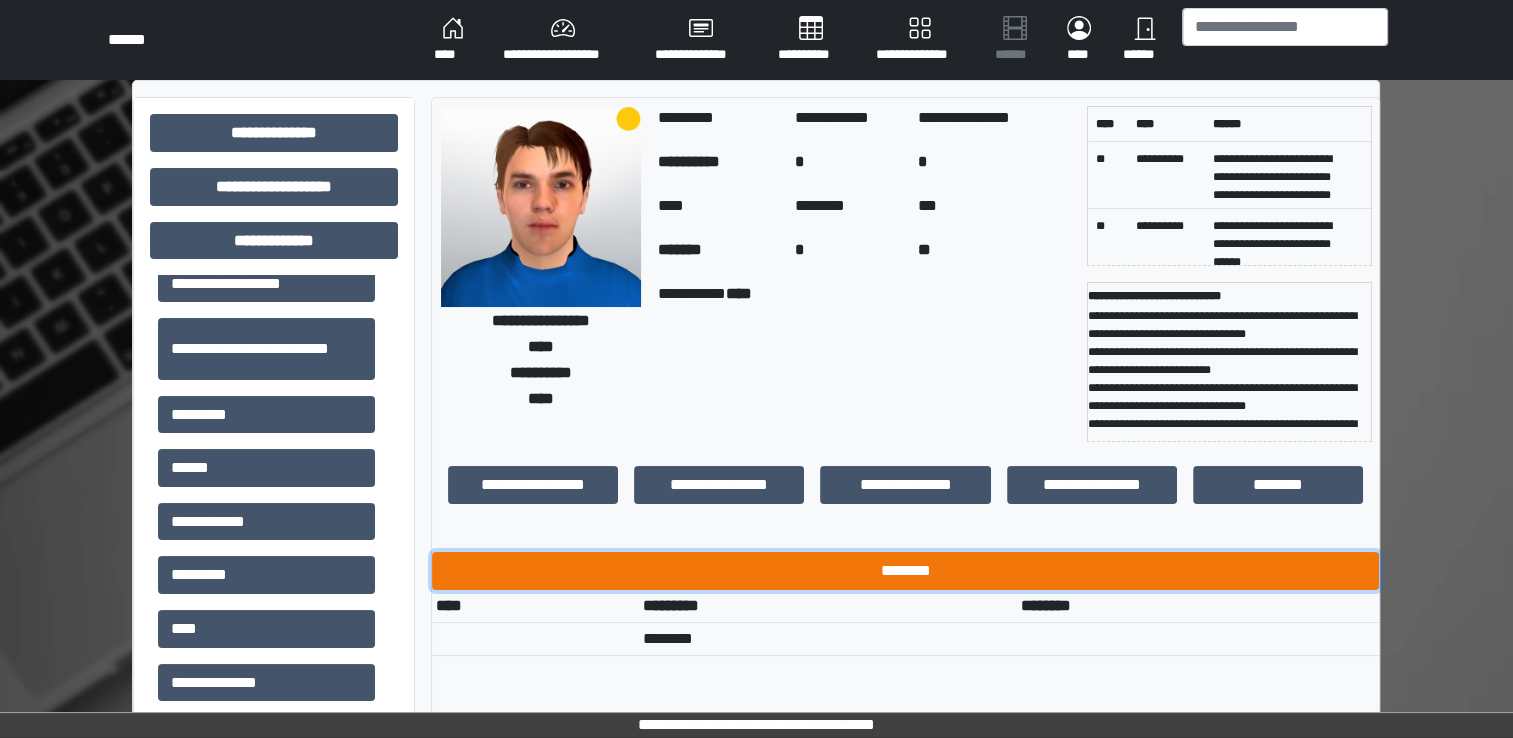 click on "********" at bounding box center (905, 571) 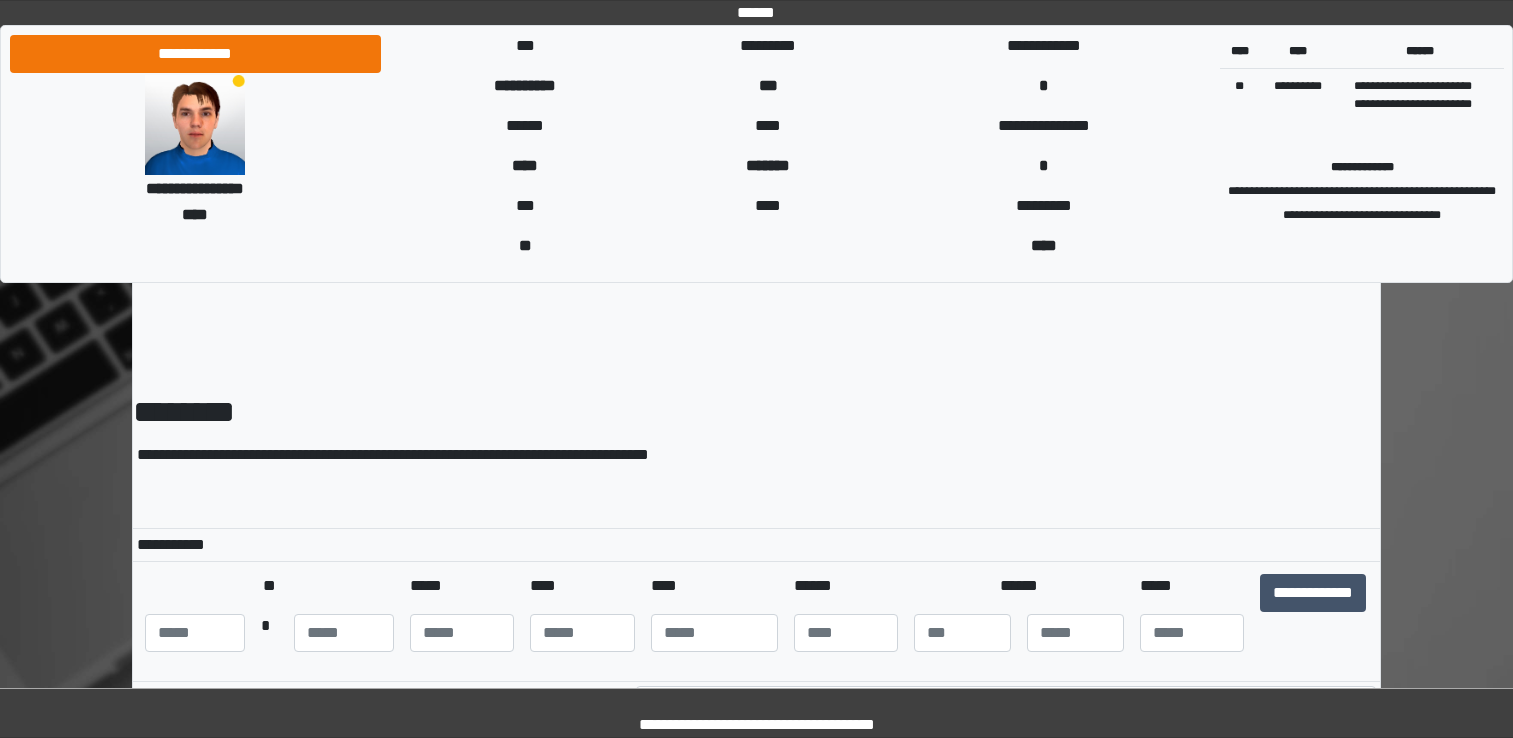 scroll, scrollTop: 0, scrollLeft: 0, axis: both 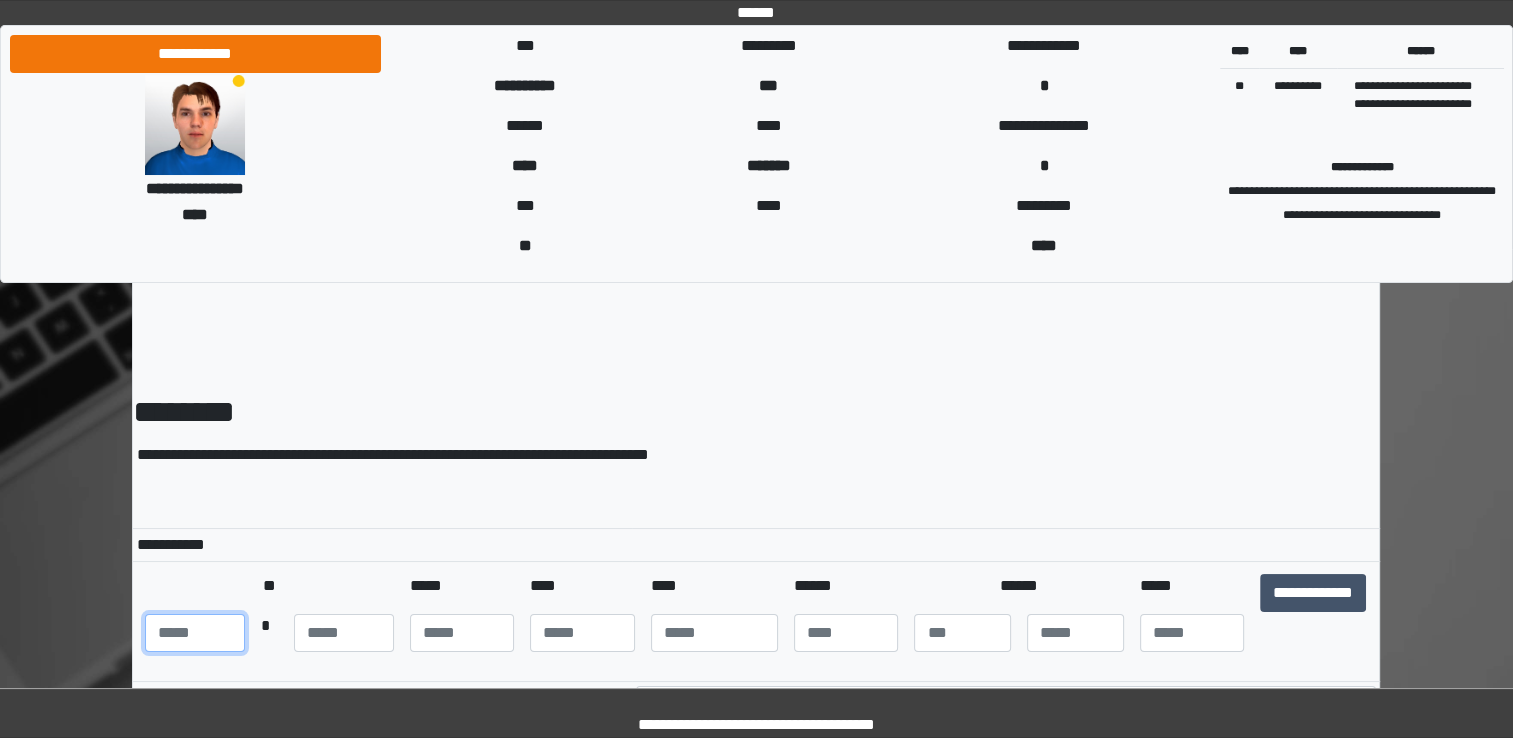 click at bounding box center (195, 633) 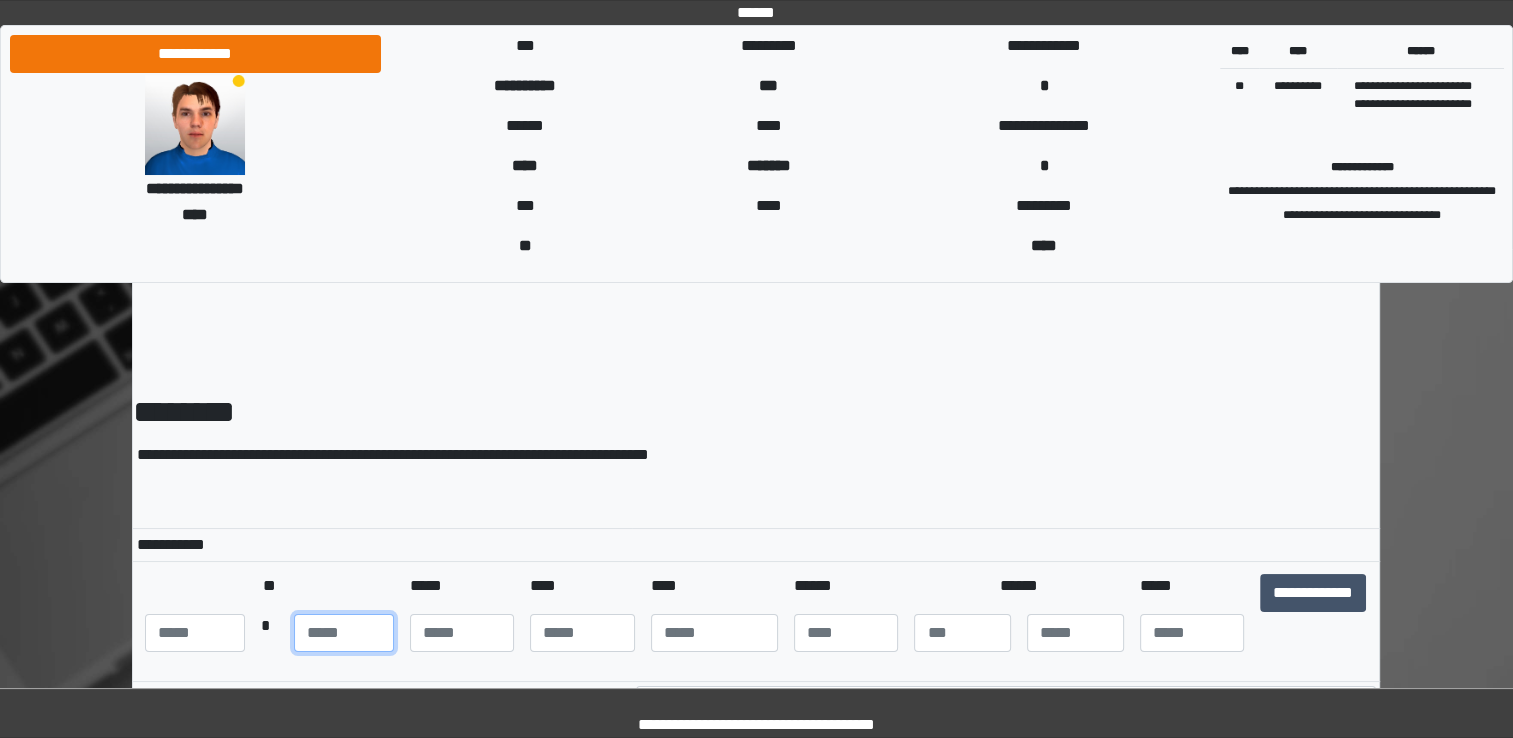 type on "***" 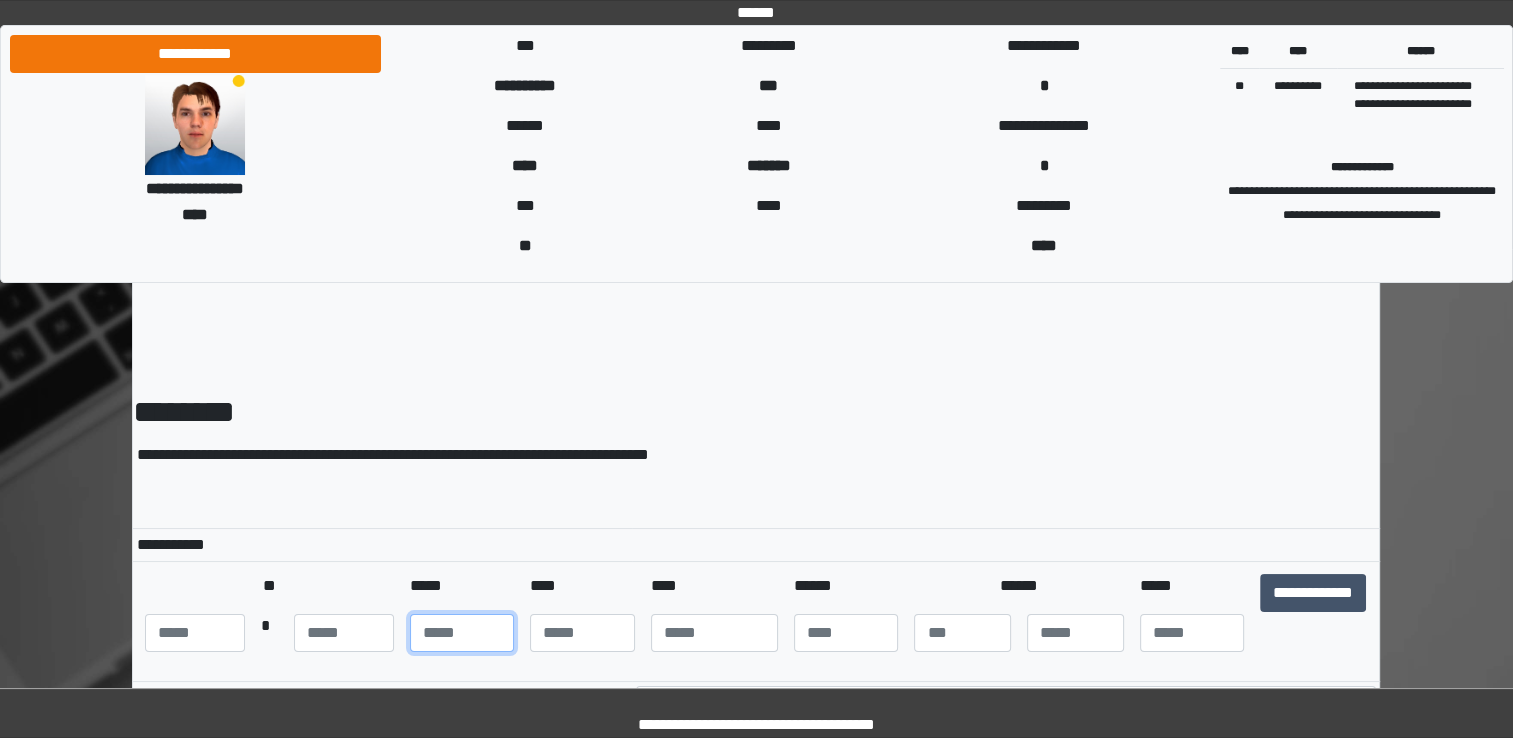 type on "***" 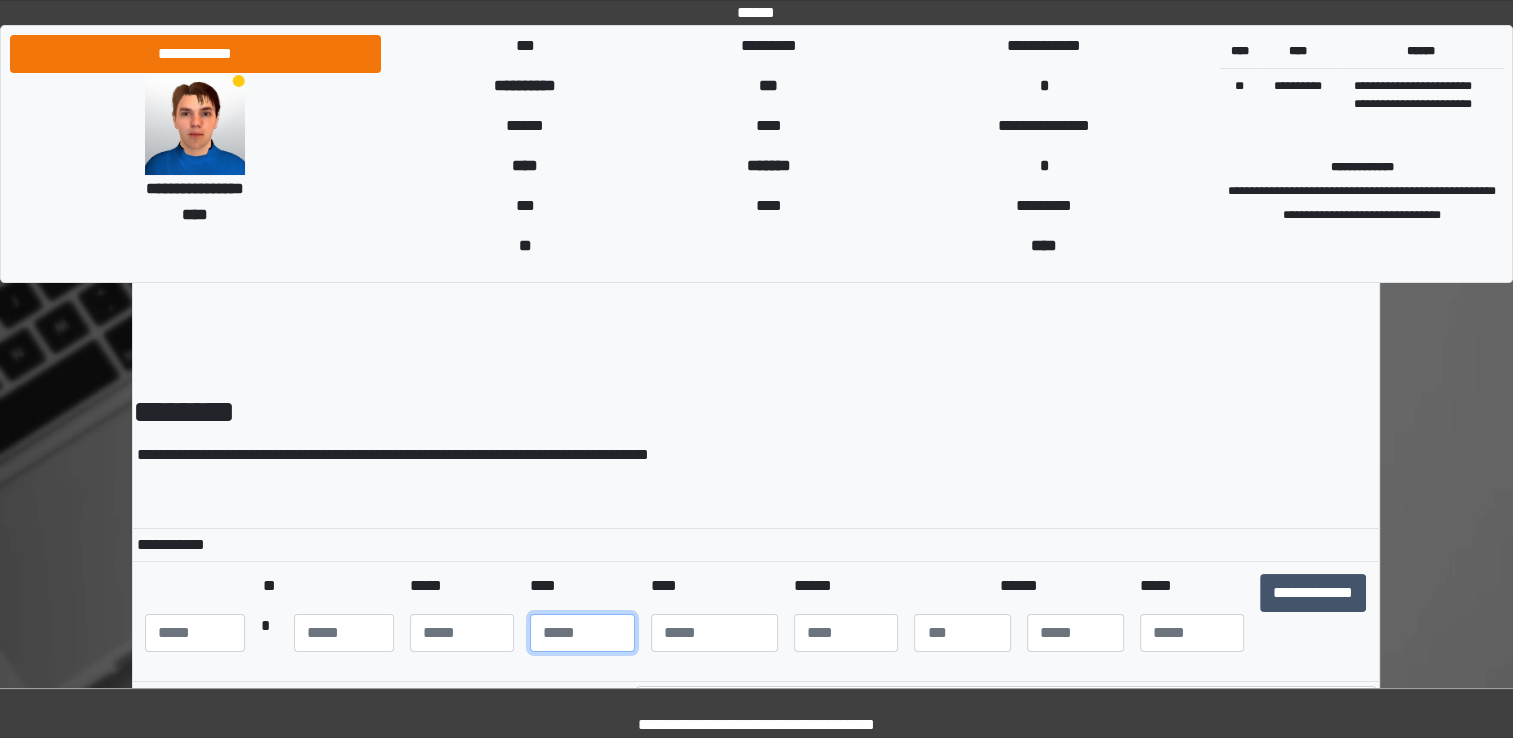 type on "**" 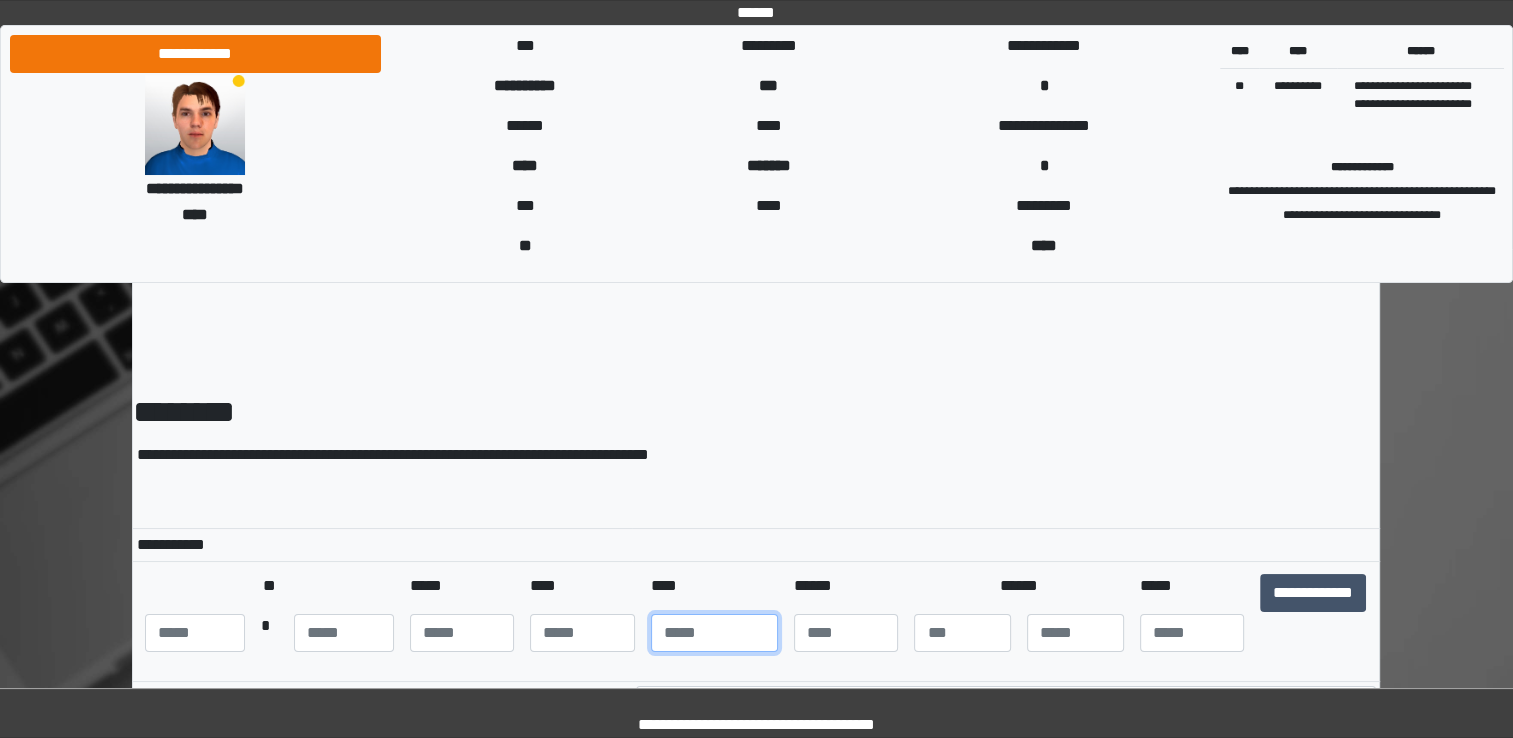 type on "****" 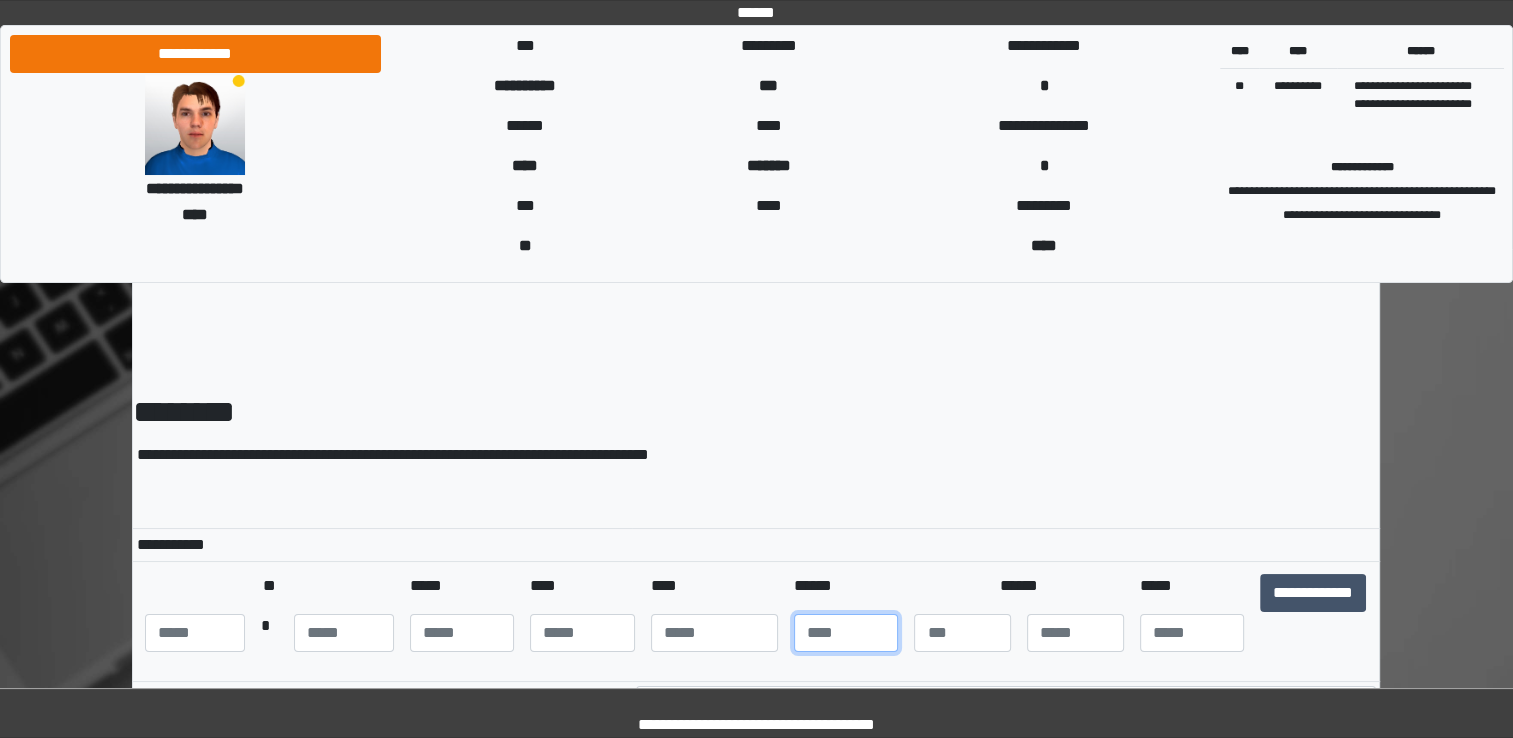 type on "***" 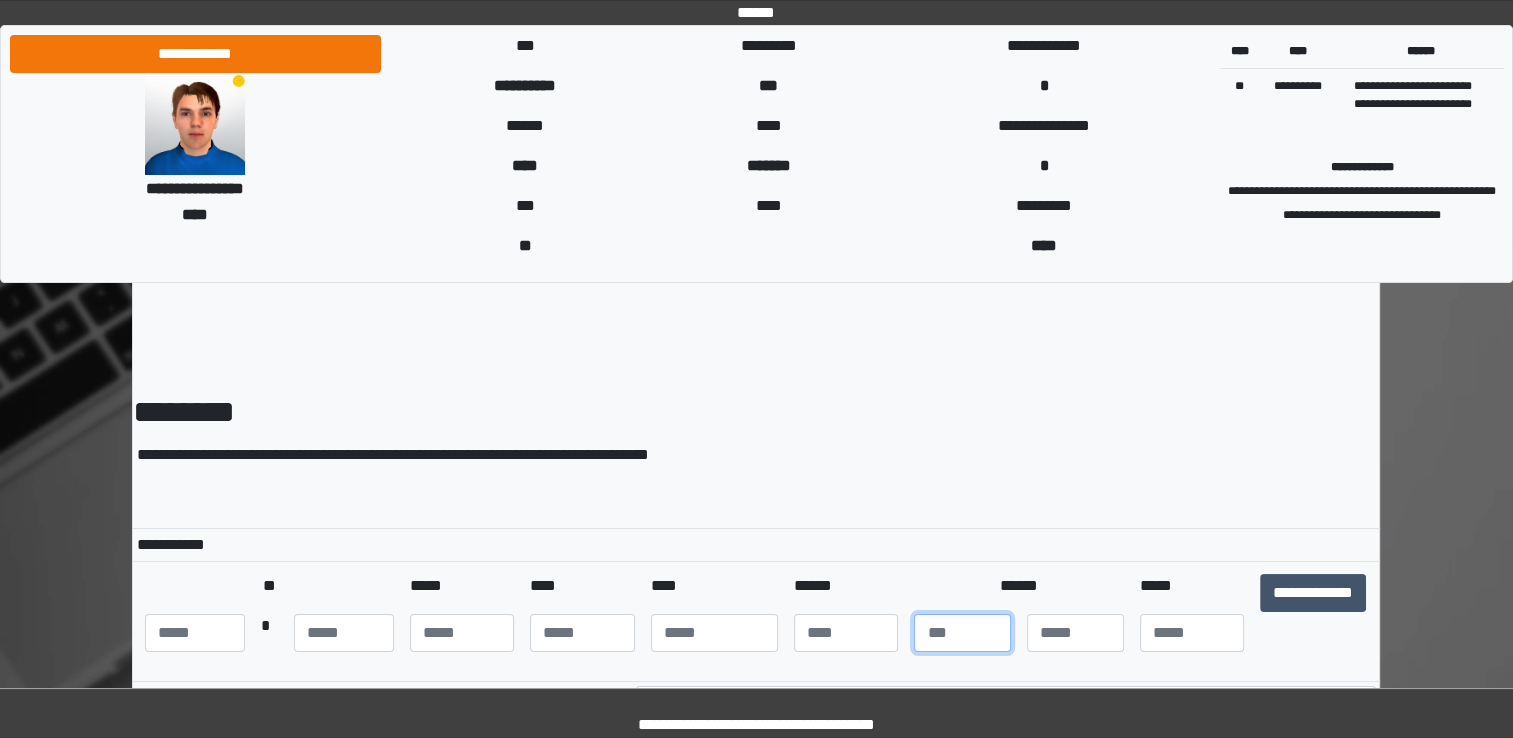 click at bounding box center (962, 633) 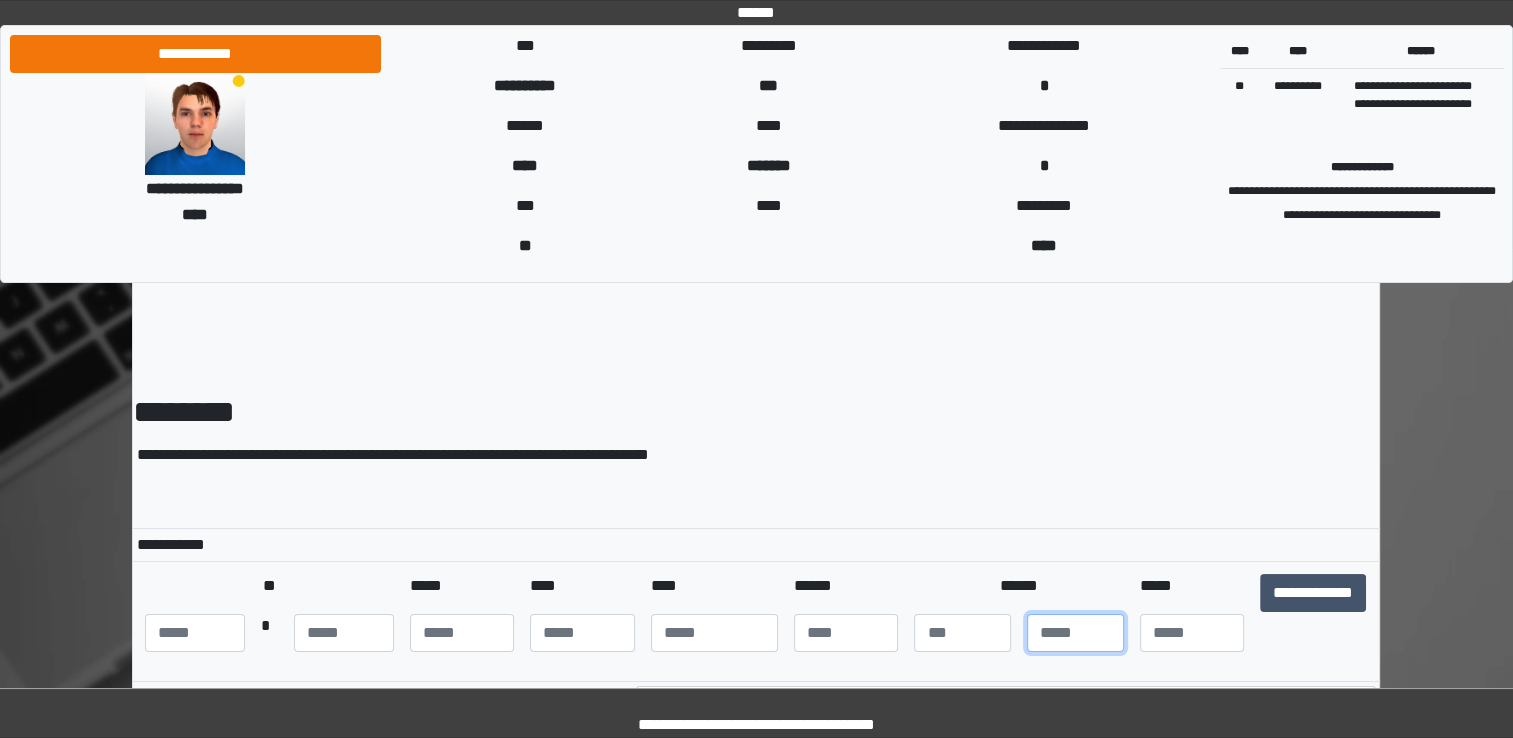 type on "*" 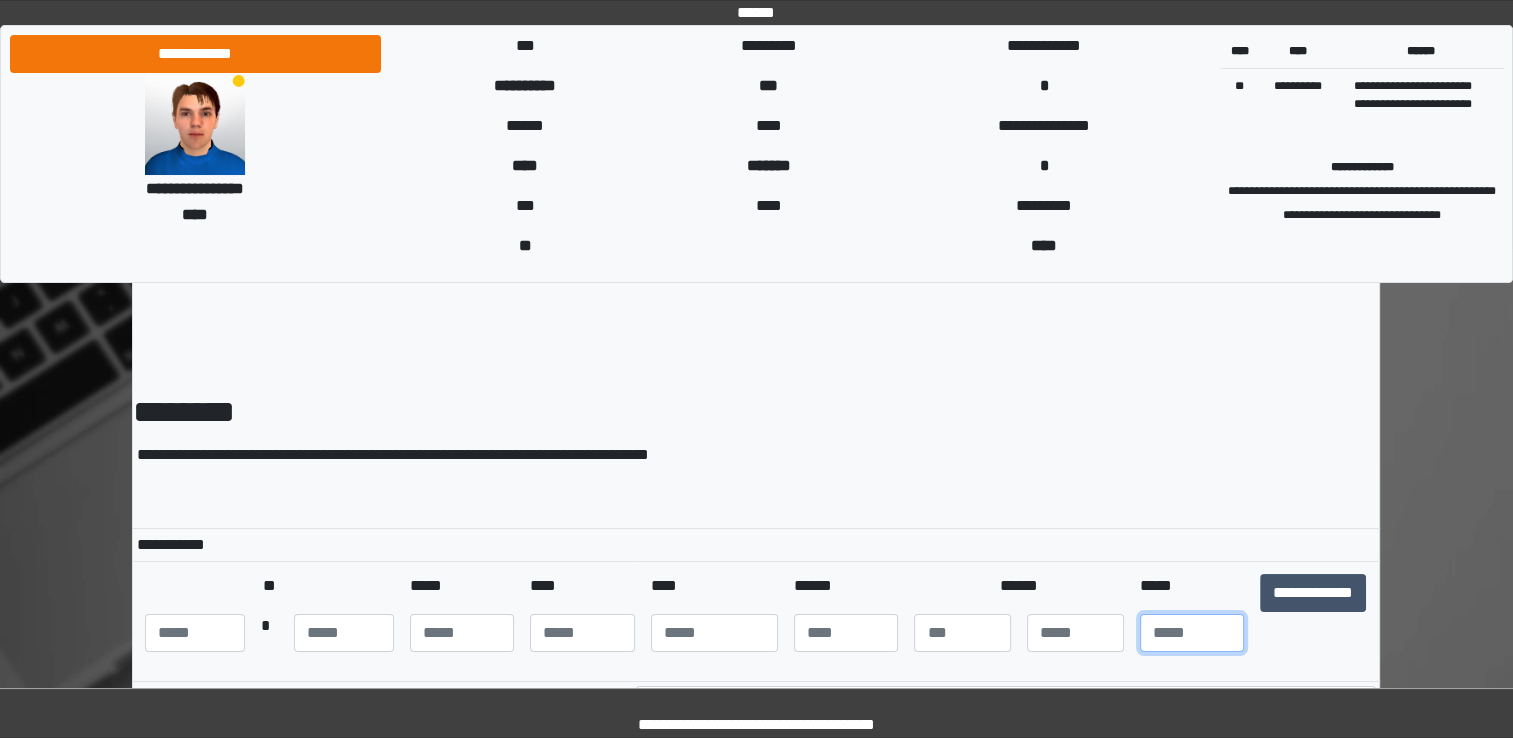 type on "*" 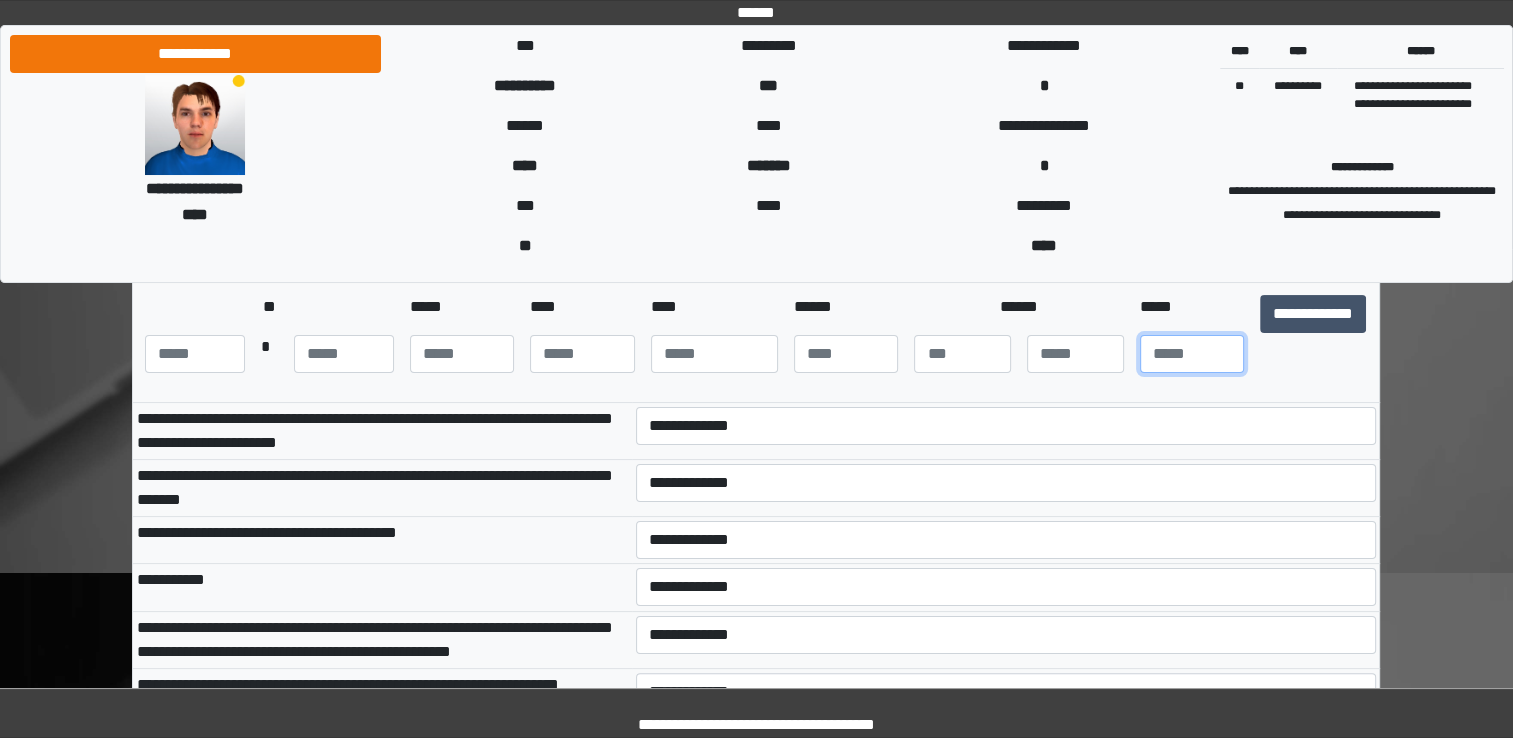 scroll, scrollTop: 280, scrollLeft: 0, axis: vertical 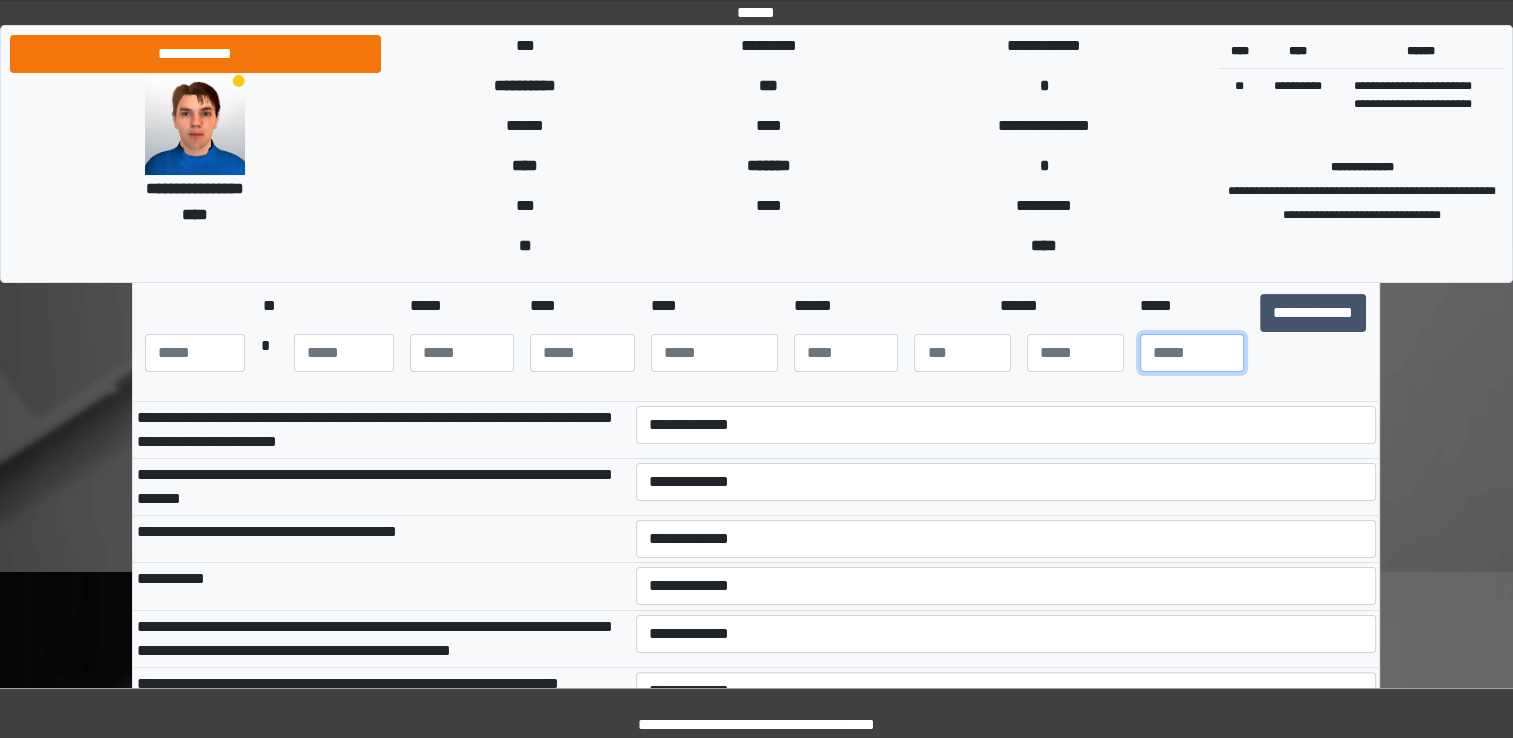 type on "***" 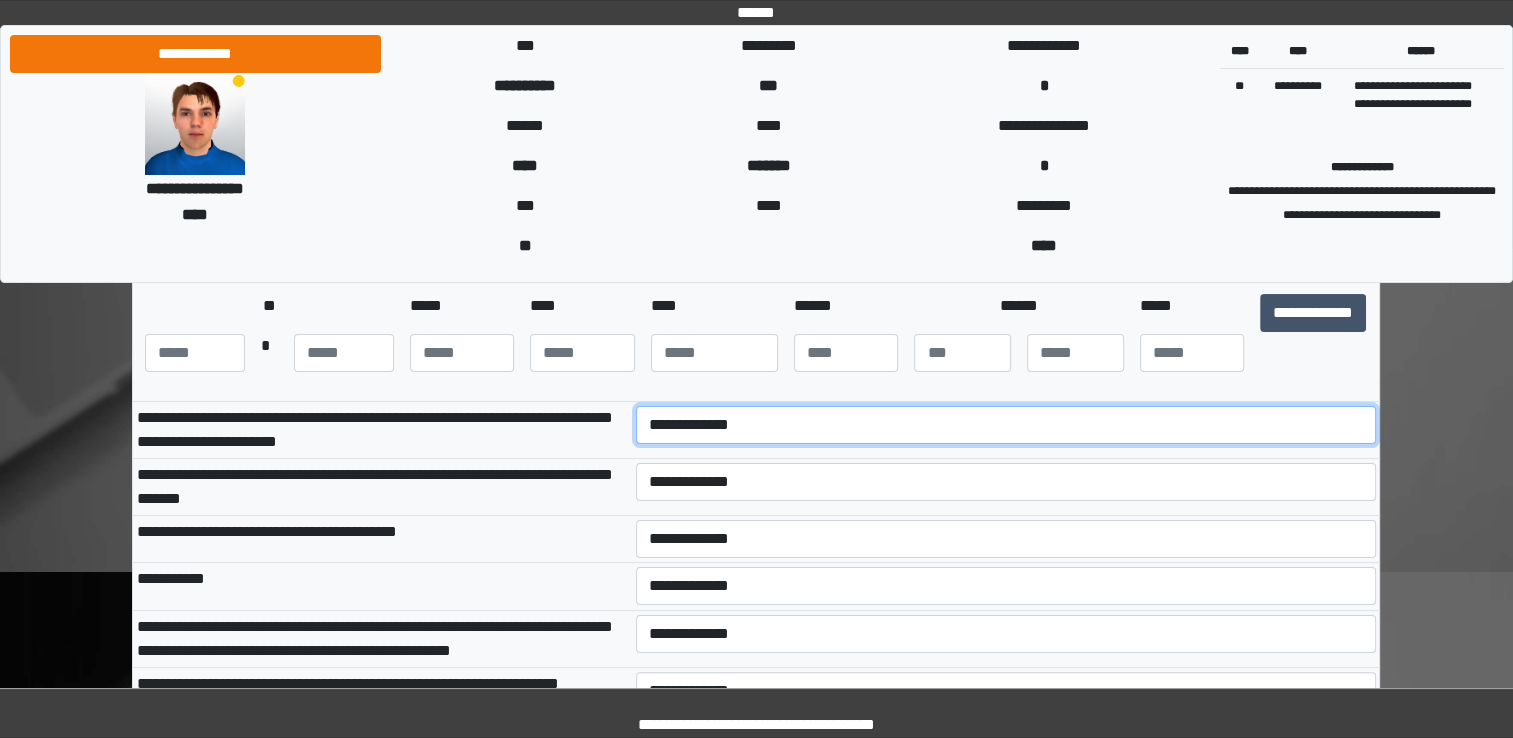 click on "**********" at bounding box center (1006, 425) 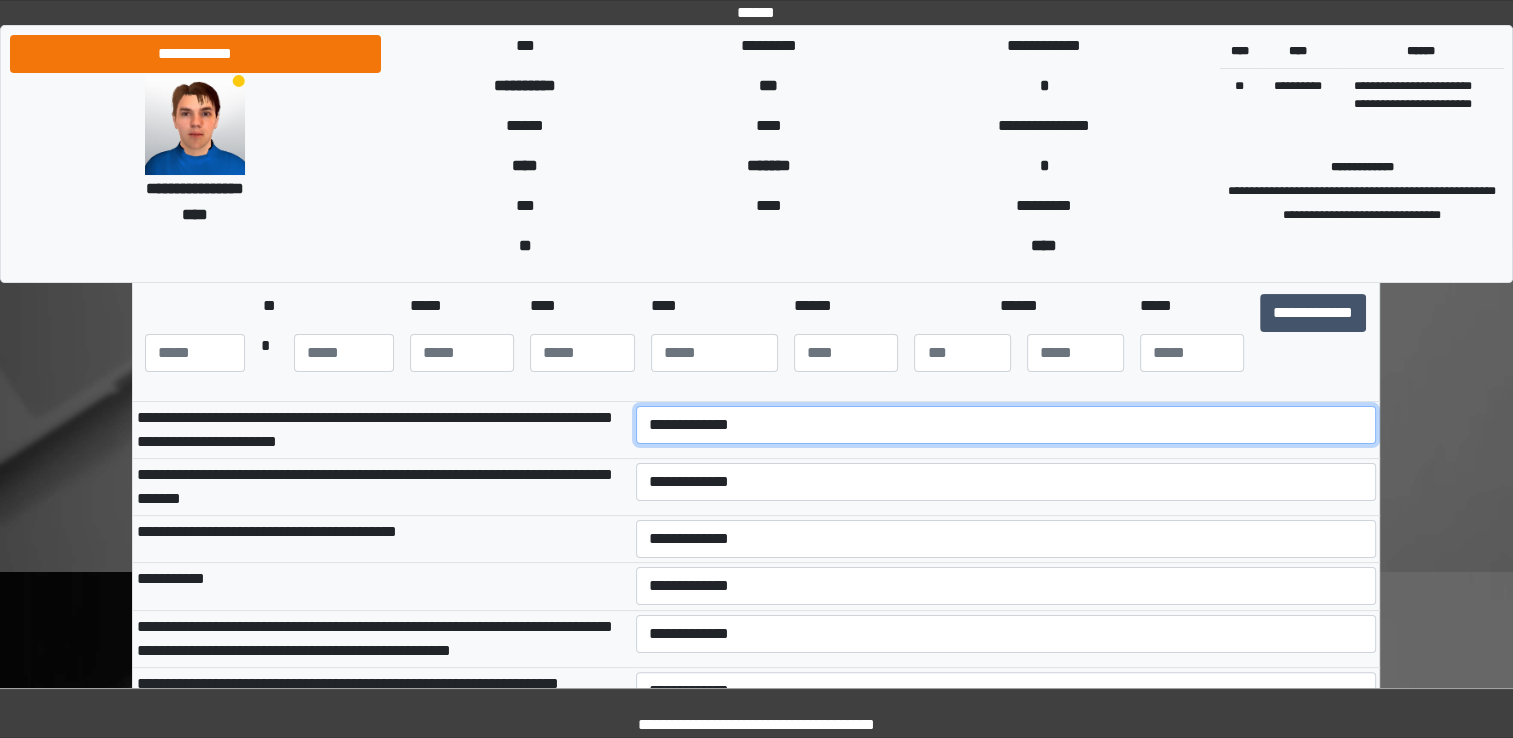 select on "***" 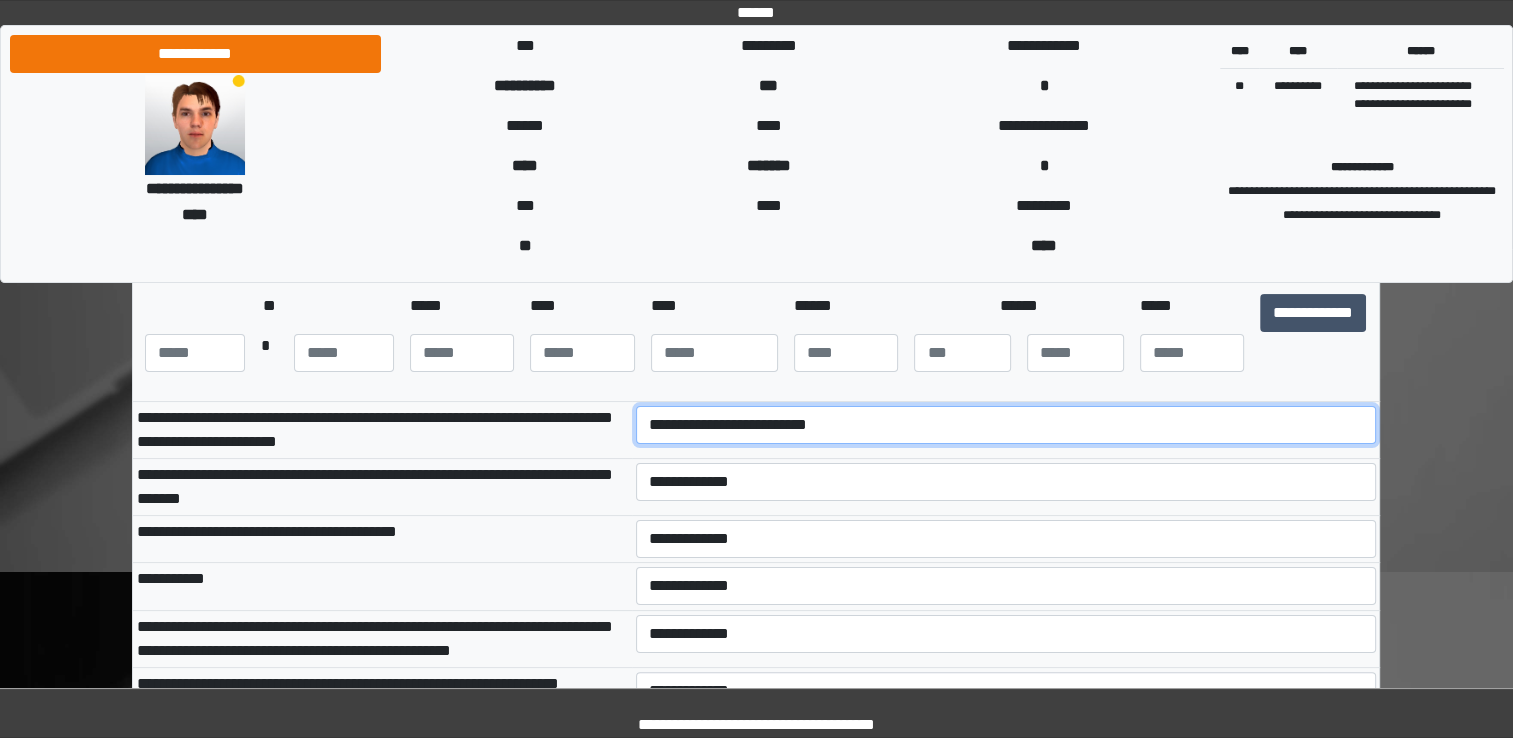 click on "**********" at bounding box center [1006, 425] 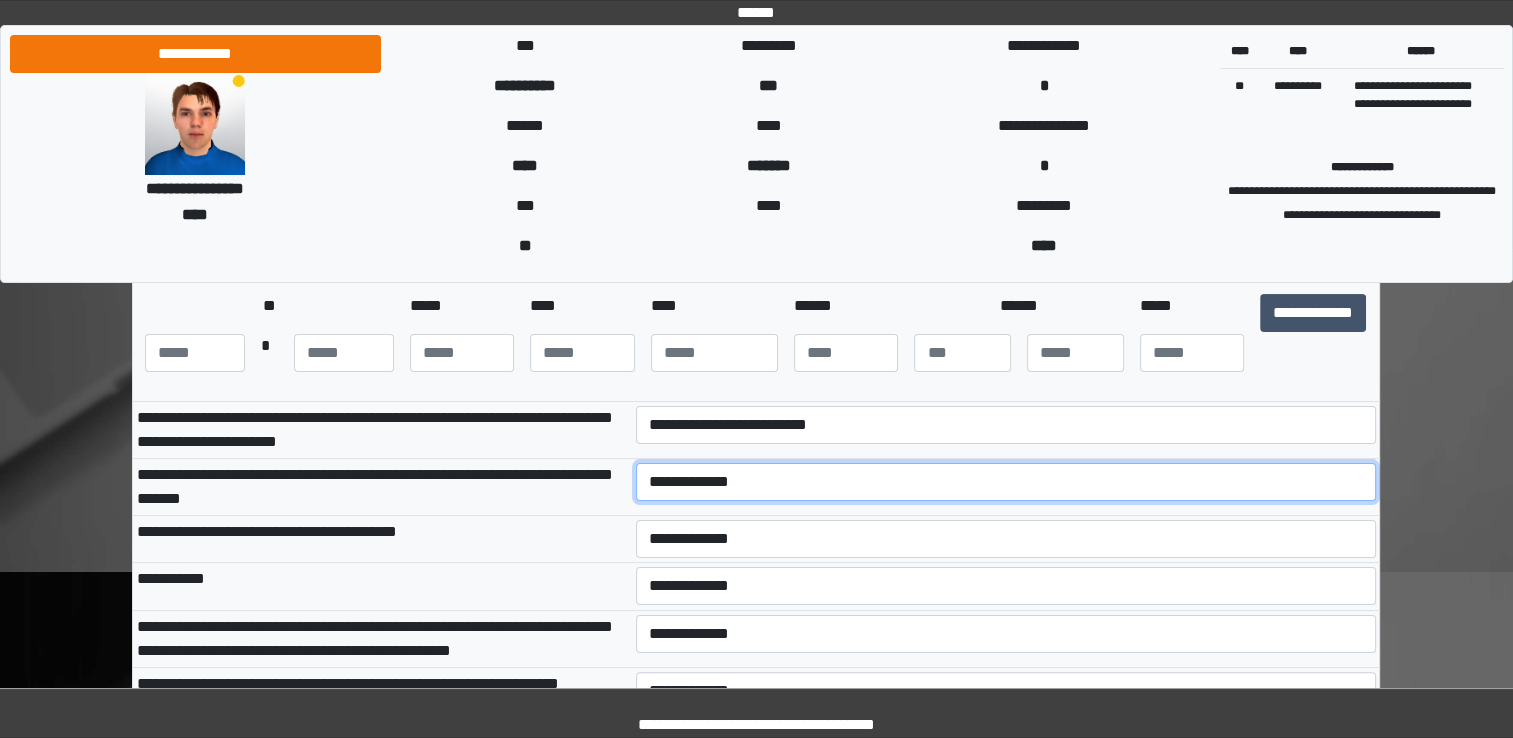 click on "**********" at bounding box center (1006, 482) 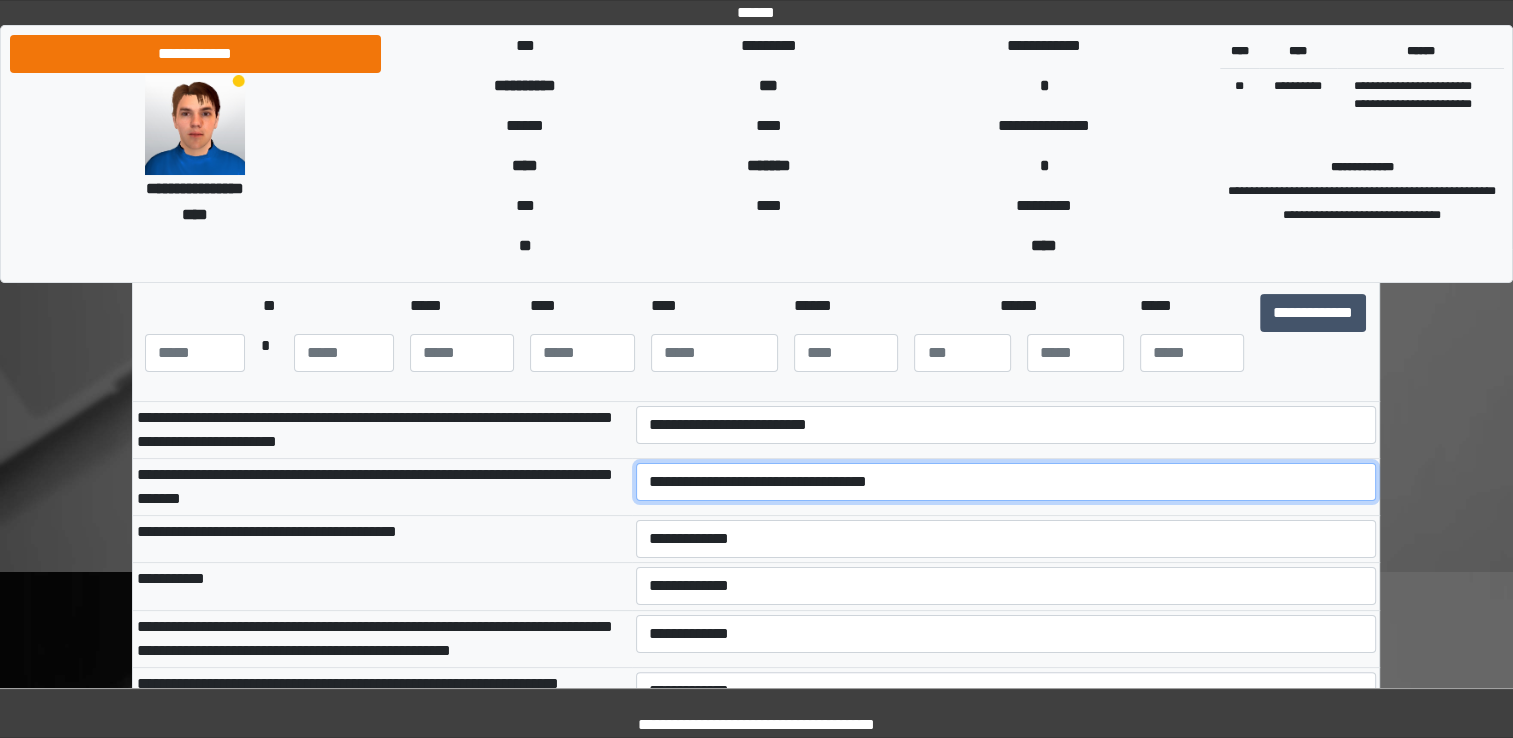 click on "**********" at bounding box center [1006, 482] 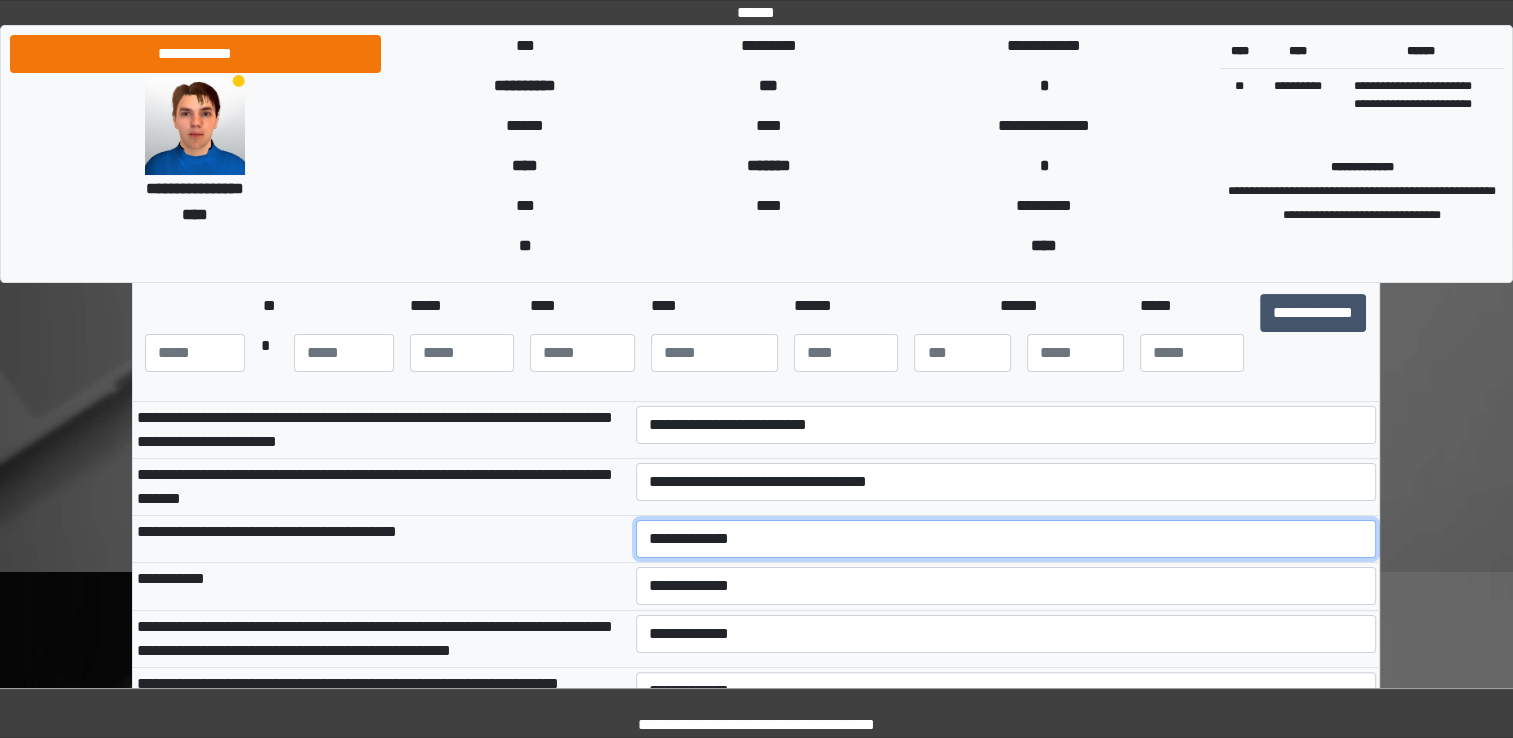 click on "**********" at bounding box center [1006, 539] 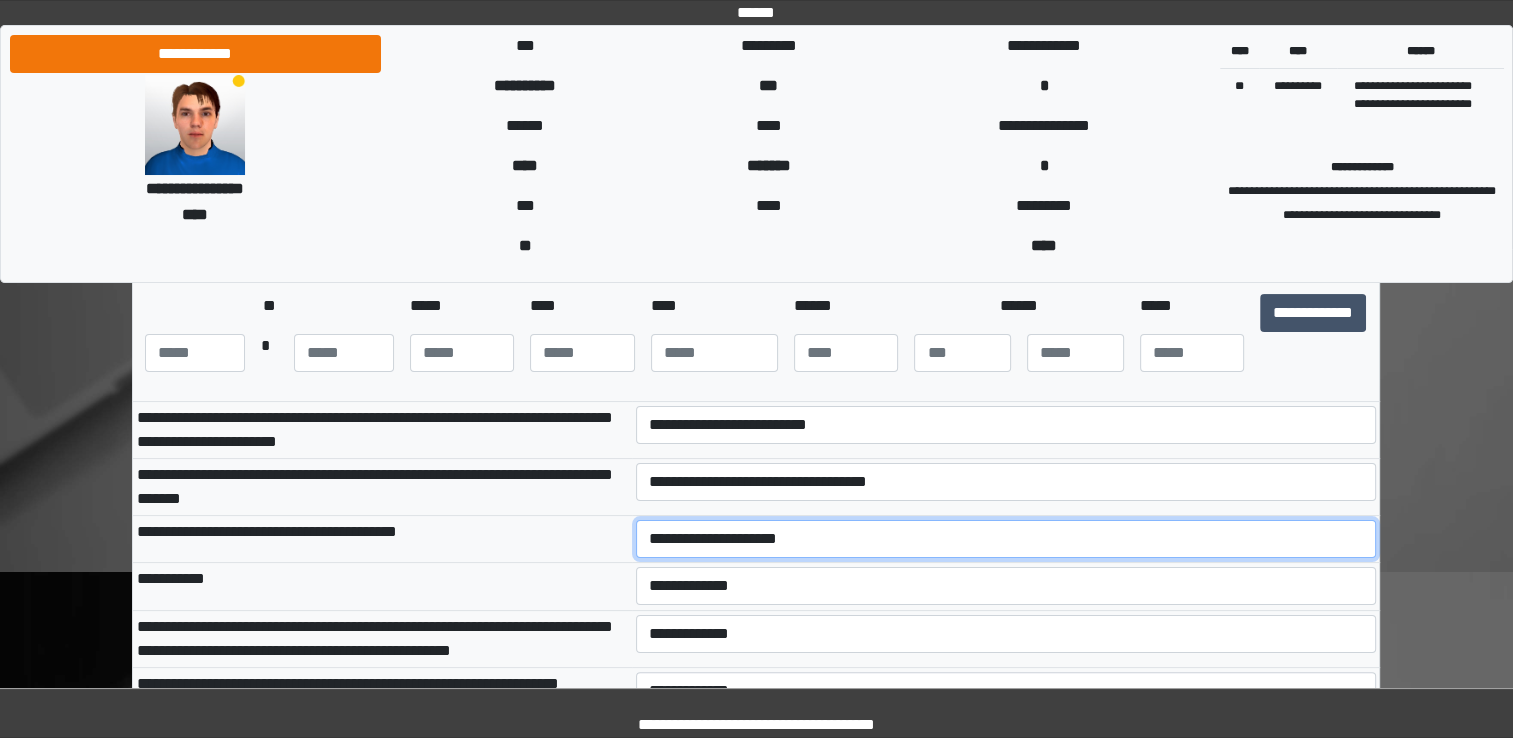 click on "**********" at bounding box center (1006, 539) 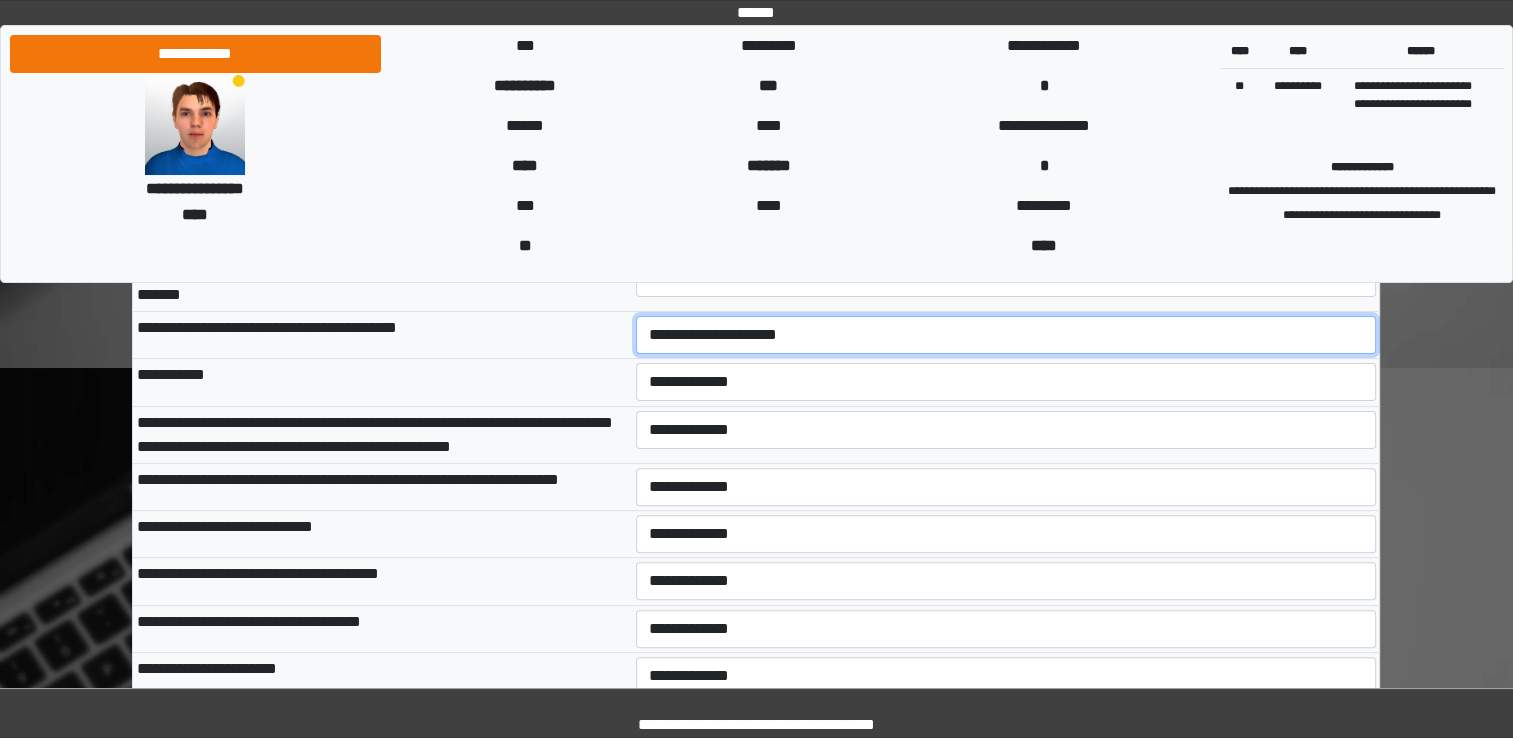 scroll, scrollTop: 485, scrollLeft: 0, axis: vertical 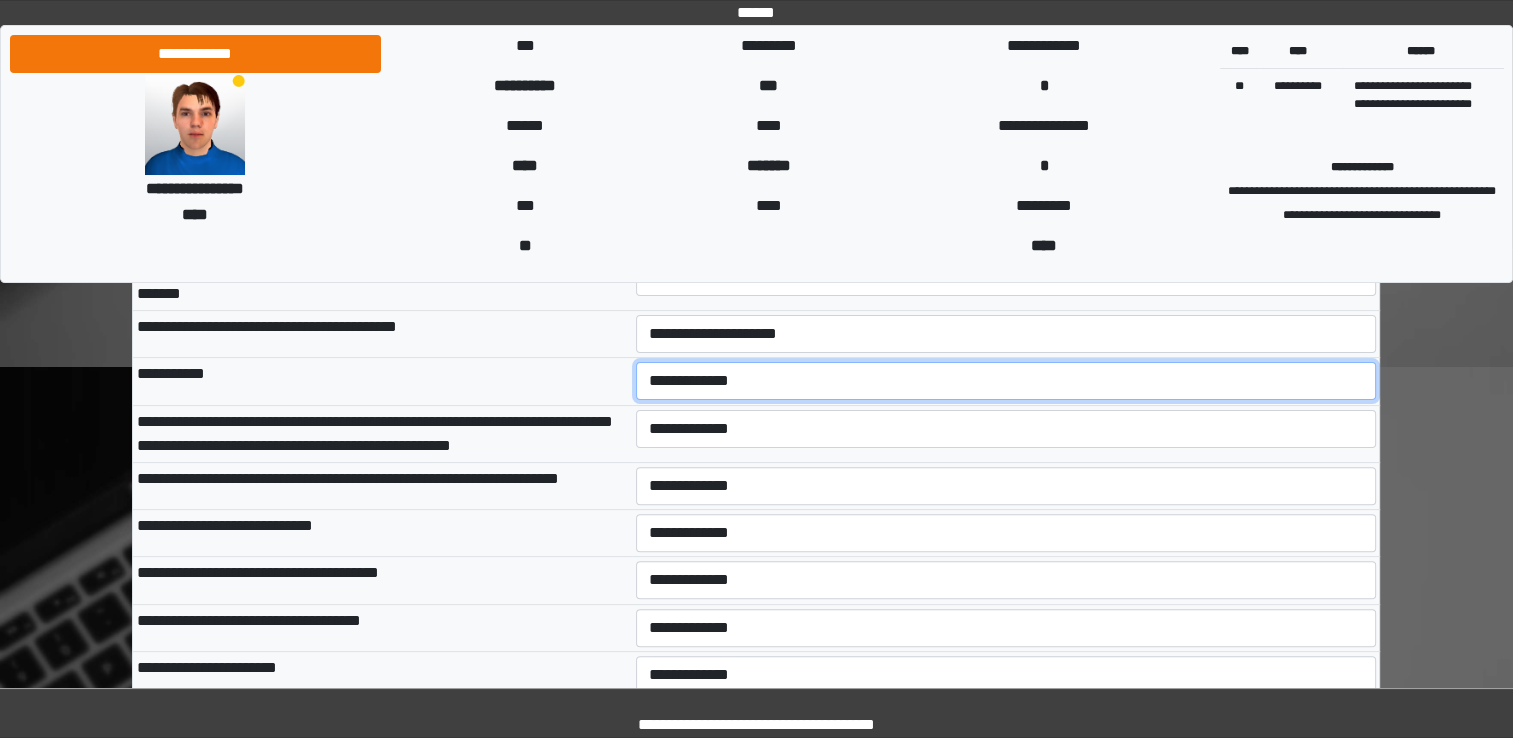 click on "**********" at bounding box center (1006, 381) 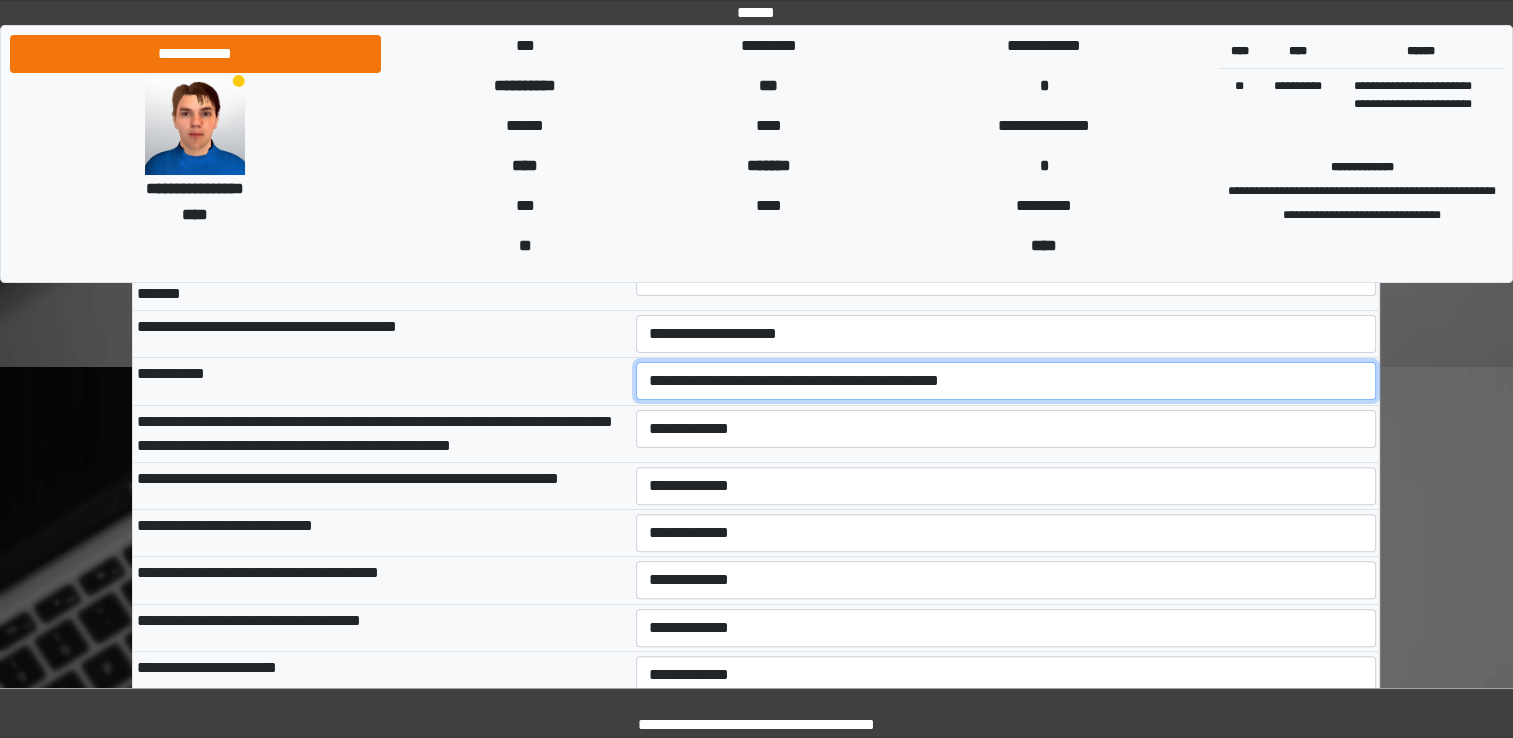 click on "**********" at bounding box center [1006, 381] 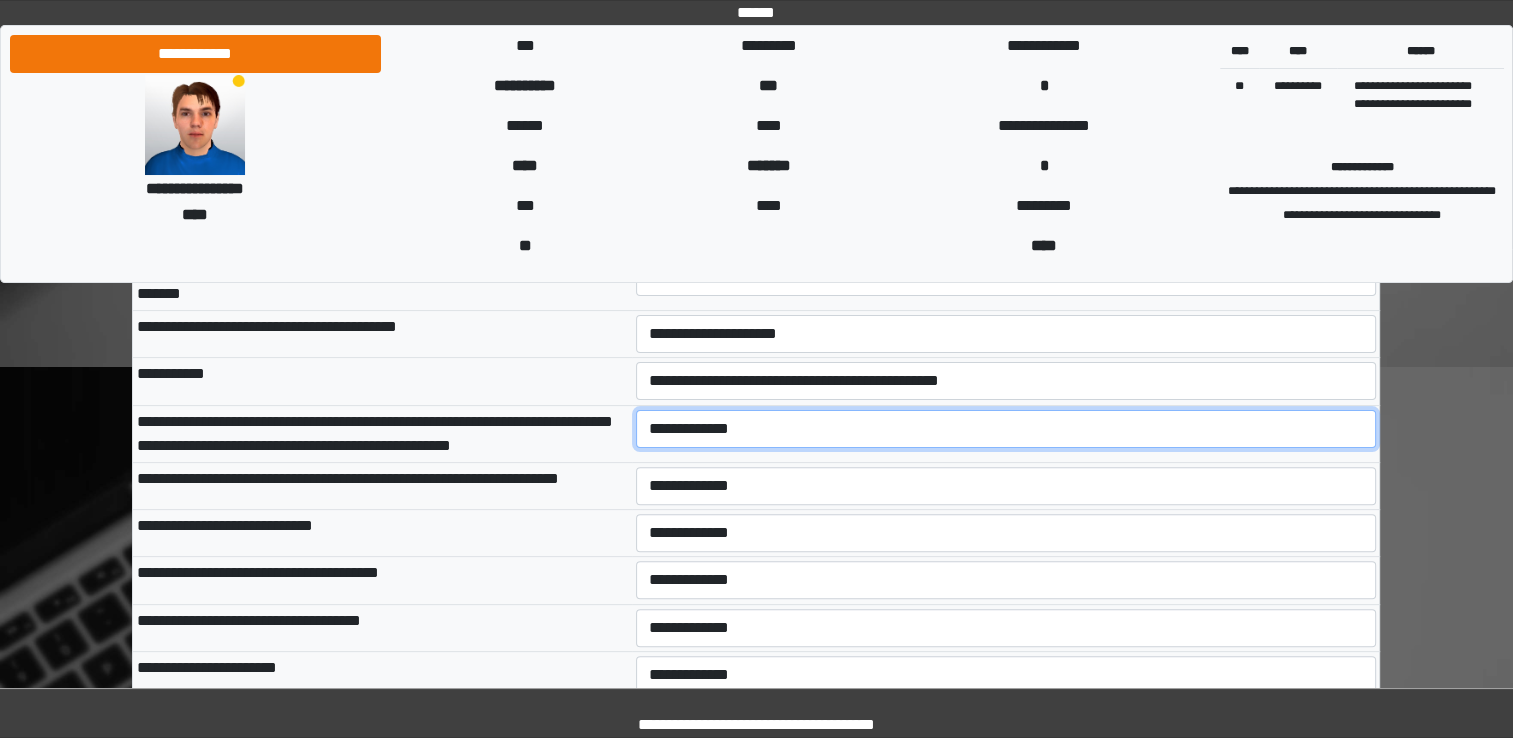drag, startPoint x: 720, startPoint y: 425, endPoint x: 710, endPoint y: 490, distance: 65.76473 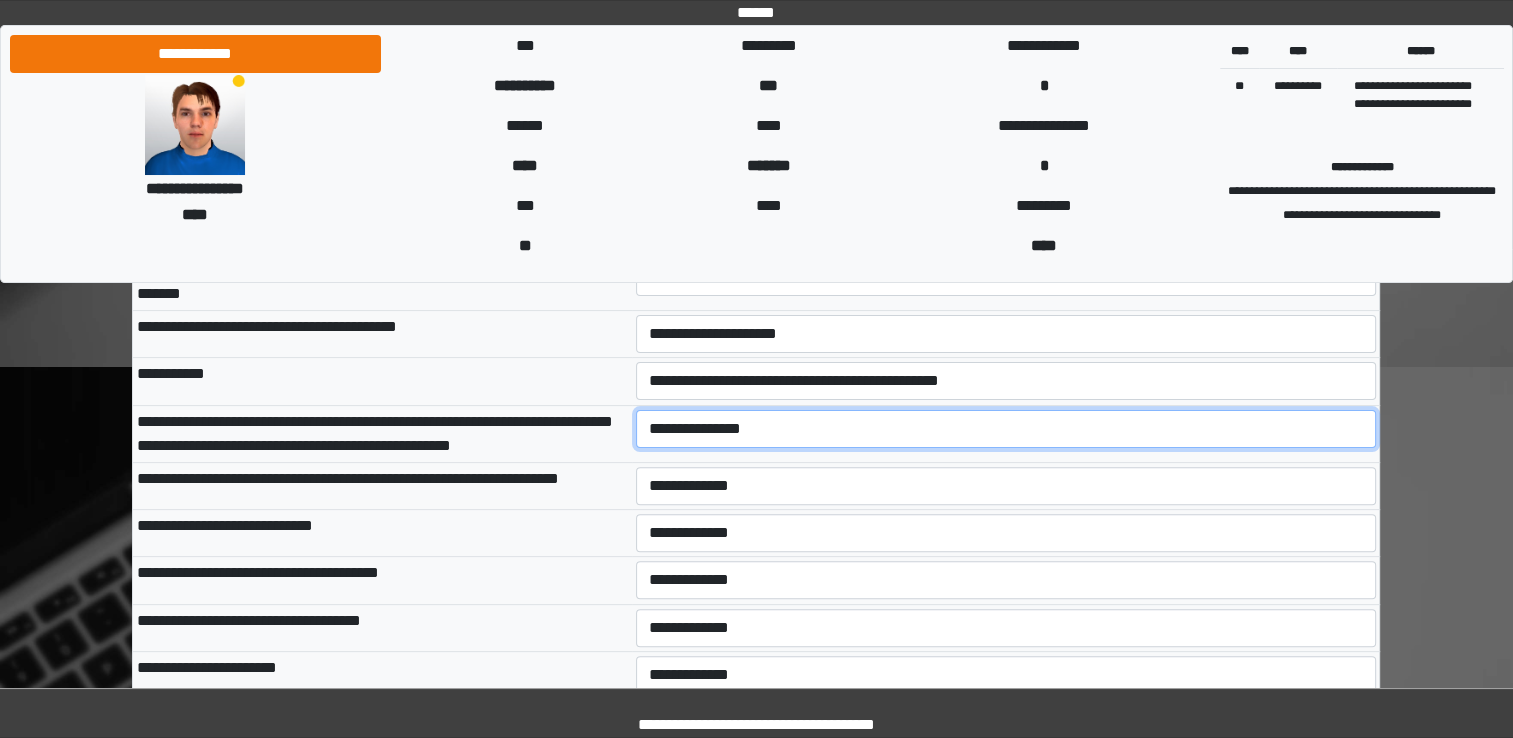 click on "**********" at bounding box center (1006, 429) 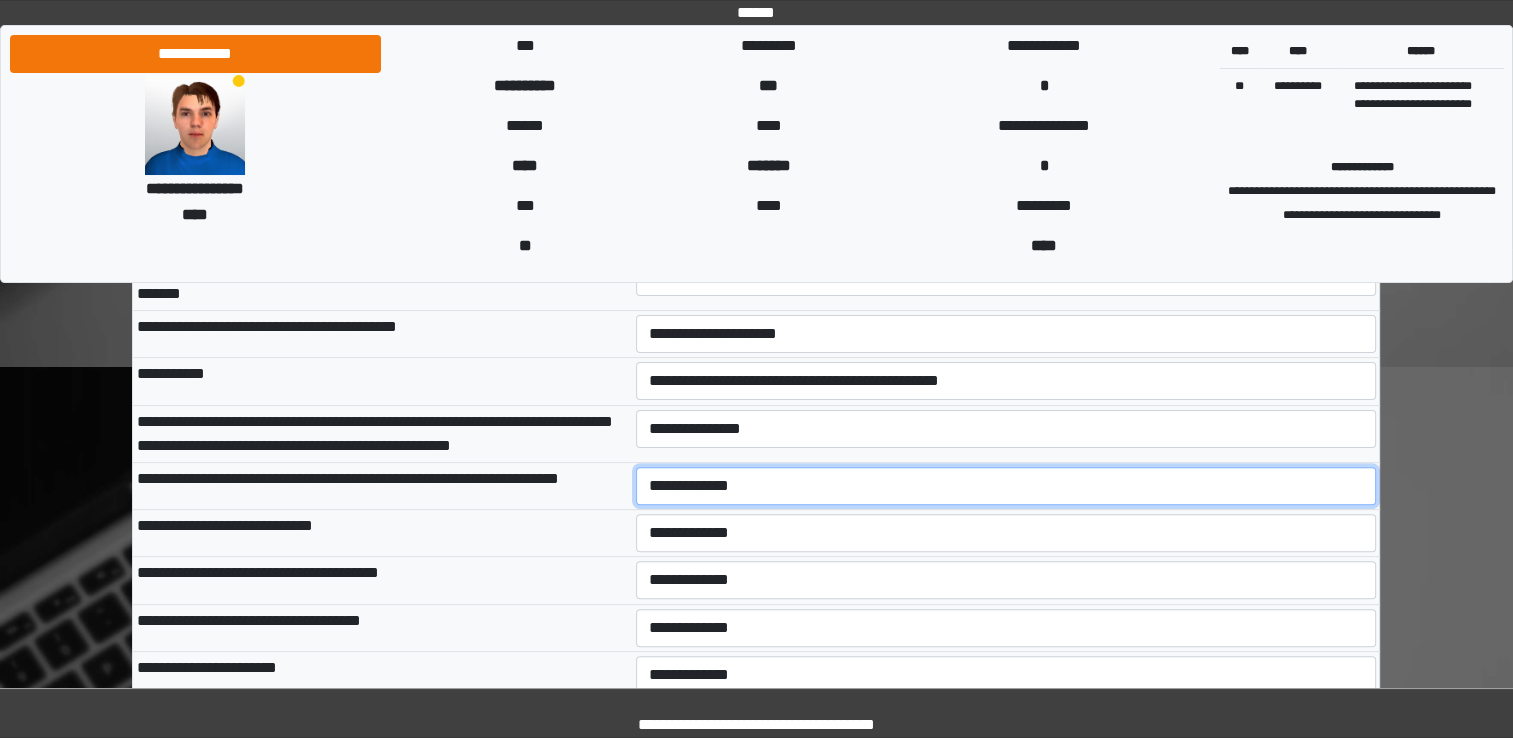 click on "**********" at bounding box center (1006, 486) 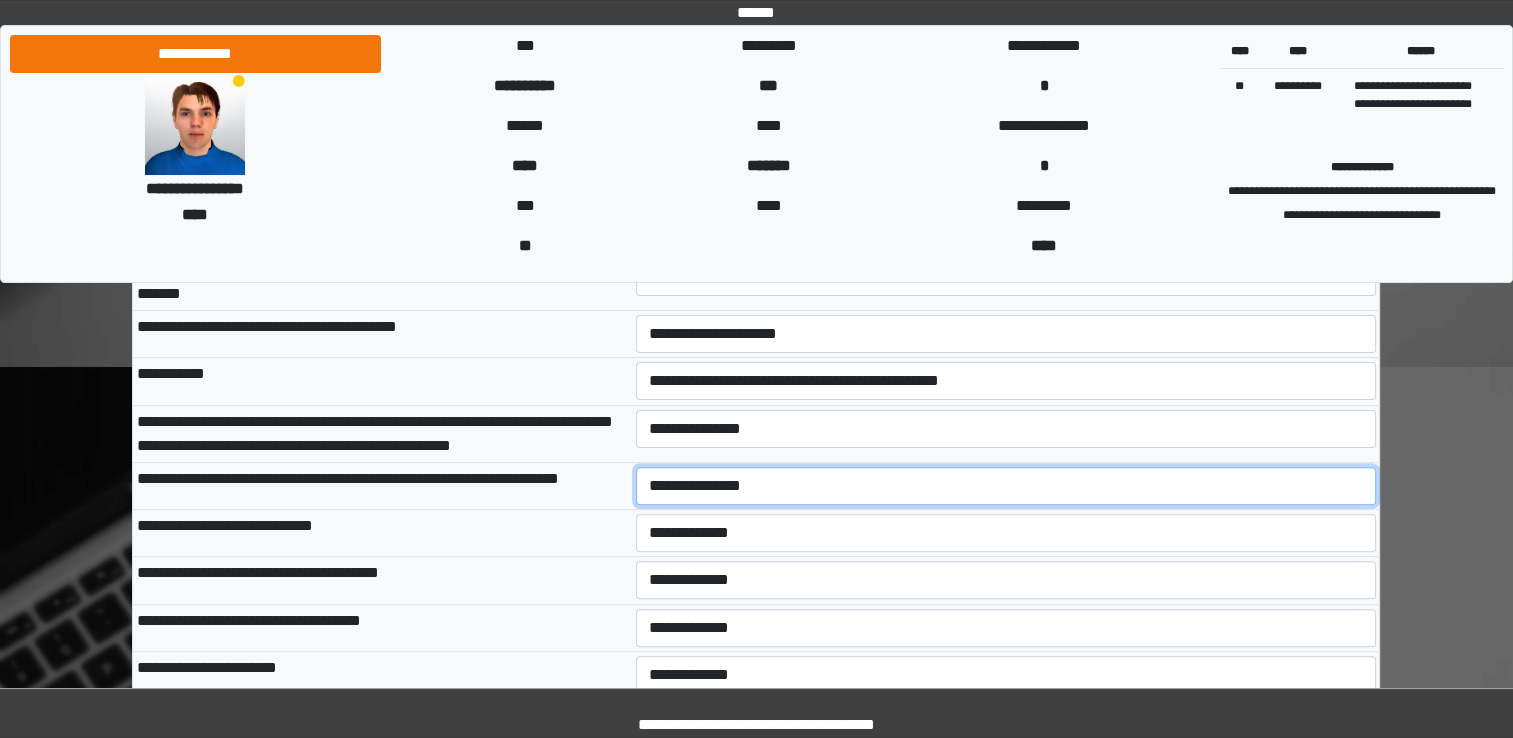 click on "**********" at bounding box center [1006, 486] 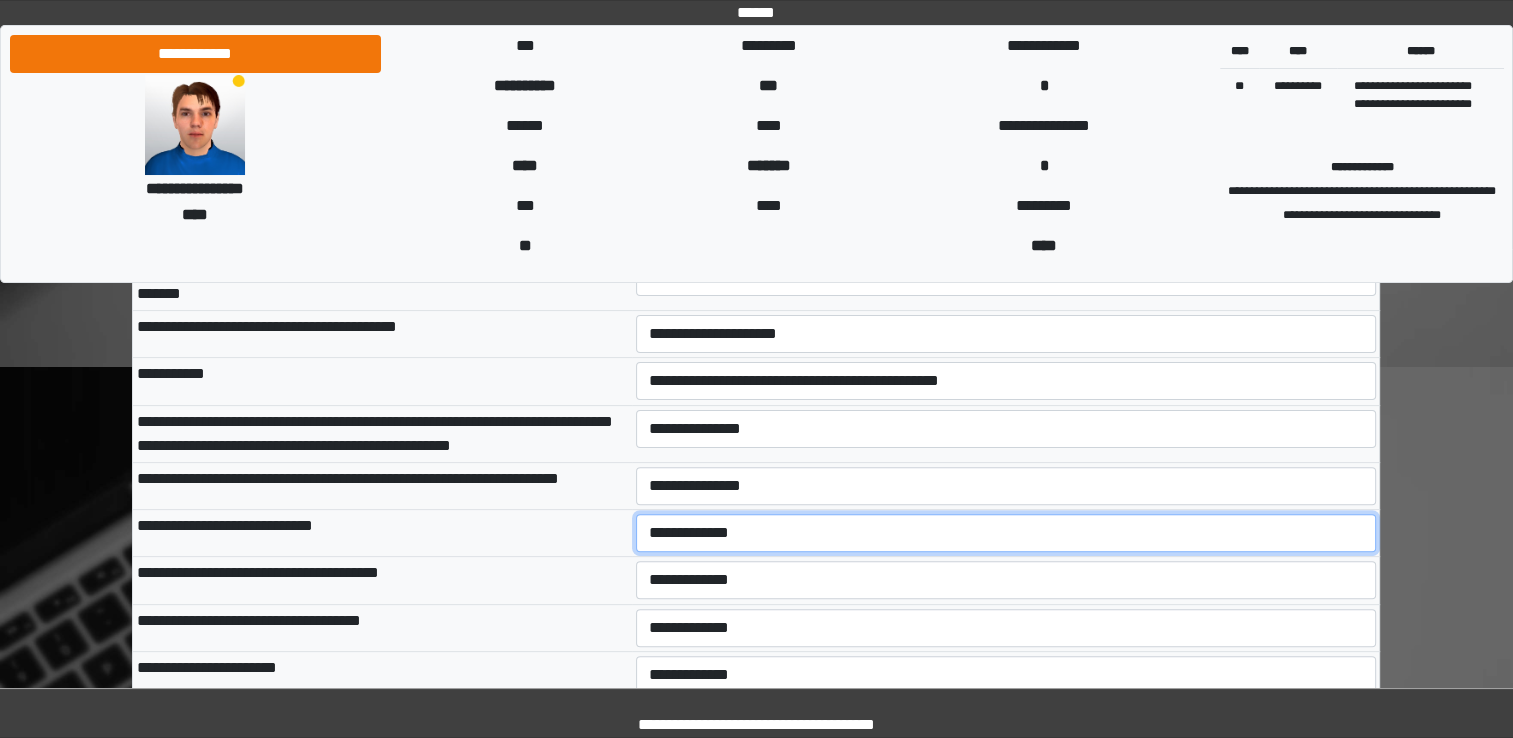 click on "**********" at bounding box center [1006, 533] 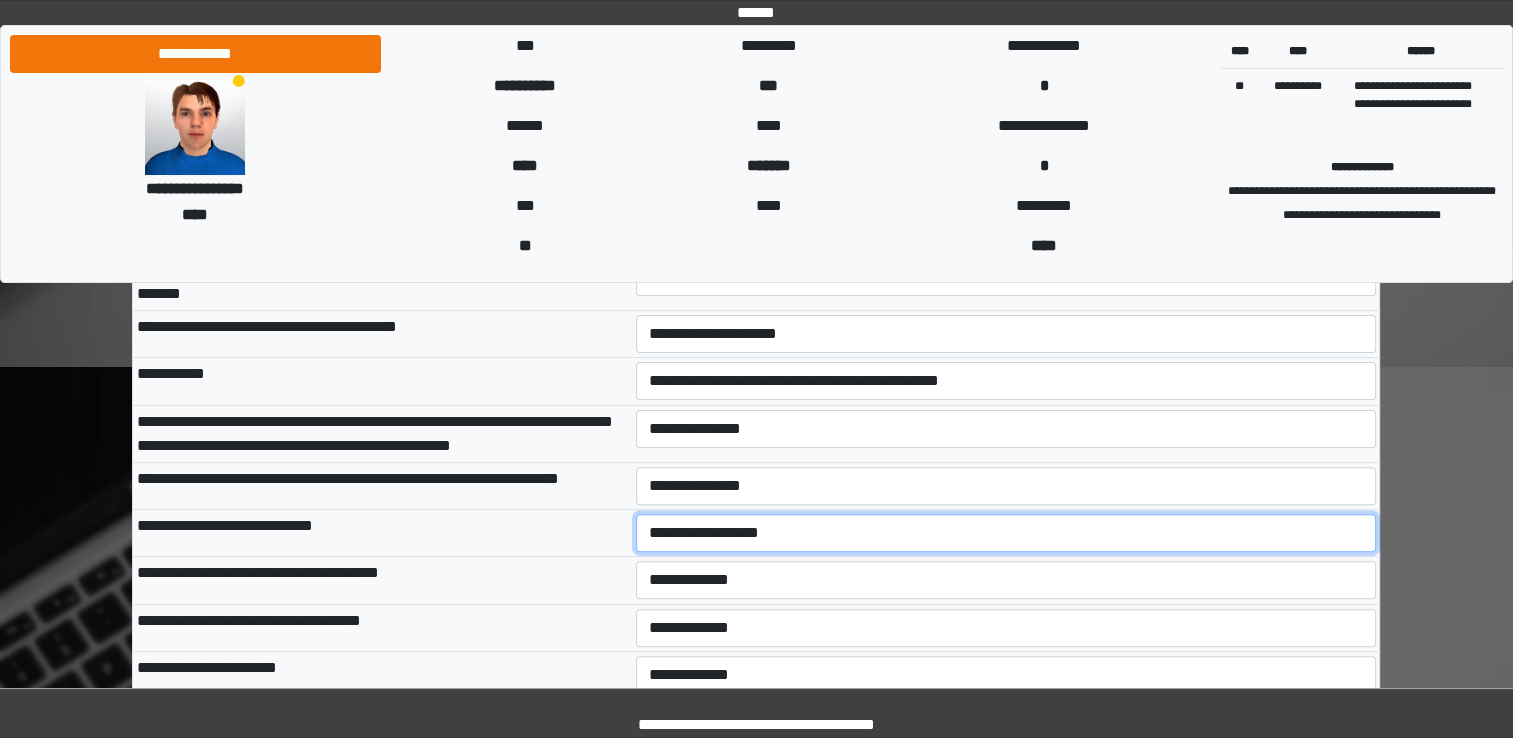 click on "**********" at bounding box center (1006, 533) 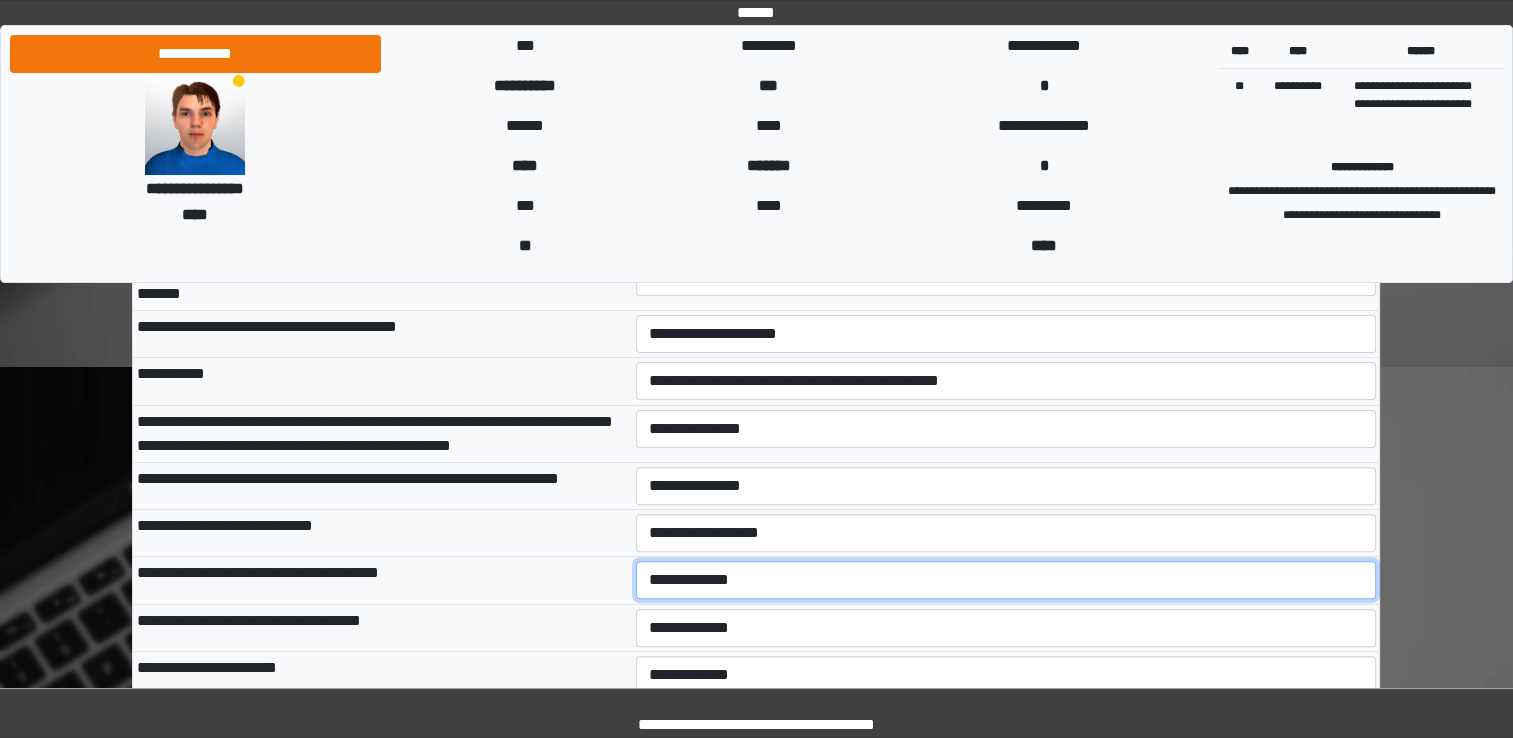 click on "**********" at bounding box center (1006, 580) 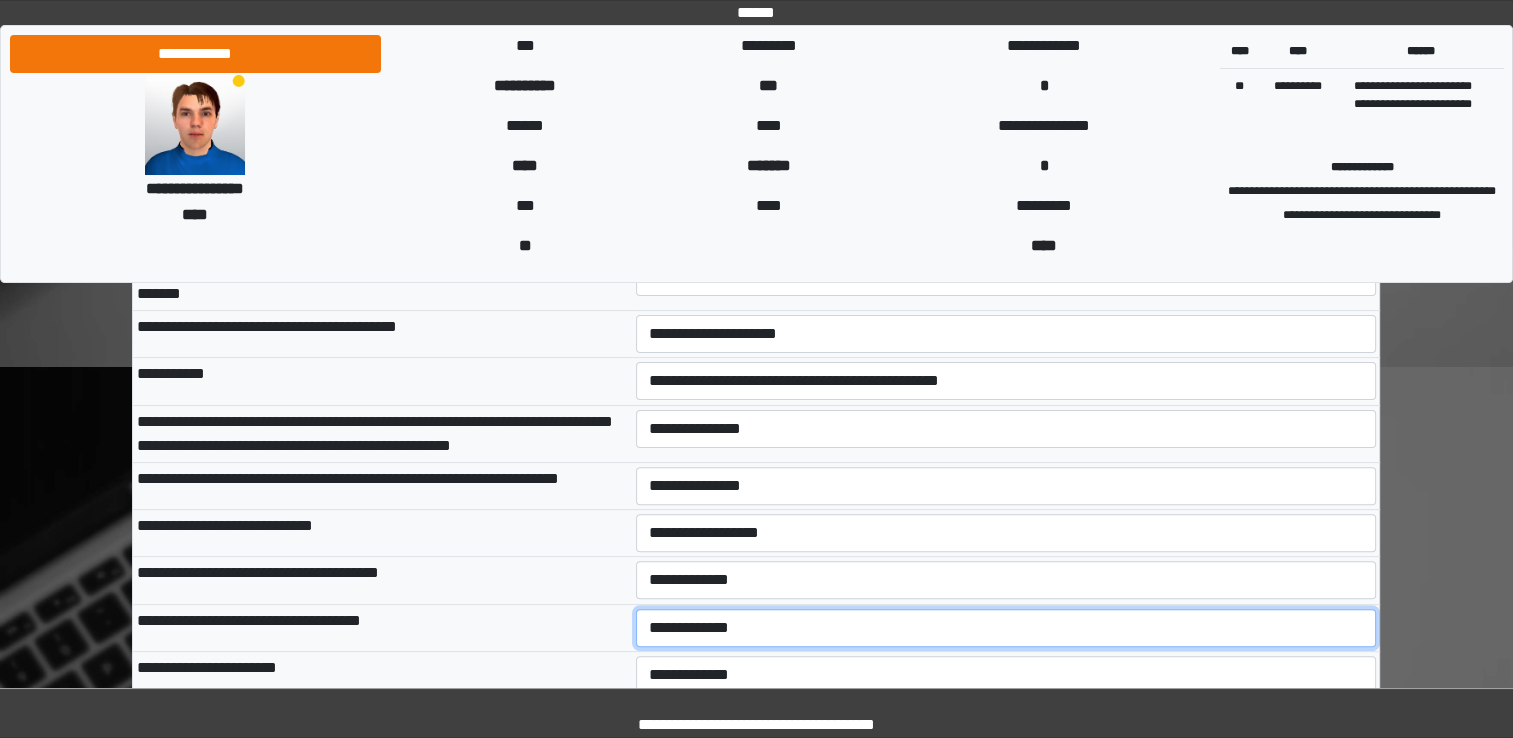 click on "**********" at bounding box center (1006, 628) 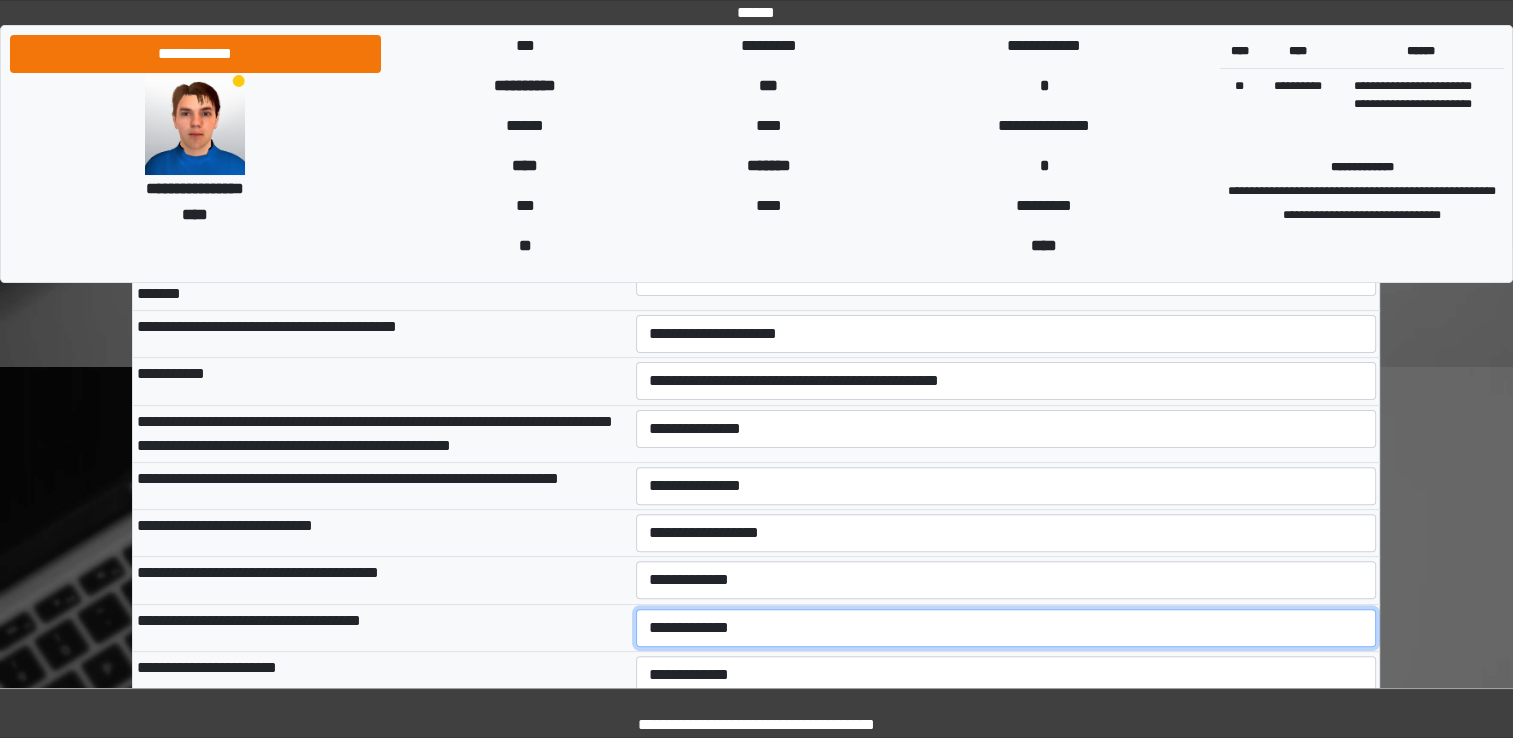 select on "***" 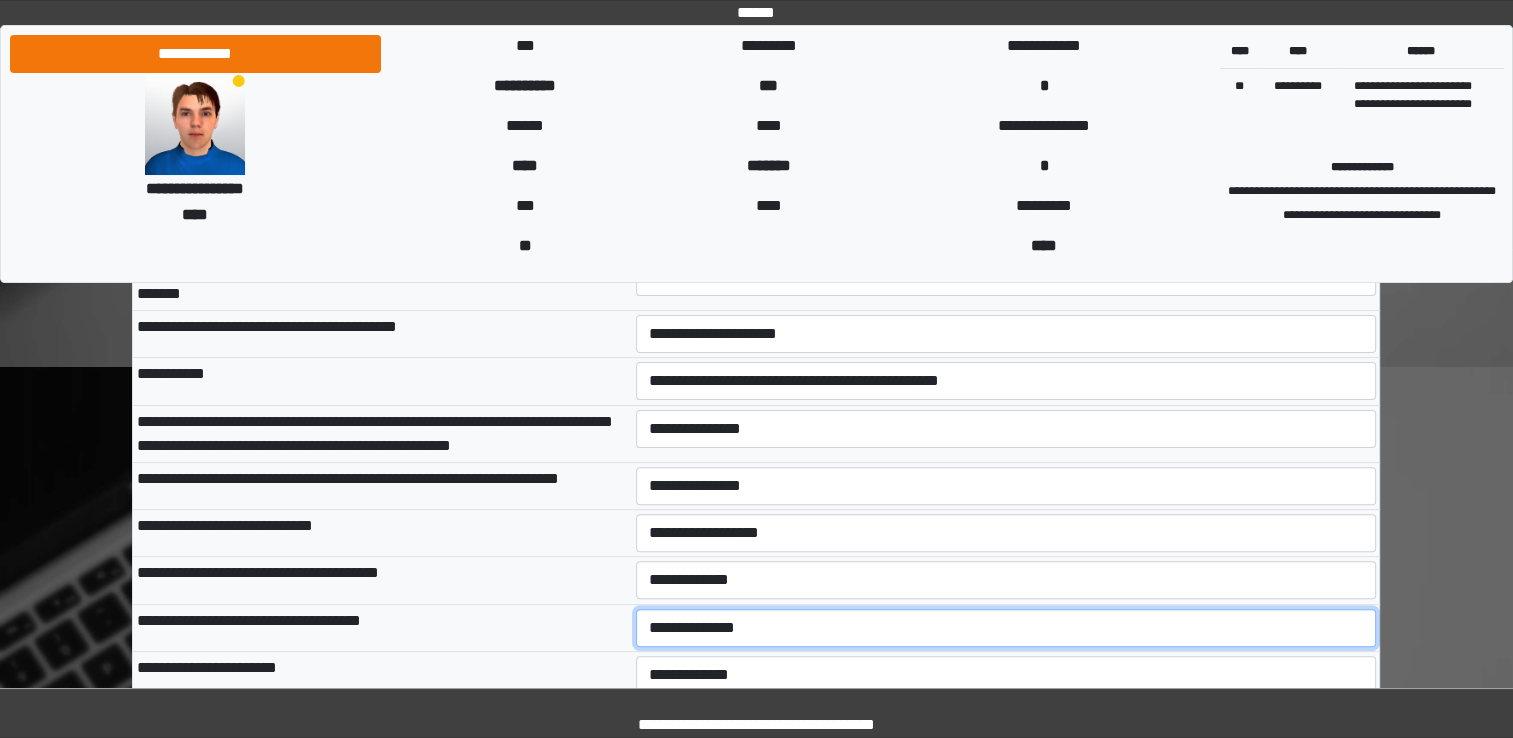 click on "**********" at bounding box center [1006, 628] 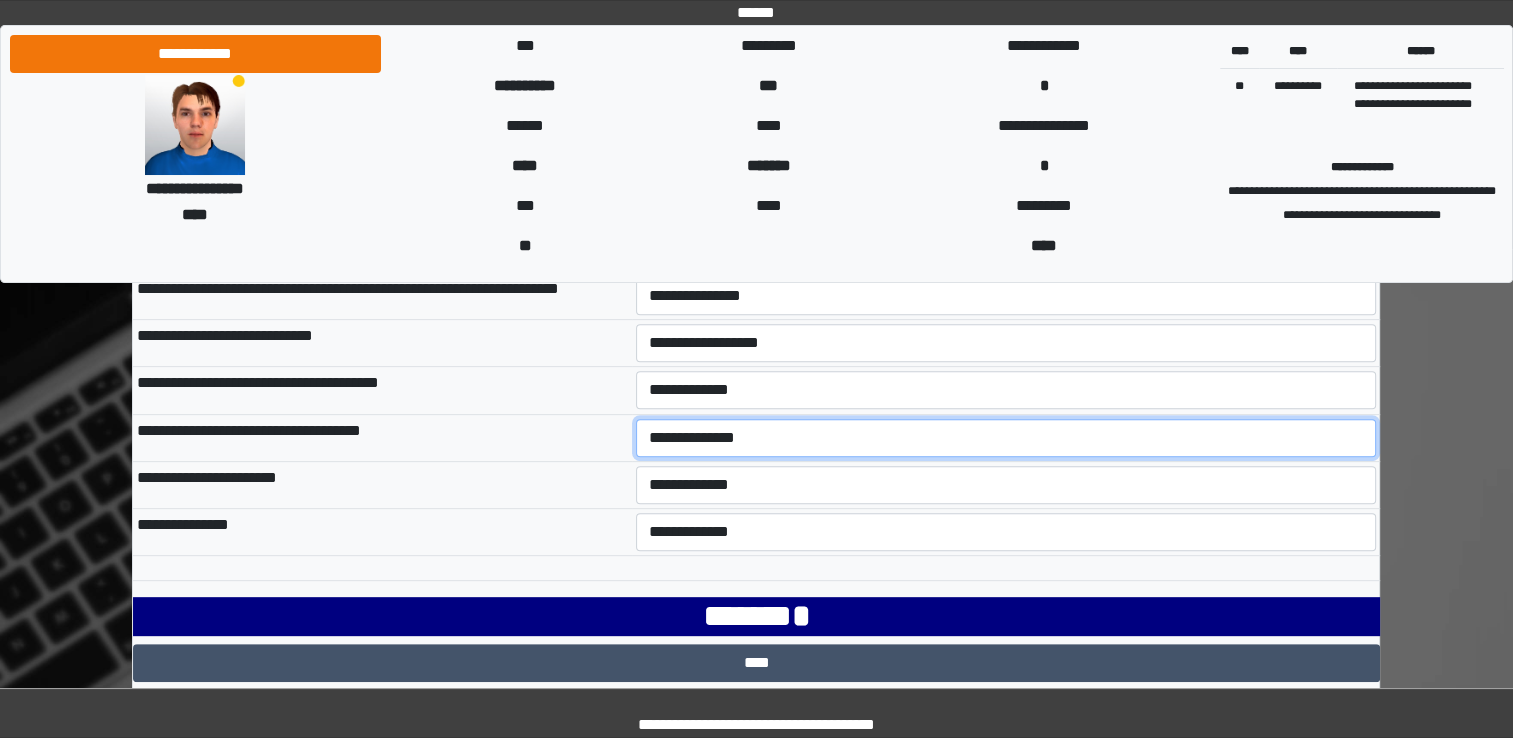 scroll, scrollTop: 730, scrollLeft: 0, axis: vertical 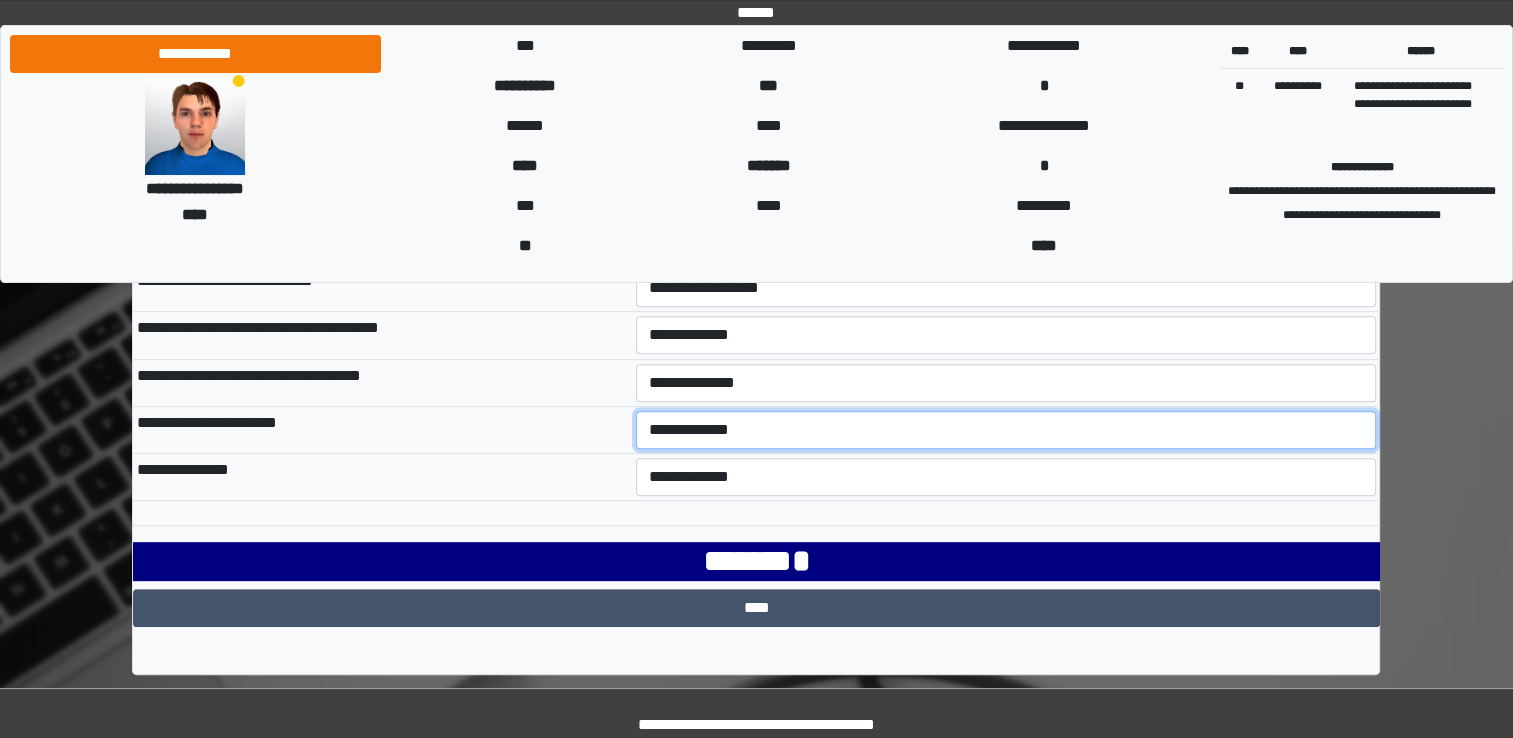 click on "**********" at bounding box center (1006, 430) 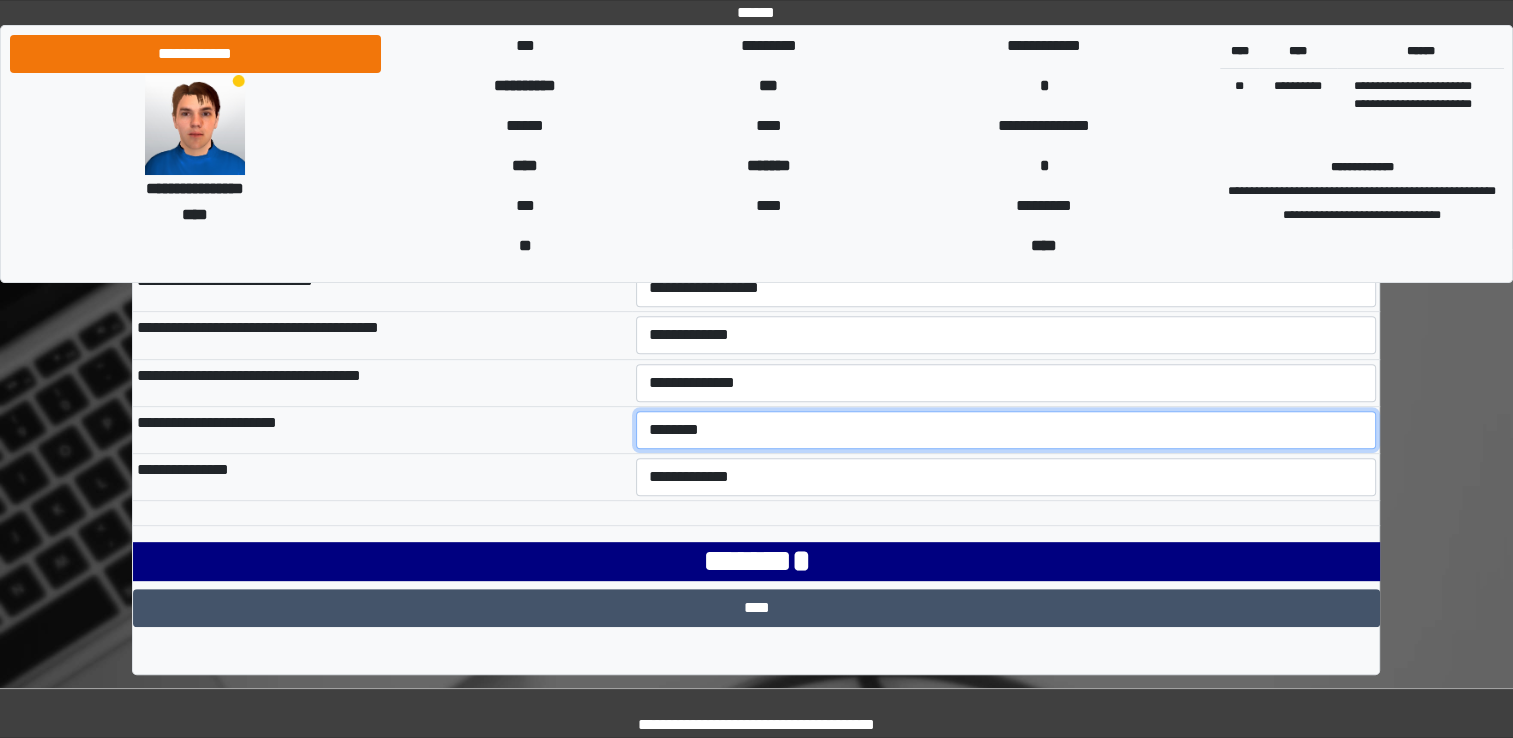 click on "**********" at bounding box center [1006, 430] 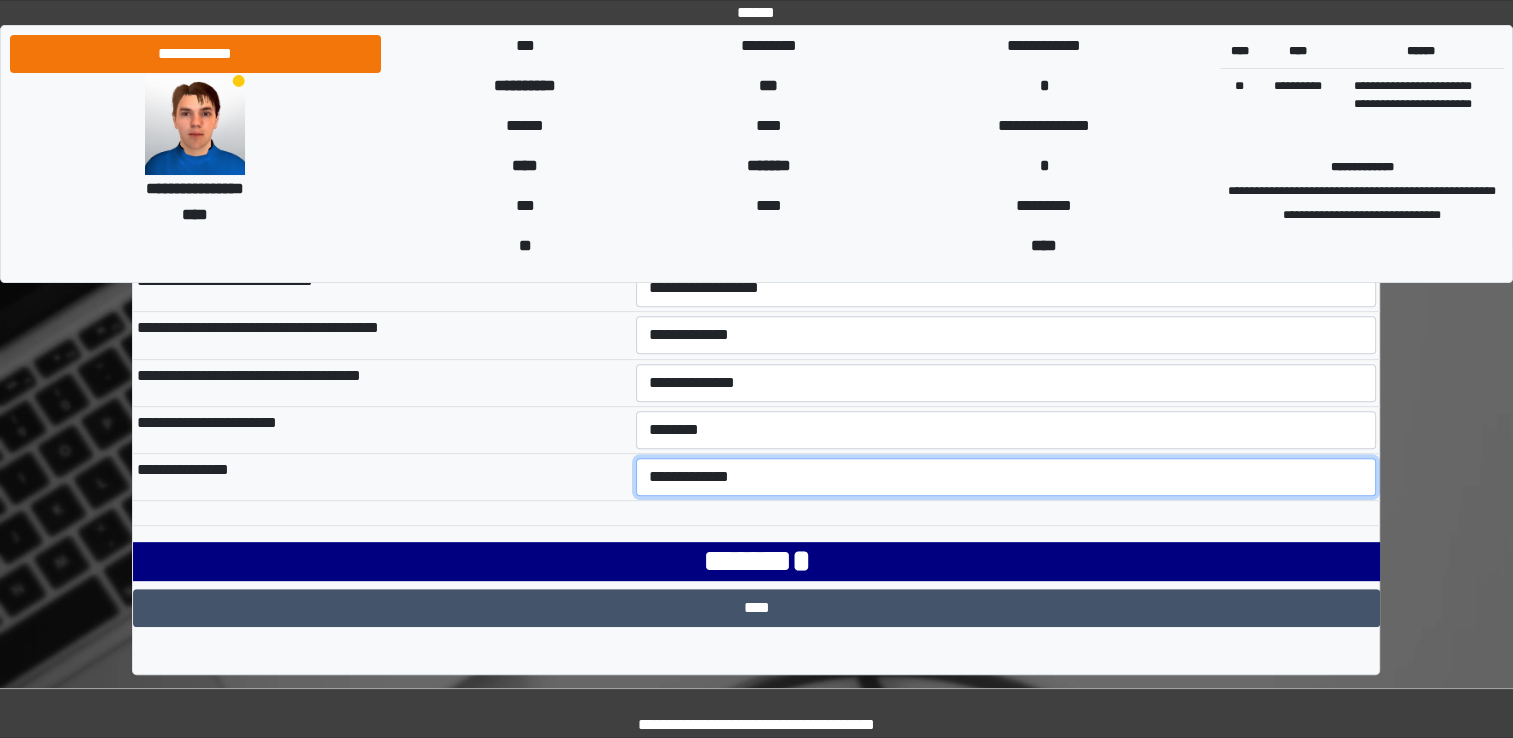 click on "**********" at bounding box center [1006, 477] 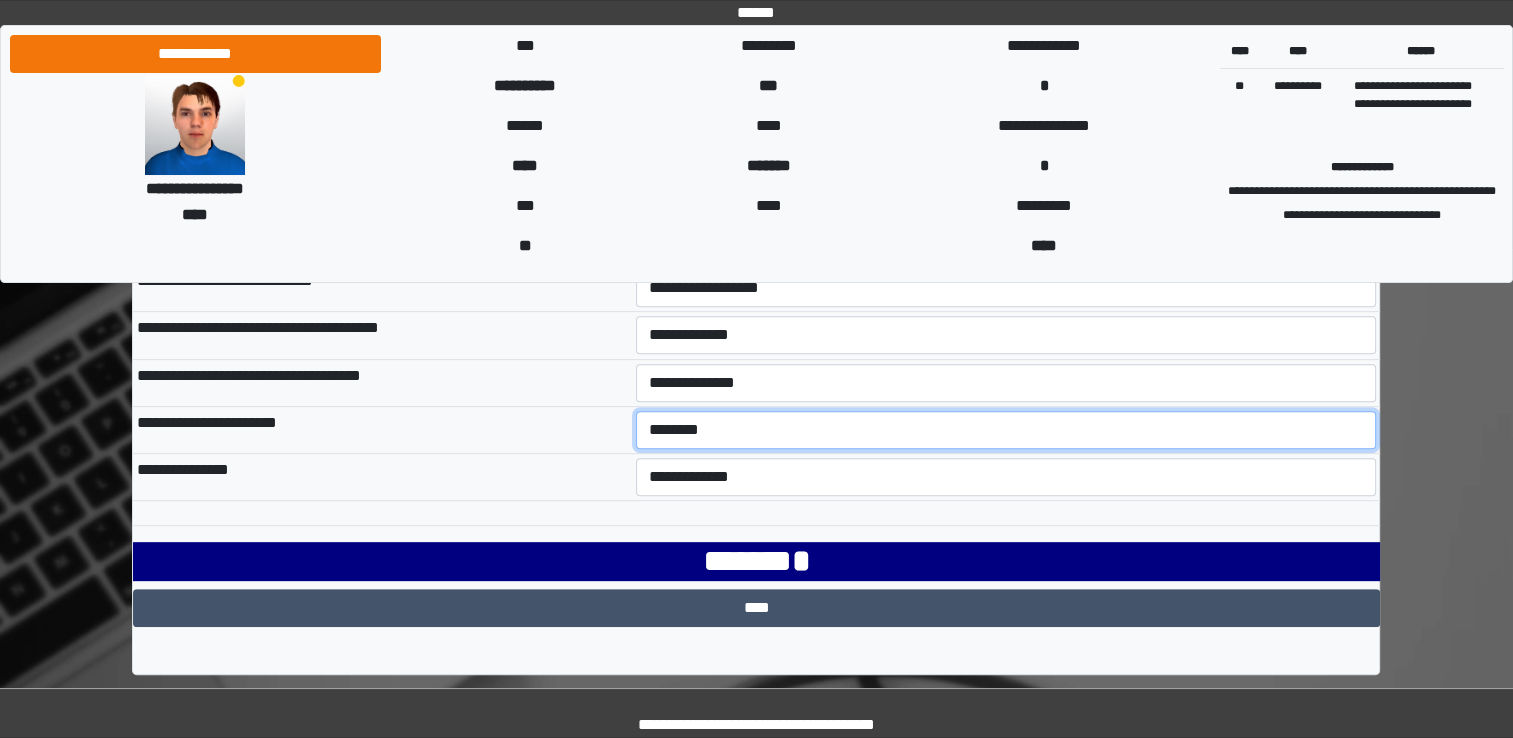 click on "**********" at bounding box center (1006, 430) 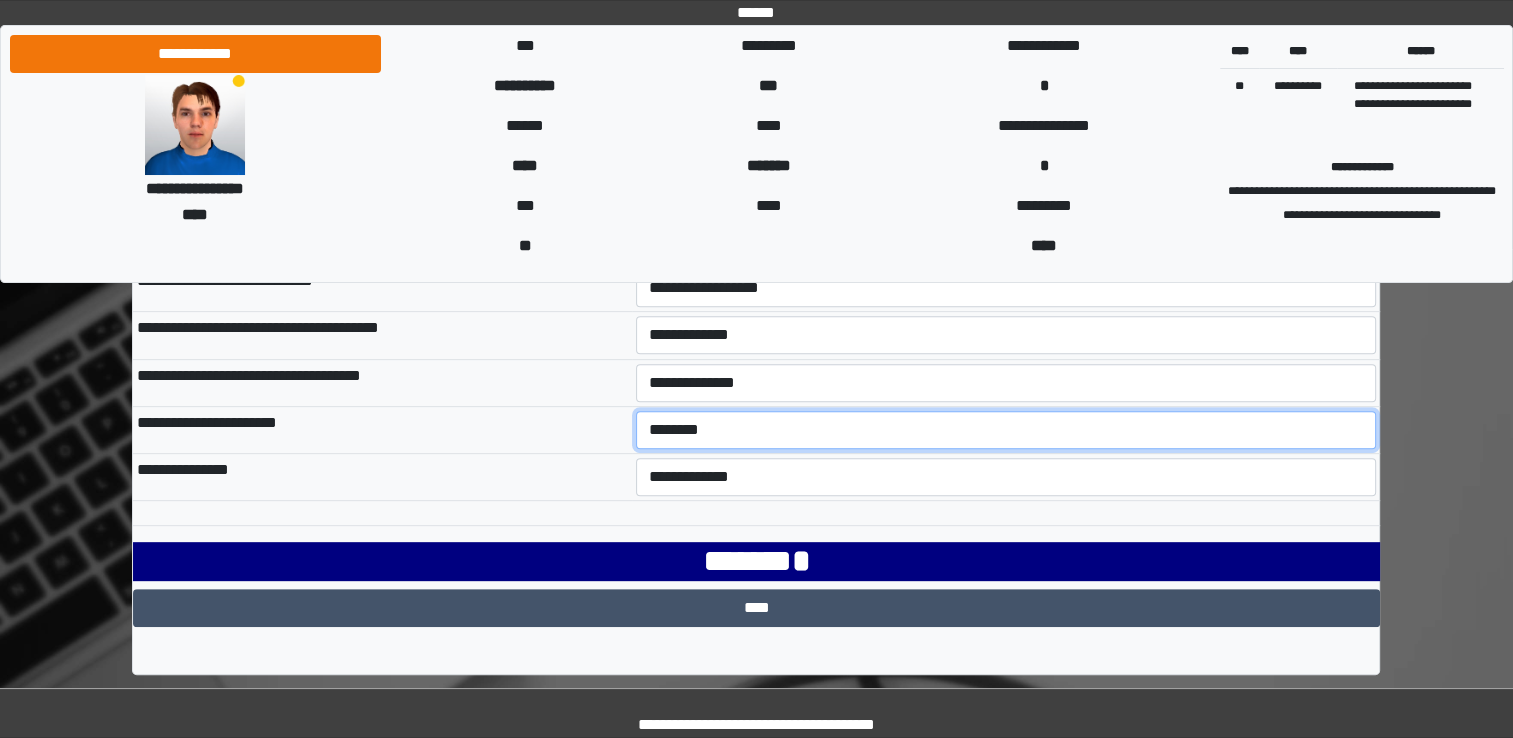 select on "***" 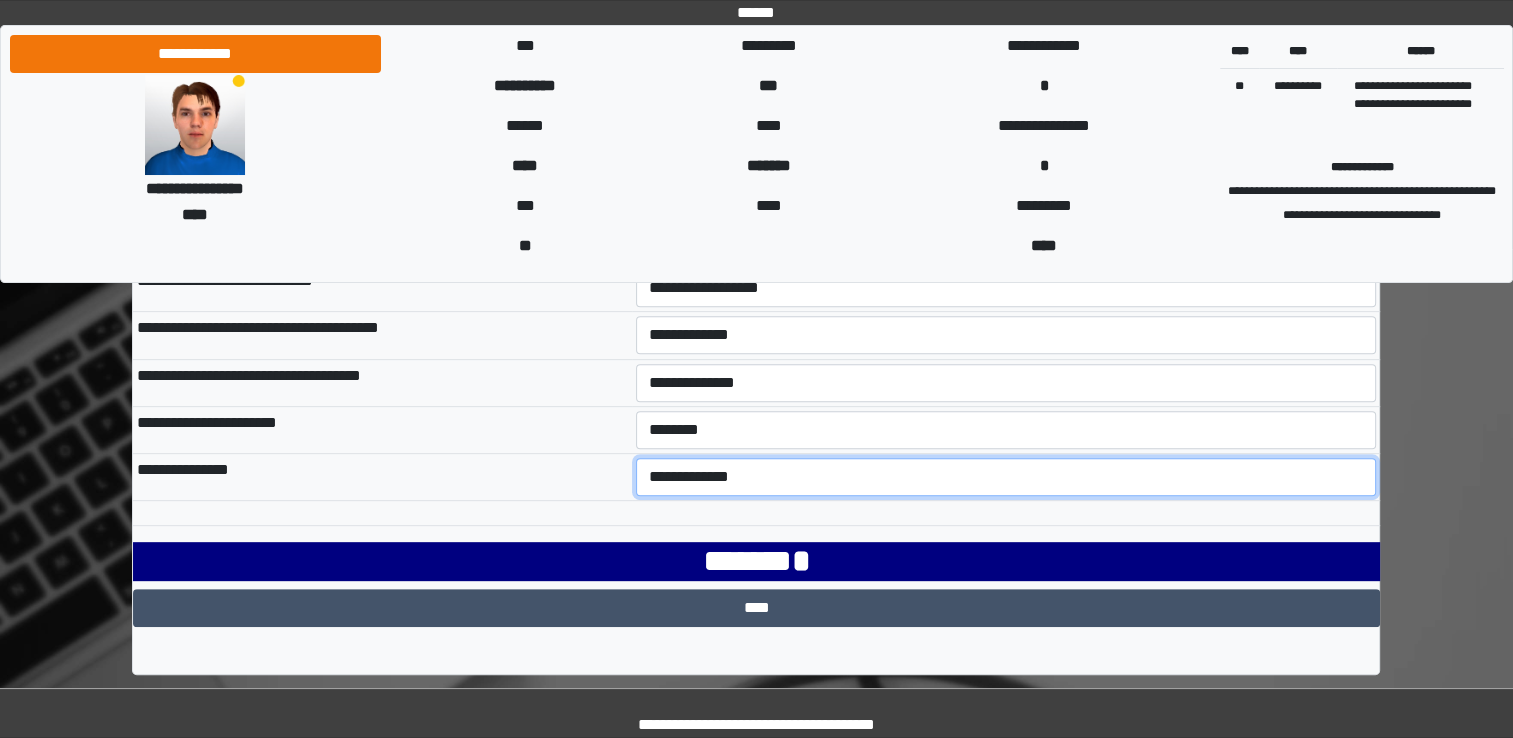 click on "**********" at bounding box center [1006, 477] 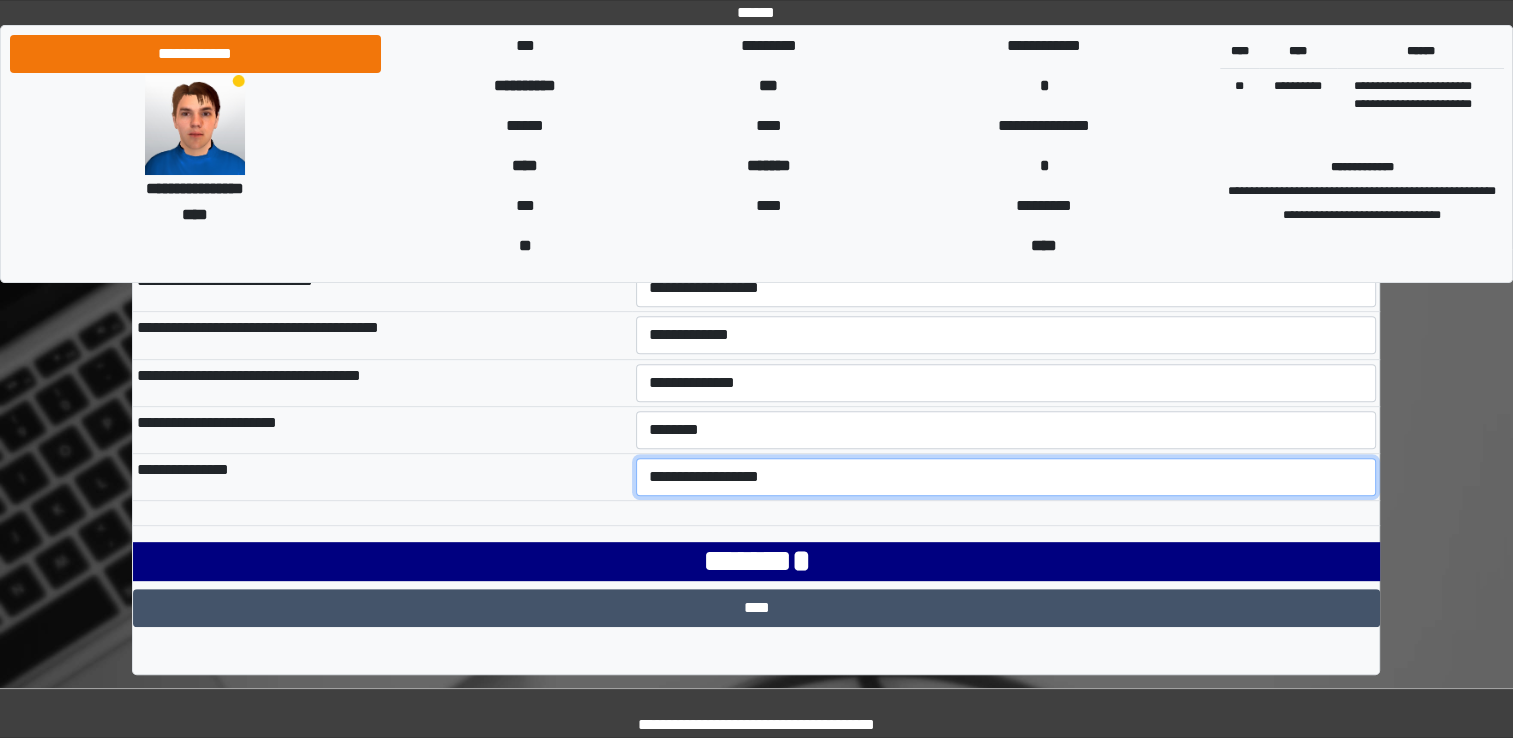 click on "**********" at bounding box center [1006, 477] 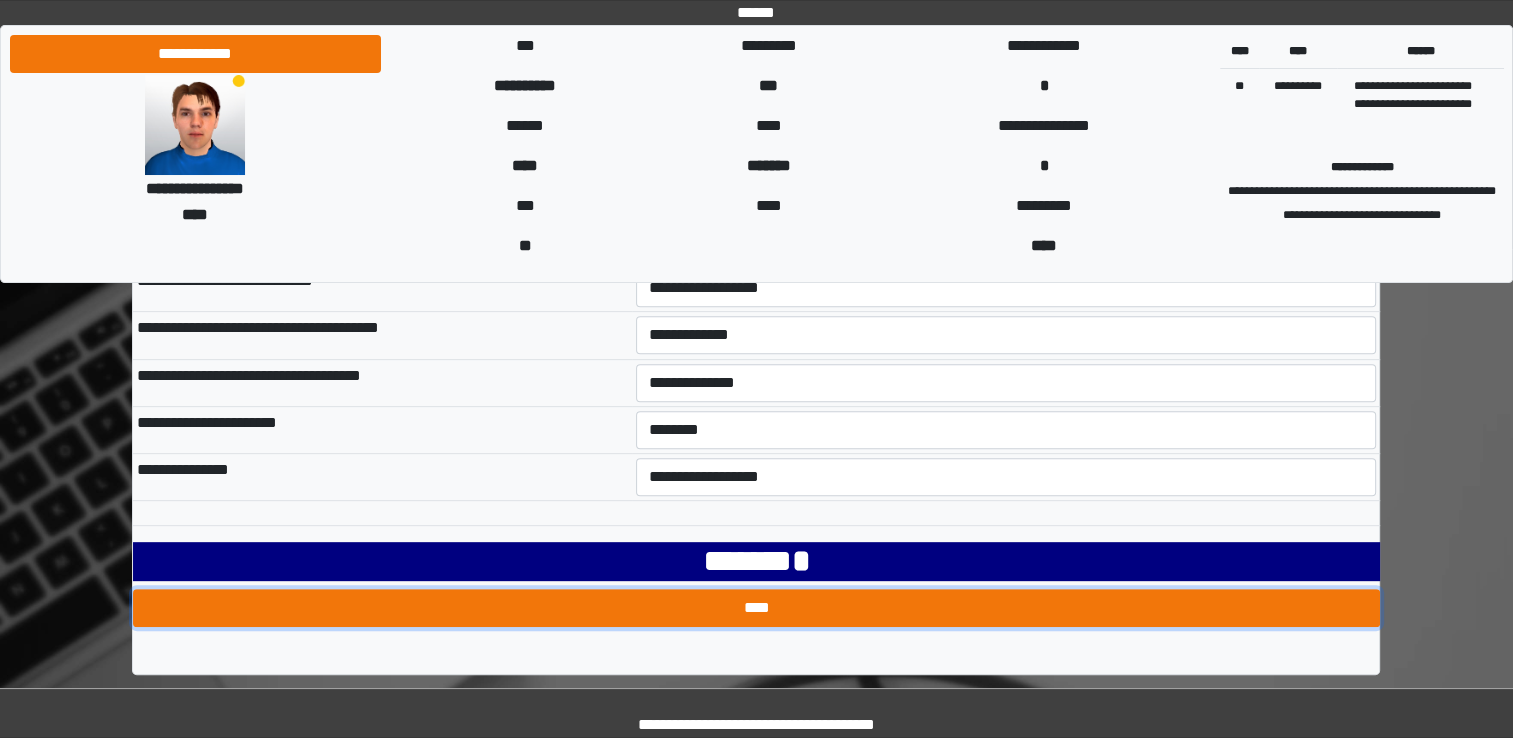 click on "****" at bounding box center [756, 608] 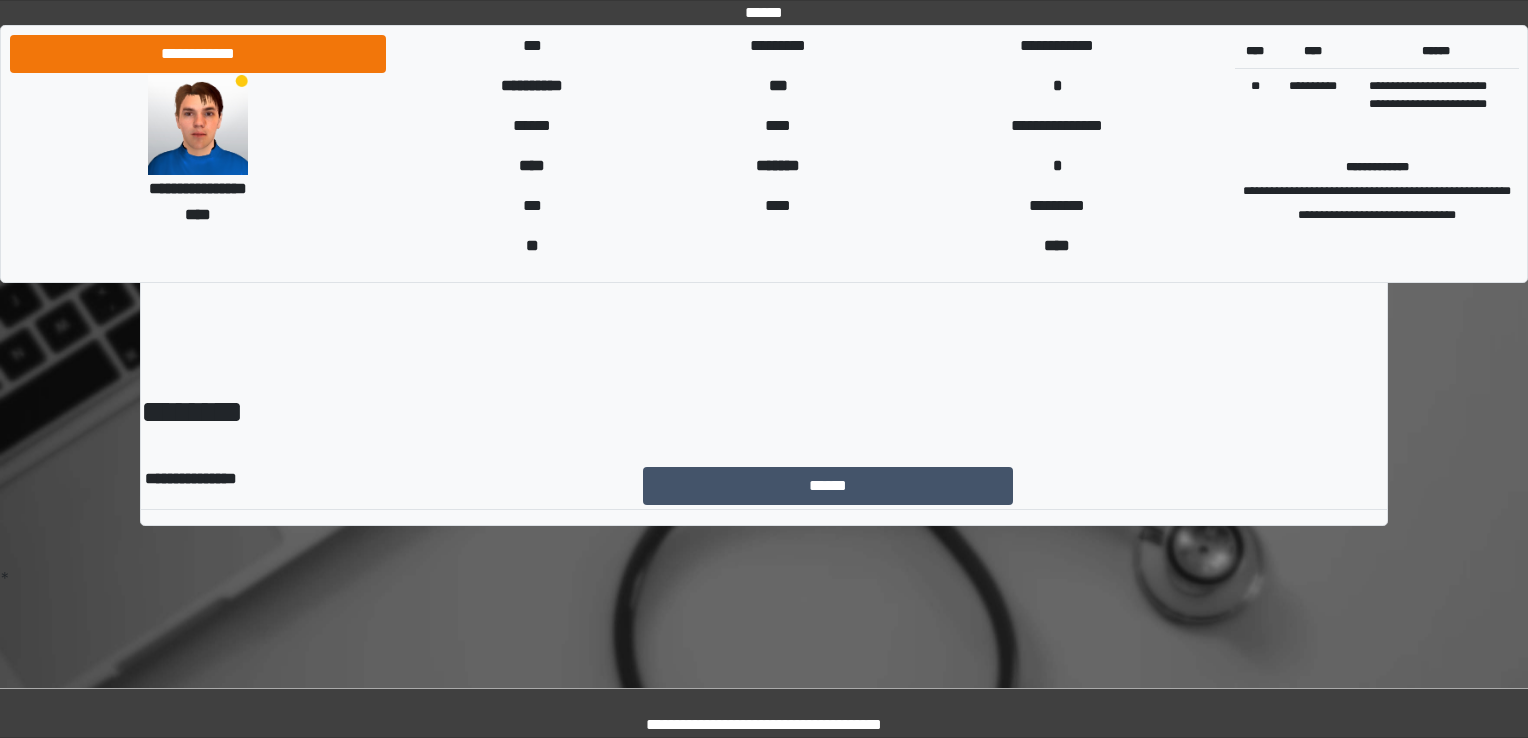 scroll, scrollTop: 0, scrollLeft: 0, axis: both 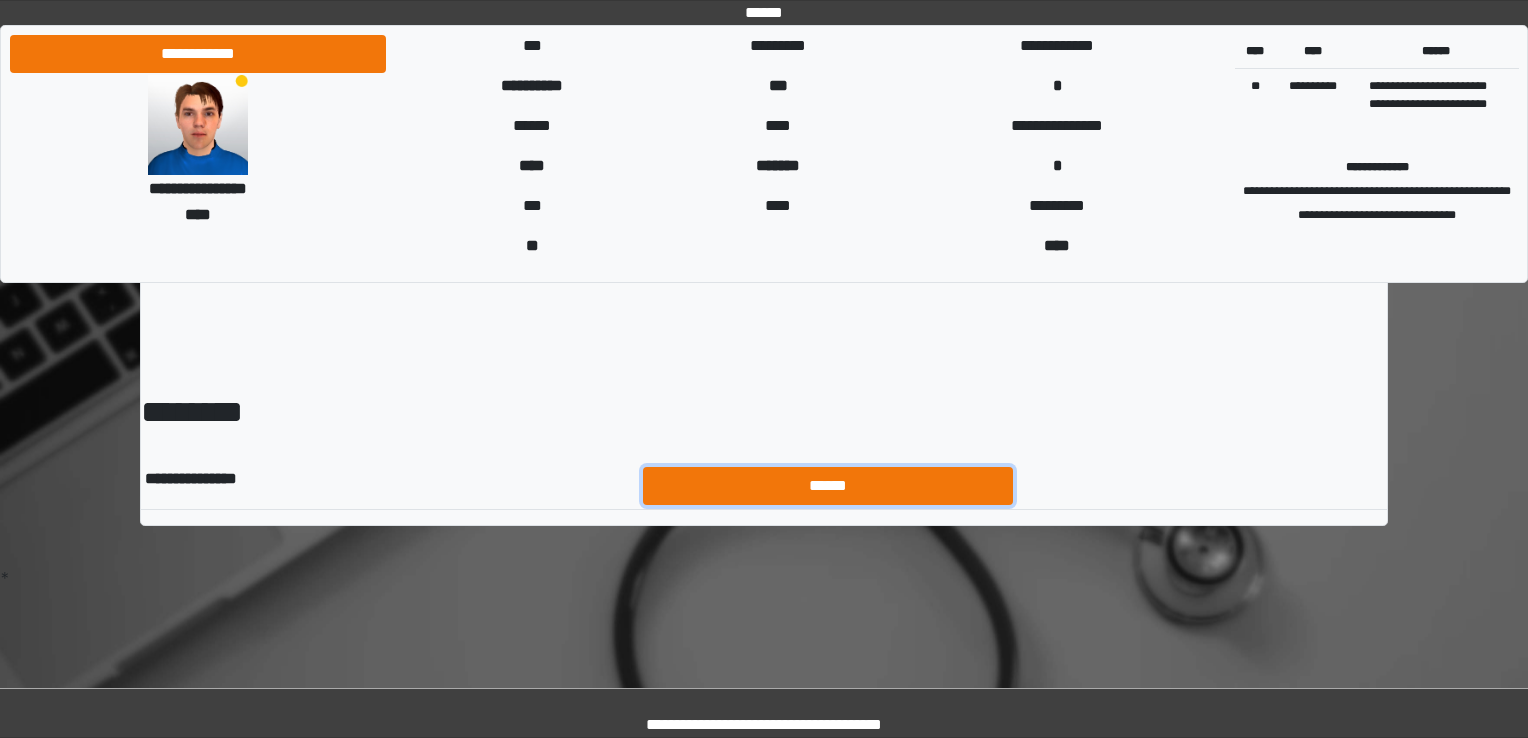 click on "******" at bounding box center (828, 486) 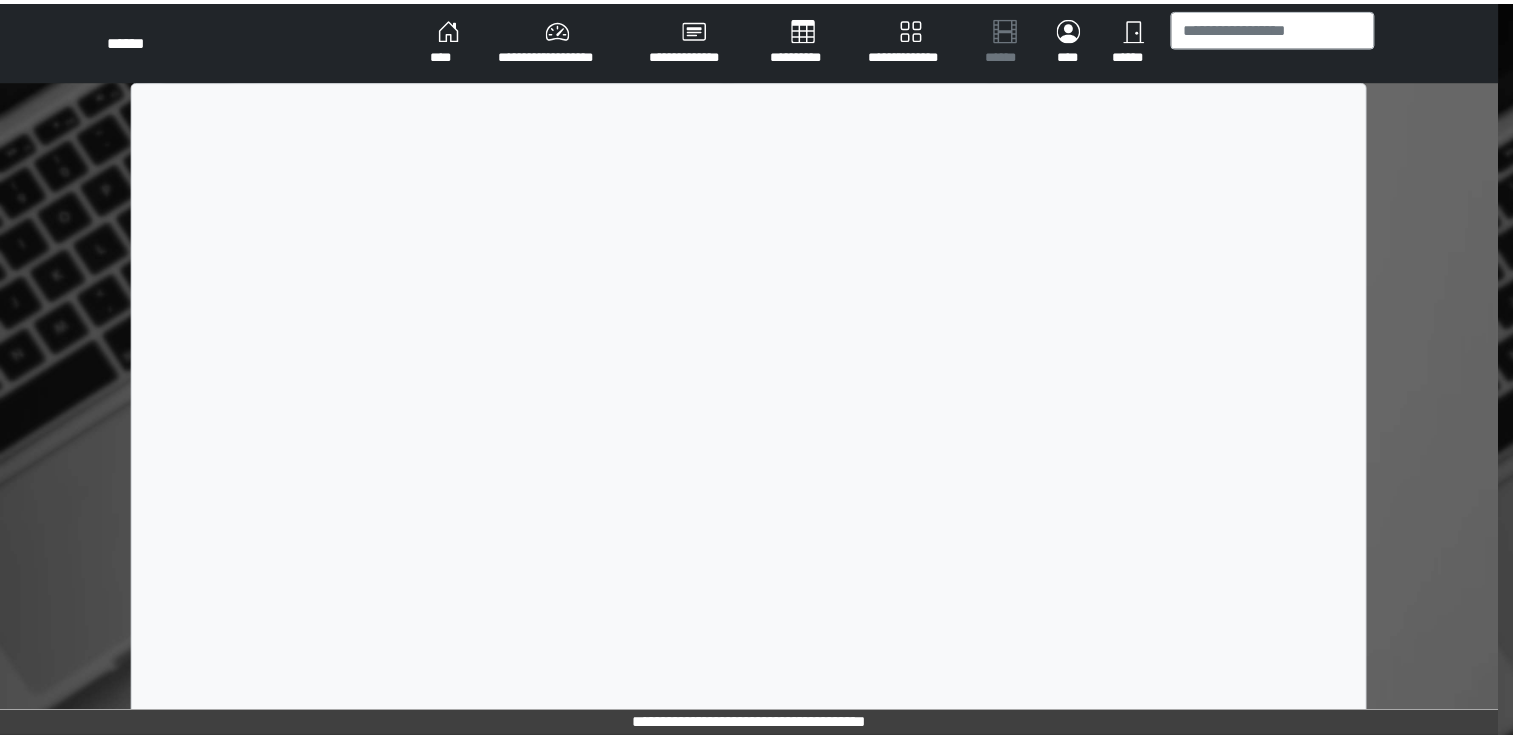 scroll, scrollTop: 0, scrollLeft: 0, axis: both 